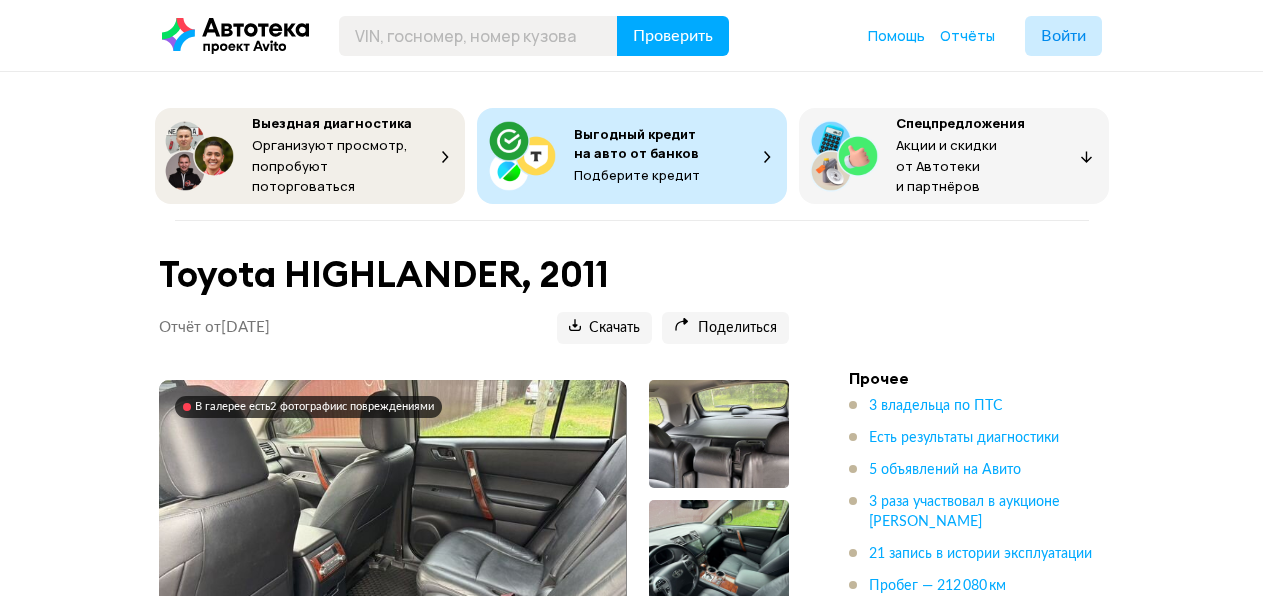 scroll, scrollTop: 10840, scrollLeft: 0, axis: vertical 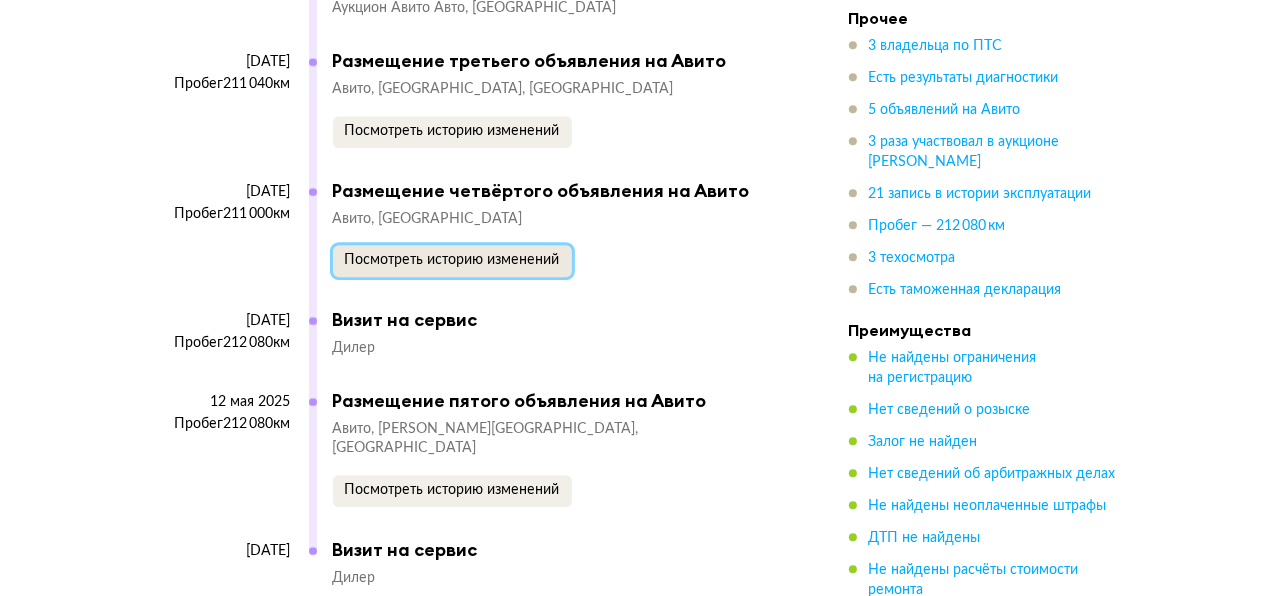 click on "Посмотреть историю изменений" at bounding box center [452, 260] 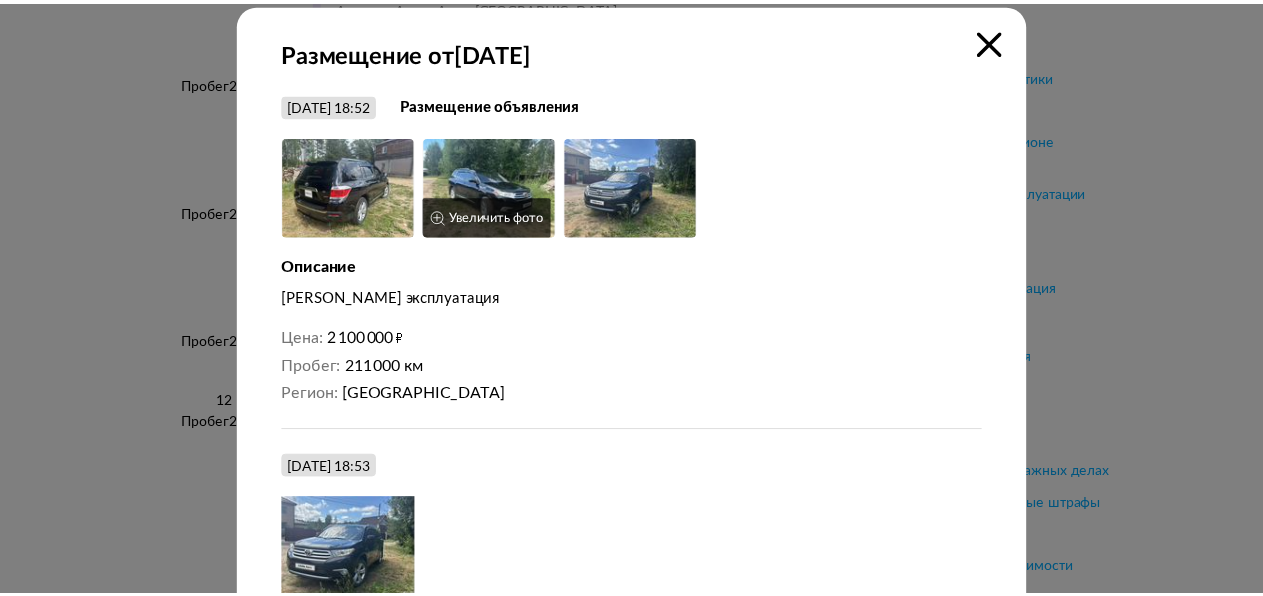 scroll, scrollTop: 0, scrollLeft: 0, axis: both 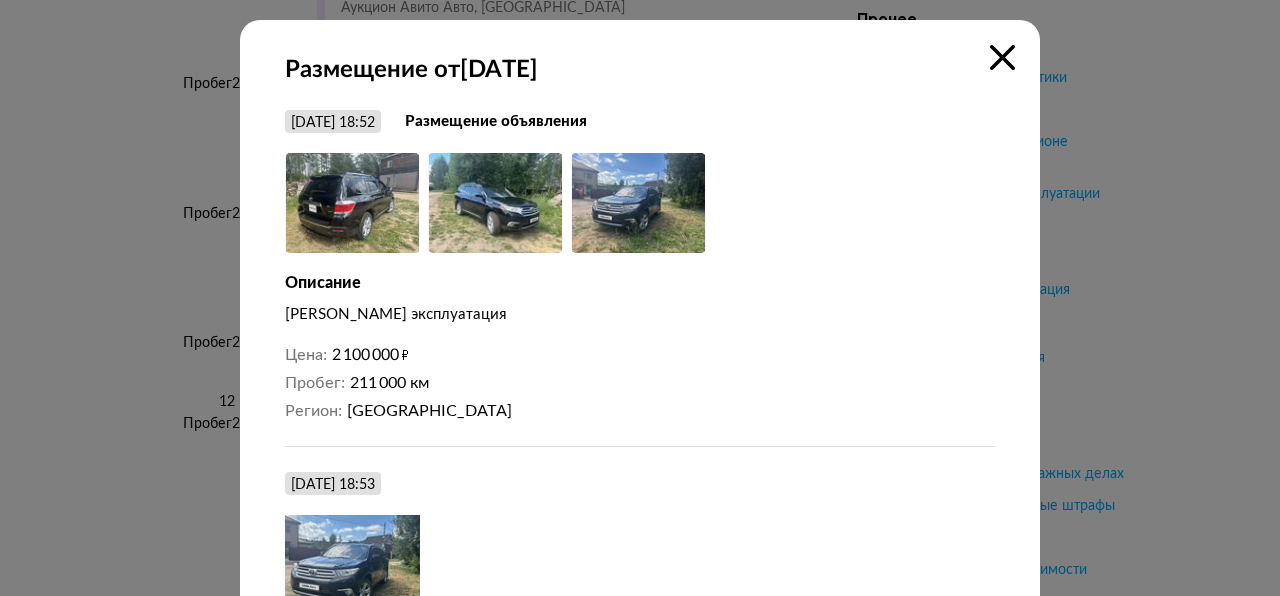 click at bounding box center [1002, 57] 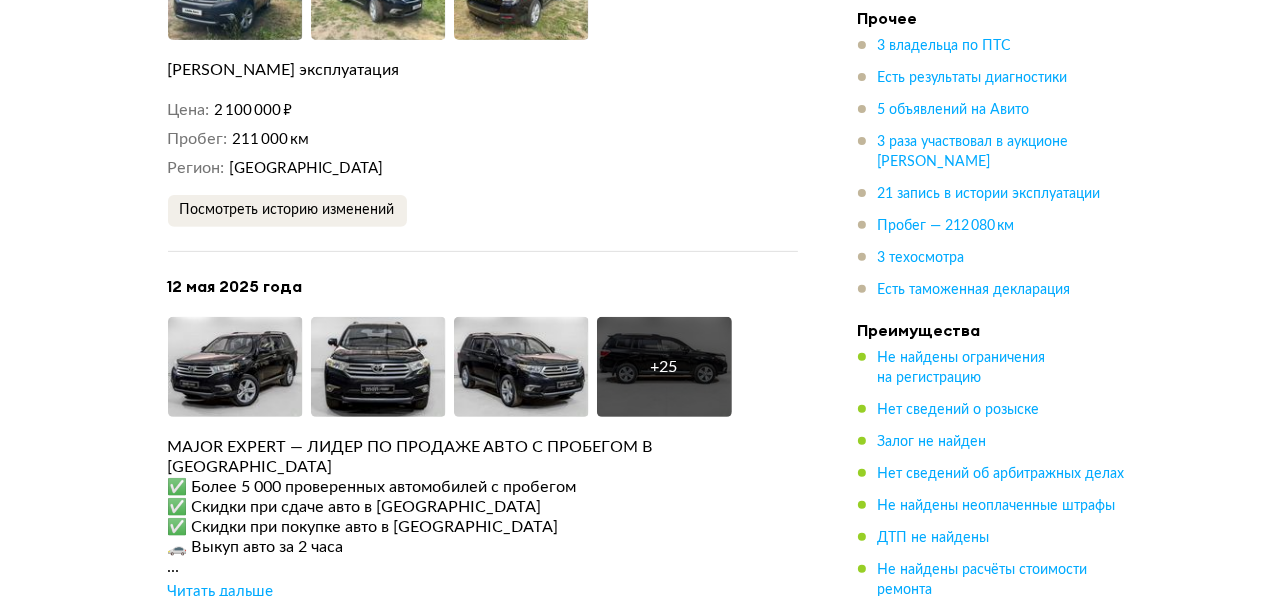 scroll, scrollTop: 6940, scrollLeft: 0, axis: vertical 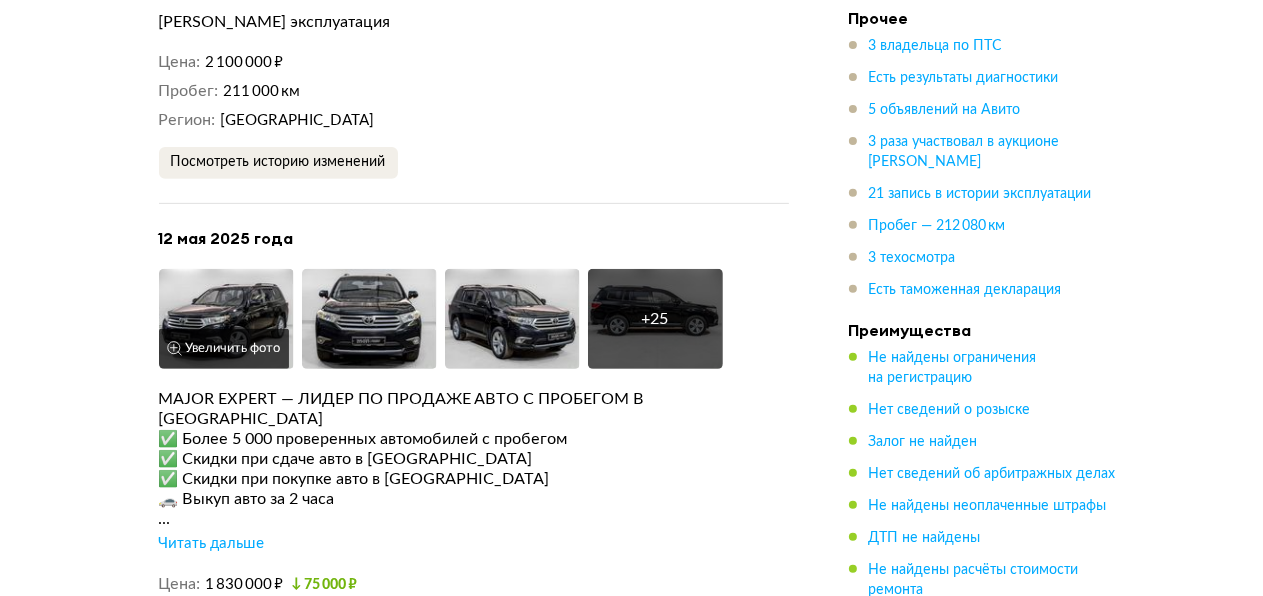 click on "Увеличить фото" at bounding box center (224, 349) 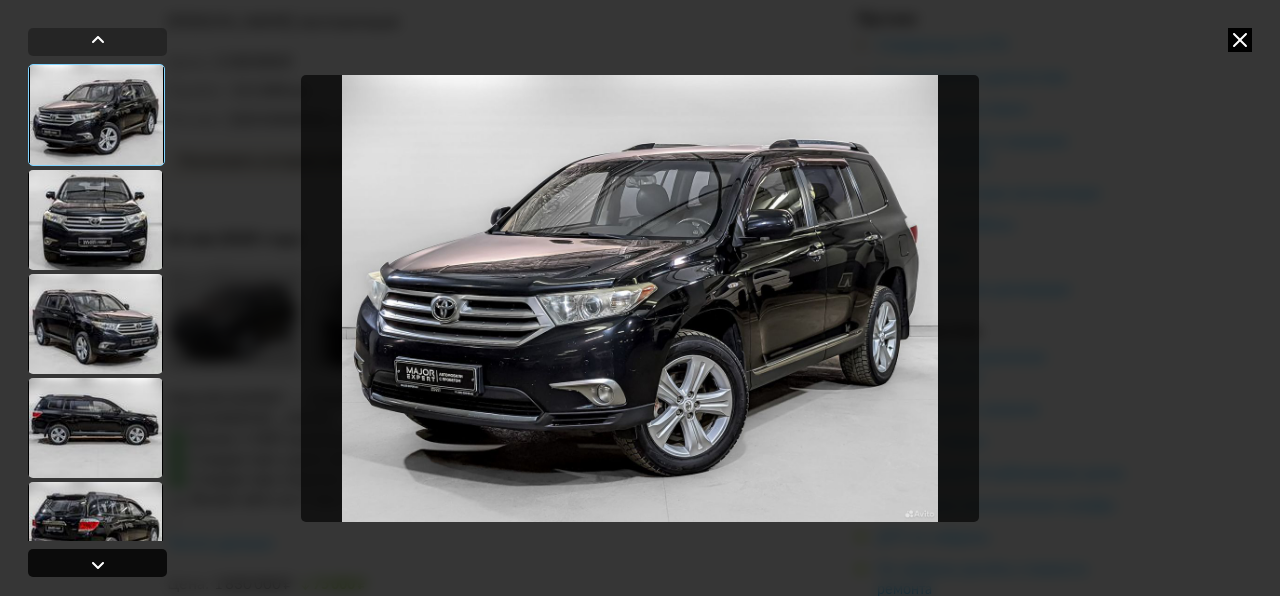 click at bounding box center [98, 565] 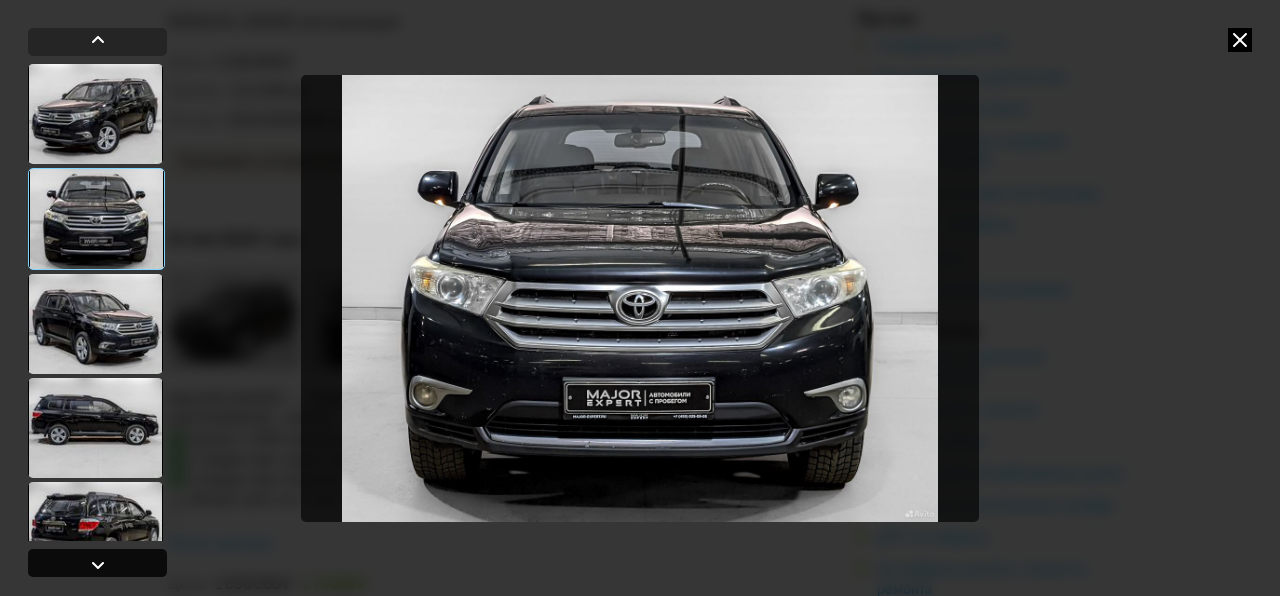 click at bounding box center [97, 563] 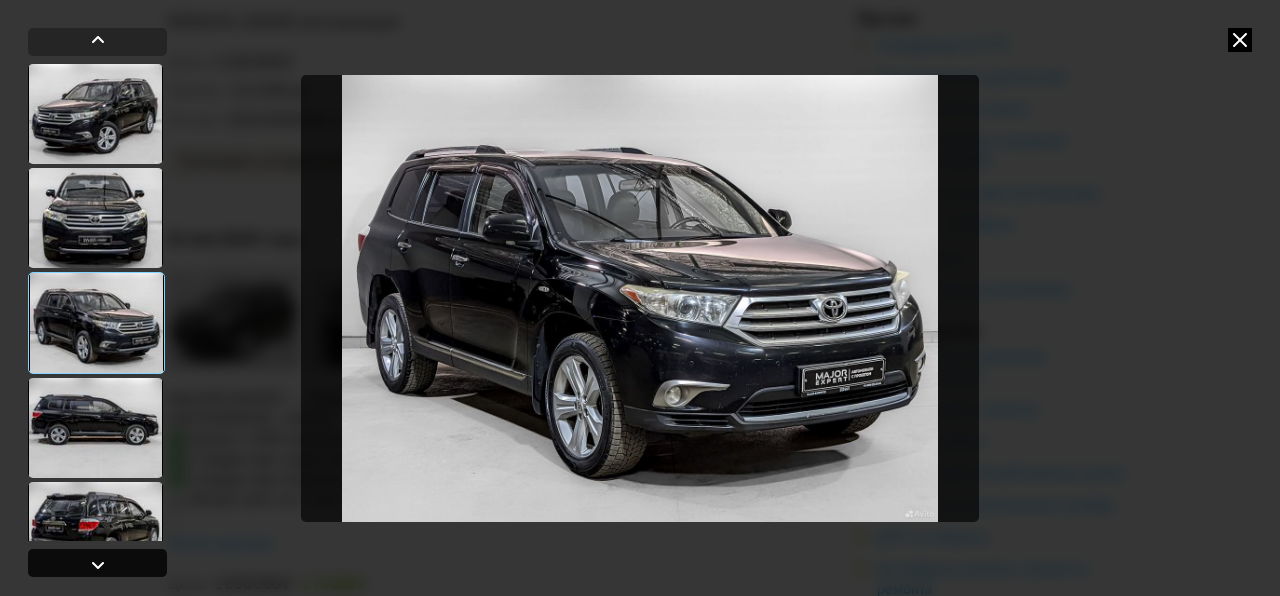 click at bounding box center [97, 563] 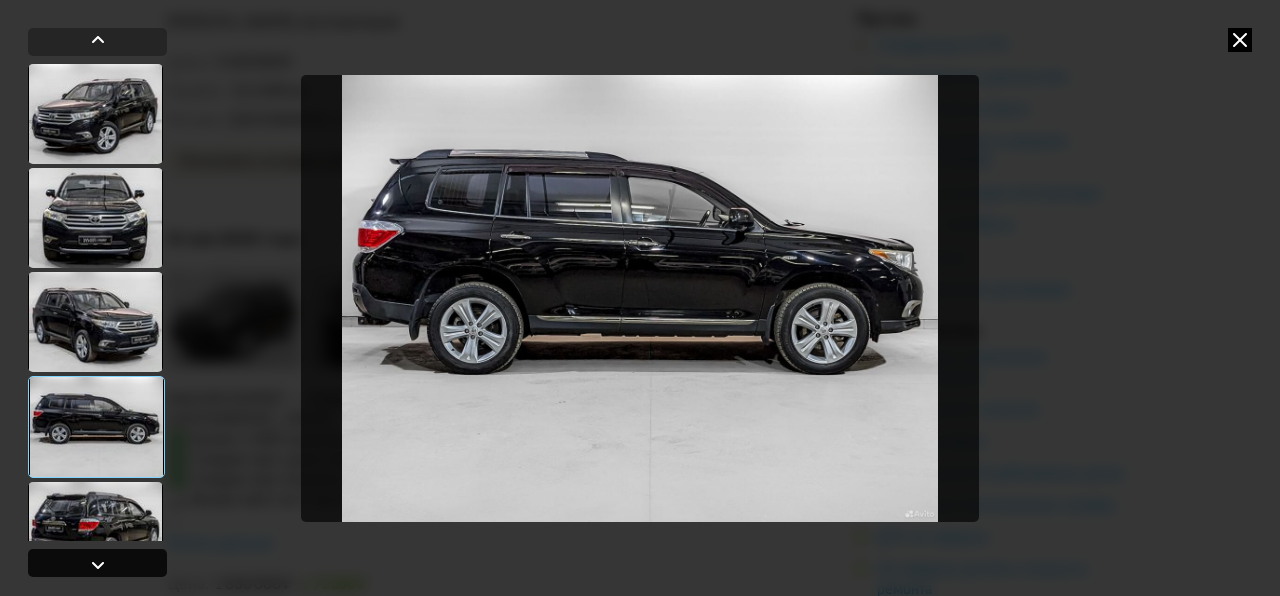 click at bounding box center (97, 563) 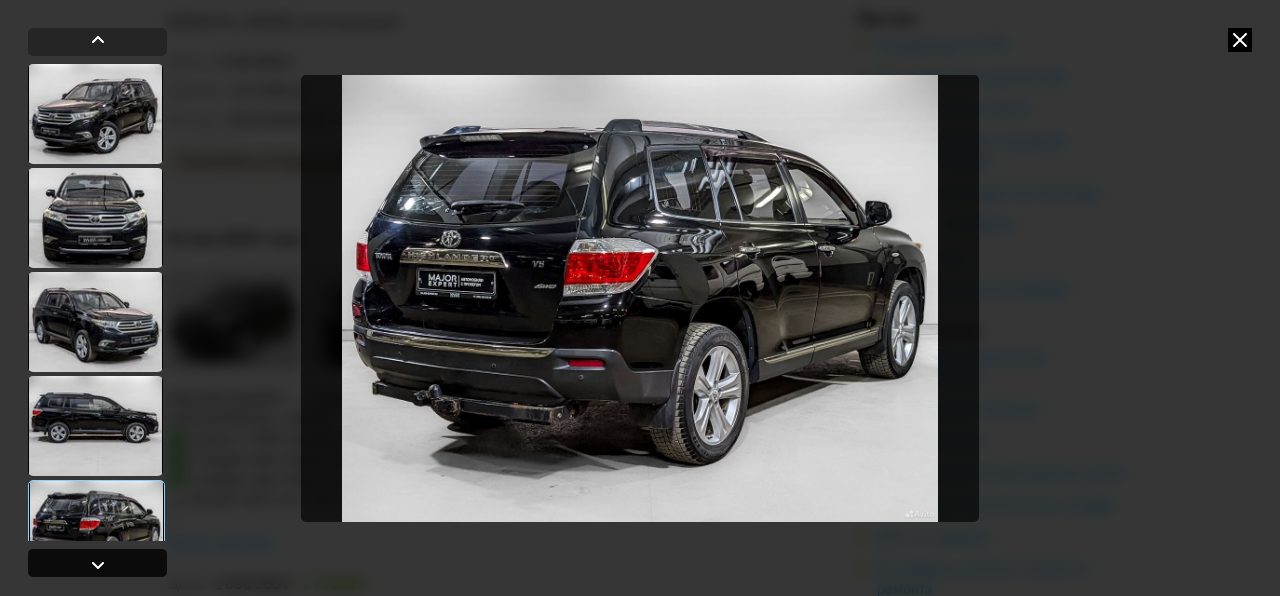 click at bounding box center (97, 563) 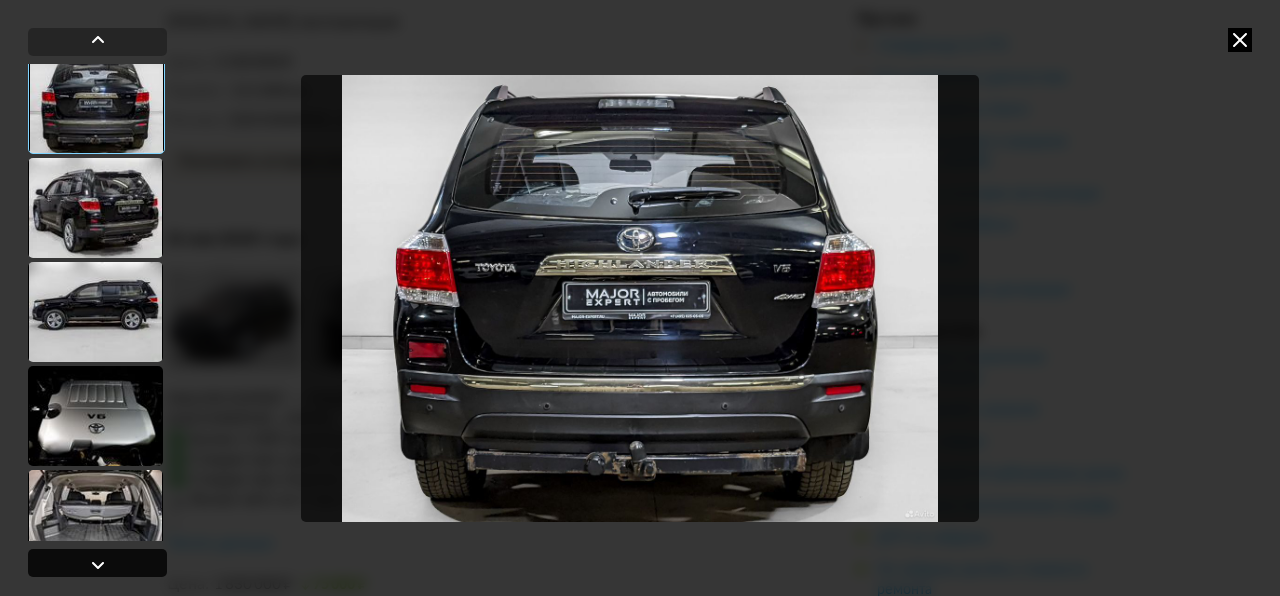 scroll, scrollTop: 531, scrollLeft: 0, axis: vertical 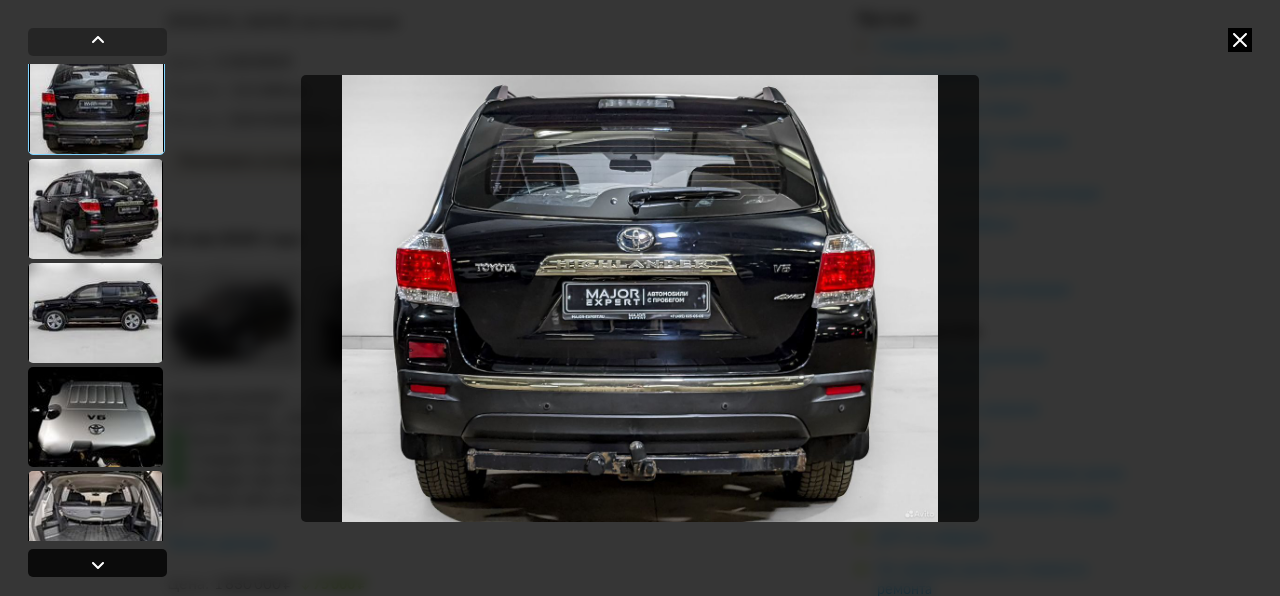 click at bounding box center (97, 563) 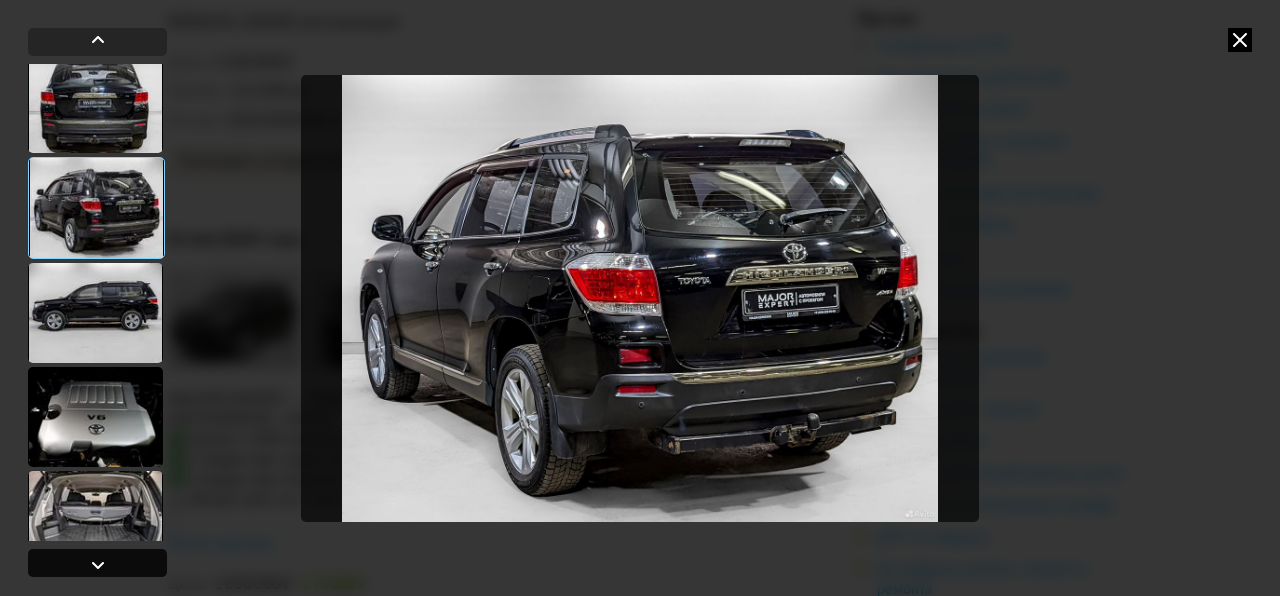 click at bounding box center [97, 563] 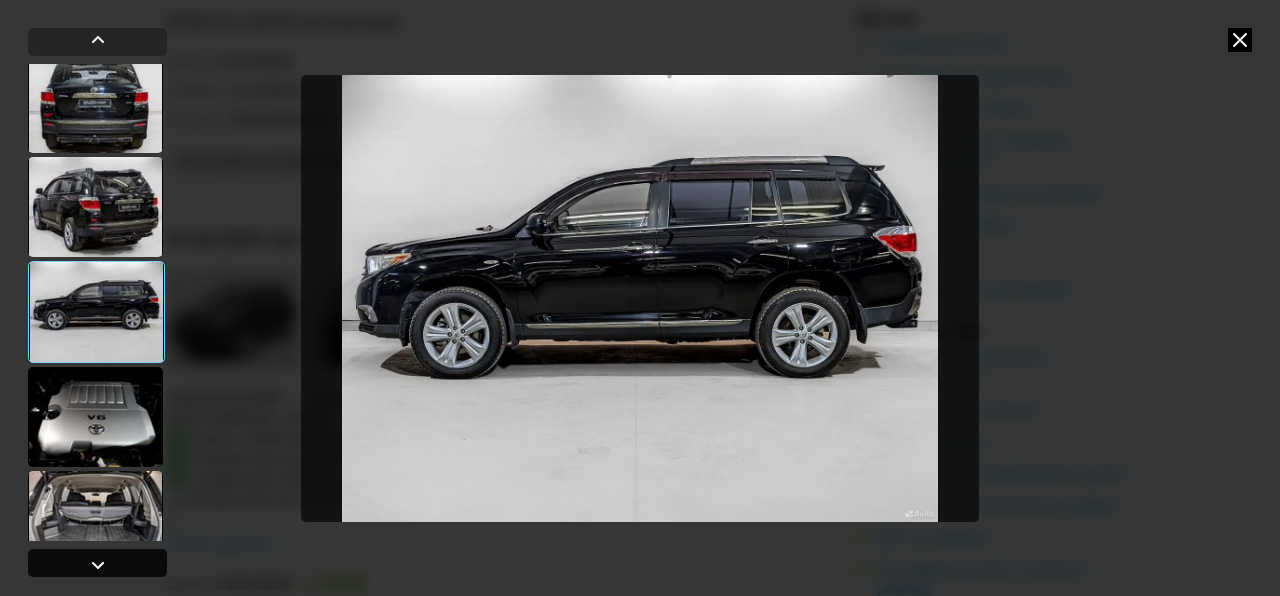 click at bounding box center [97, 563] 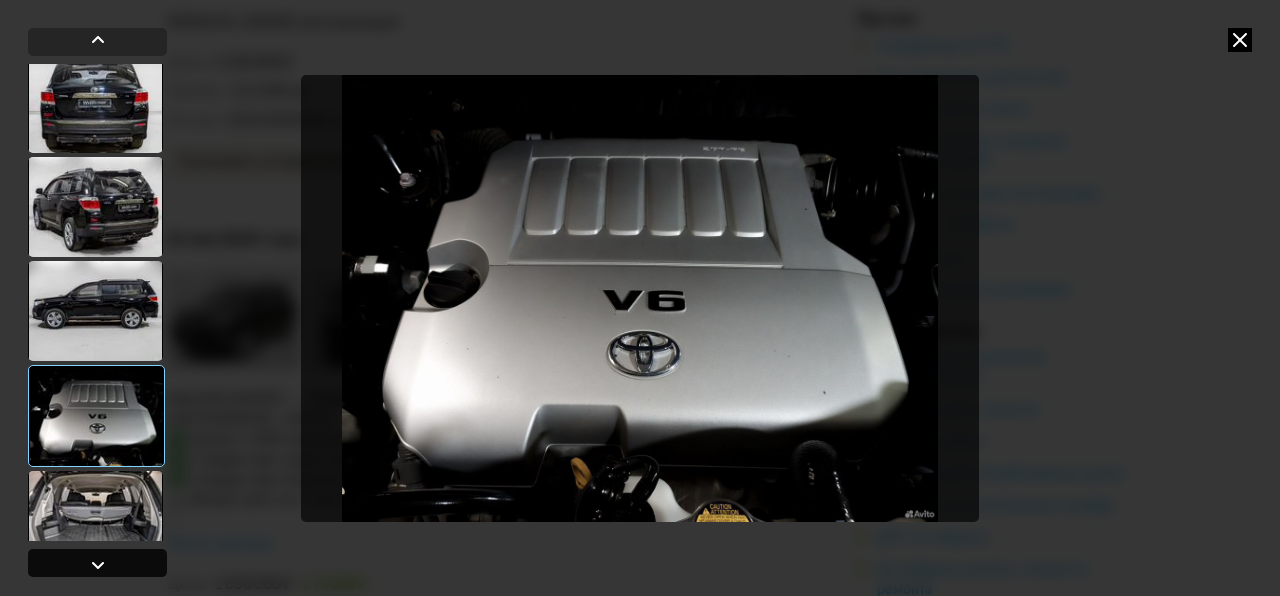 click at bounding box center [97, 563] 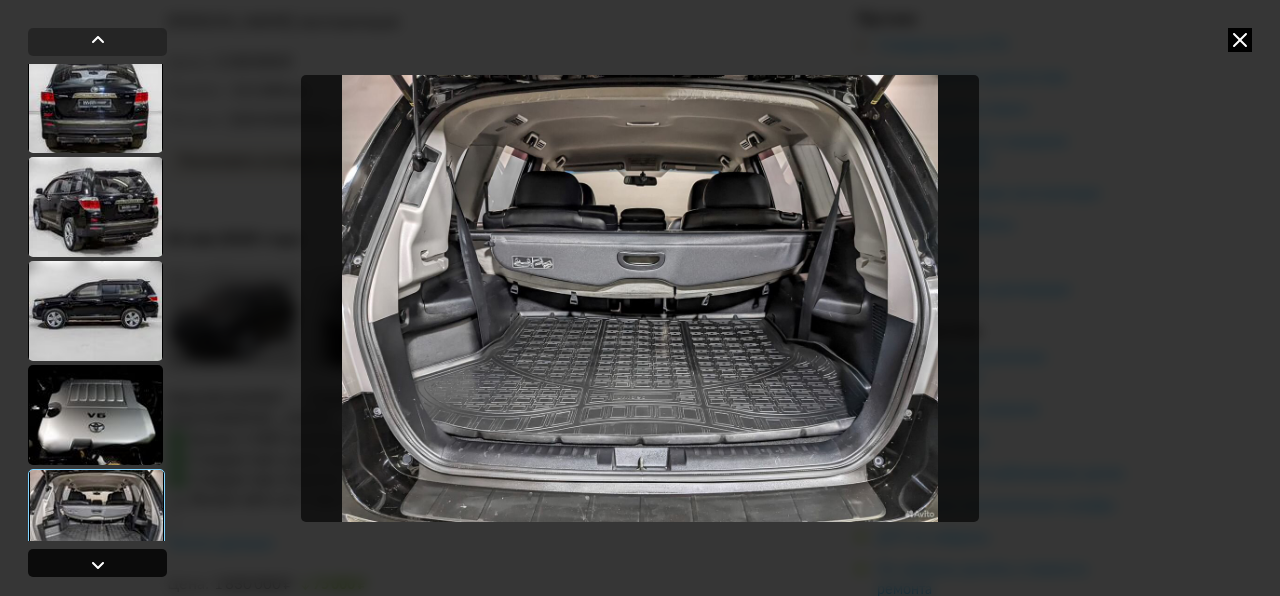 click at bounding box center (97, 563) 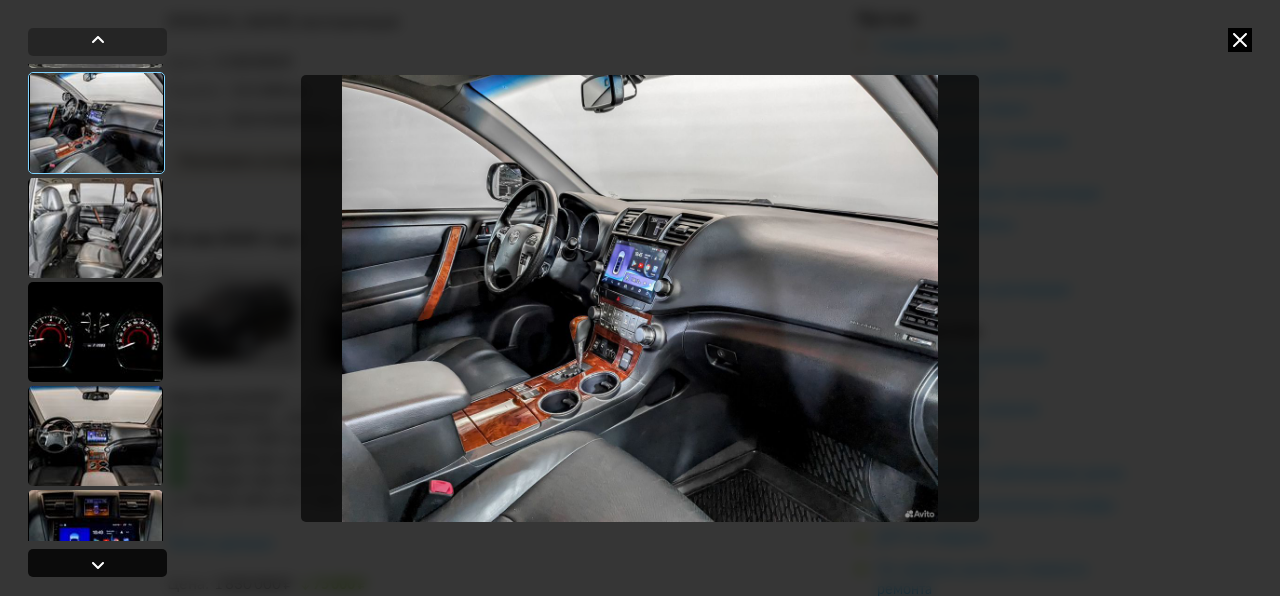 click at bounding box center (97, 563) 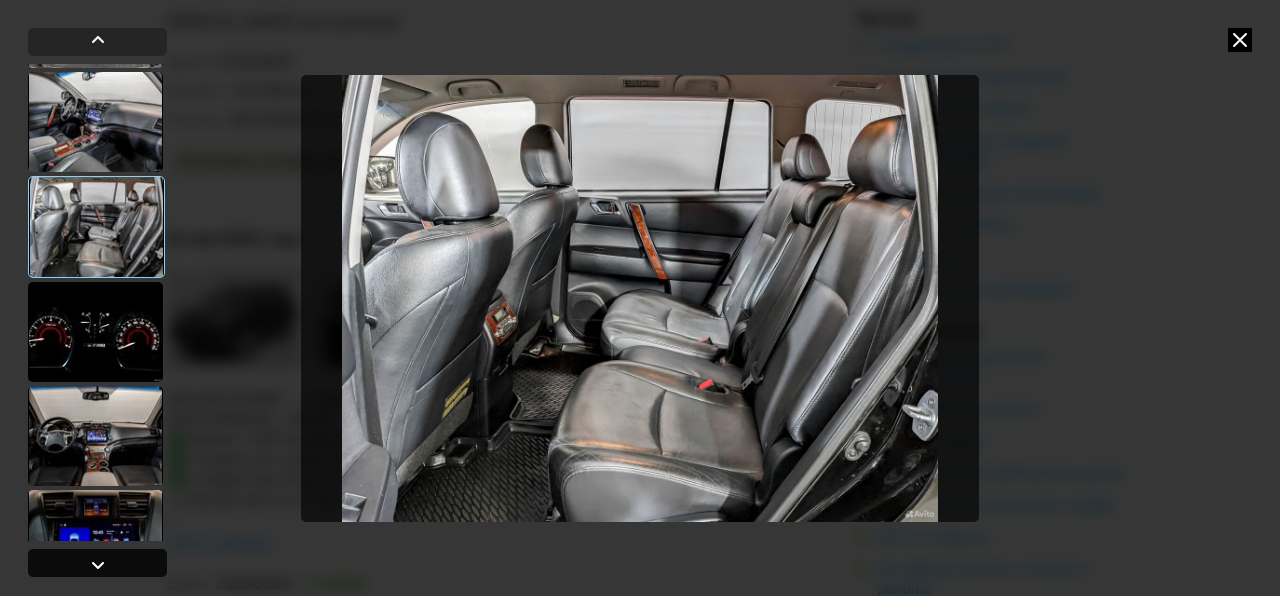 click at bounding box center [97, 563] 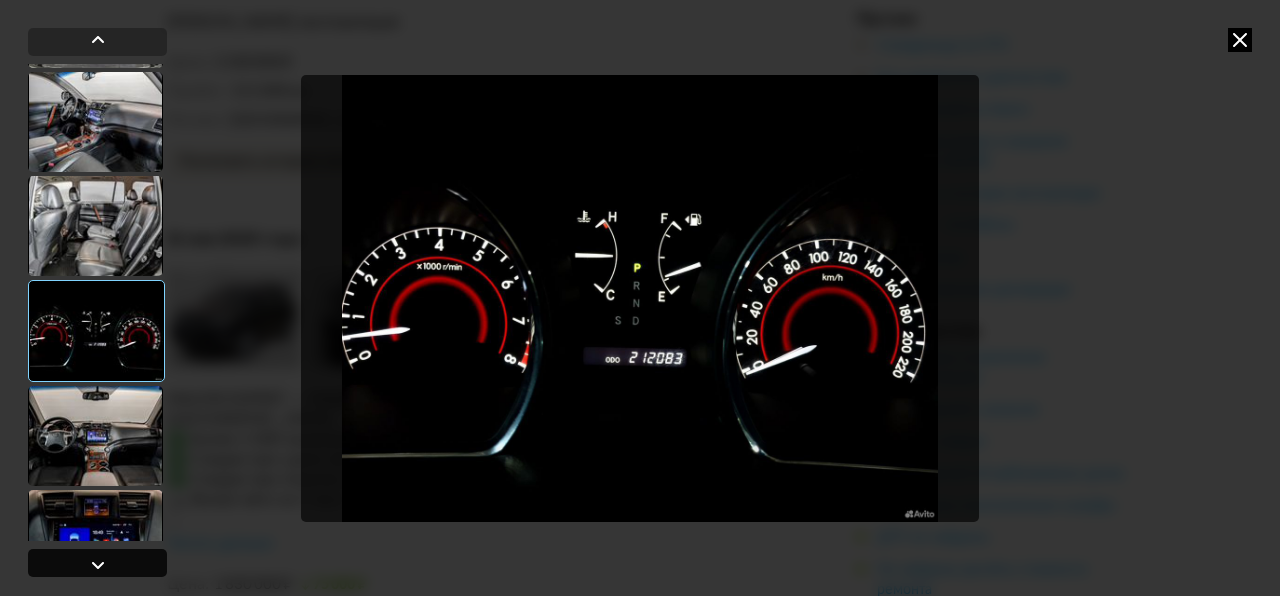 click at bounding box center (97, 563) 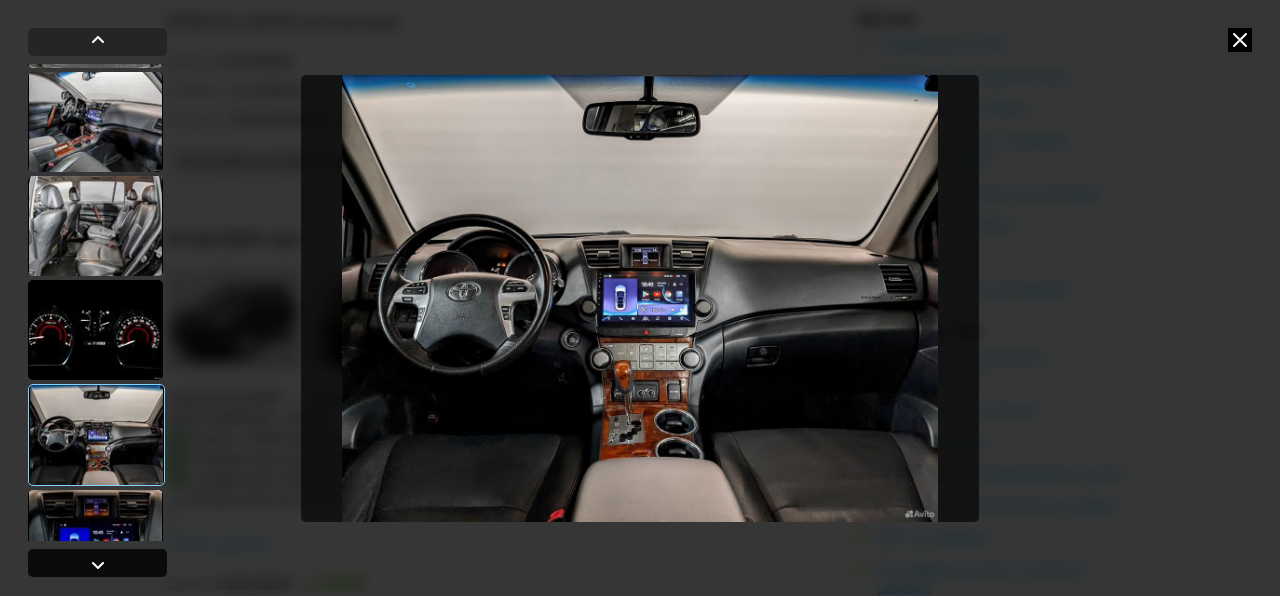 click at bounding box center (97, 563) 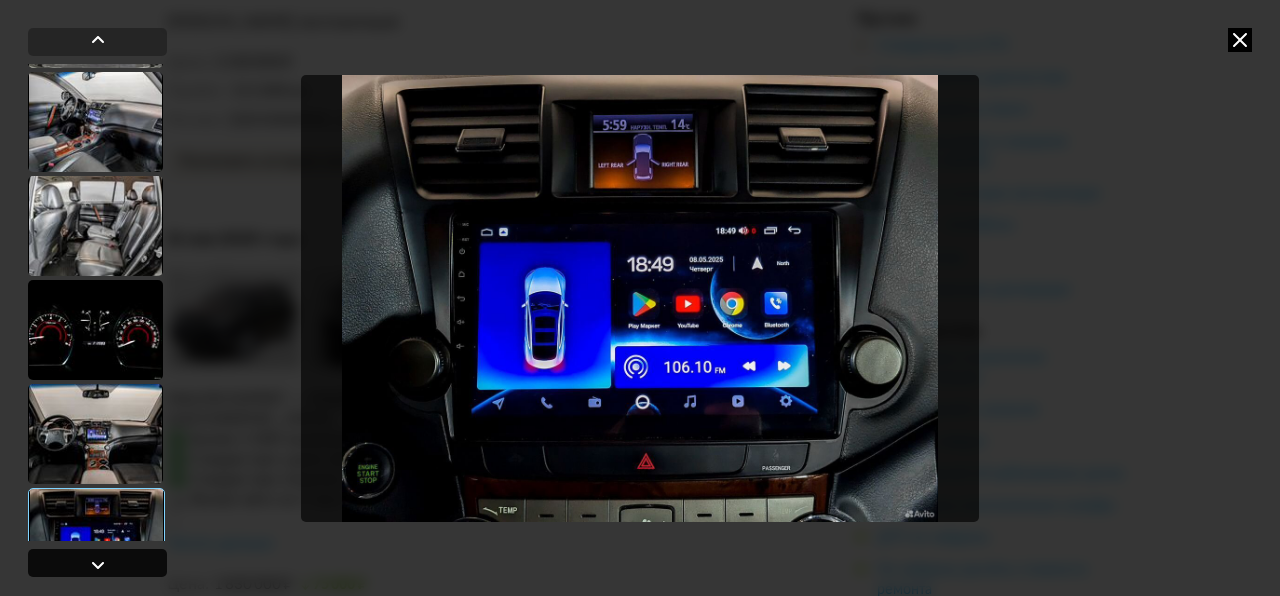 click at bounding box center (97, 563) 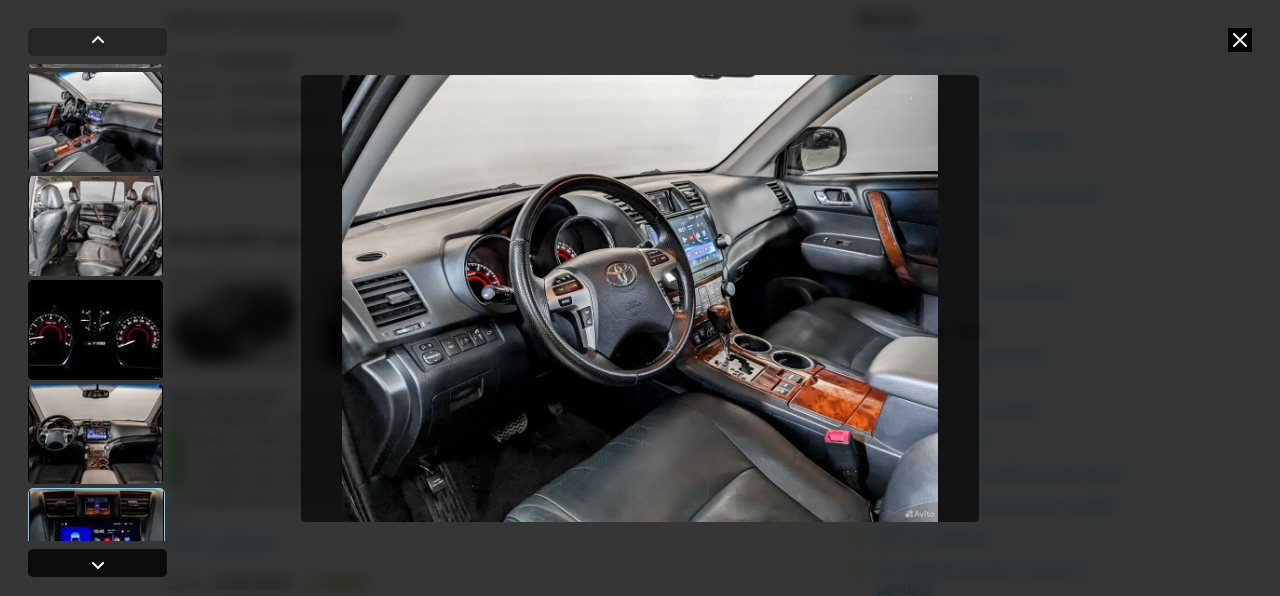scroll, scrollTop: 1532, scrollLeft: 0, axis: vertical 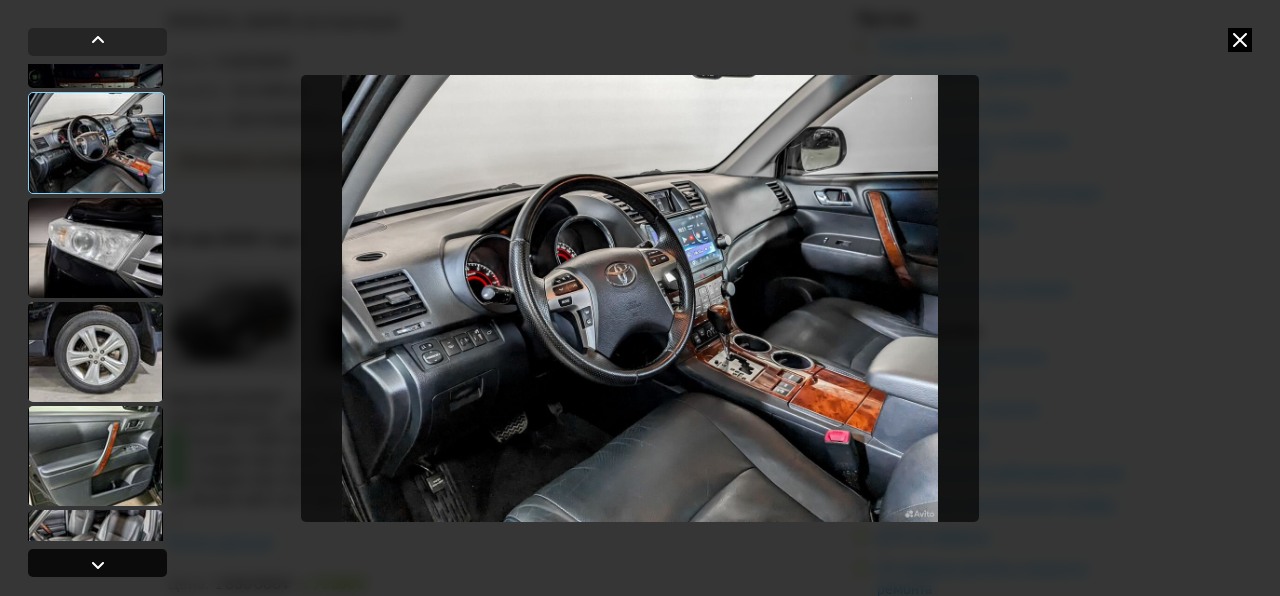 click at bounding box center [97, 563] 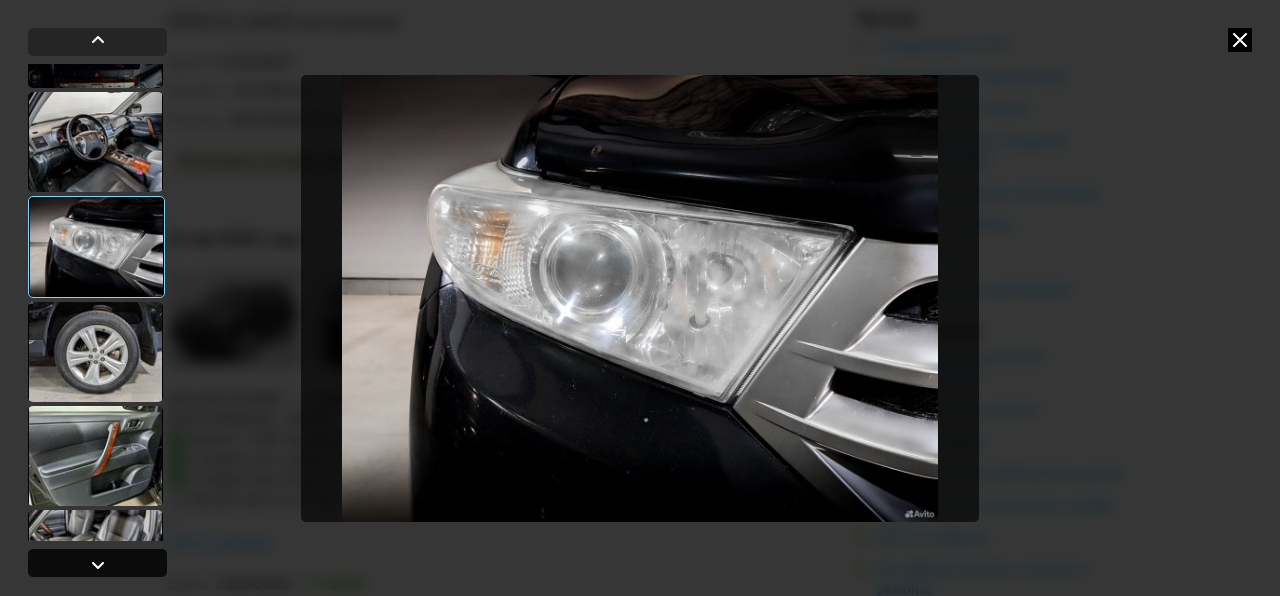 click at bounding box center (97, 563) 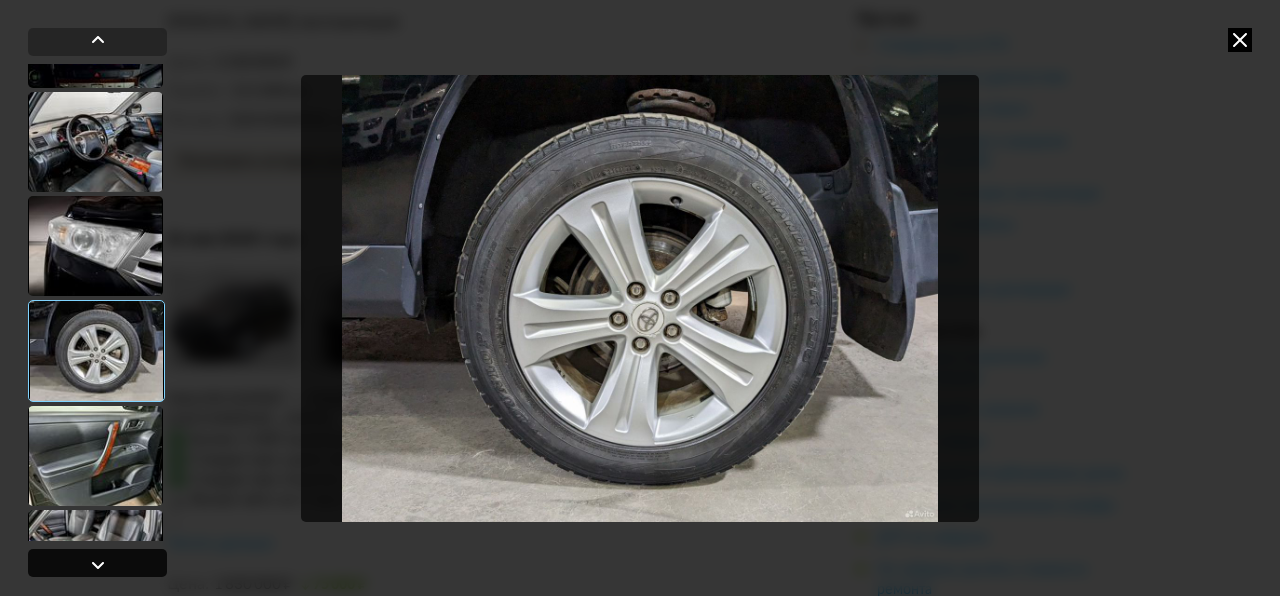 click at bounding box center [97, 563] 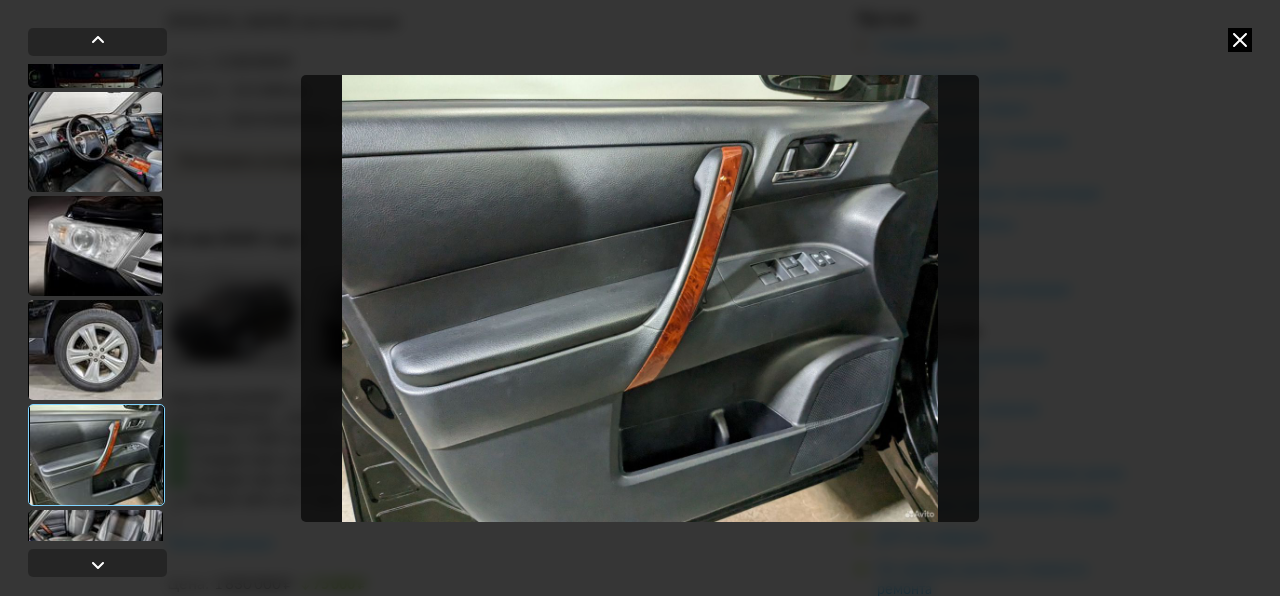 click at bounding box center (640, 298) 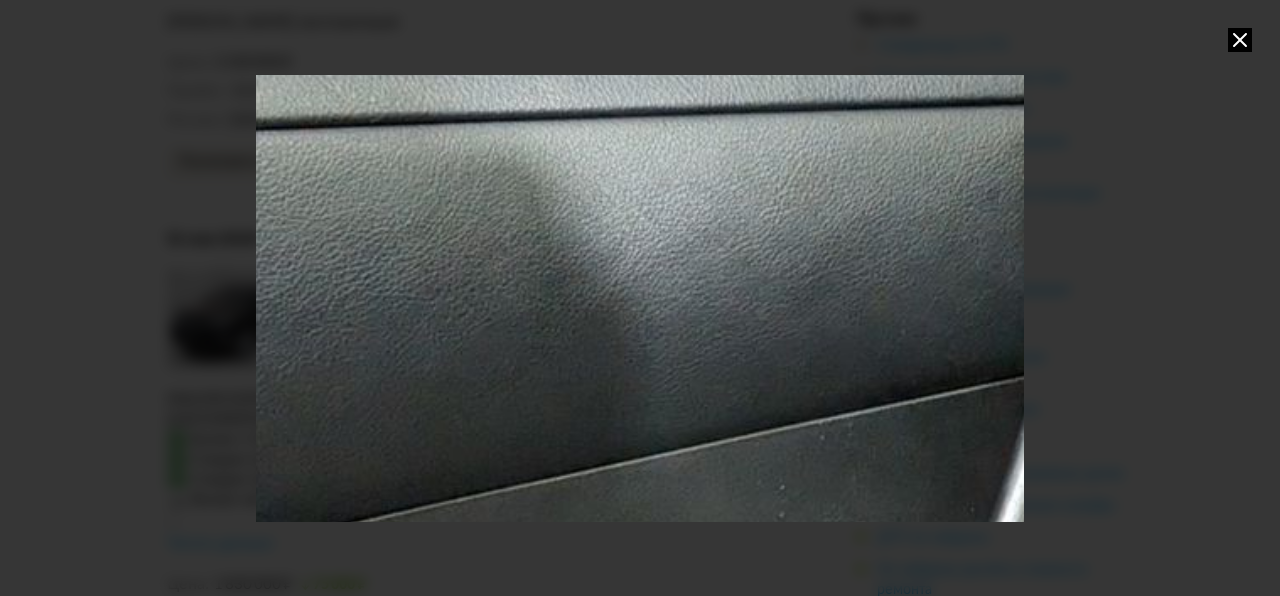 drag, startPoint x: 538, startPoint y: 147, endPoint x: 708, endPoint y: 500, distance: 391.80225 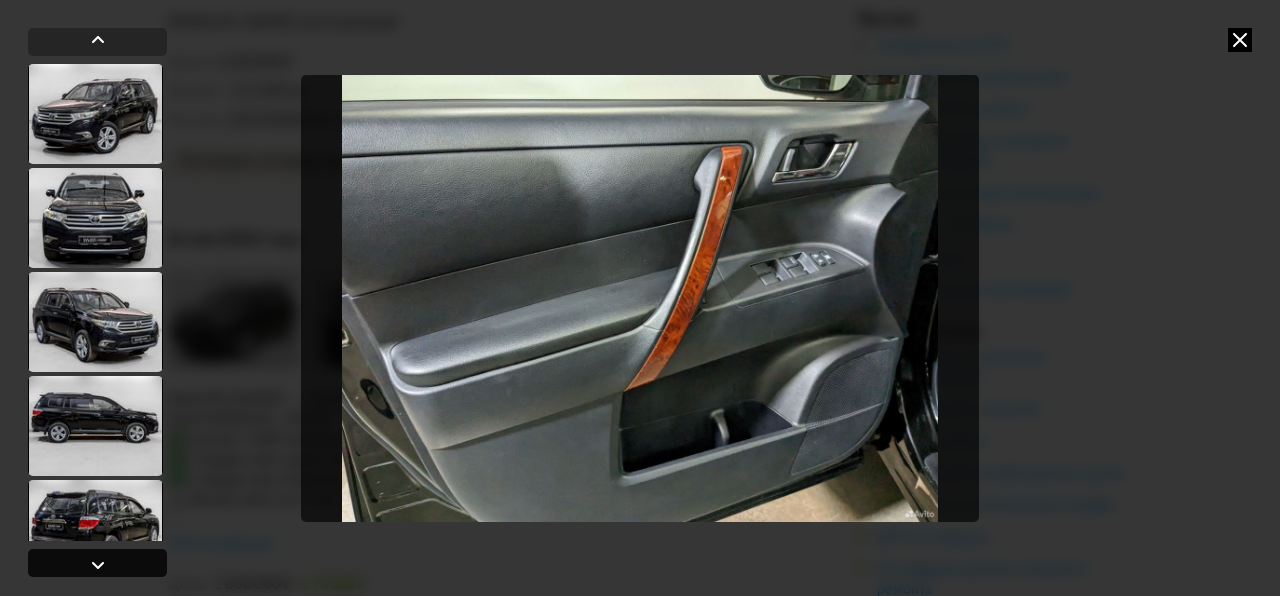 click at bounding box center (98, 565) 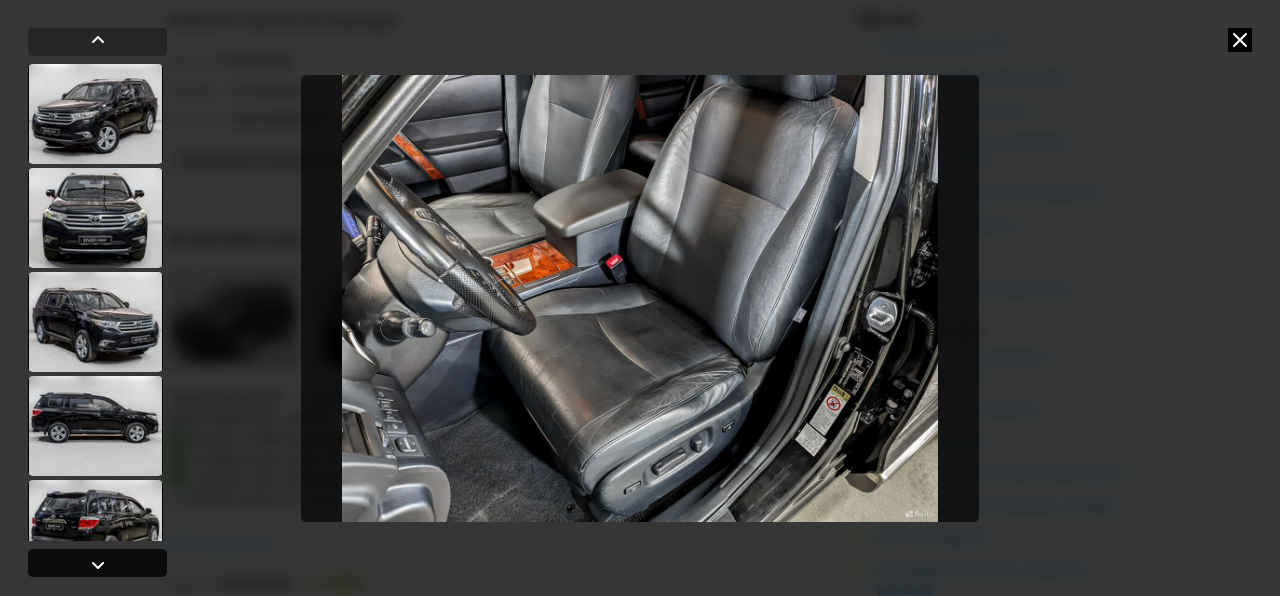 scroll, scrollTop: 1932, scrollLeft: 0, axis: vertical 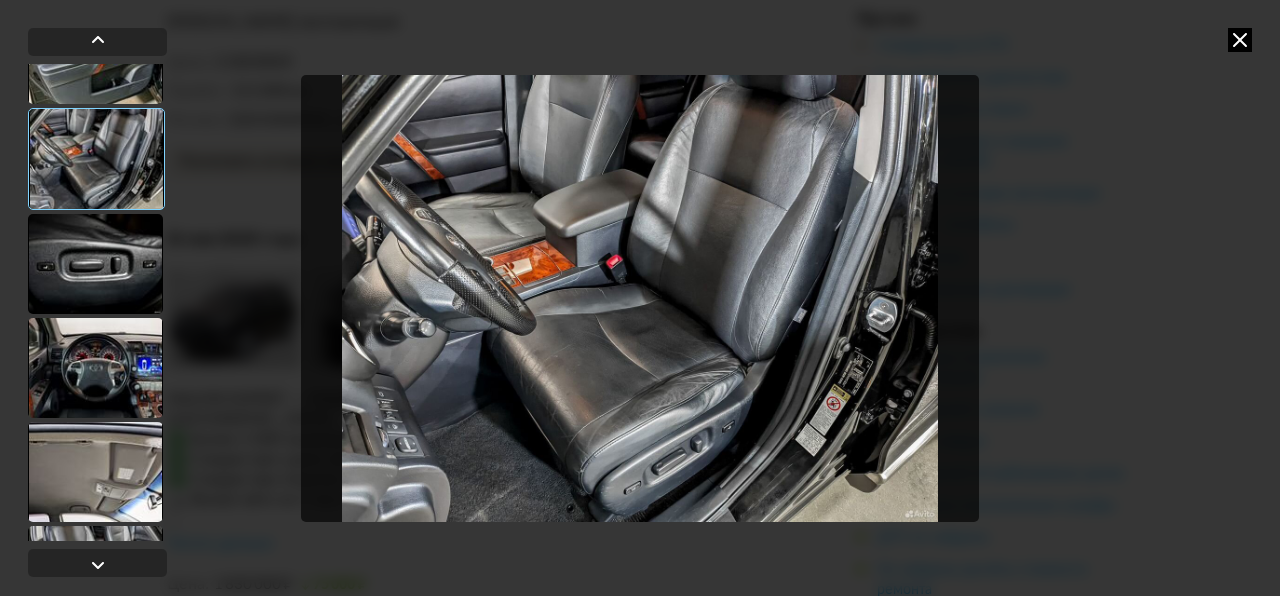click at bounding box center (640, 298) 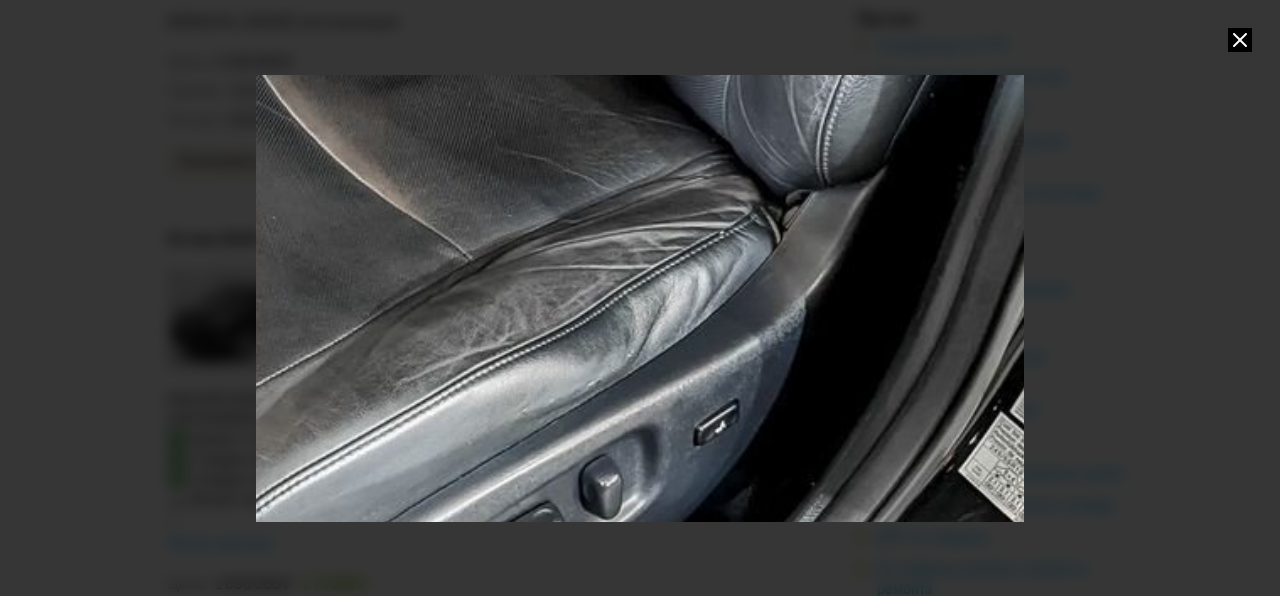 drag, startPoint x: 793, startPoint y: 485, endPoint x: 667, endPoint y: 268, distance: 250.92828 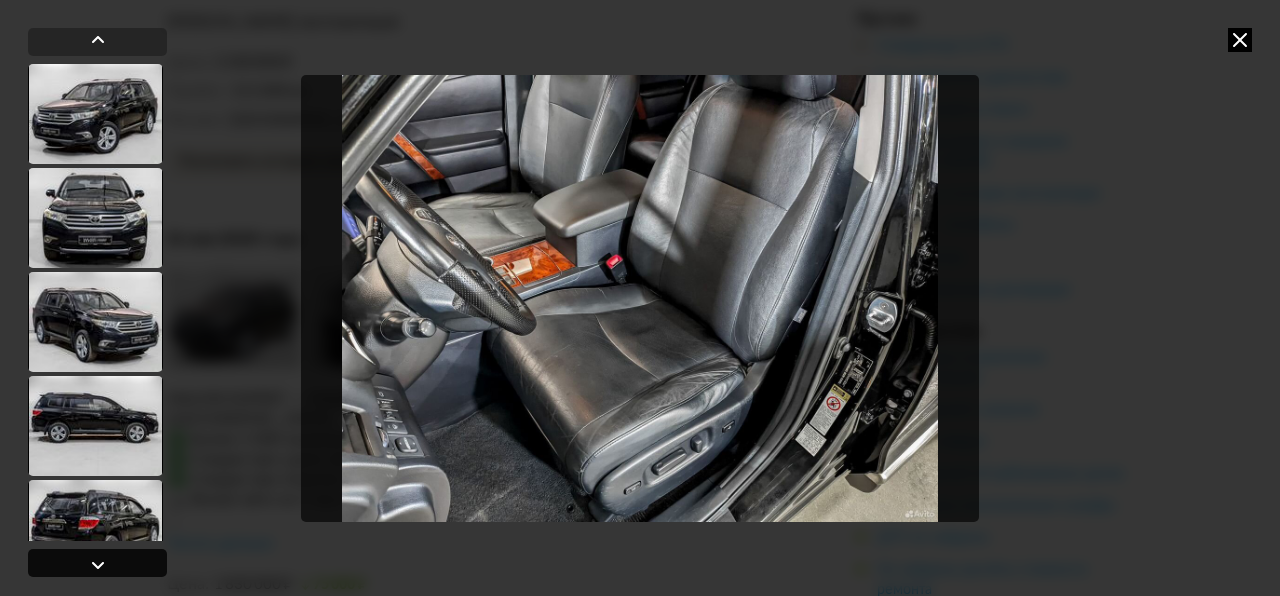 click at bounding box center [98, 565] 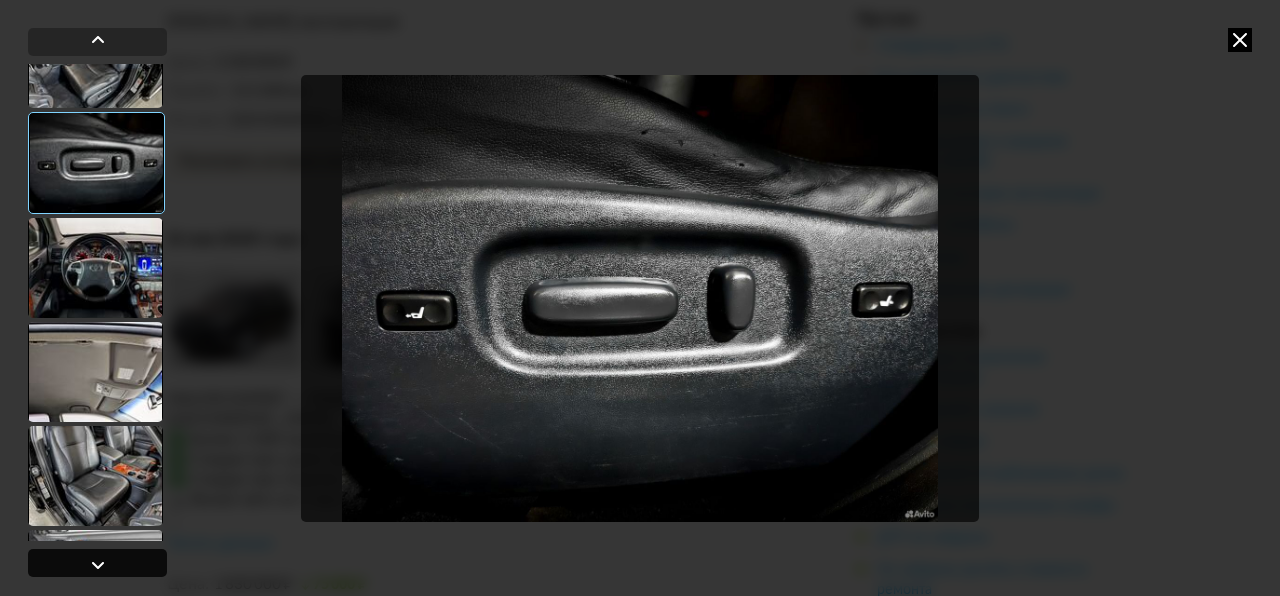 click at bounding box center (98, 565) 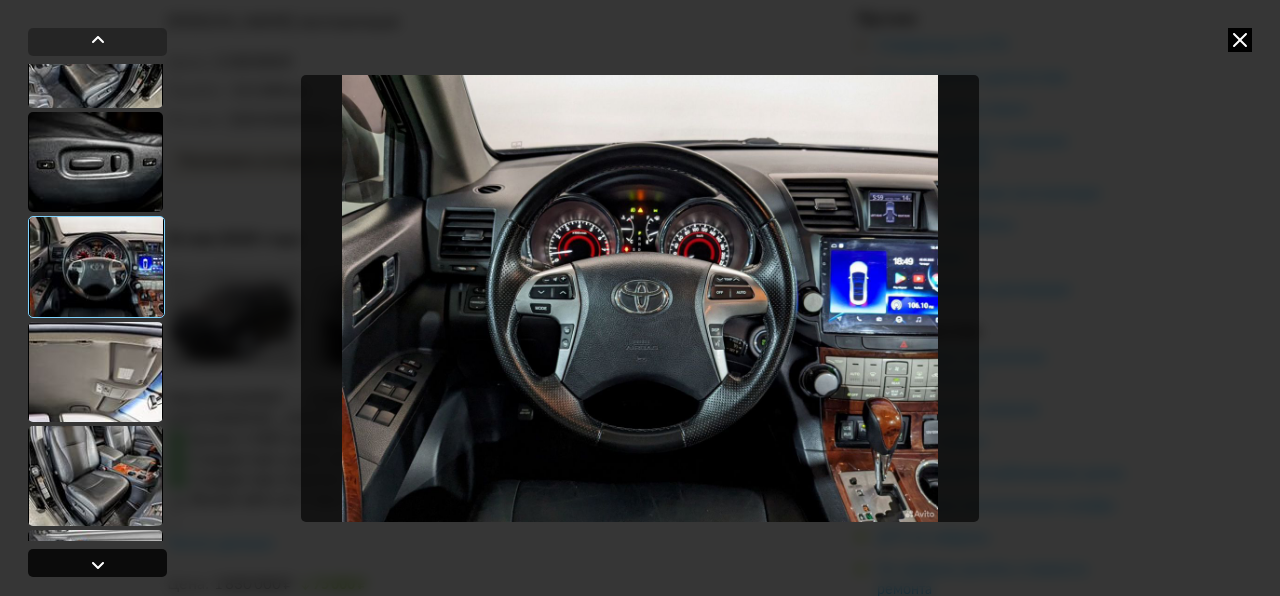 click at bounding box center (98, 565) 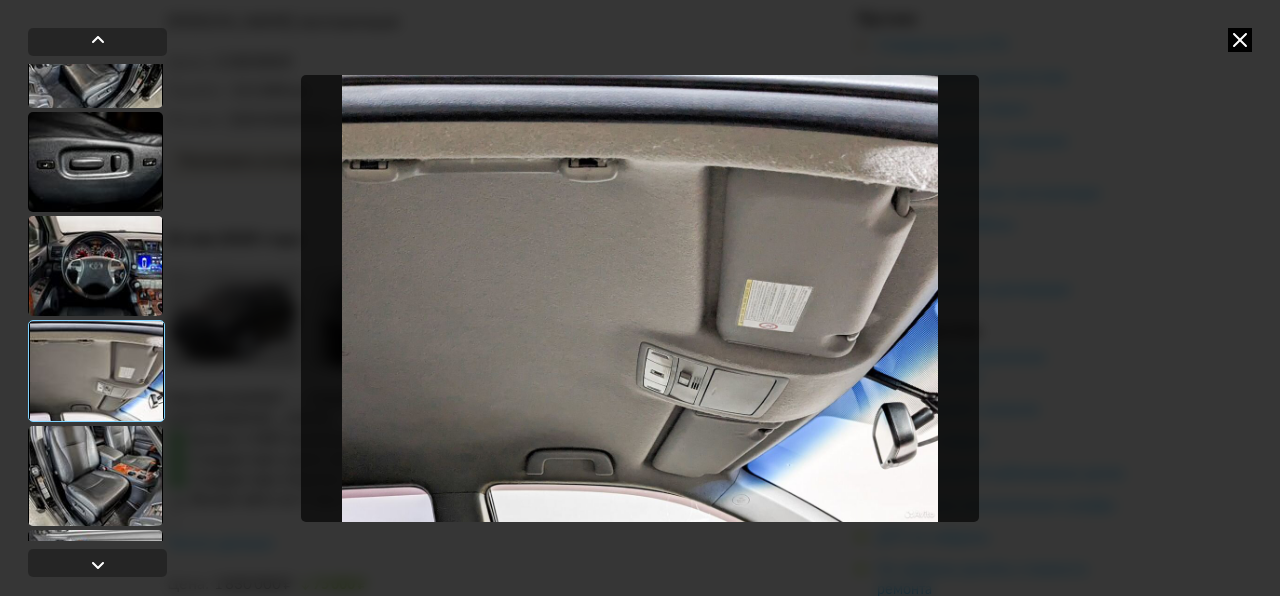 click at bounding box center (640, 298) 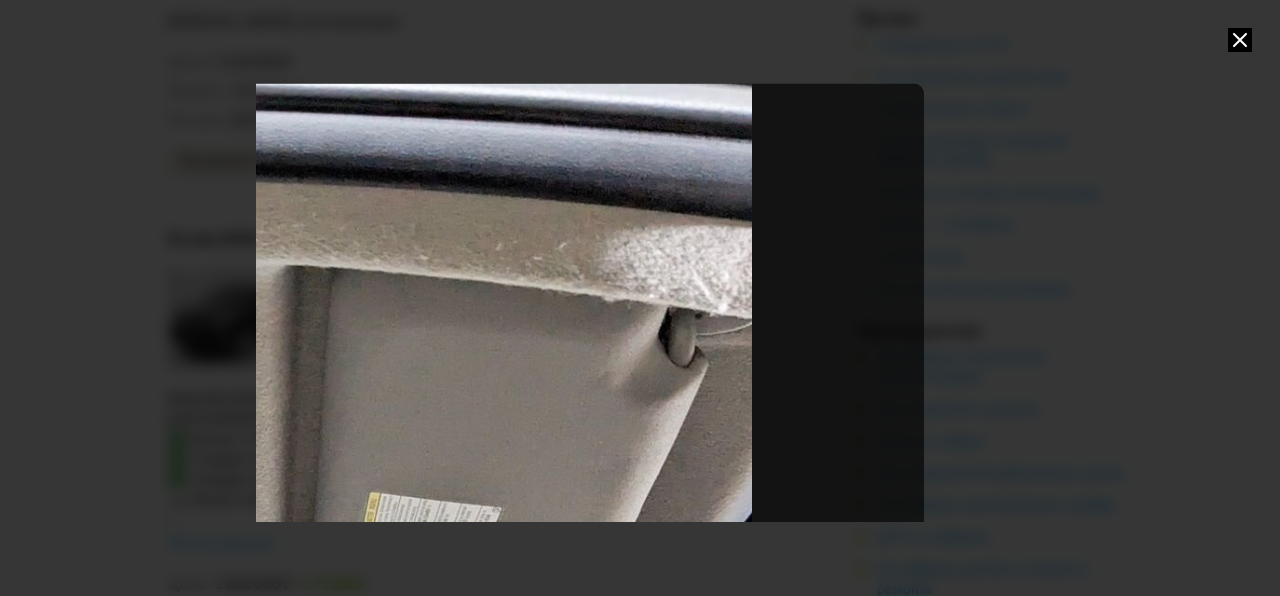 drag, startPoint x: 904, startPoint y: 164, endPoint x: 324, endPoint y: 396, distance: 624.67914 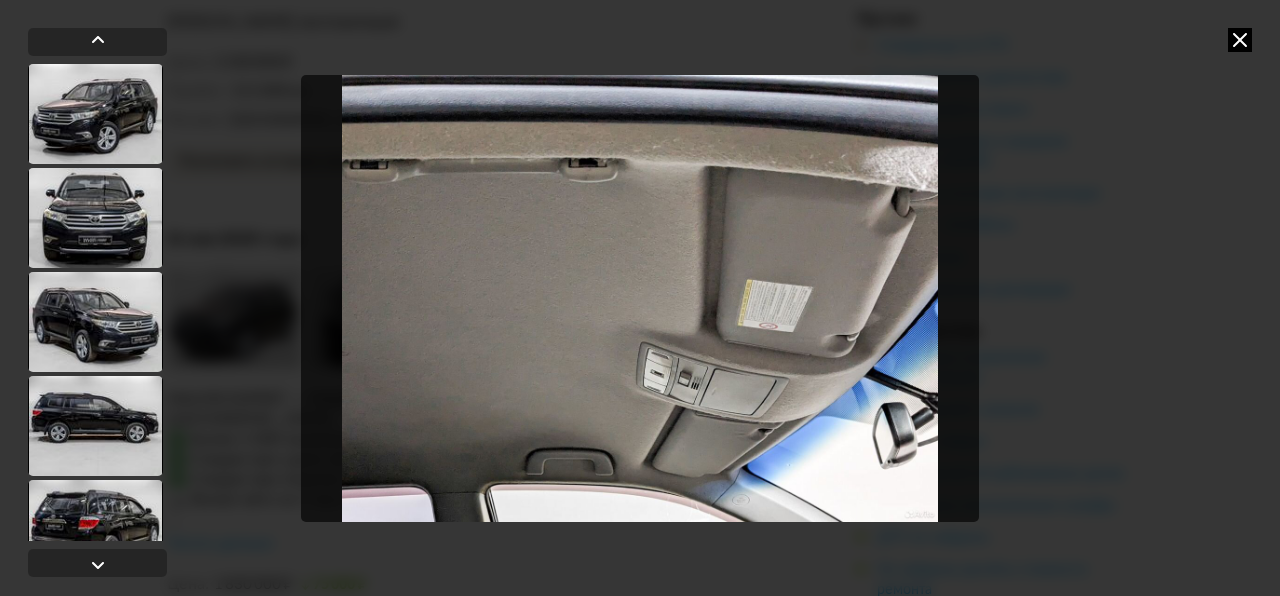 click at bounding box center [640, 298] 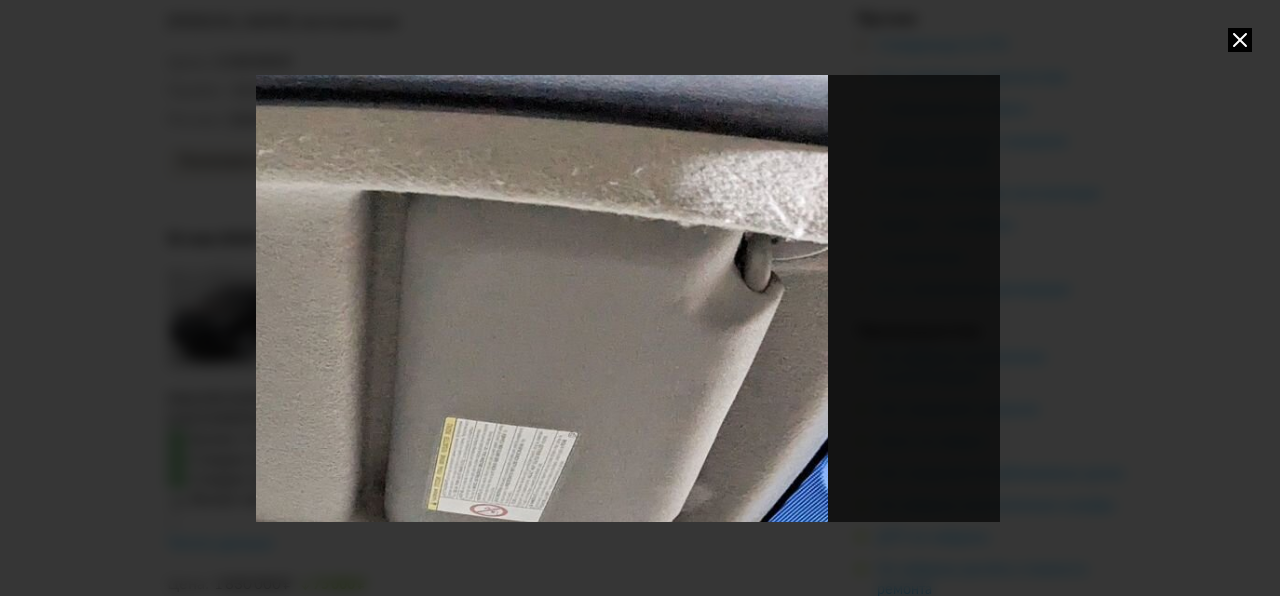 drag, startPoint x: 710, startPoint y: 167, endPoint x: 302, endPoint y: 324, distance: 437.16473 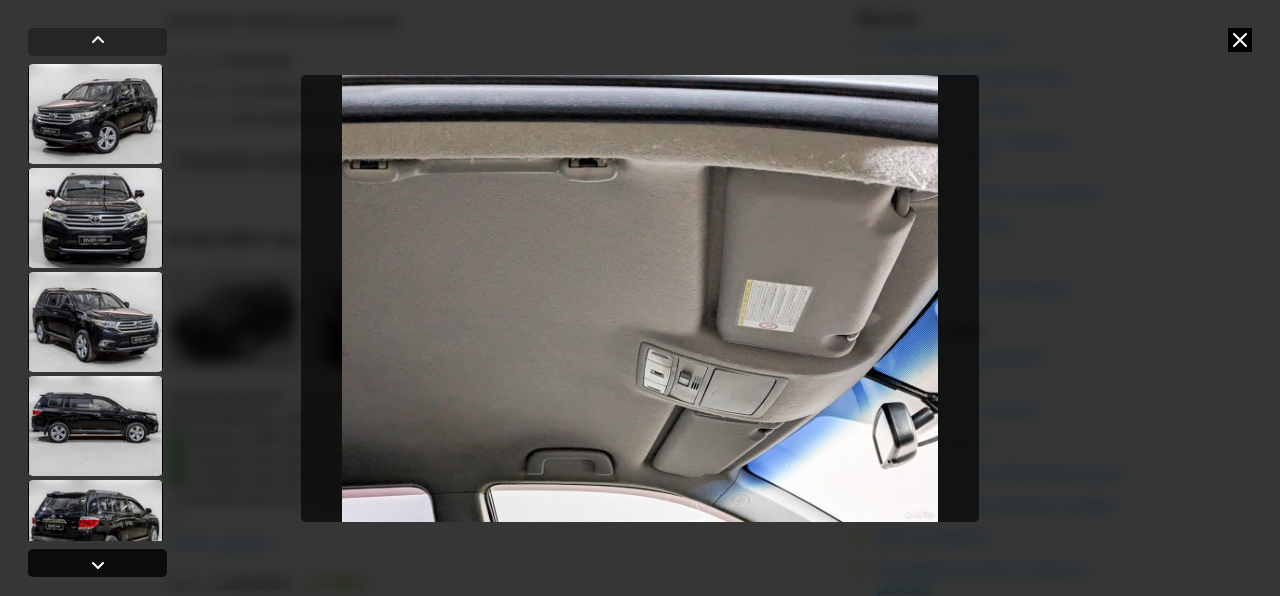 click at bounding box center (98, 565) 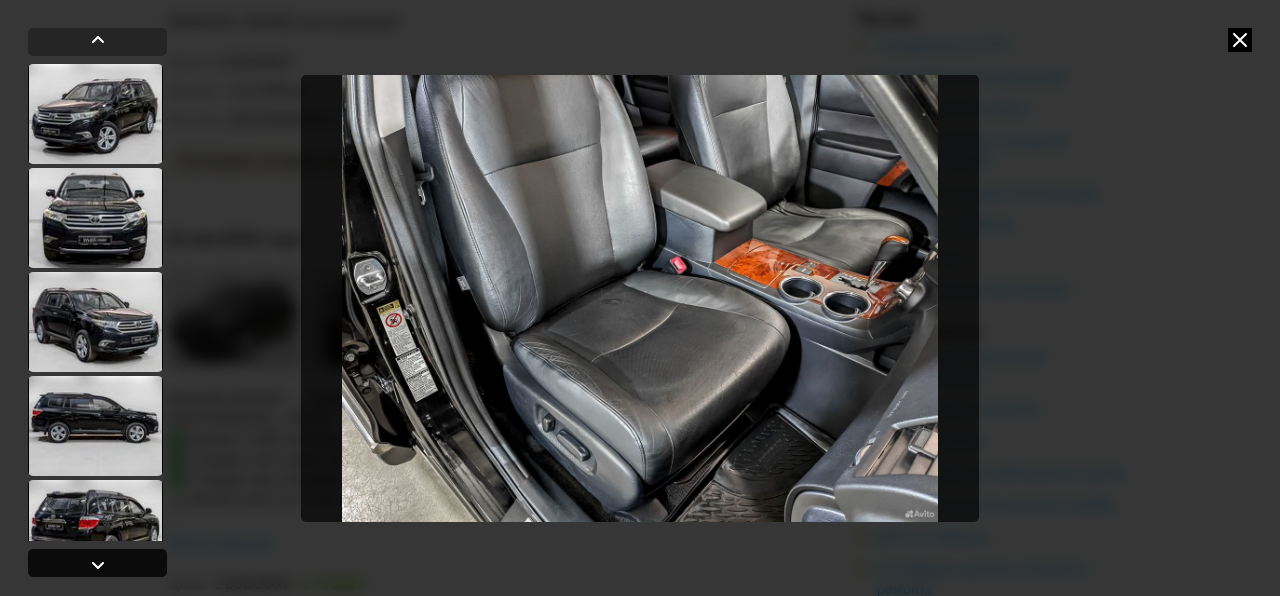 scroll, scrollTop: 2332, scrollLeft: 0, axis: vertical 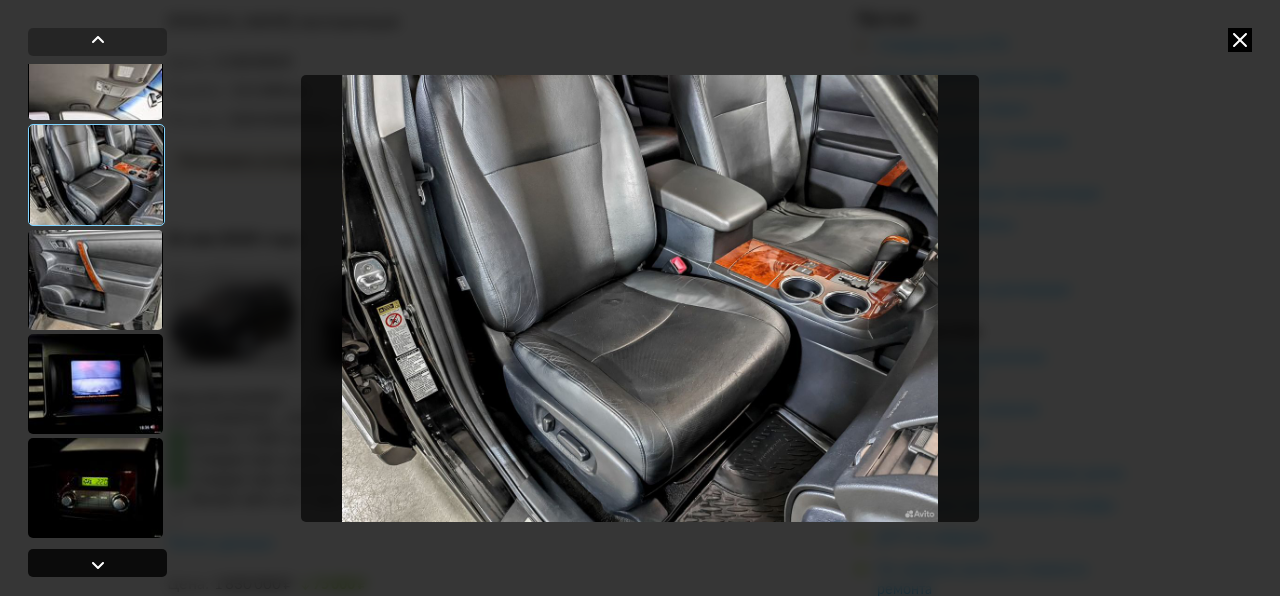 click at bounding box center [98, 565] 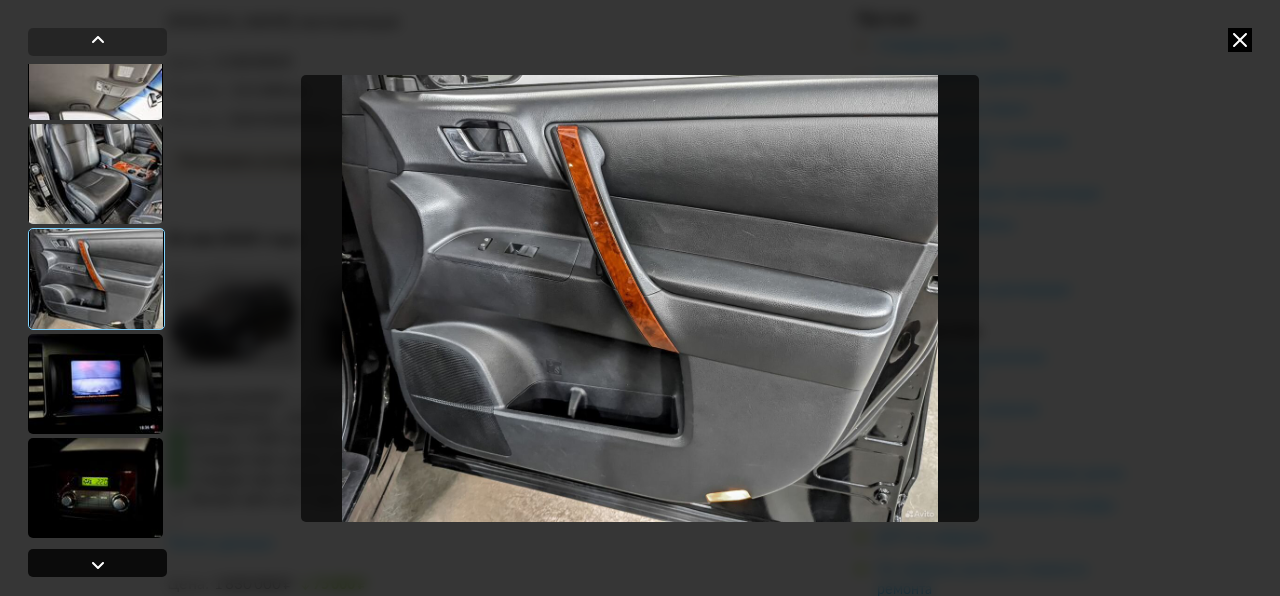 click at bounding box center (98, 565) 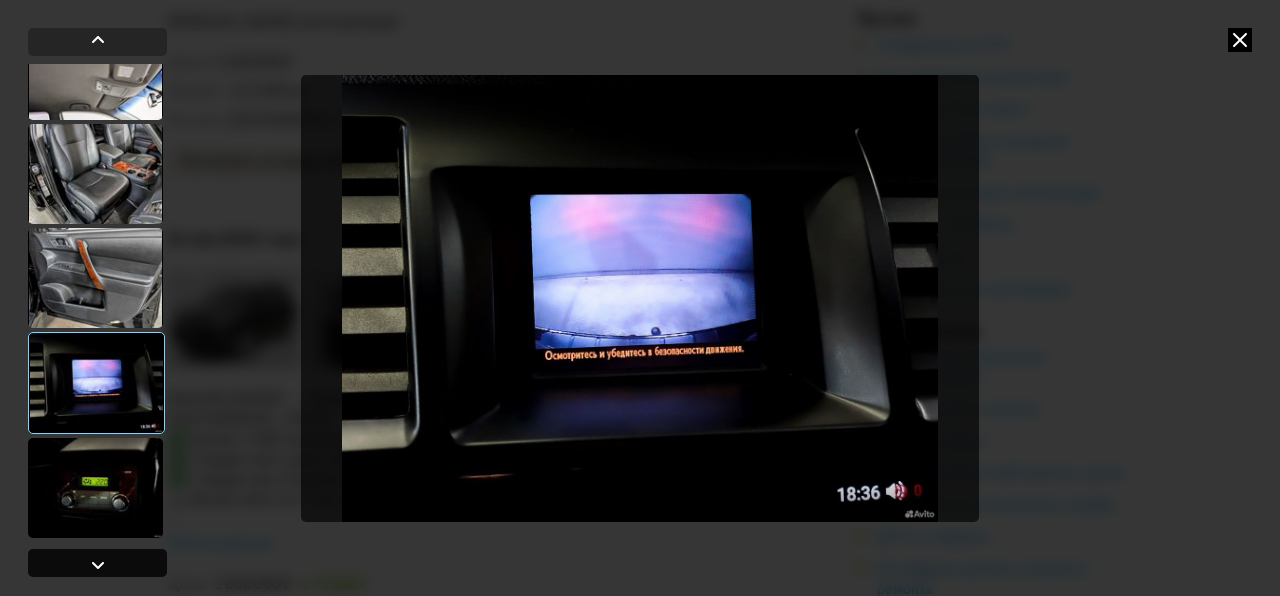 click at bounding box center [98, 565] 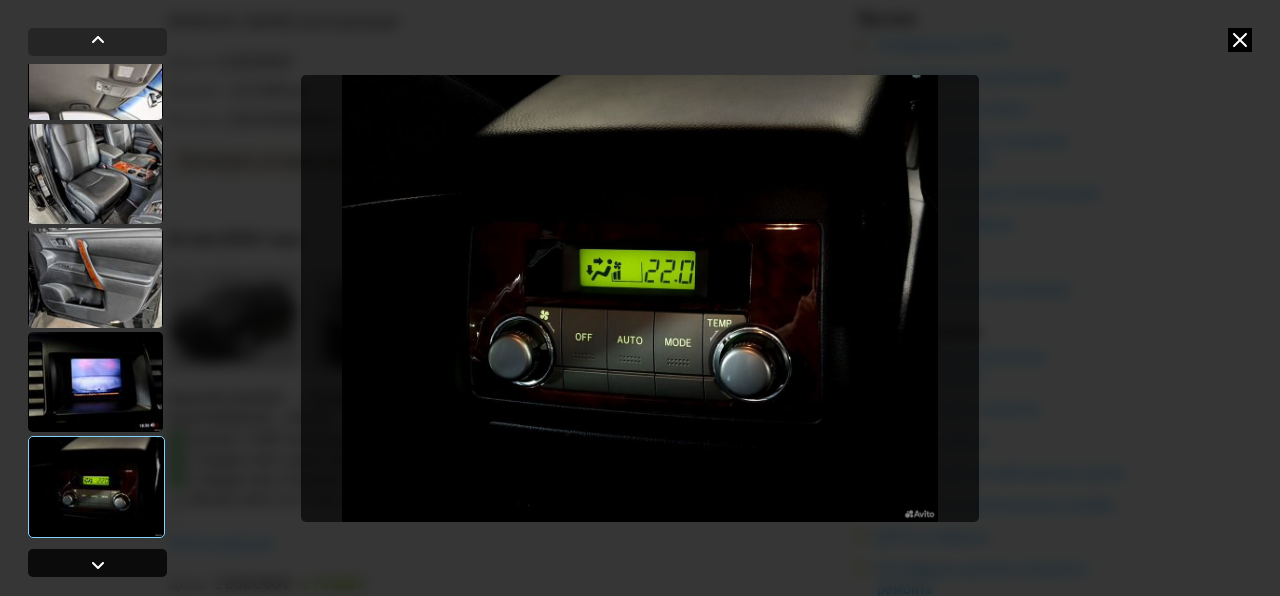 click at bounding box center (98, 565) 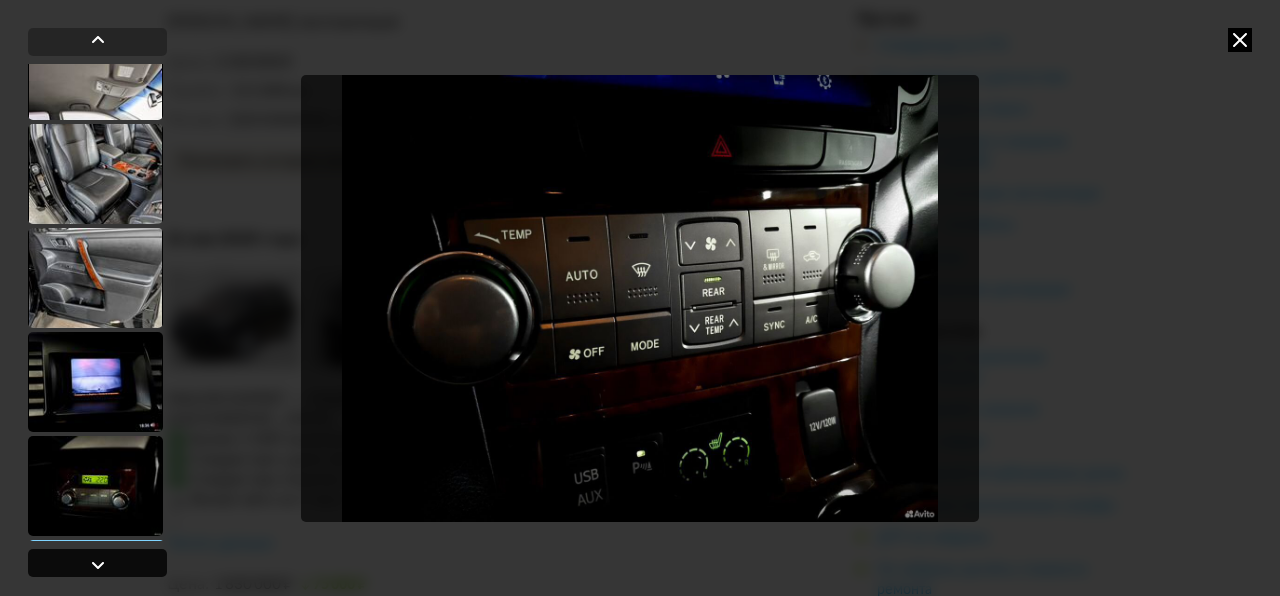 click at bounding box center (98, 565) 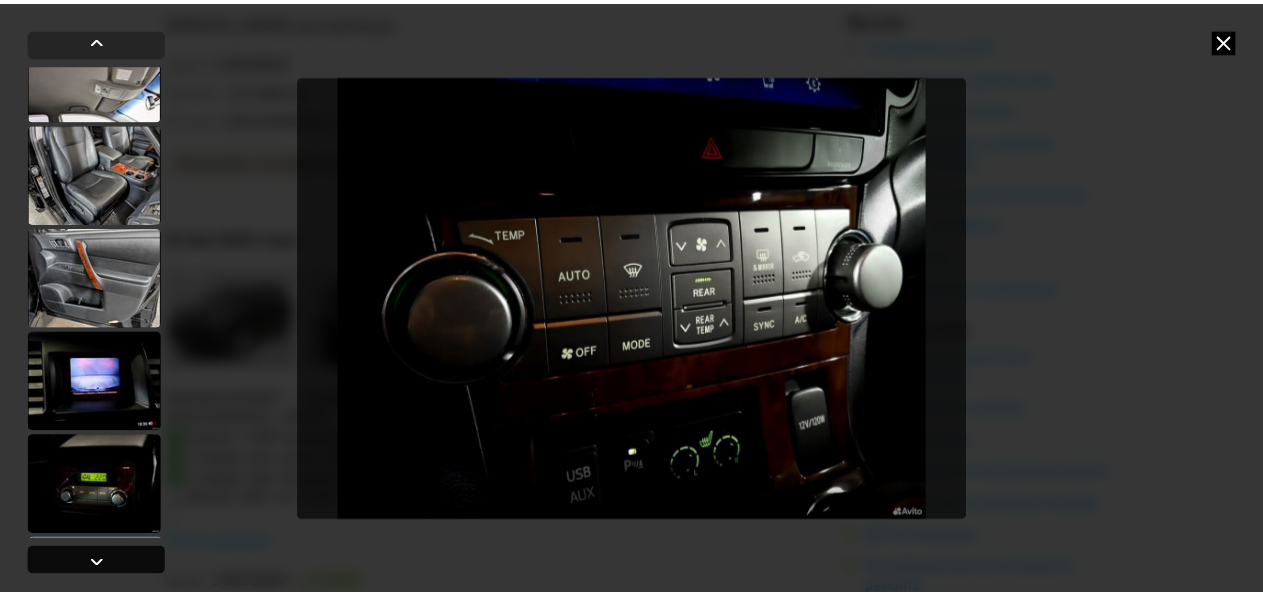 scroll, scrollTop: 2436, scrollLeft: 0, axis: vertical 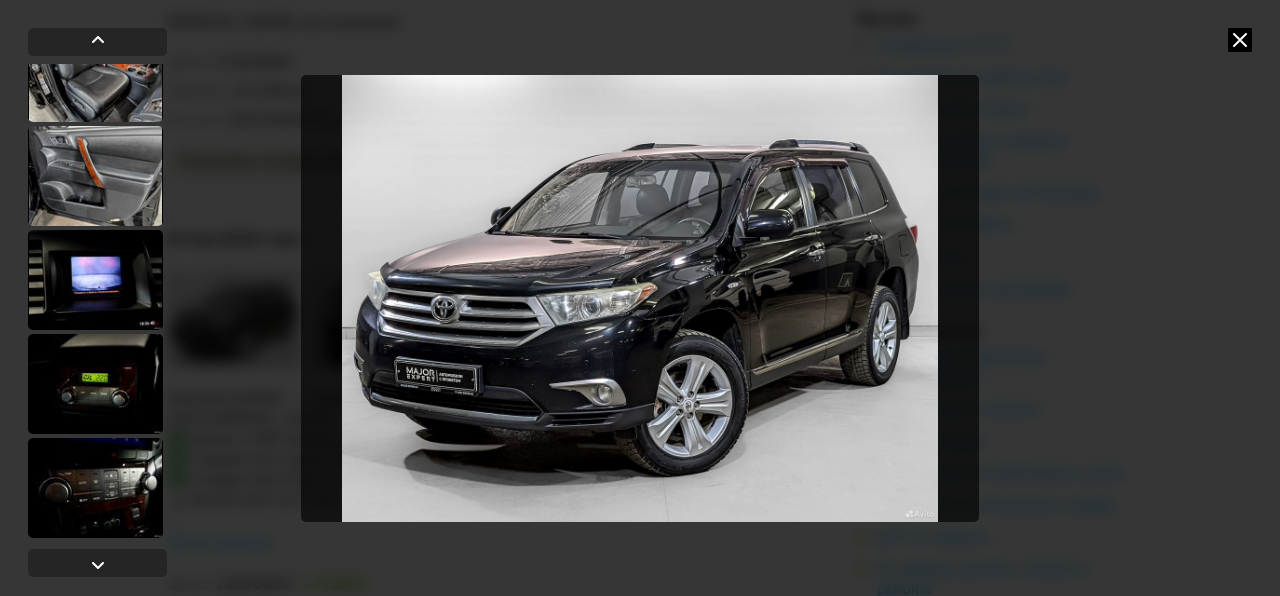 click at bounding box center (1240, 40) 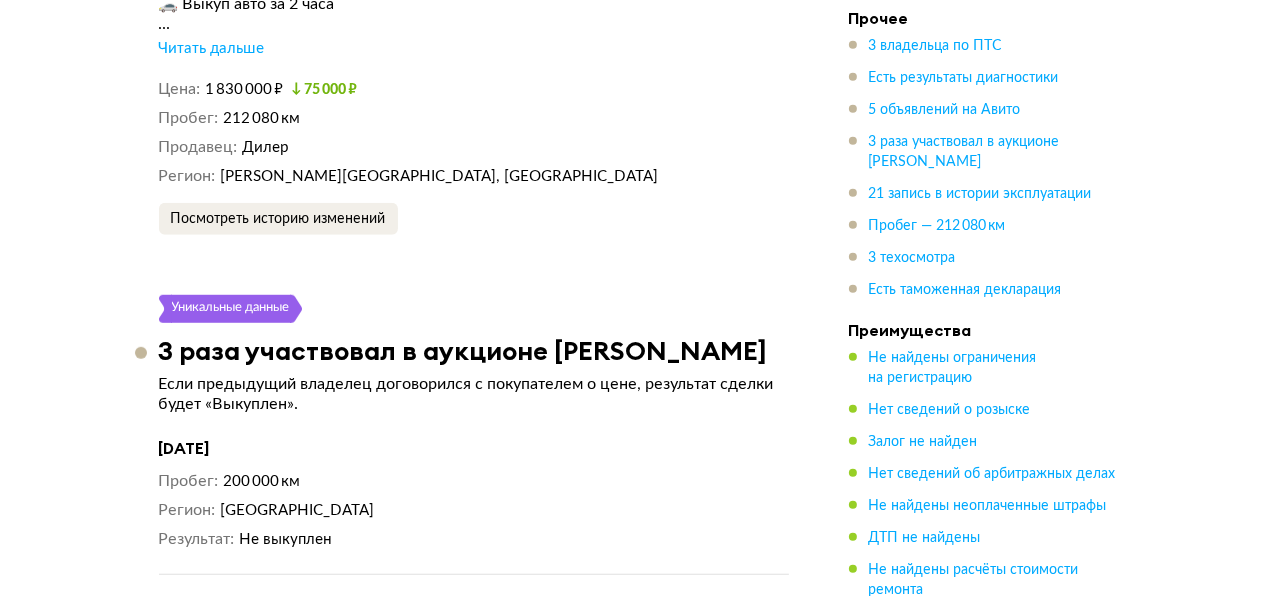 scroll, scrollTop: 7440, scrollLeft: 0, axis: vertical 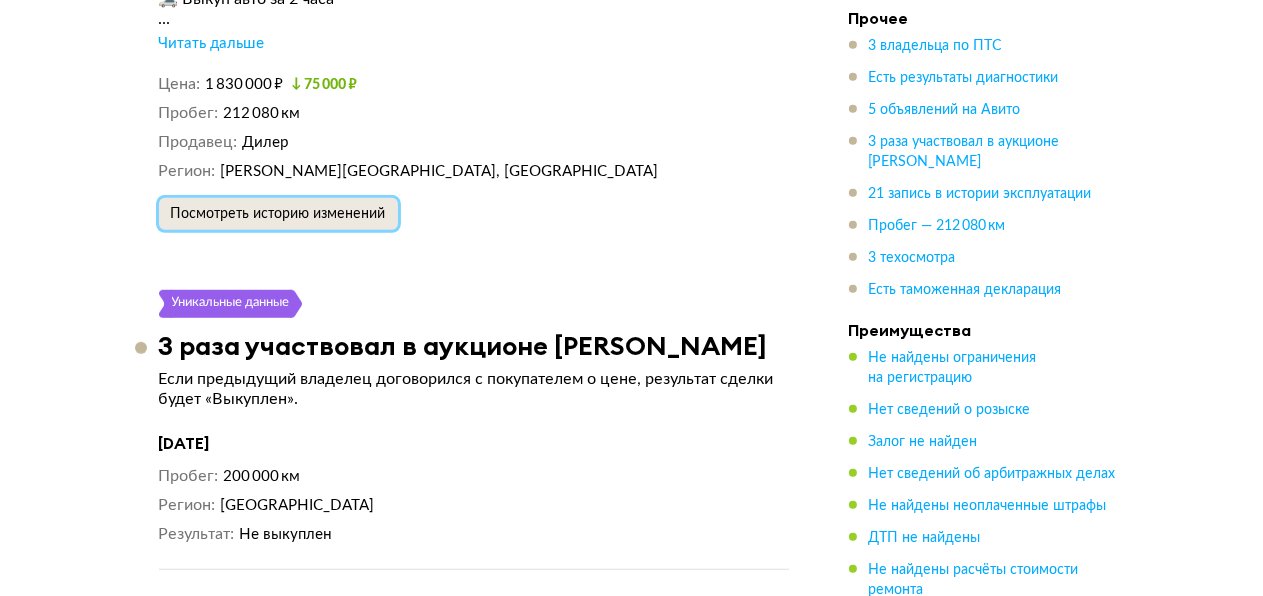 click on "Посмотреть историю изменений" at bounding box center (278, 214) 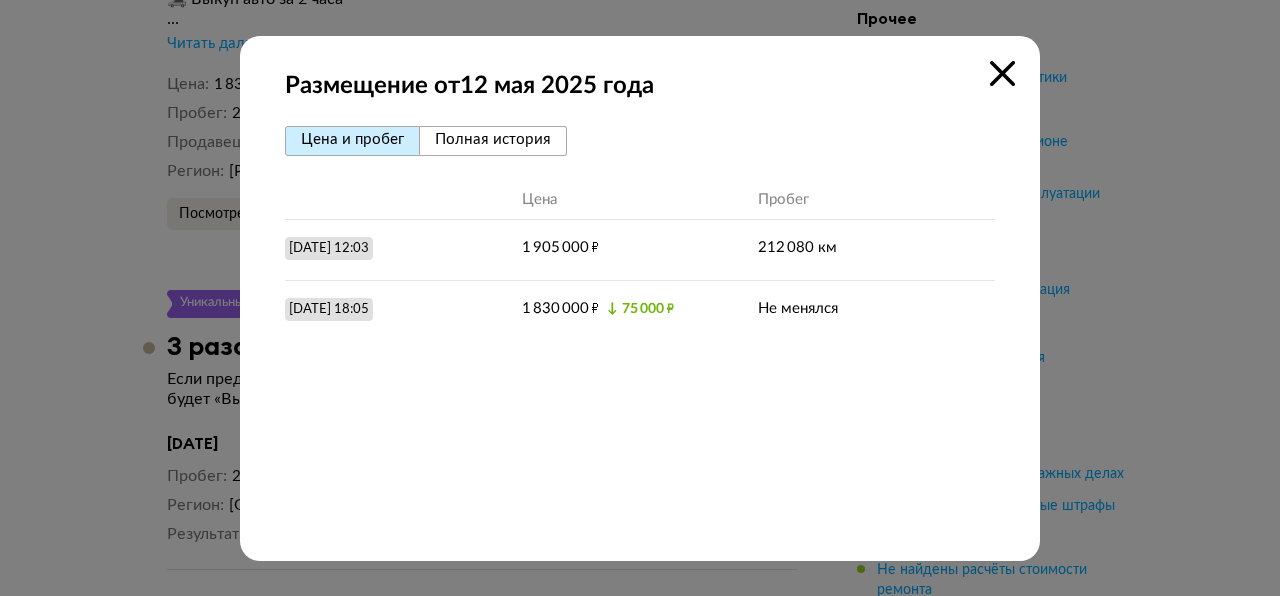 click at bounding box center [1002, 73] 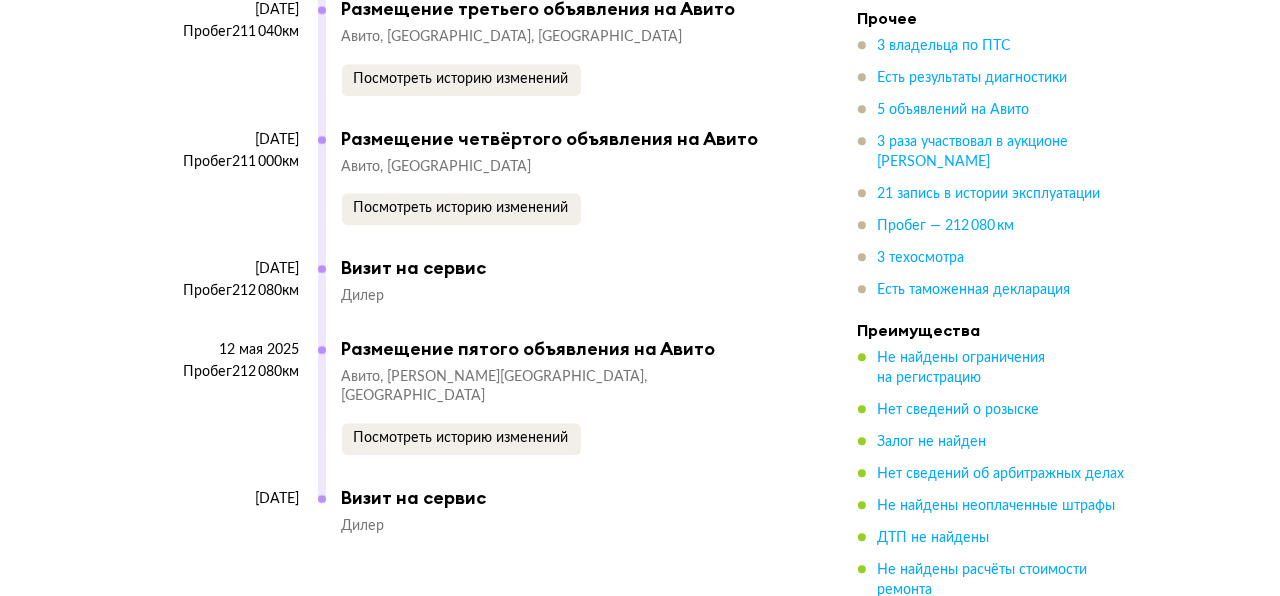 scroll, scrollTop: 11140, scrollLeft: 0, axis: vertical 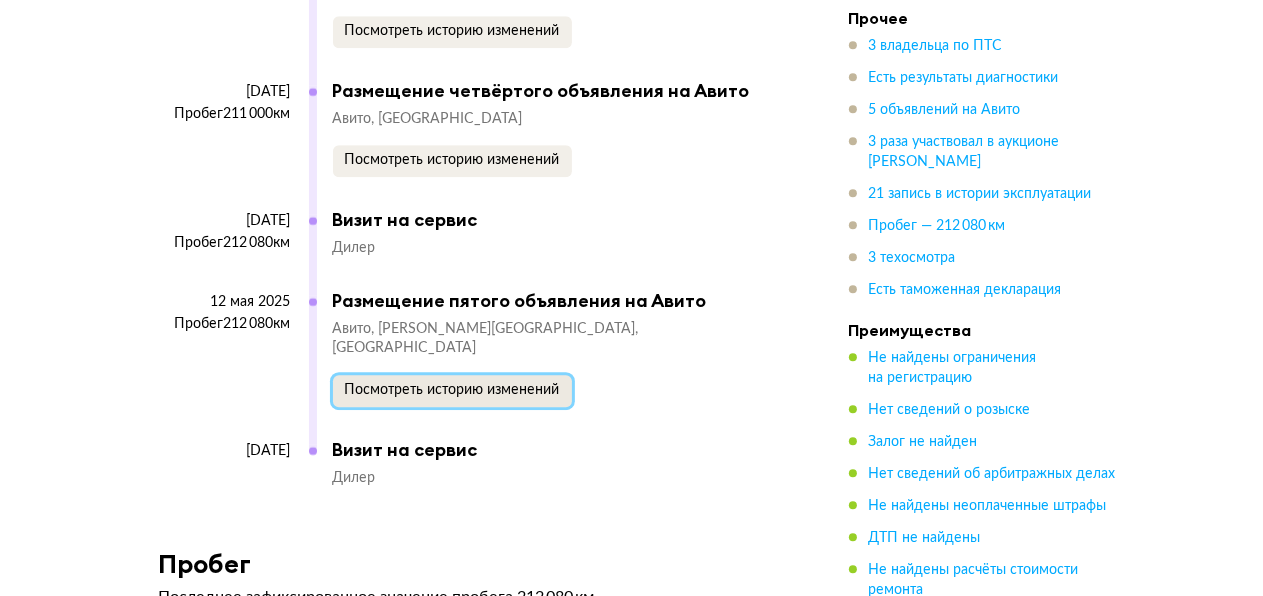 click on "Посмотреть историю изменений" at bounding box center (452, 391) 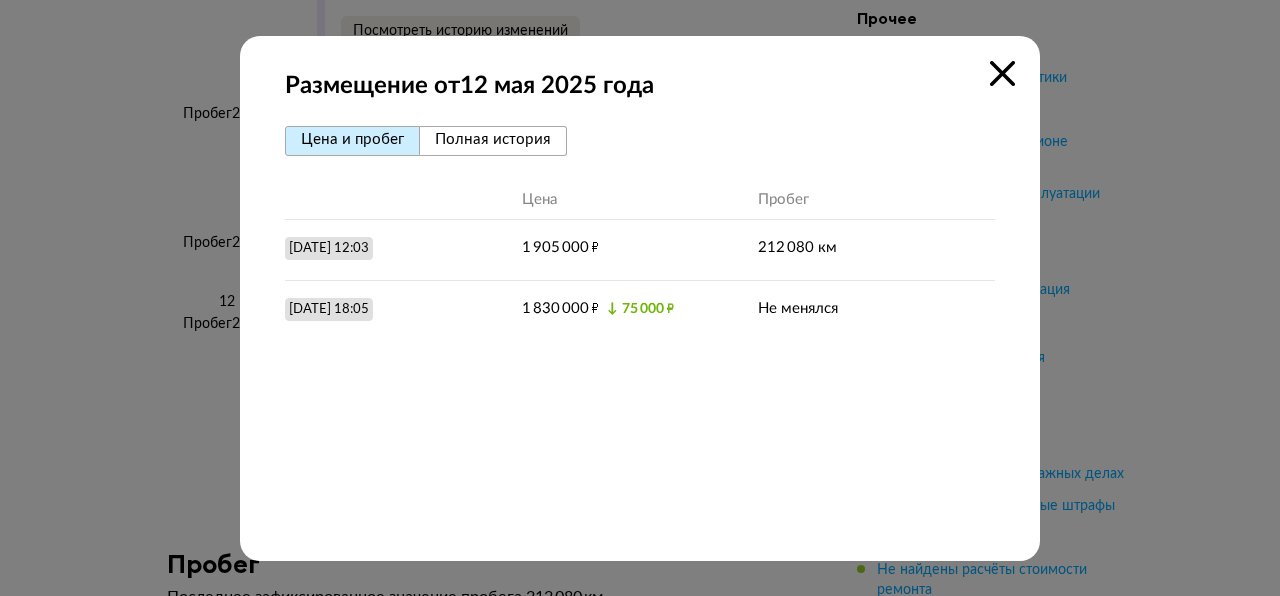click on "Полная история" at bounding box center [493, 139] 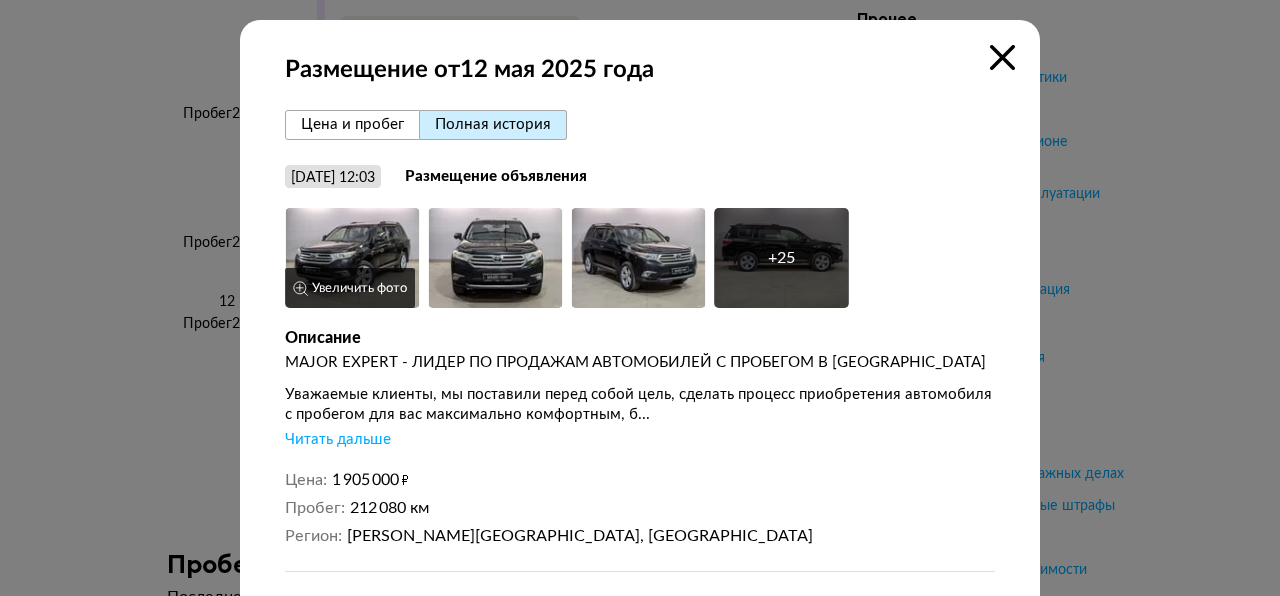 click on "Увеличить фото" at bounding box center (350, 288) 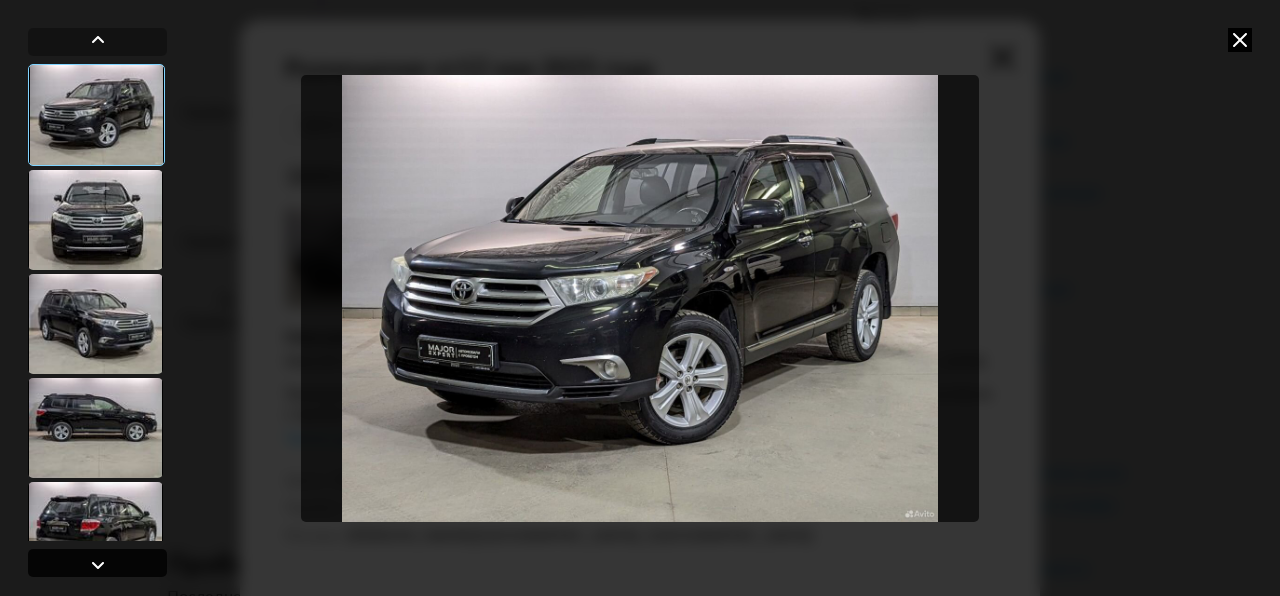 click at bounding box center [98, 565] 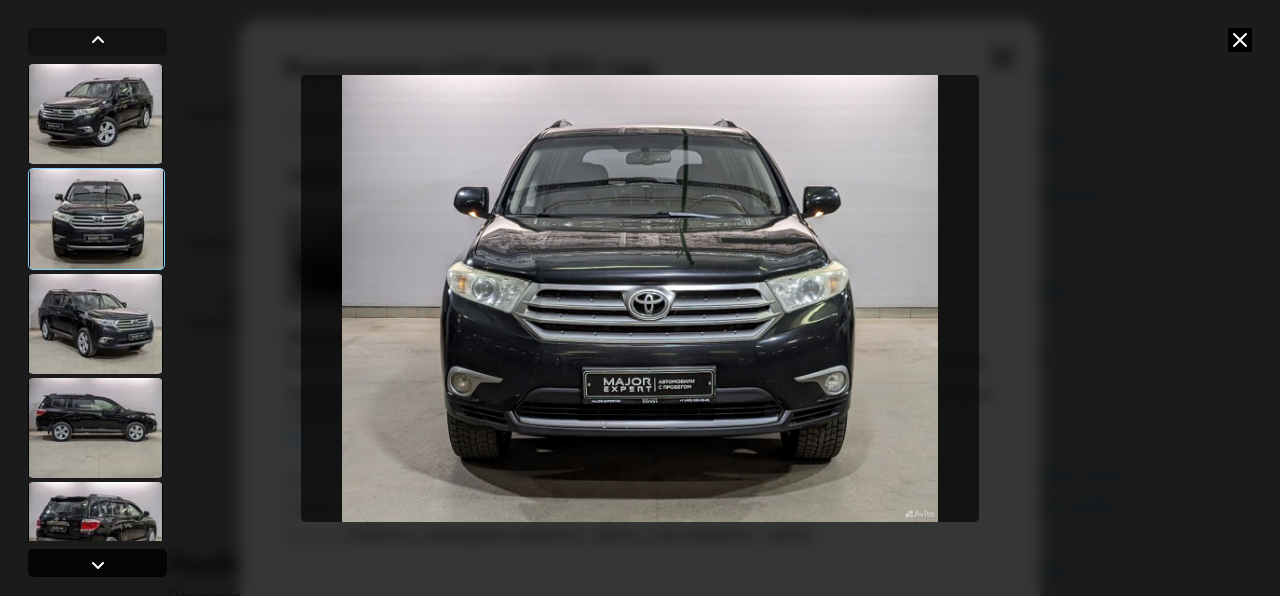 click at bounding box center (98, 565) 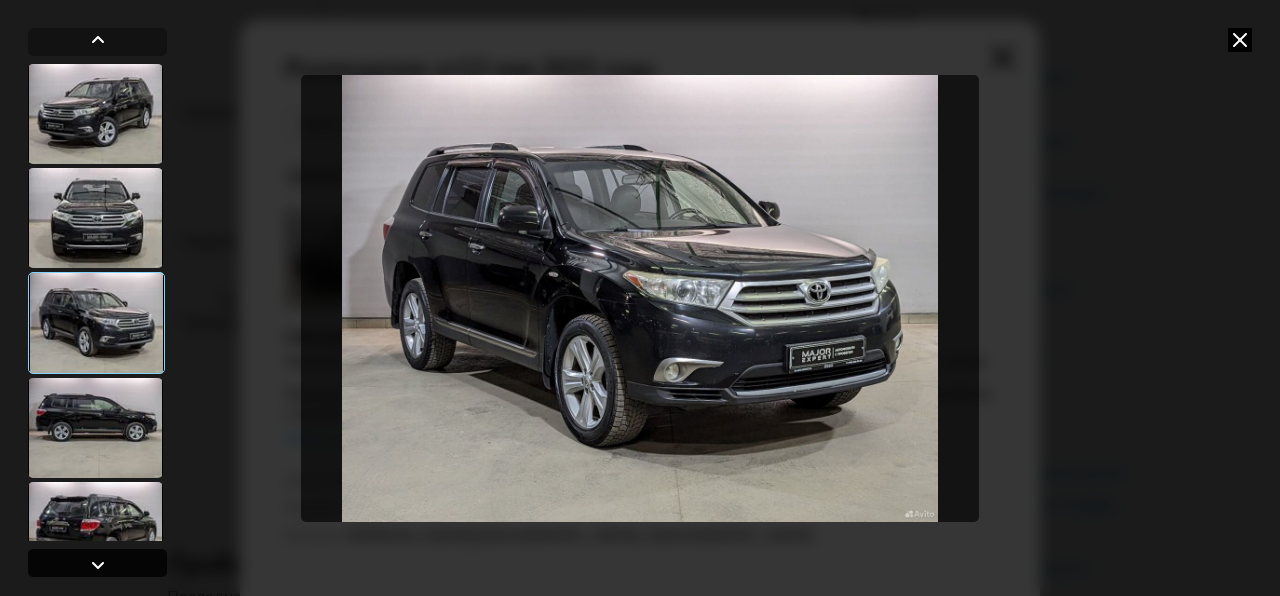 click at bounding box center [98, 565] 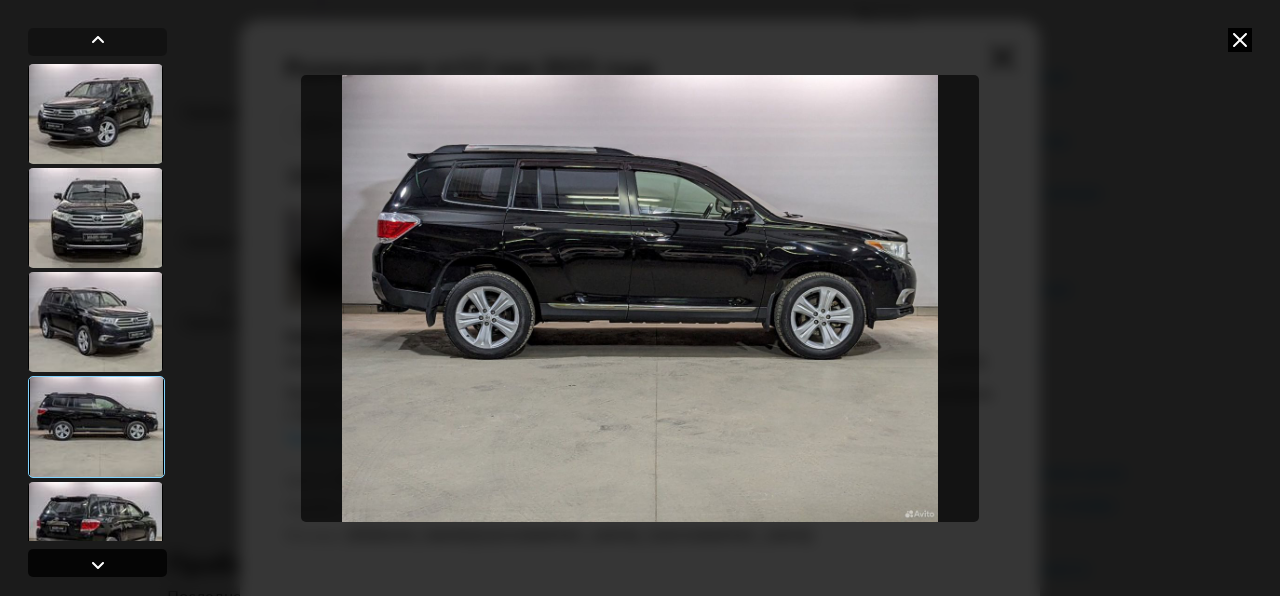 click at bounding box center (98, 565) 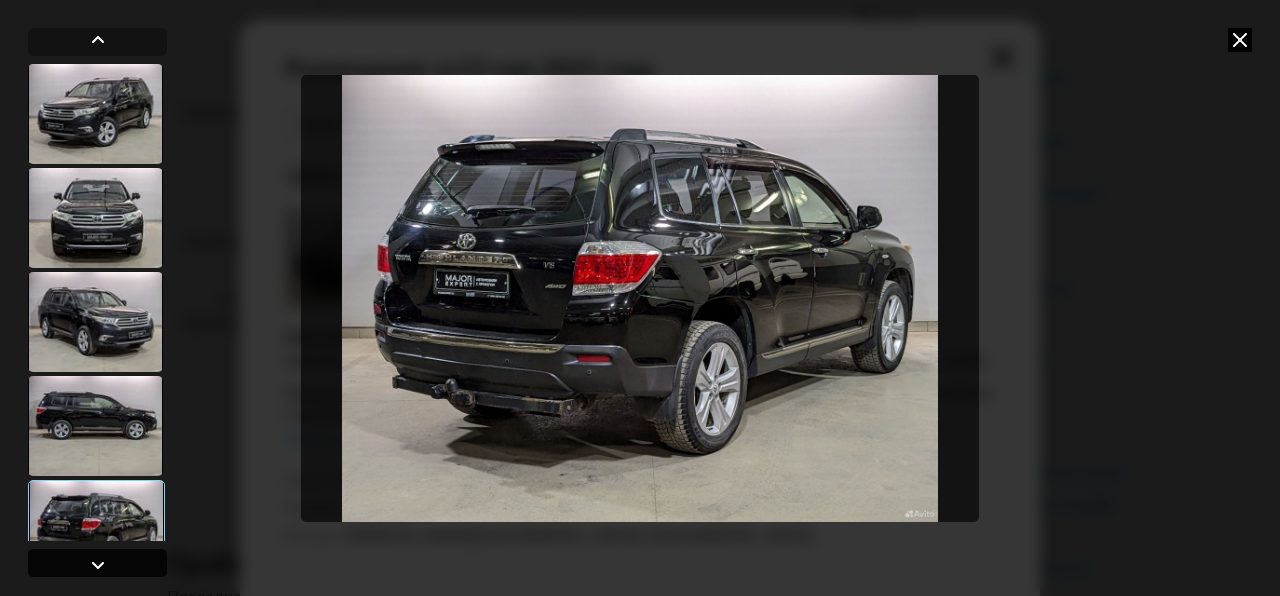 click at bounding box center (98, 565) 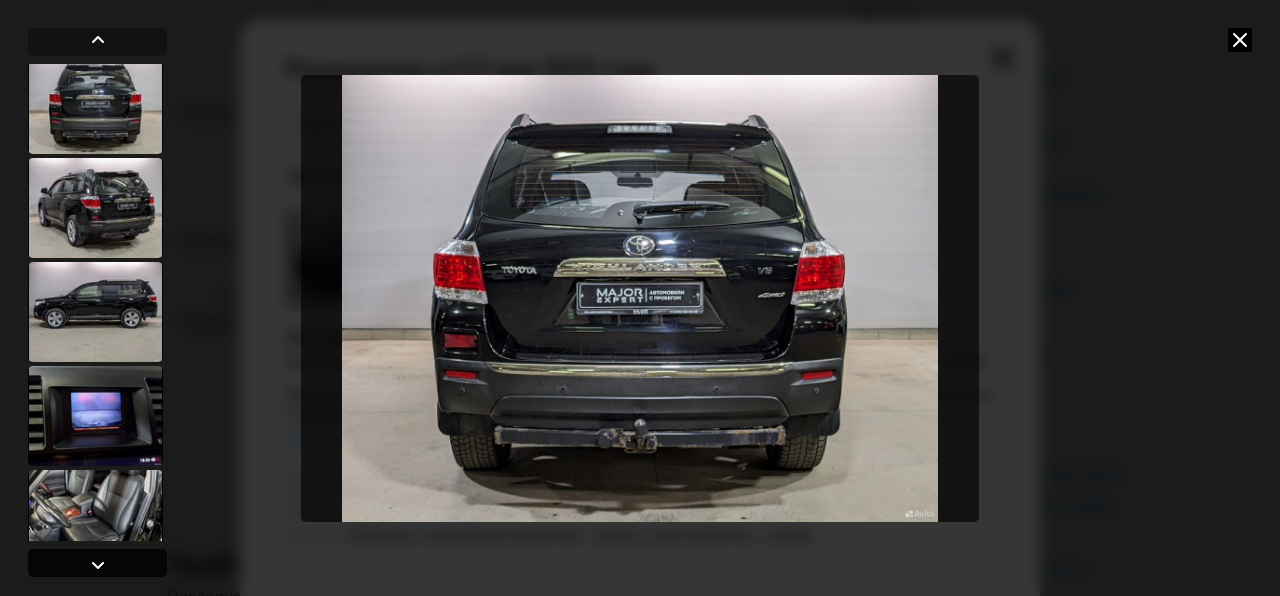 scroll, scrollTop: 531, scrollLeft: 0, axis: vertical 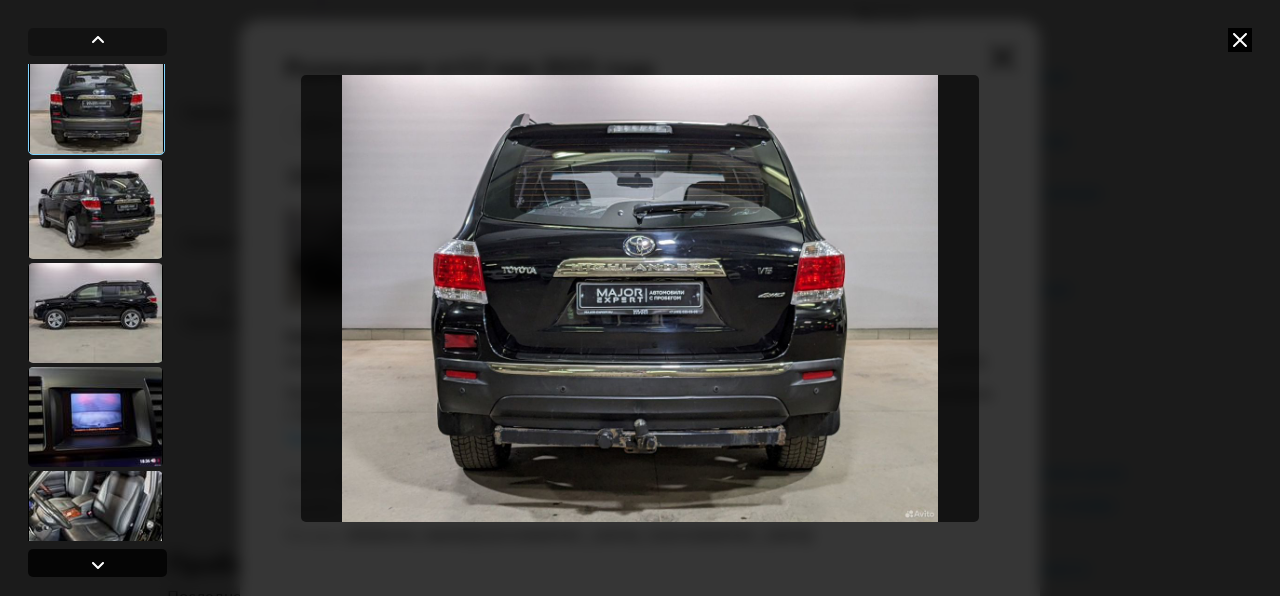 click at bounding box center [98, 565] 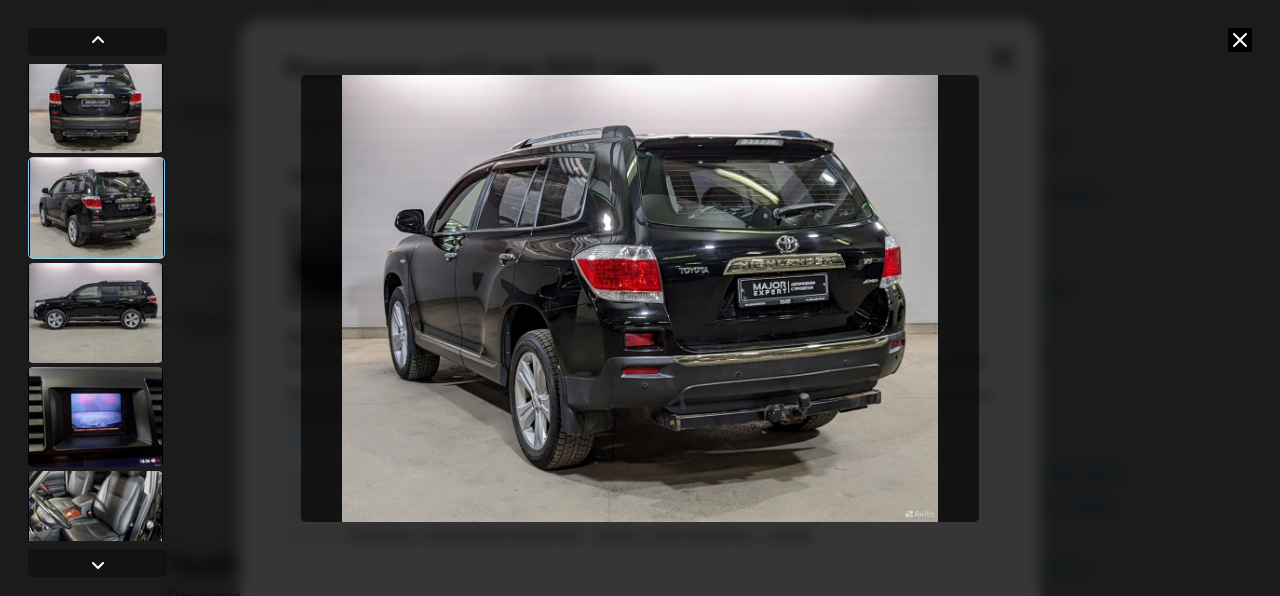 click at bounding box center (640, 298) 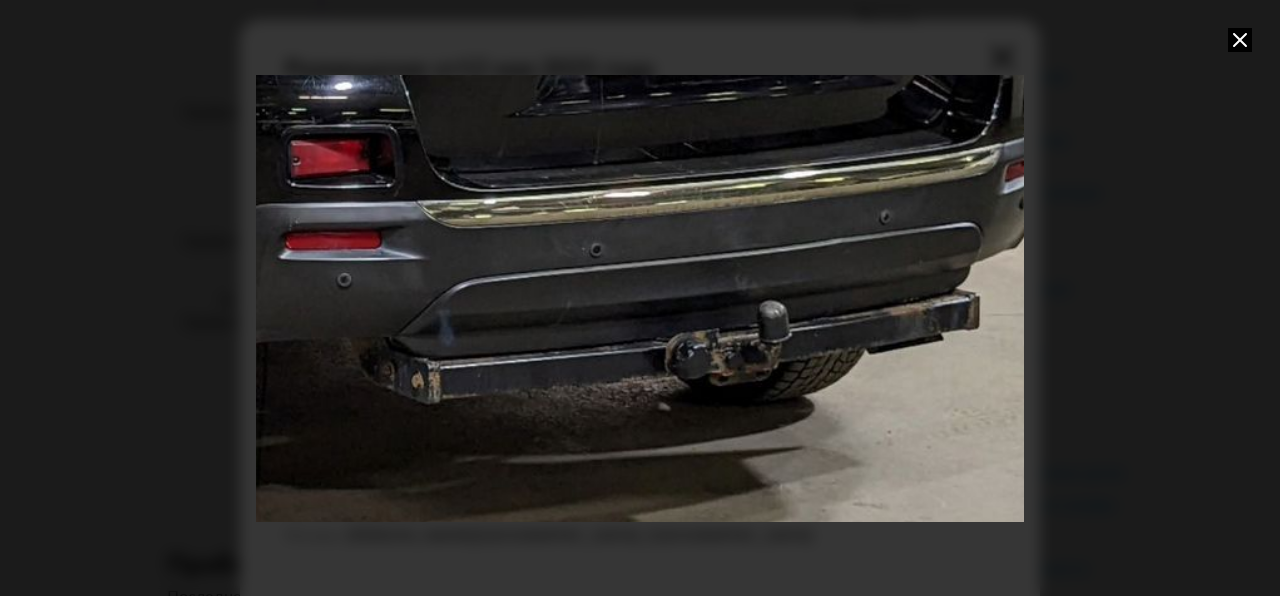 drag, startPoint x: 860, startPoint y: 444, endPoint x: 633, endPoint y: 241, distance: 304.52914 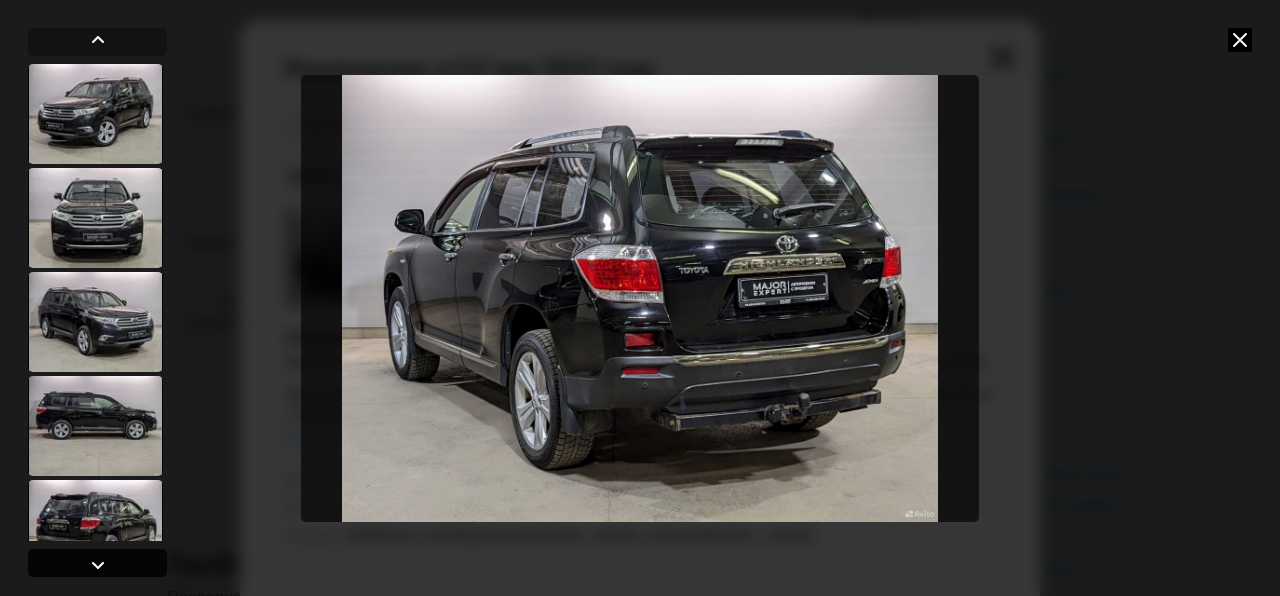 click at bounding box center (98, 565) 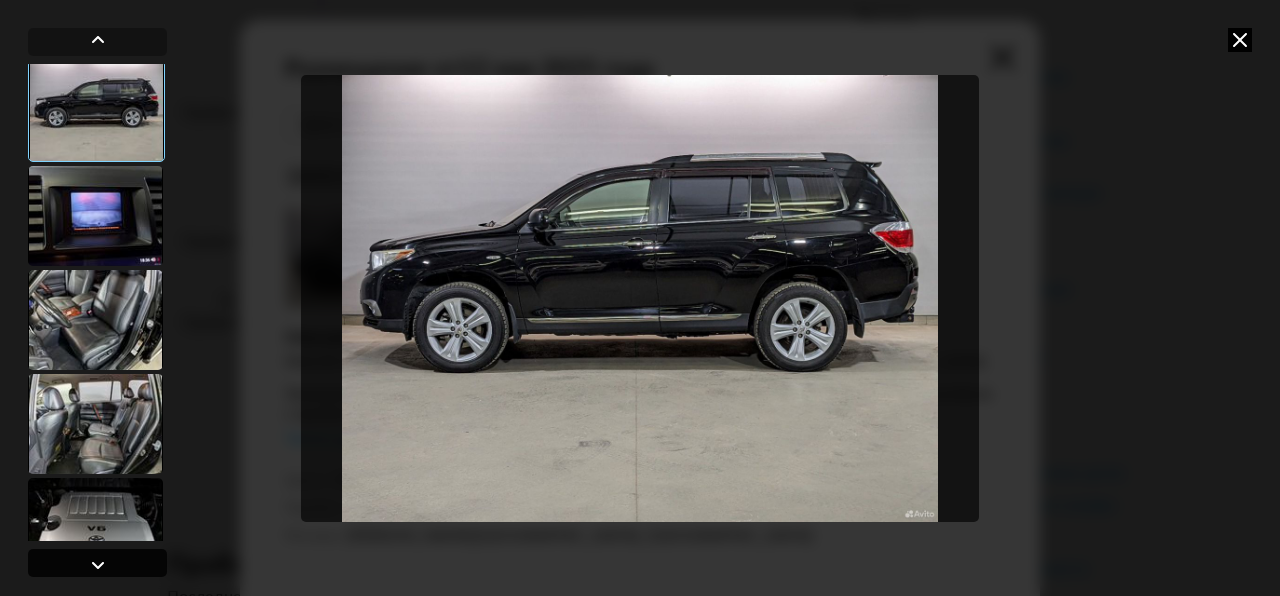 scroll, scrollTop: 731, scrollLeft: 0, axis: vertical 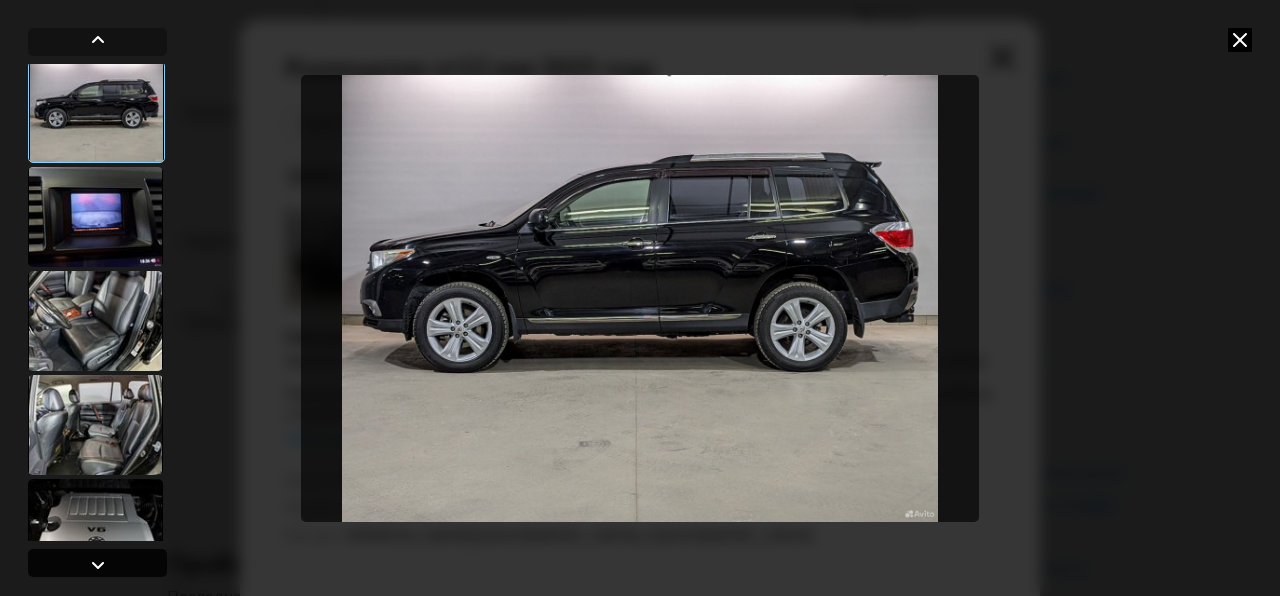 click at bounding box center [98, 565] 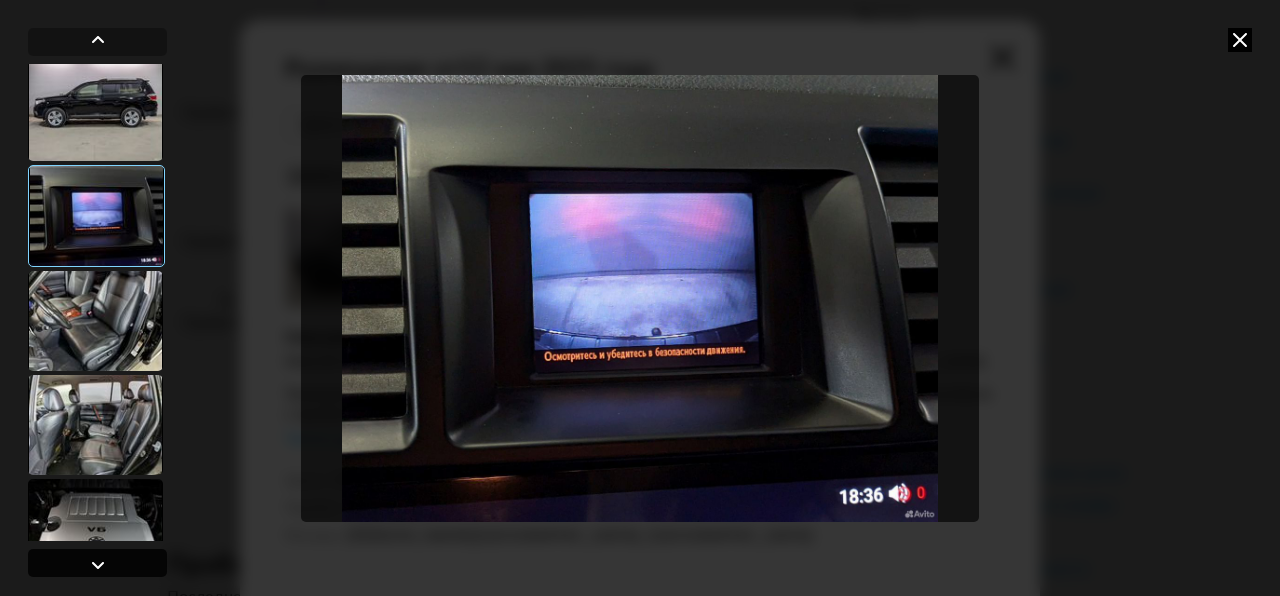 click at bounding box center [98, 565] 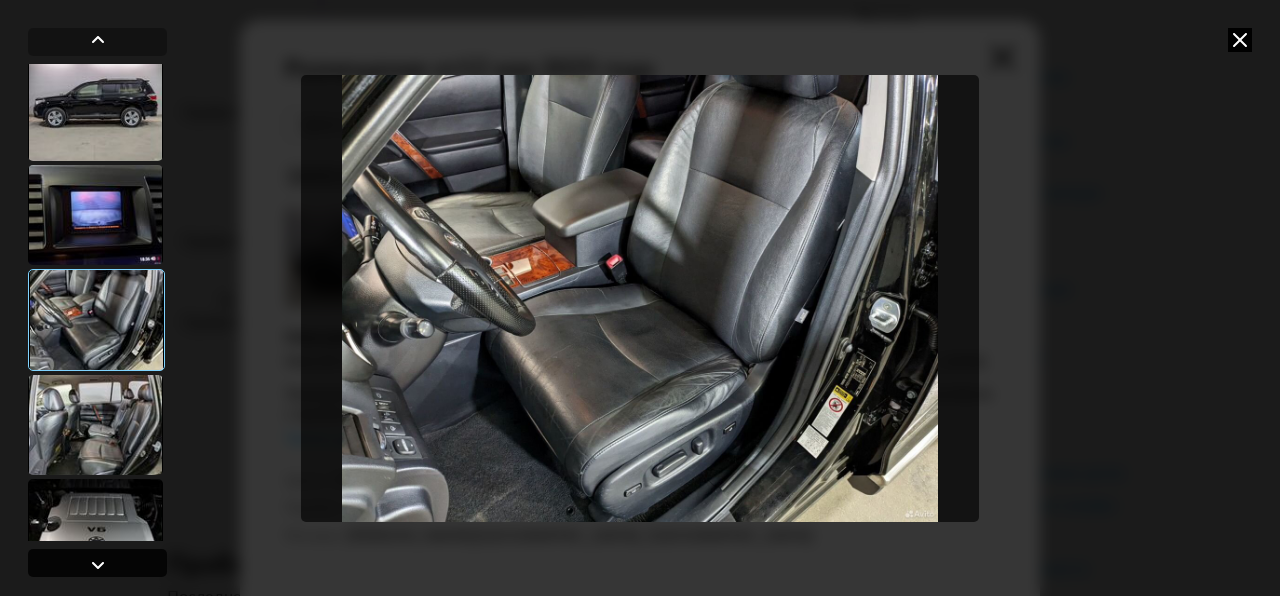 click at bounding box center (98, 565) 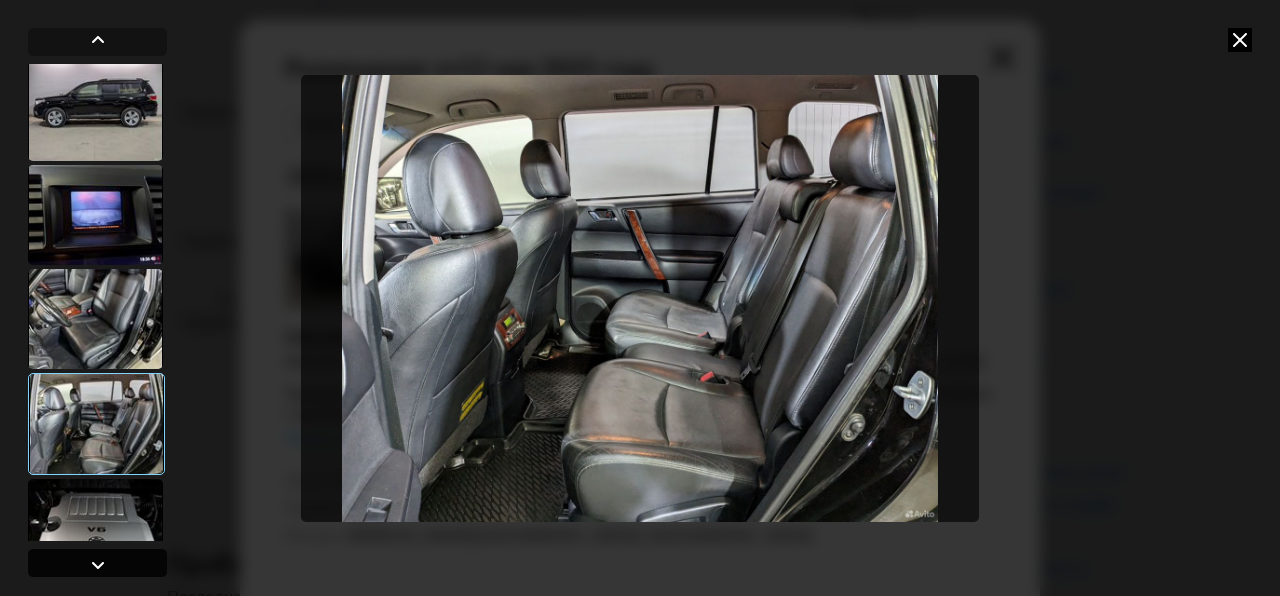 click at bounding box center (98, 565) 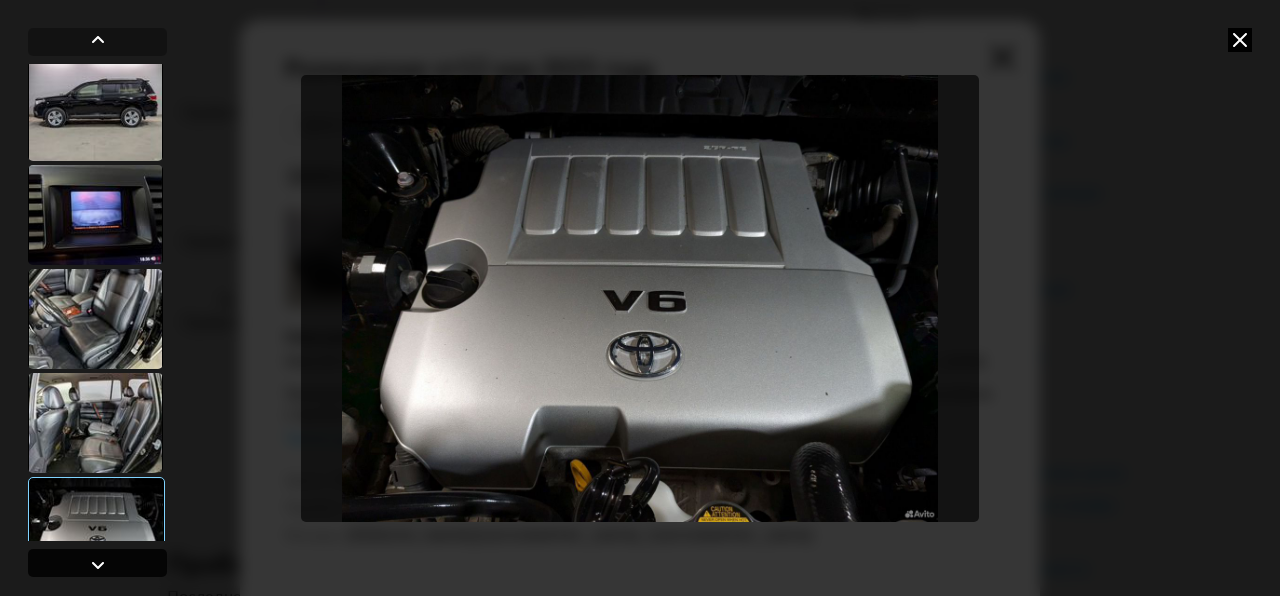 click at bounding box center (98, 565) 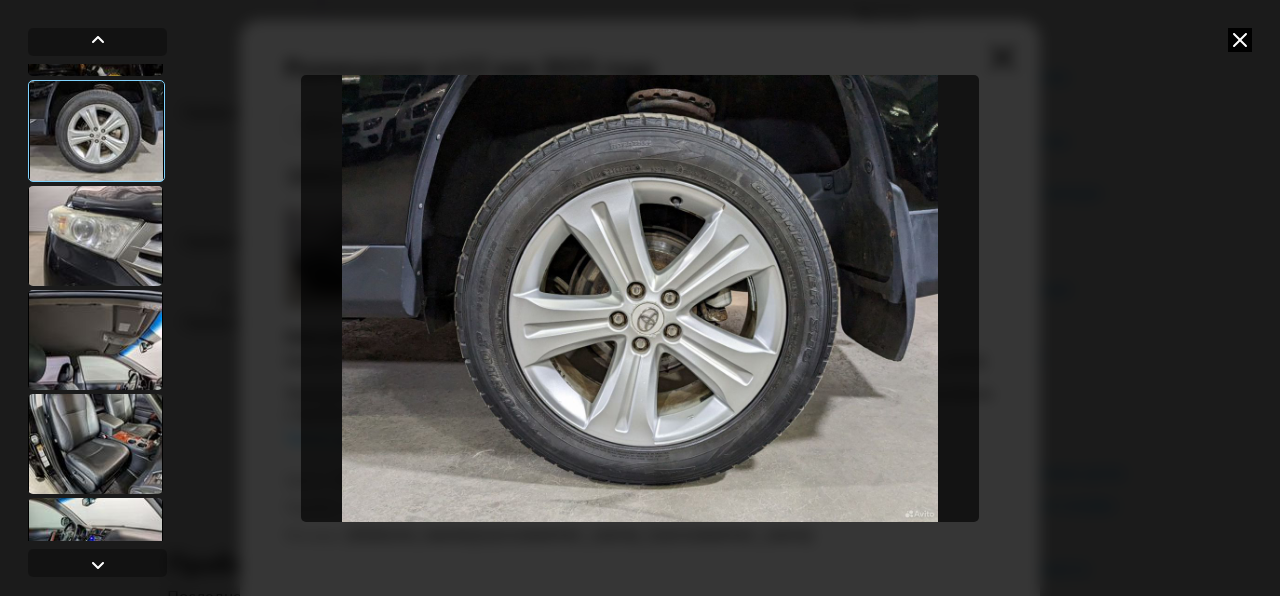 click at bounding box center [640, 298] 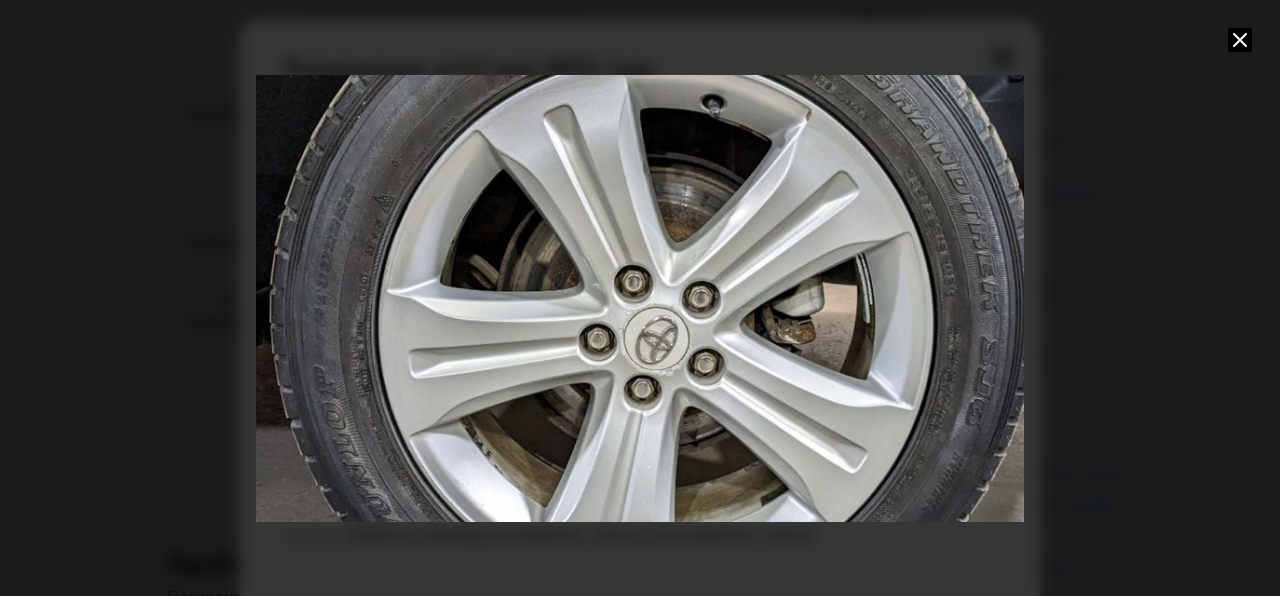 click at bounding box center [641, 298] 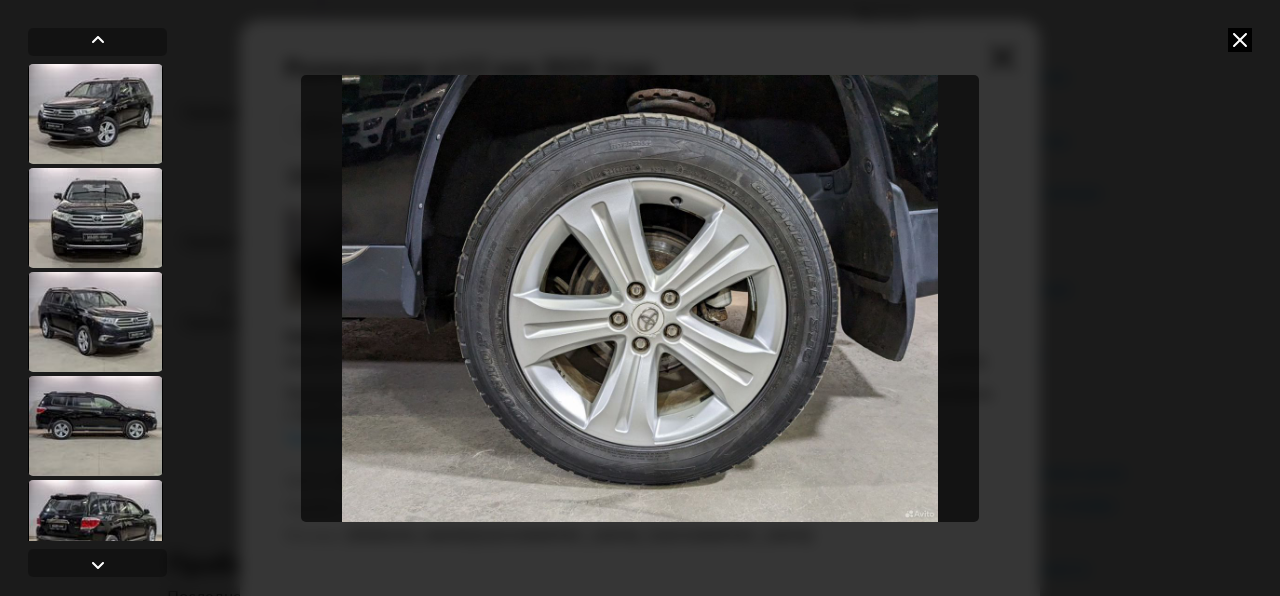click at bounding box center (640, 298) 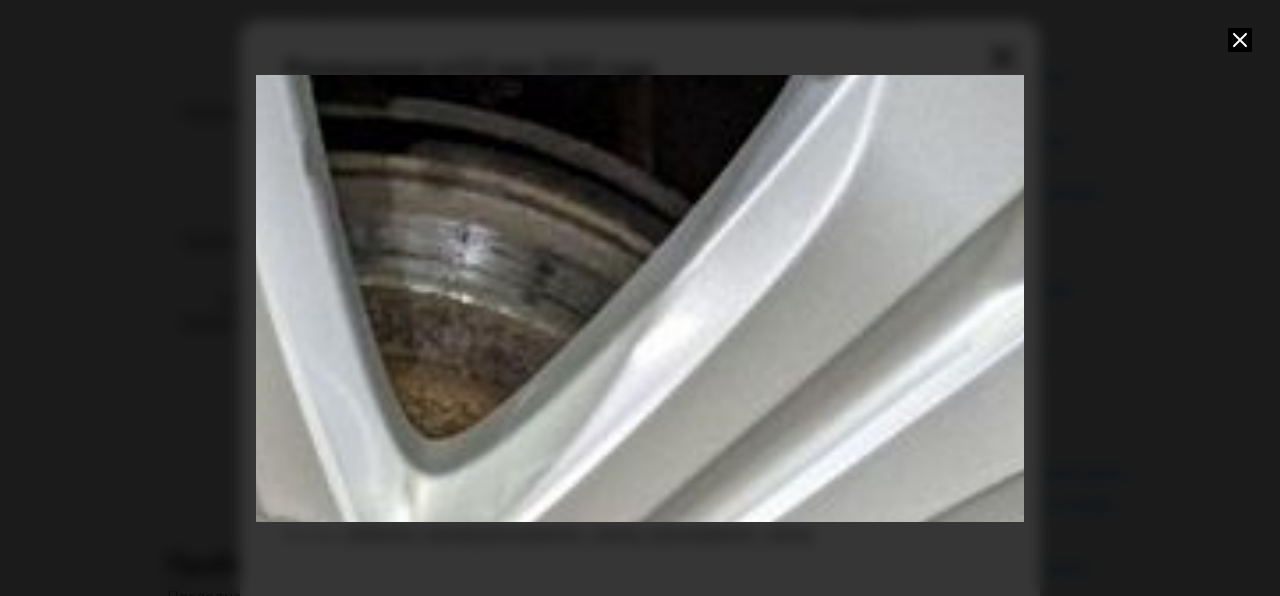 drag, startPoint x: 667, startPoint y: 148, endPoint x: 508, endPoint y: 471, distance: 360.0139 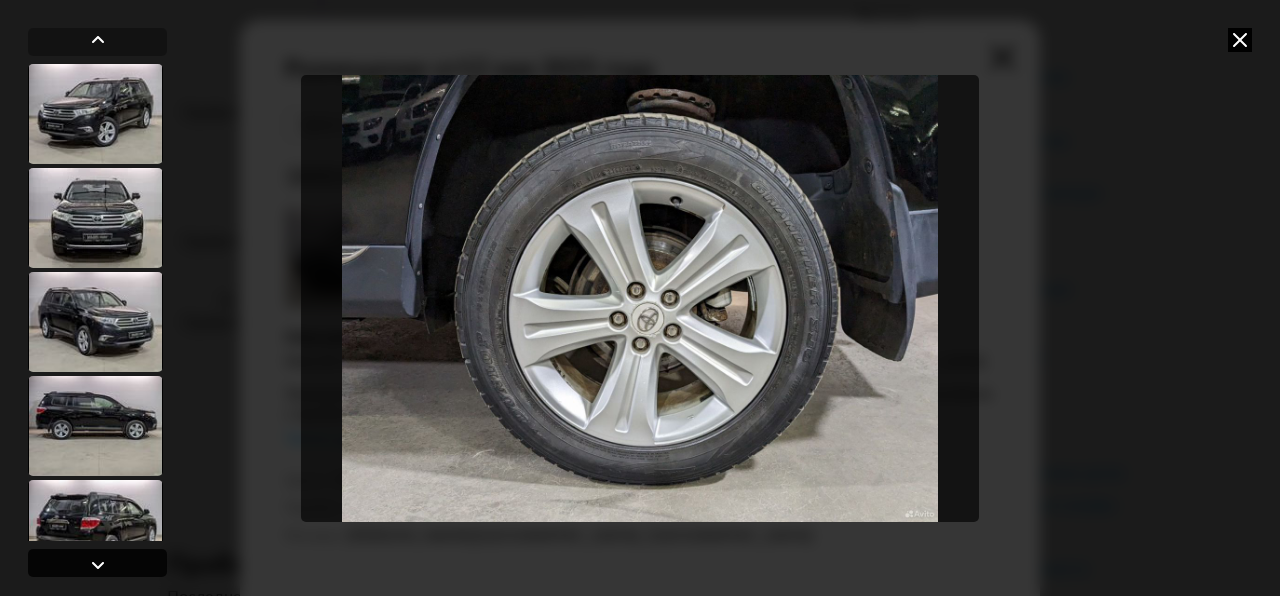 click at bounding box center [98, 565] 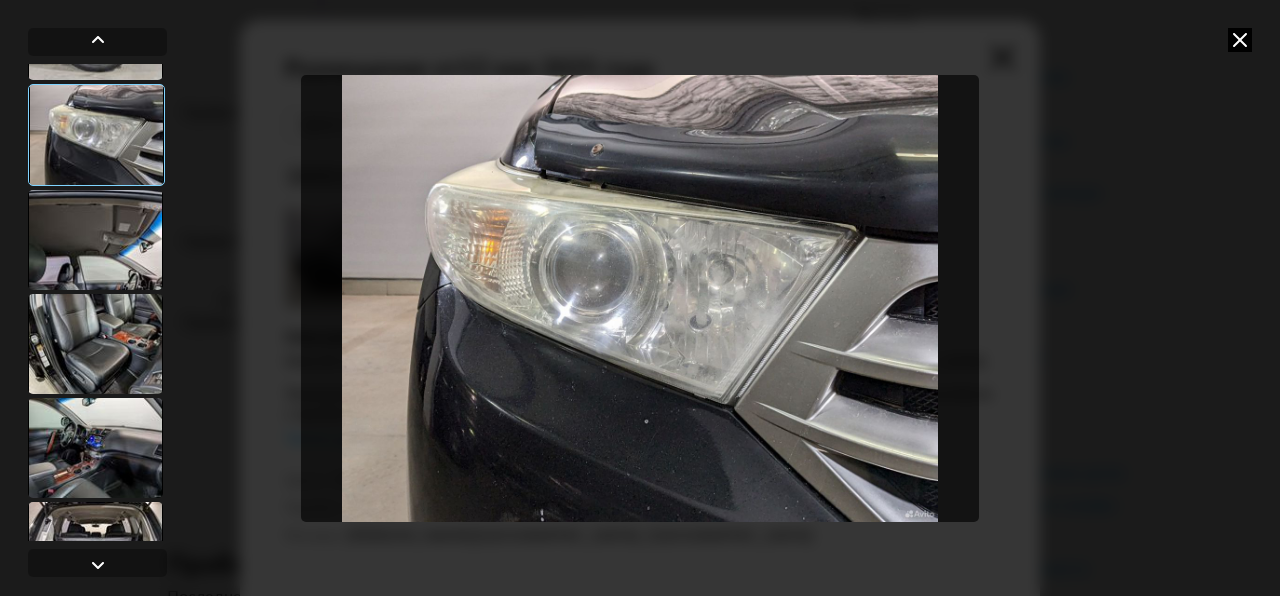 click at bounding box center (640, 298) 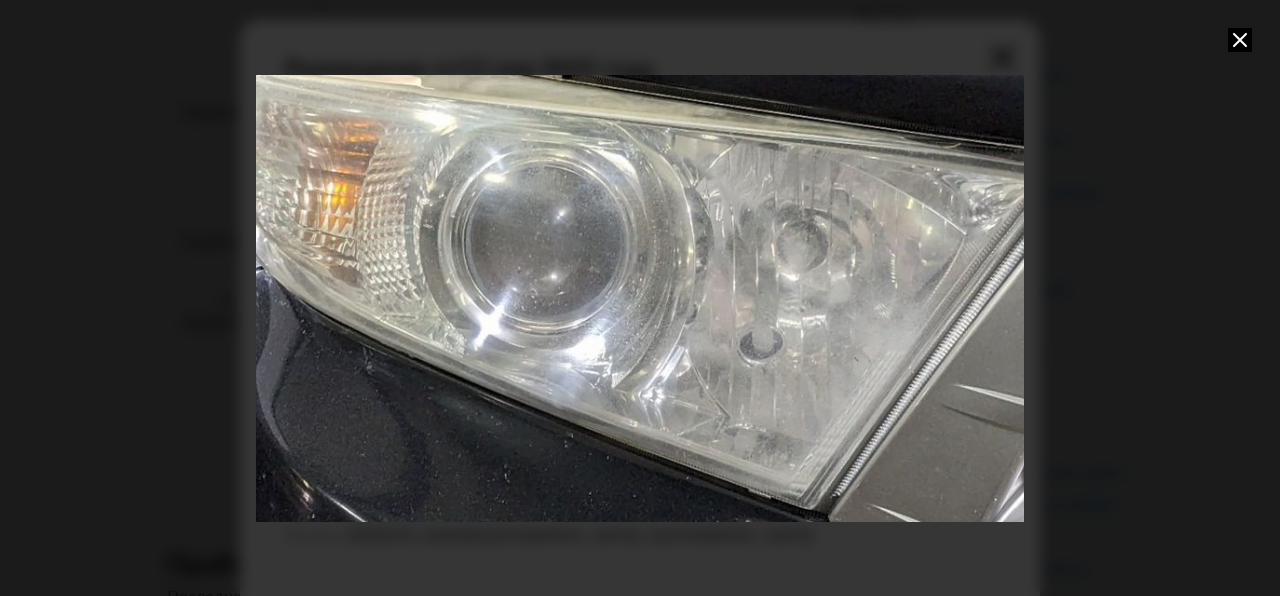 click at bounding box center (640, 298) 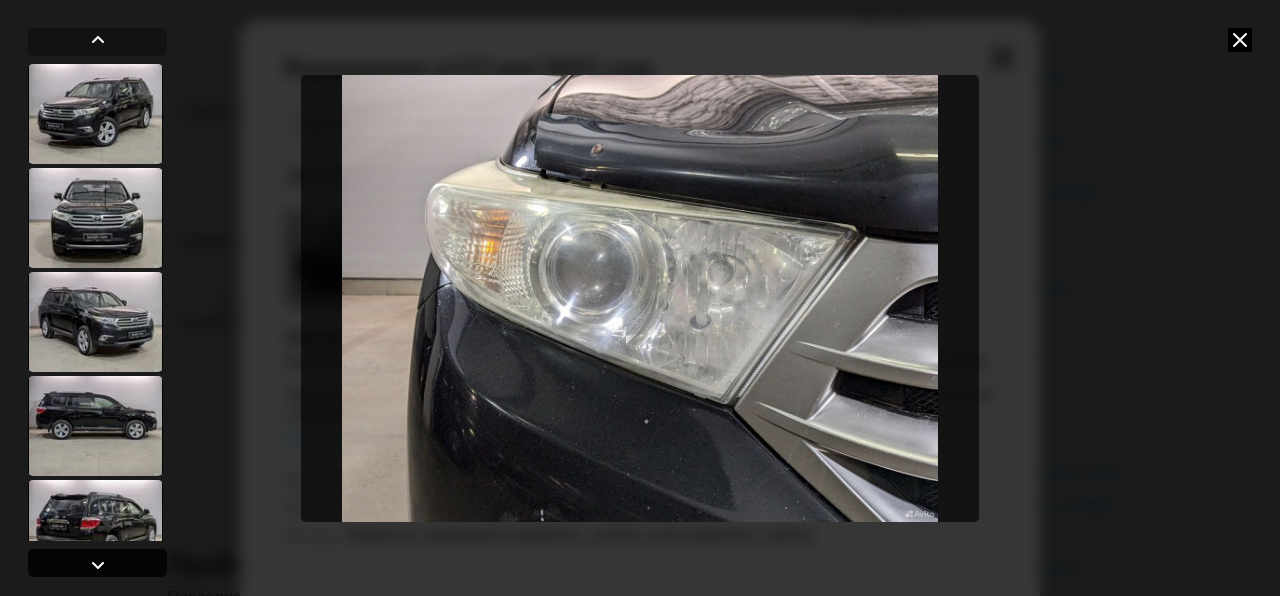 click at bounding box center [98, 565] 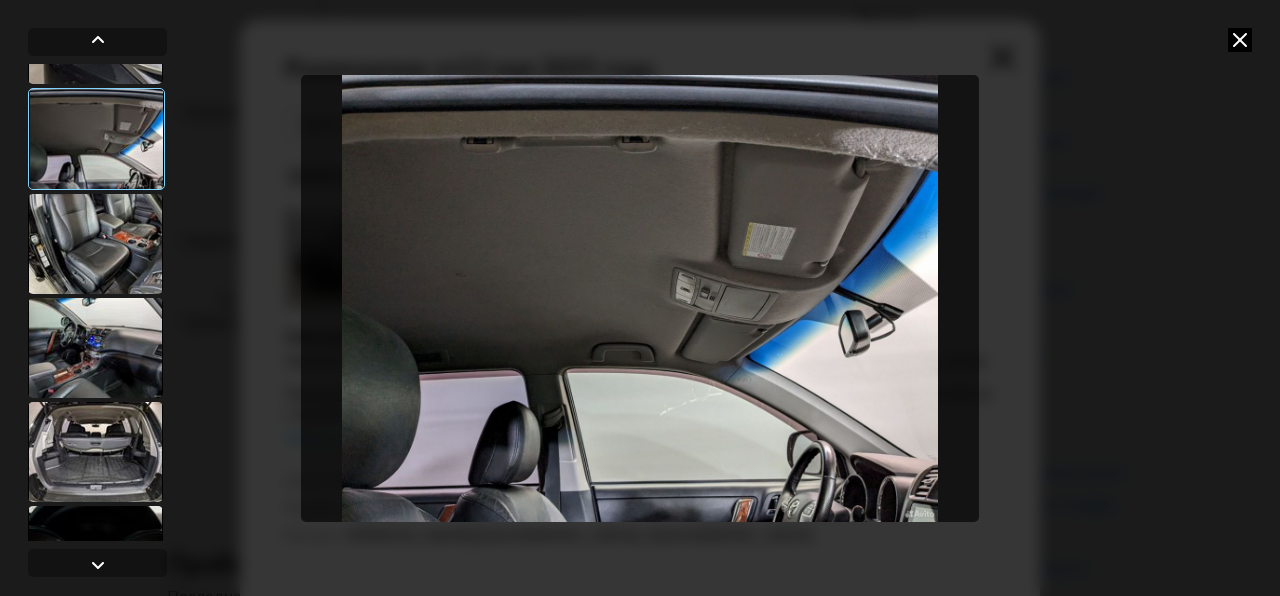 click at bounding box center (640, 298) 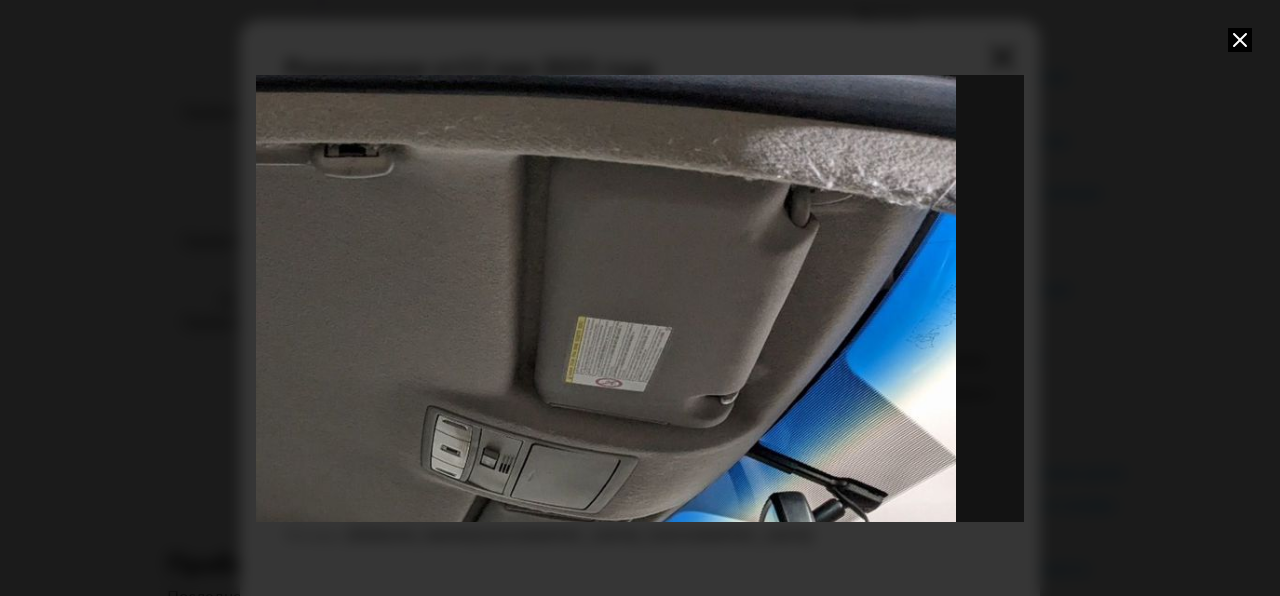 drag, startPoint x: 348, startPoint y: 291, endPoint x: 68, endPoint y: 461, distance: 327.56677 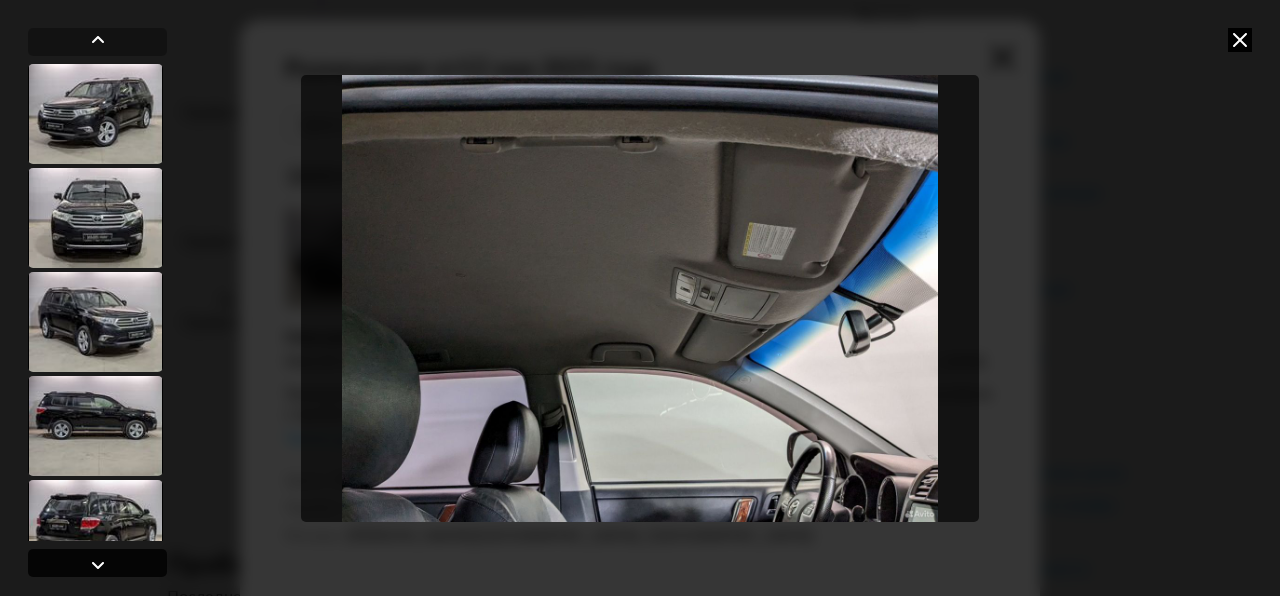 click at bounding box center (98, 565) 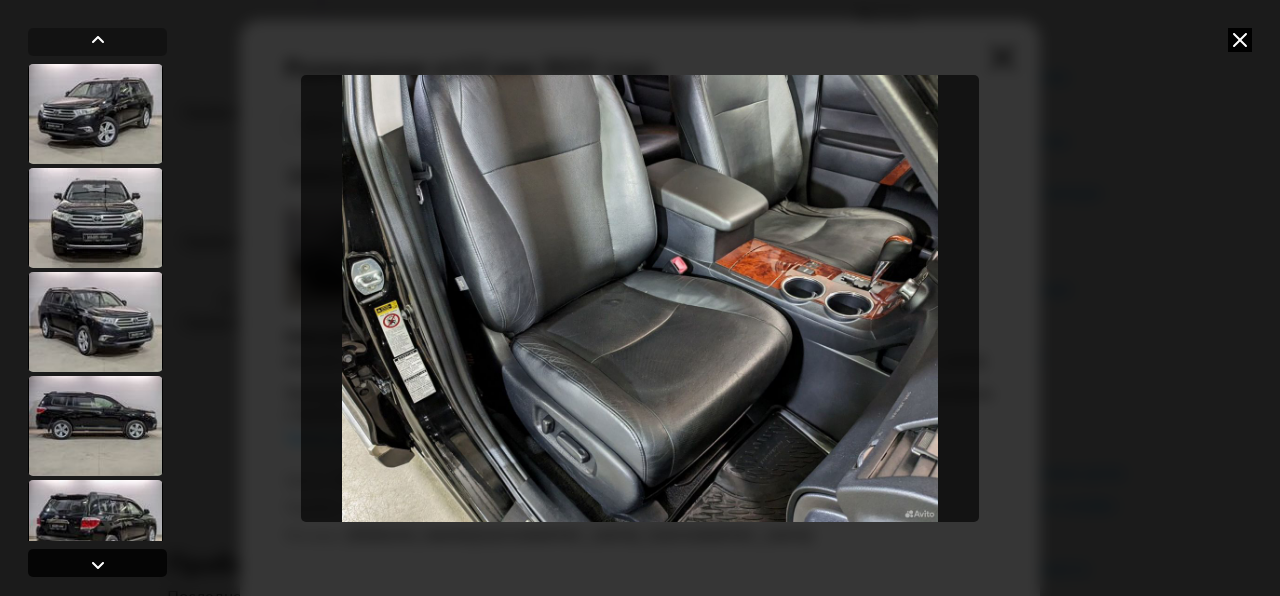 scroll, scrollTop: 1532, scrollLeft: 0, axis: vertical 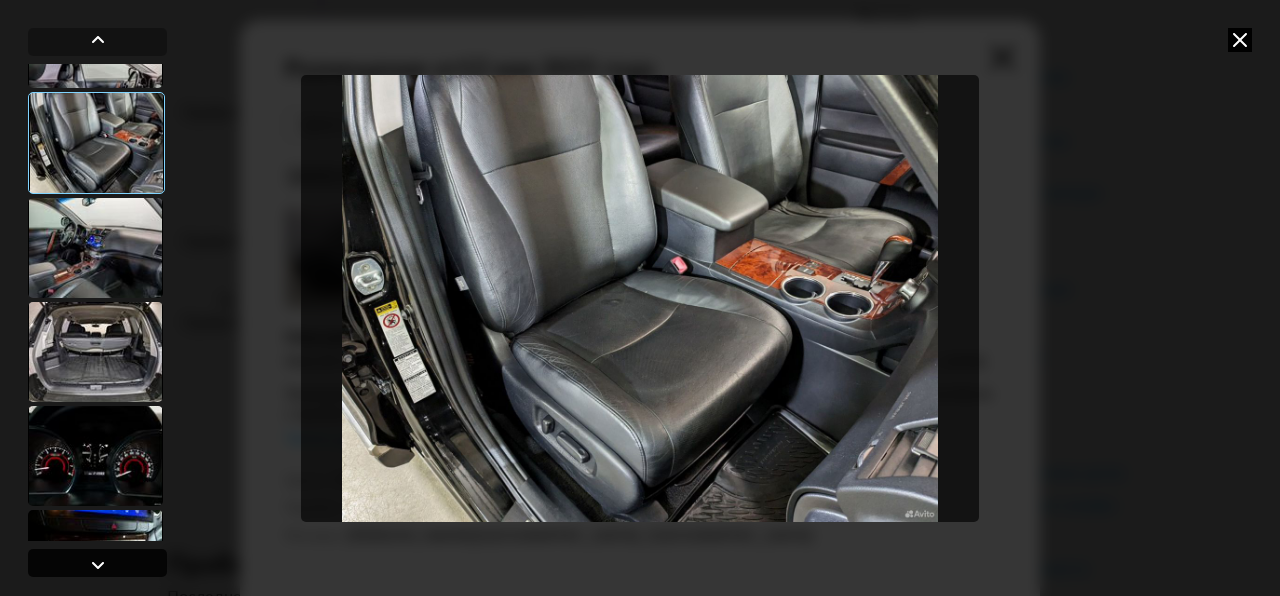 click at bounding box center (98, 565) 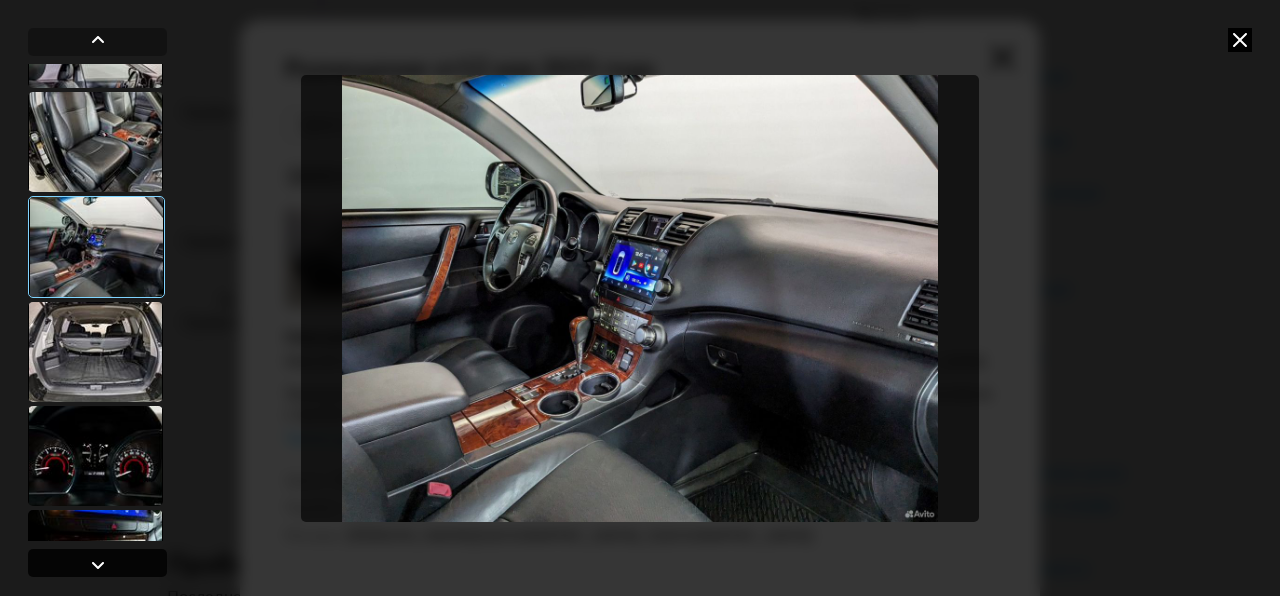 click at bounding box center (98, 565) 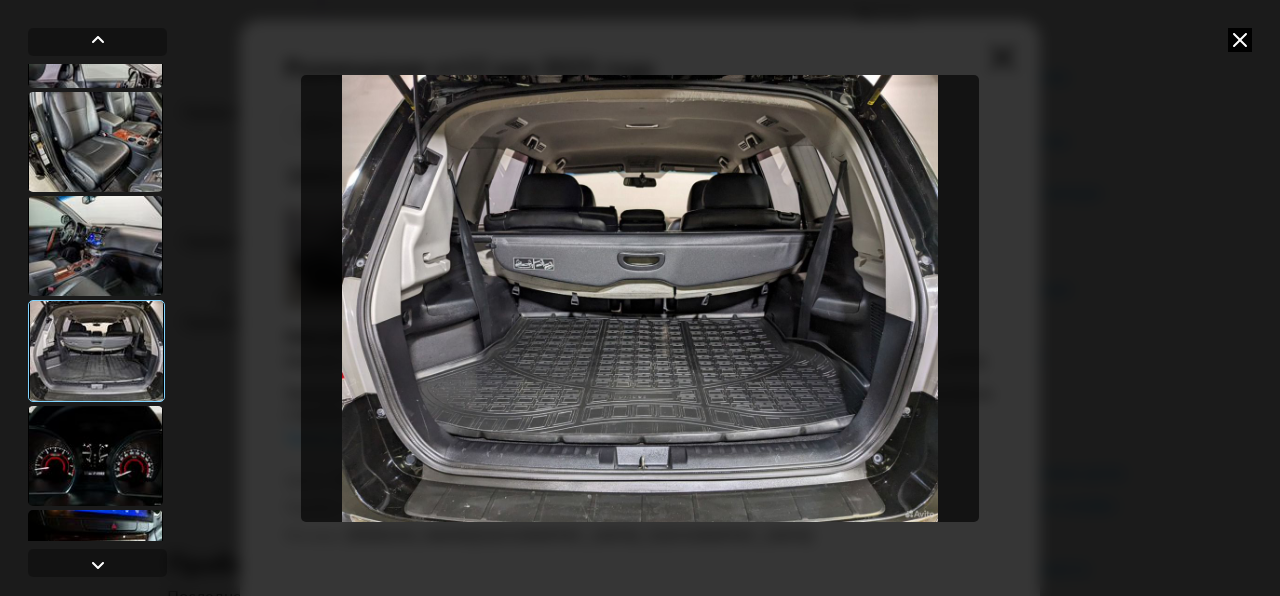 click at bounding box center [640, 298] 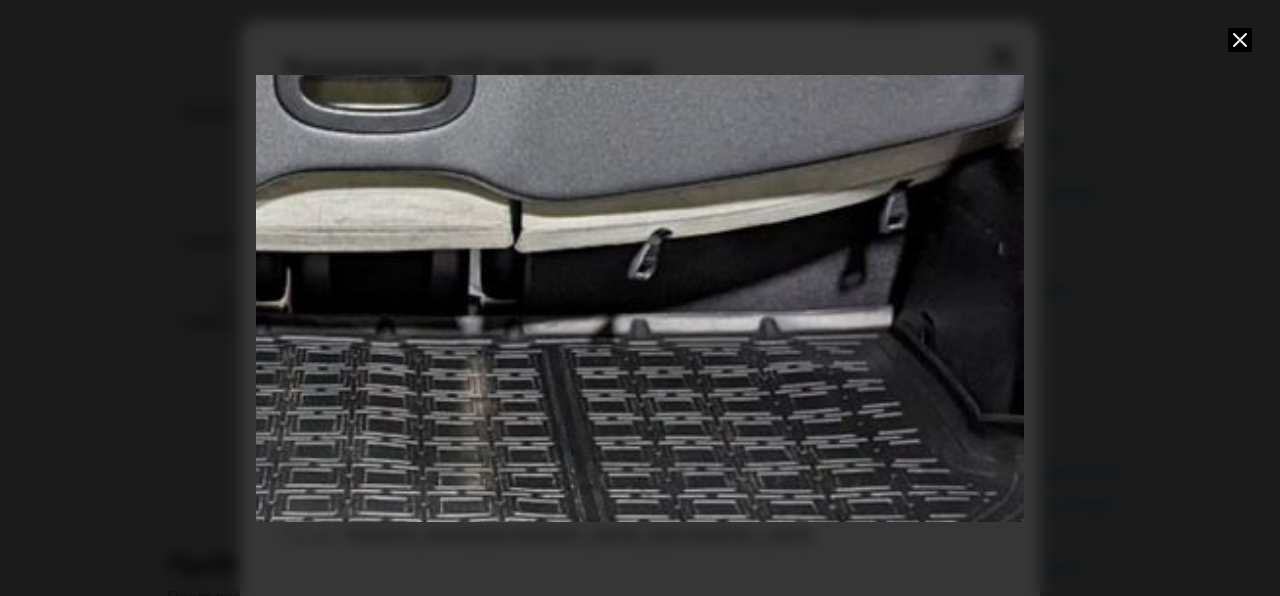 drag, startPoint x: 556, startPoint y: 382, endPoint x: 340, endPoint y: 360, distance: 217.11748 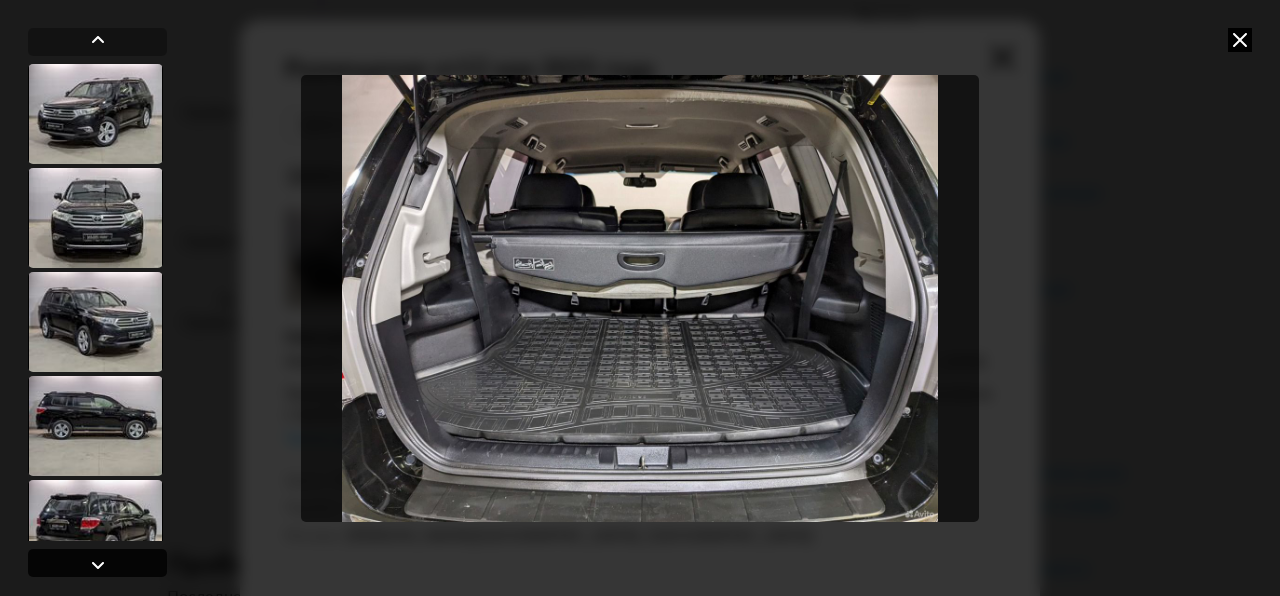 click at bounding box center (98, 565) 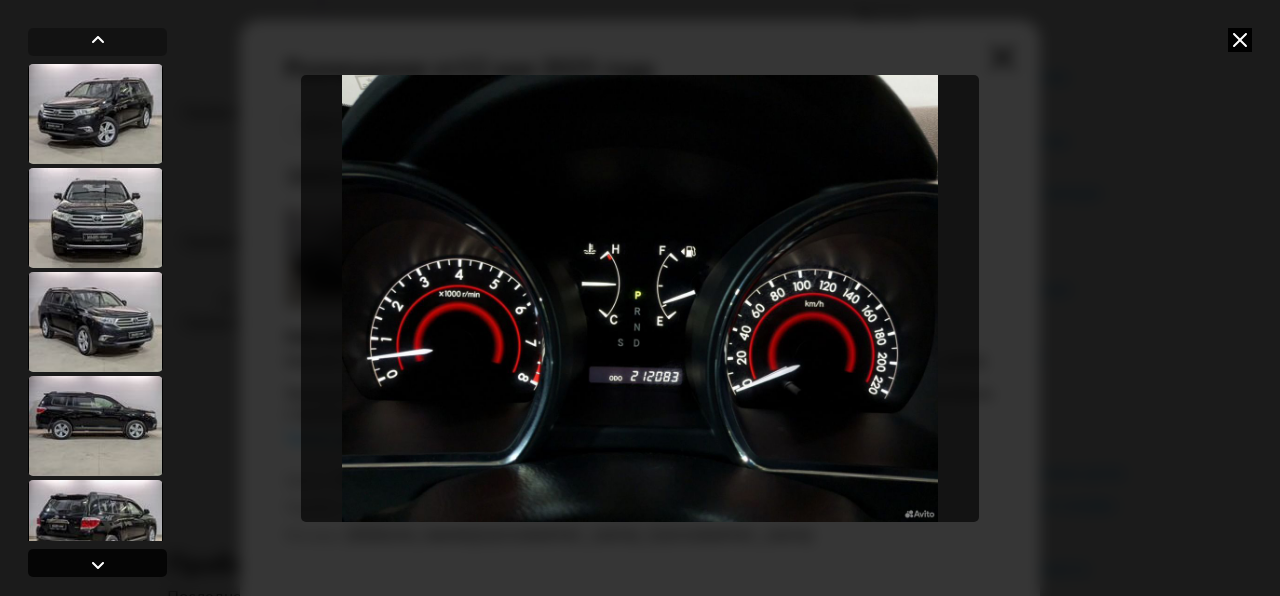scroll, scrollTop: 1832, scrollLeft: 0, axis: vertical 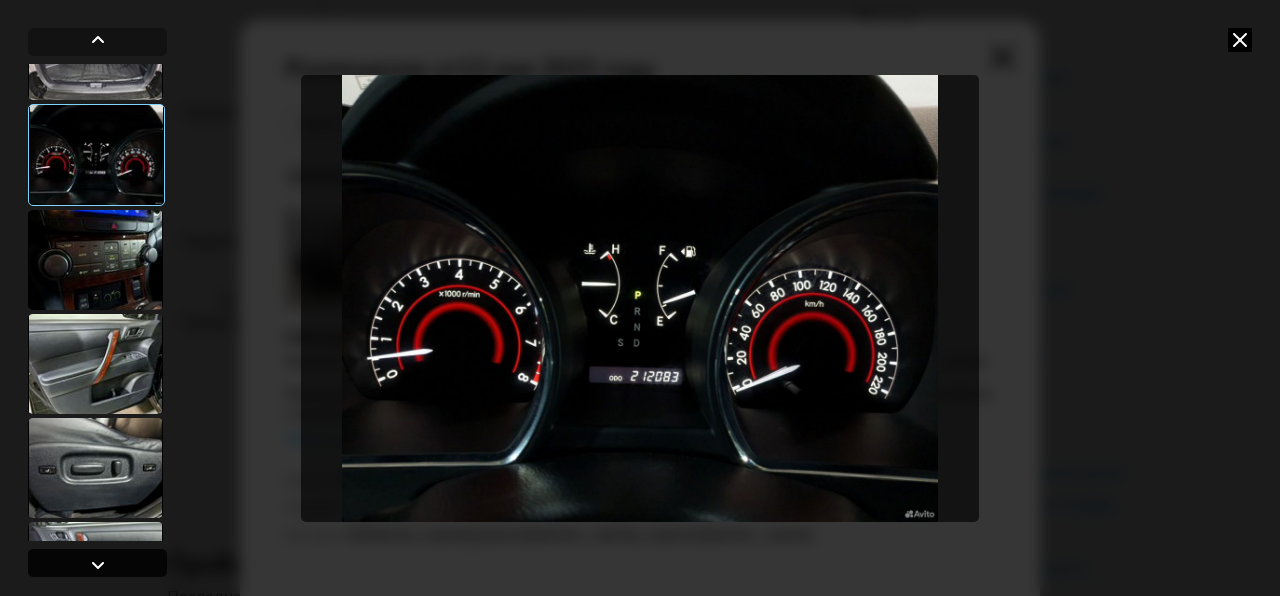 click at bounding box center (98, 565) 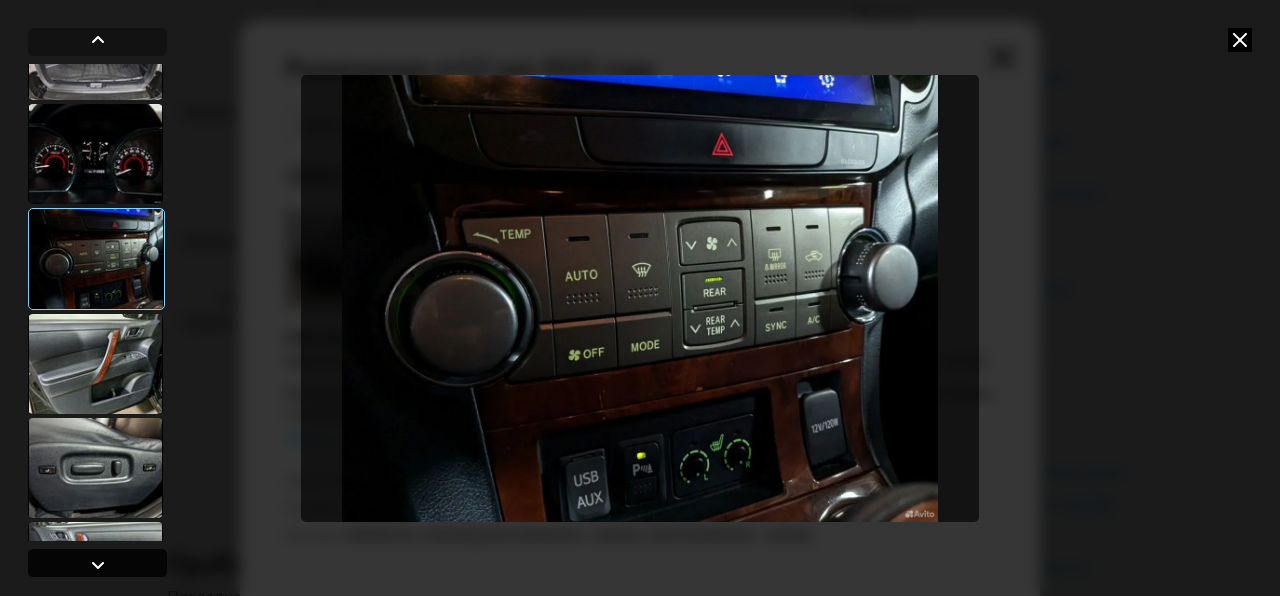 click at bounding box center (98, 565) 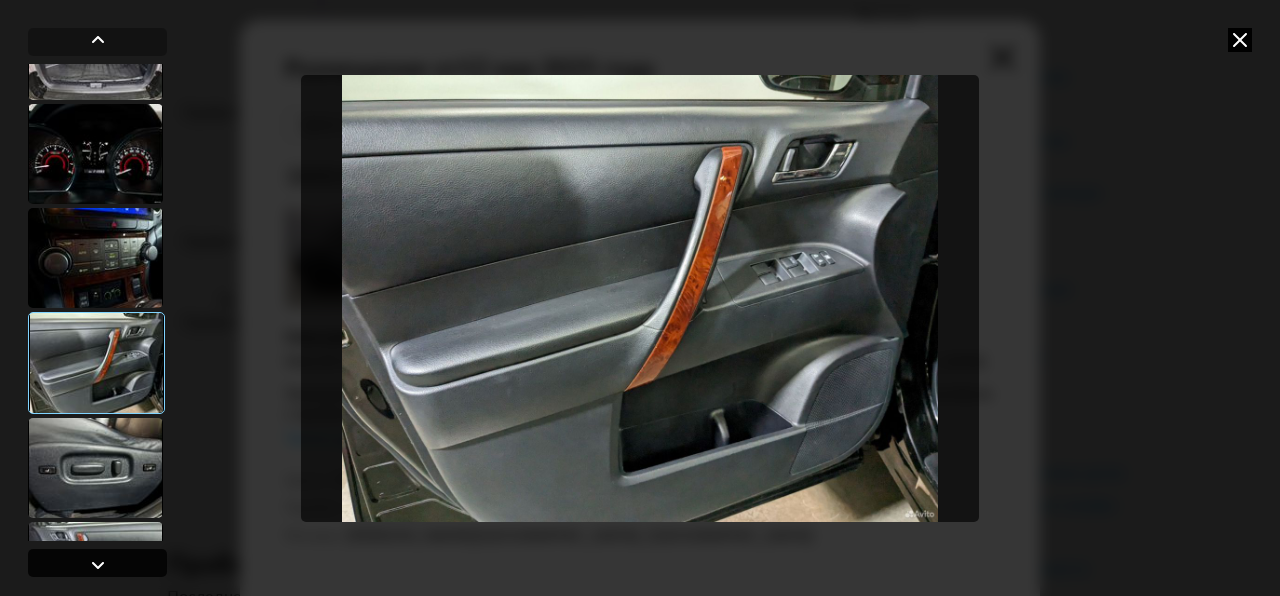 click at bounding box center [98, 565] 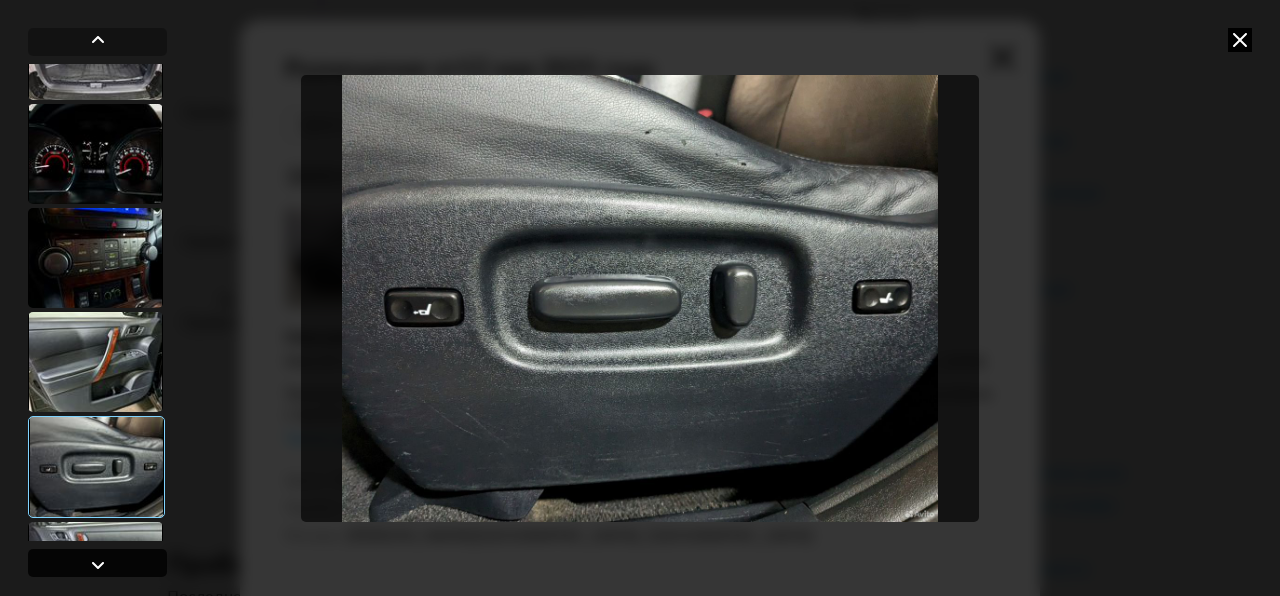 click at bounding box center [98, 565] 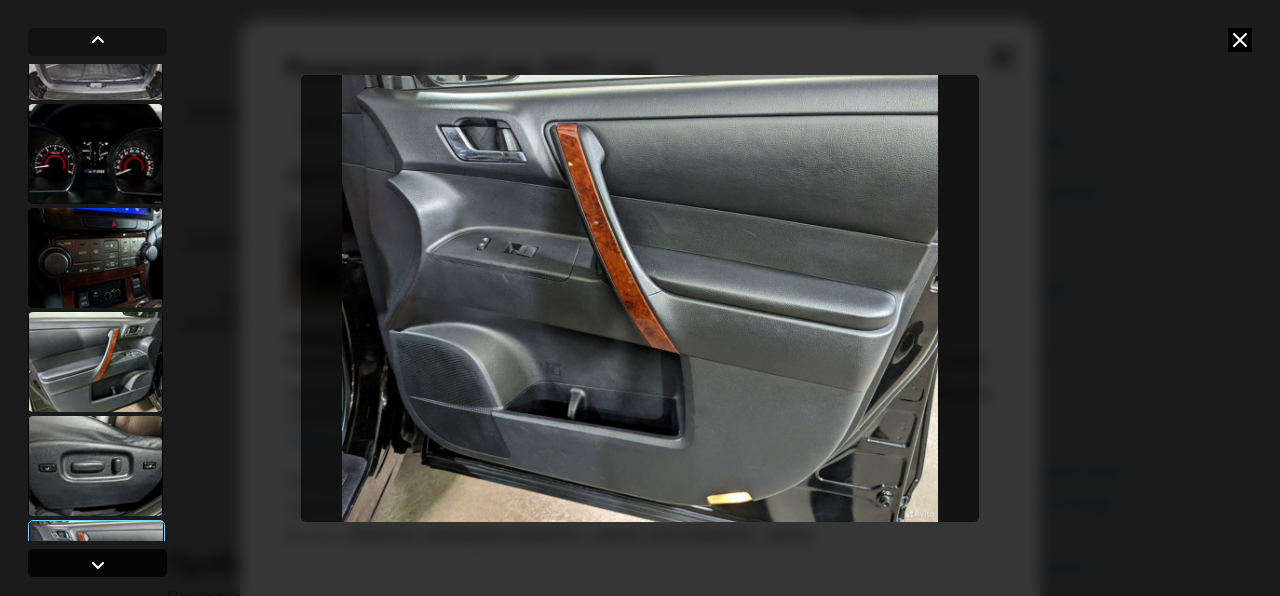 click at bounding box center (98, 565) 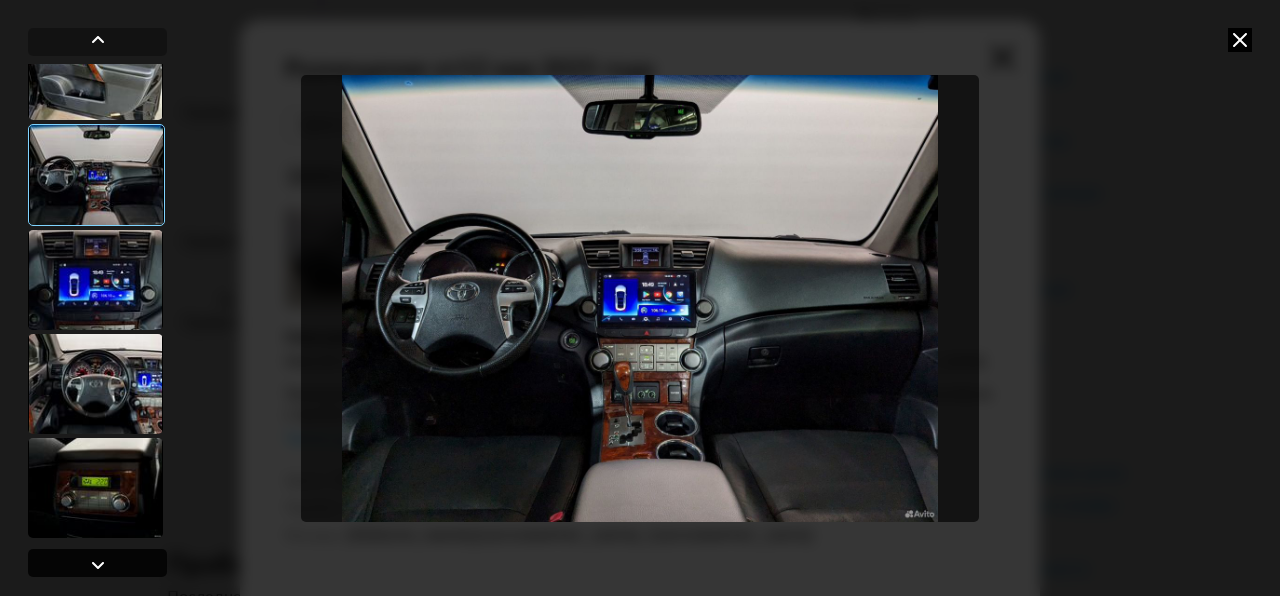 click at bounding box center [98, 565] 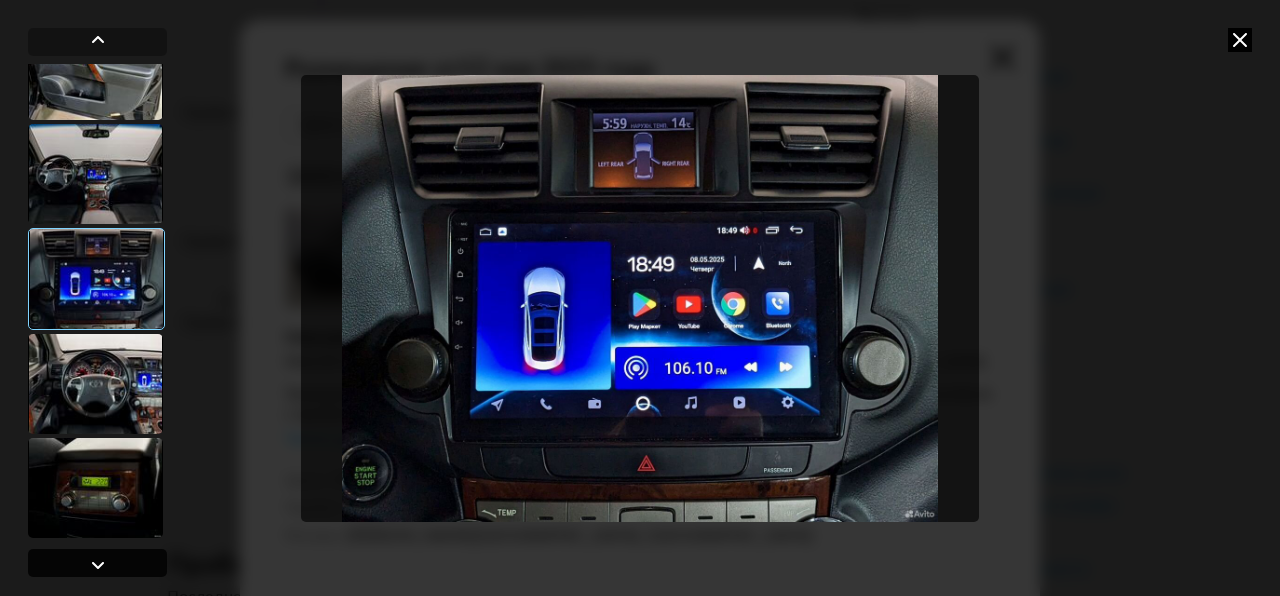 click at bounding box center (98, 565) 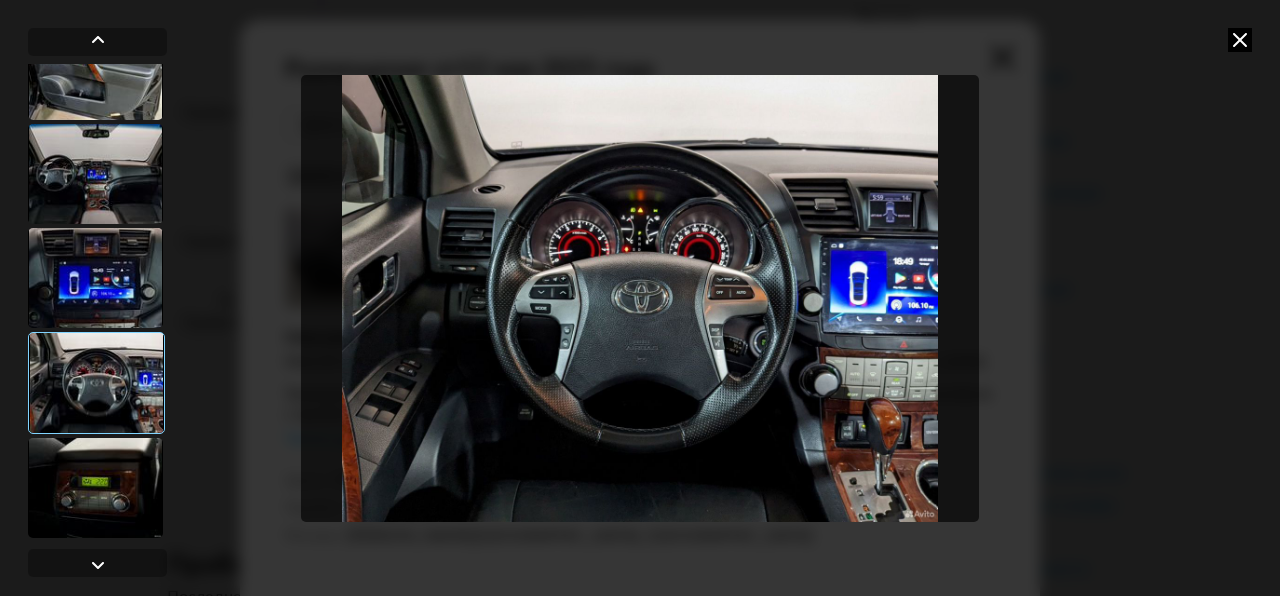 click at bounding box center [640, 298] 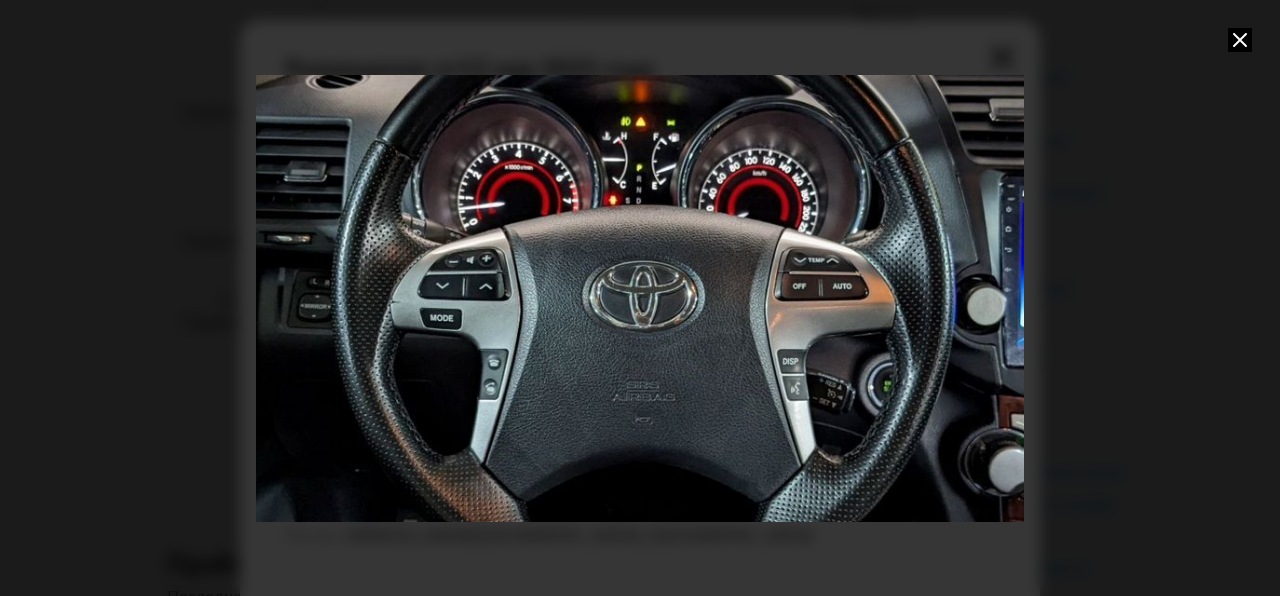 click at bounding box center [1240, 40] 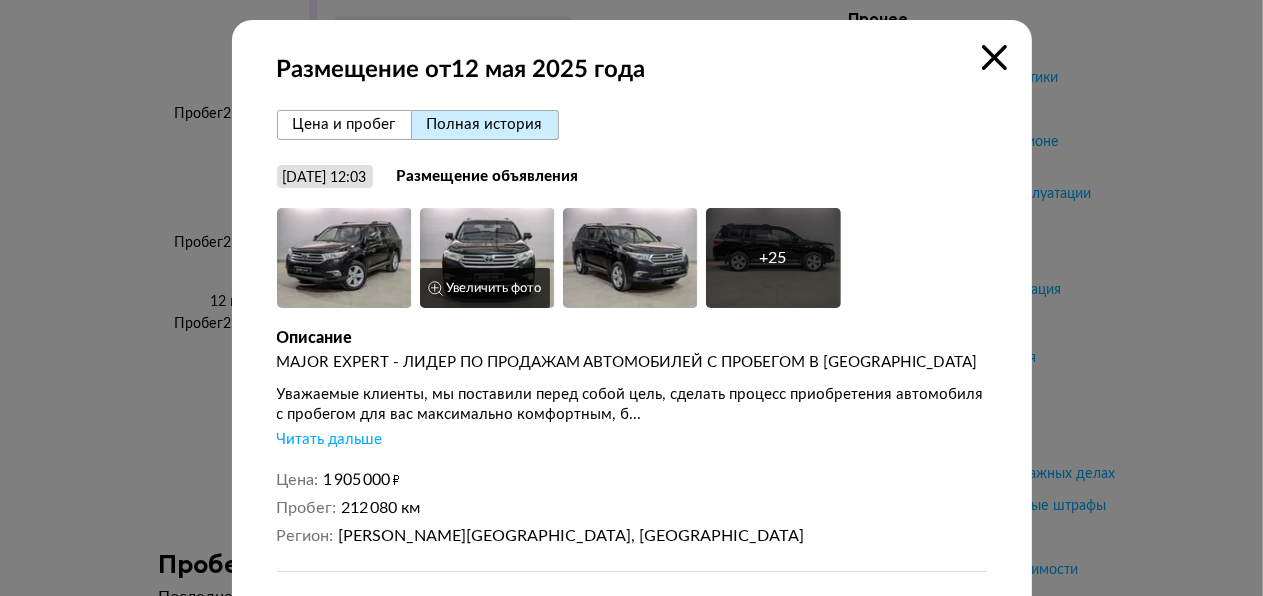 click on "Увеличить фото" at bounding box center (485, 288) 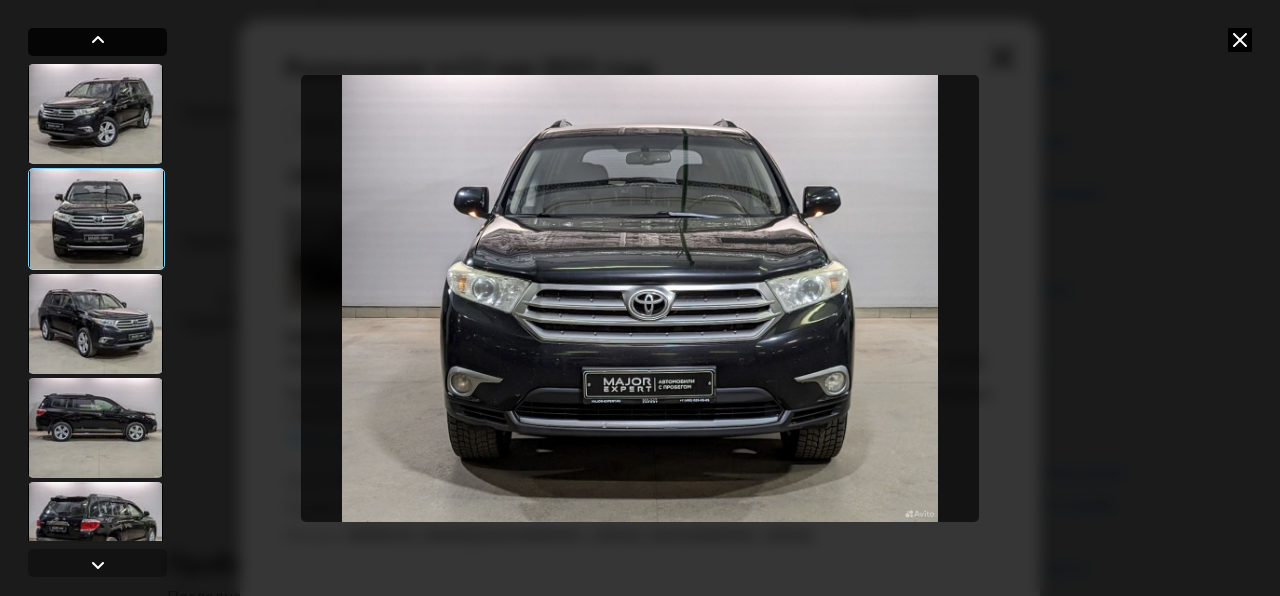 click at bounding box center (97, 42) 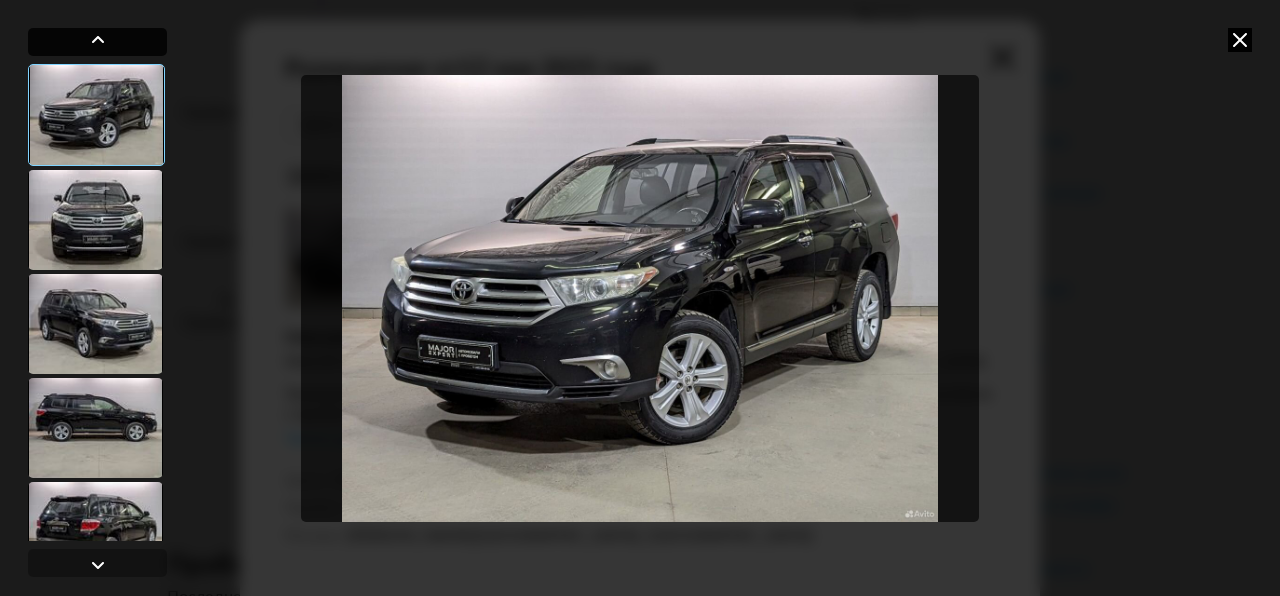 click at bounding box center [97, 42] 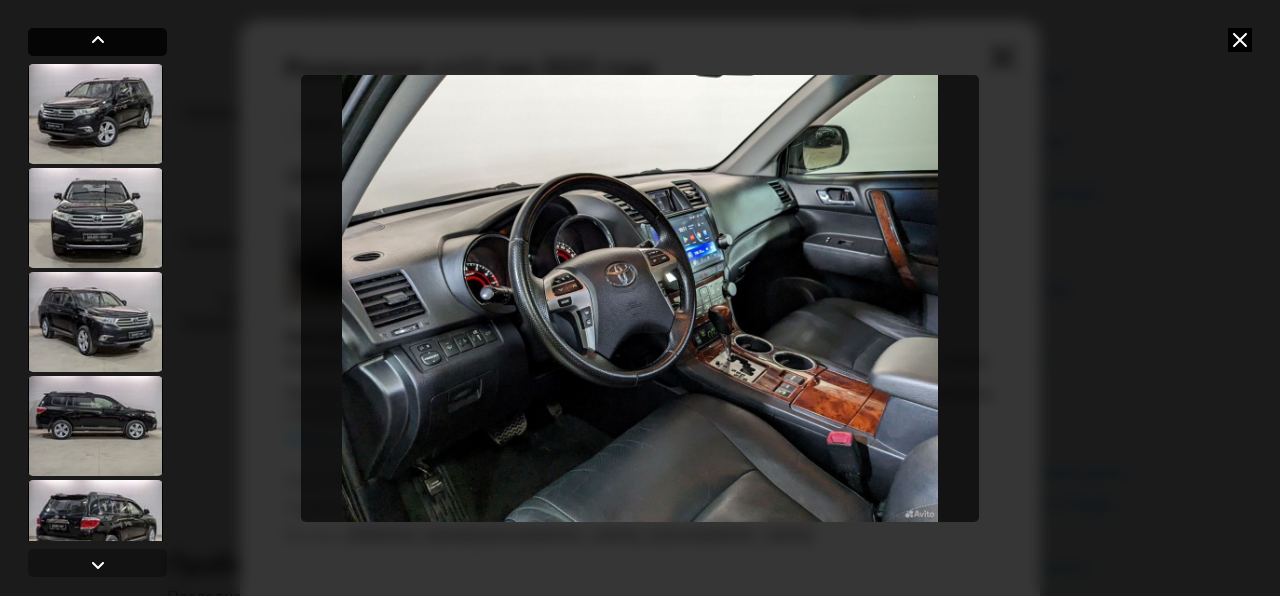 click at bounding box center (97, 42) 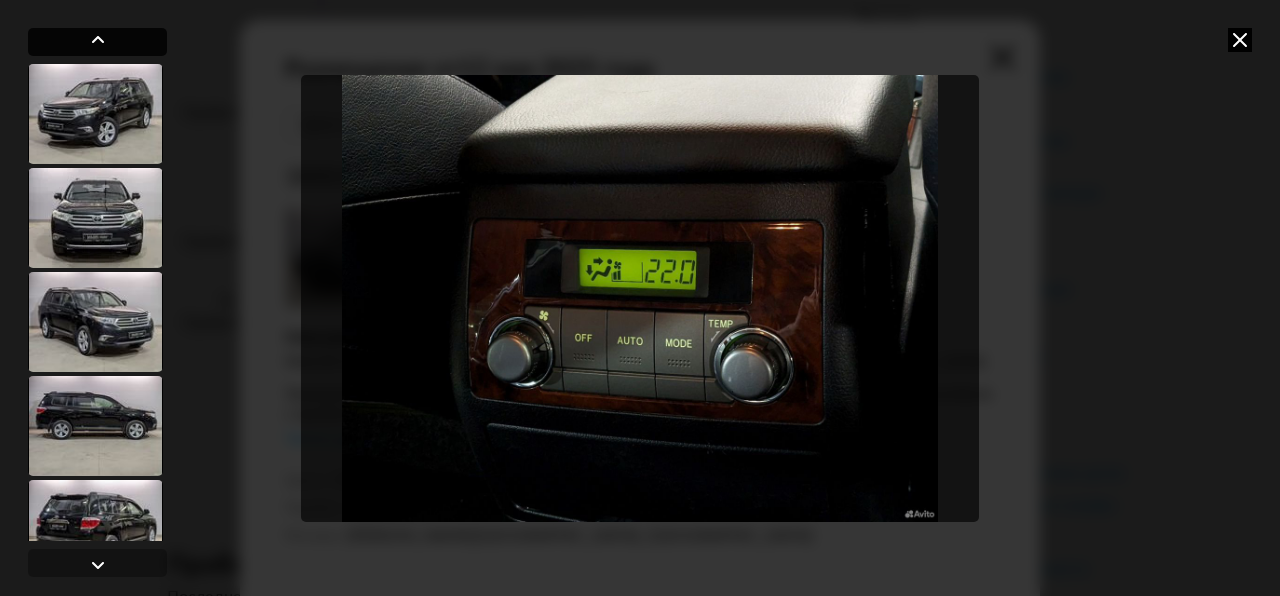 scroll, scrollTop: 2436, scrollLeft: 0, axis: vertical 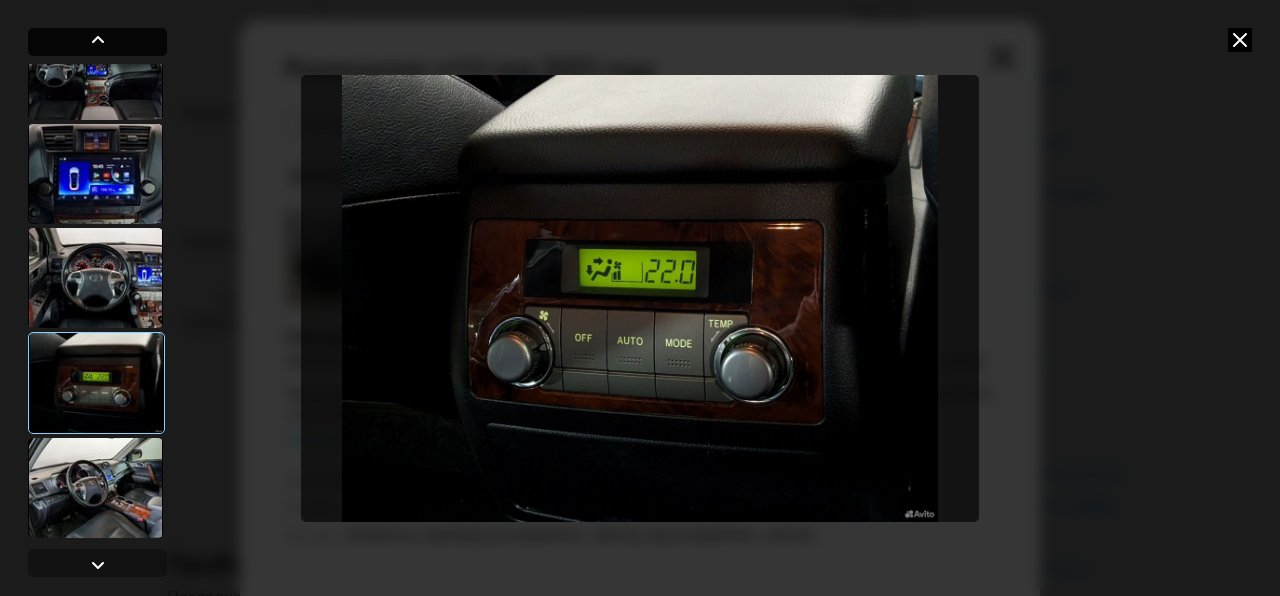 click at bounding box center [97, 42] 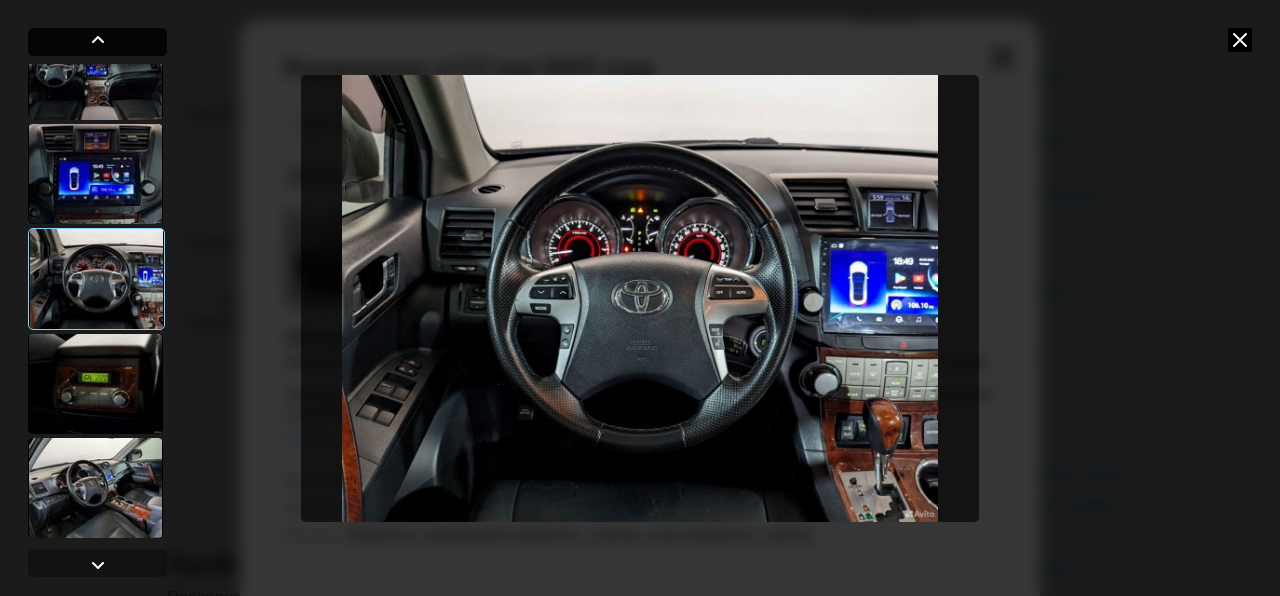 click at bounding box center (98, 40) 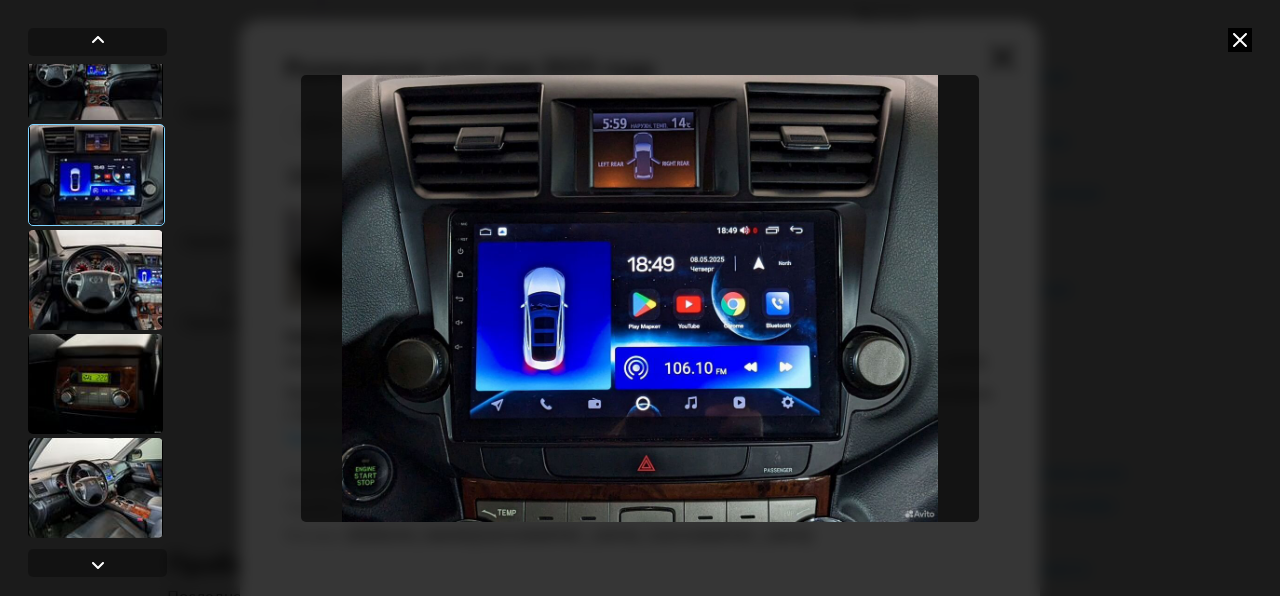 click at bounding box center (640, 298) 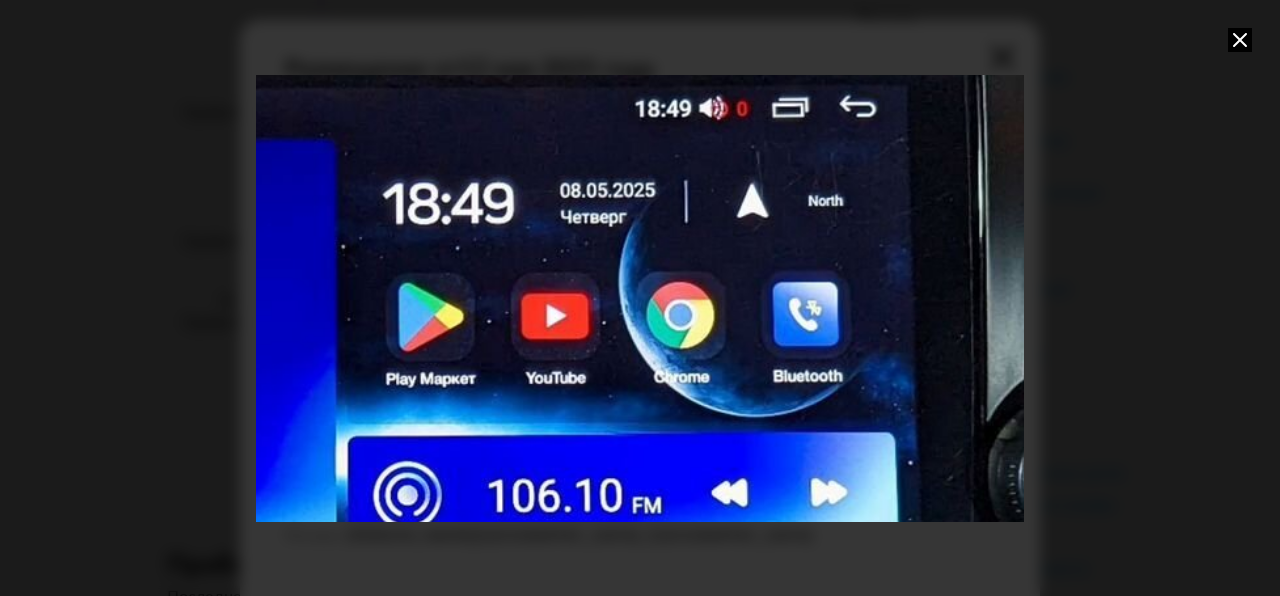 drag, startPoint x: 453, startPoint y: 315, endPoint x: 239, endPoint y: 315, distance: 214 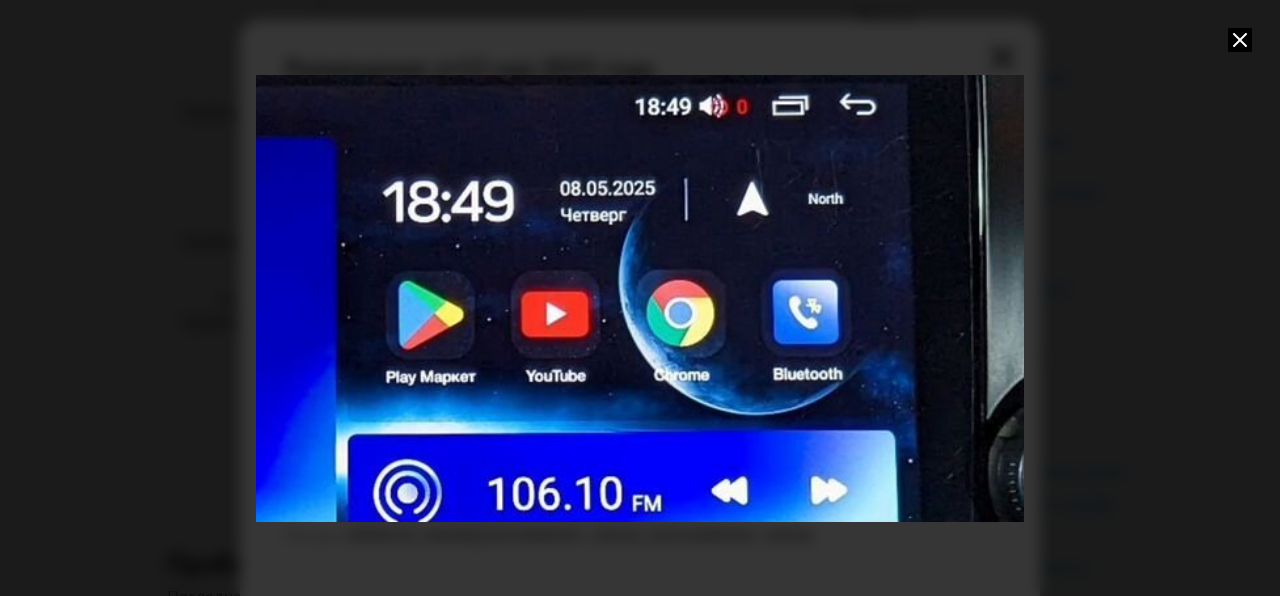 click at bounding box center [418, 298] 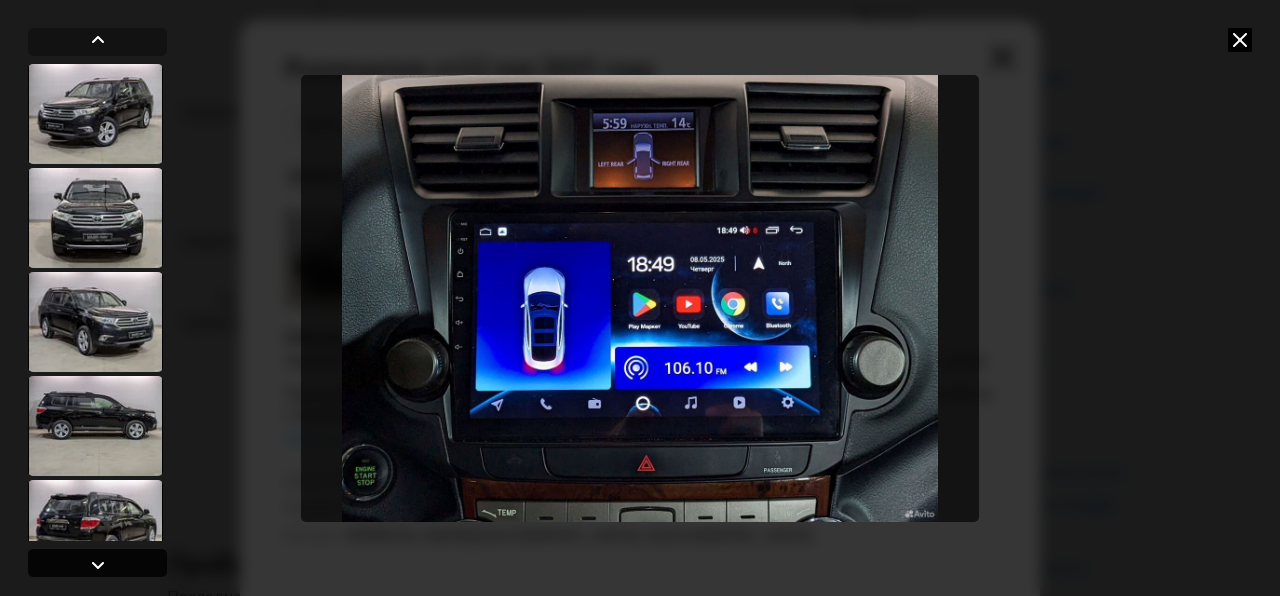 click at bounding box center [98, 565] 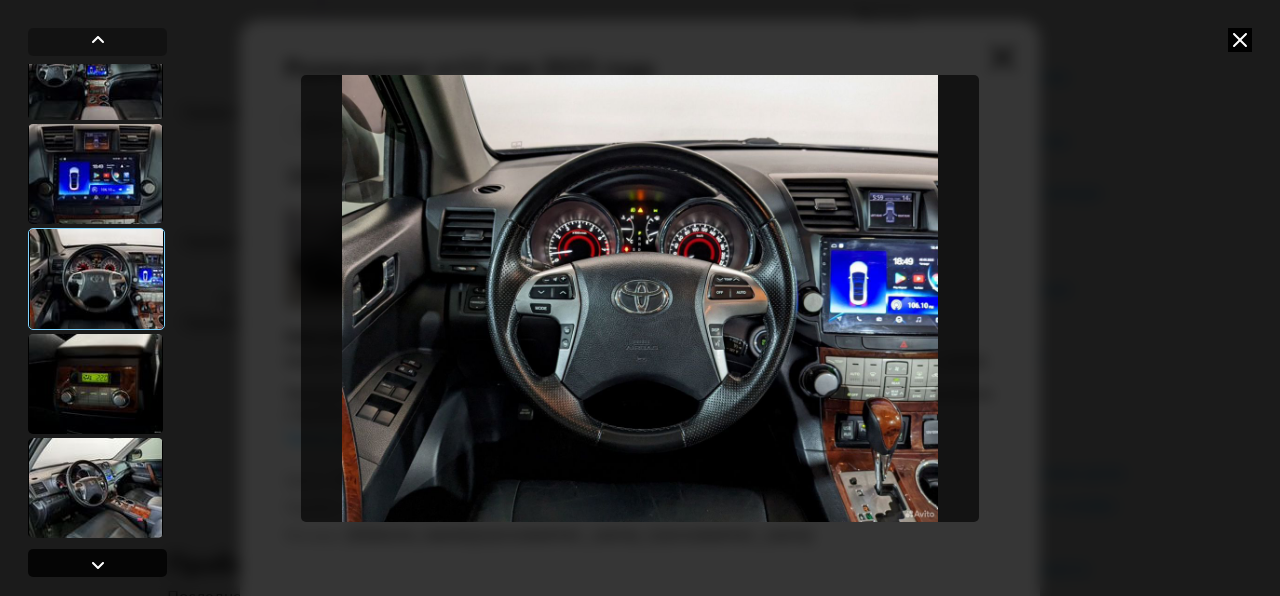 click at bounding box center (98, 565) 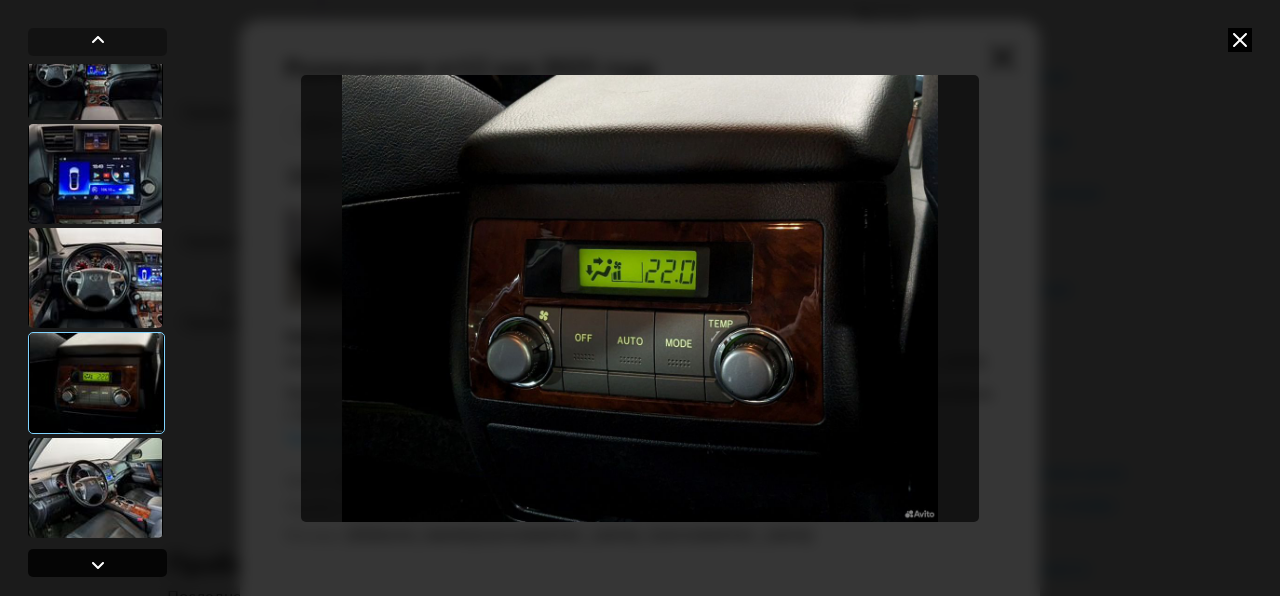 click at bounding box center [98, 565] 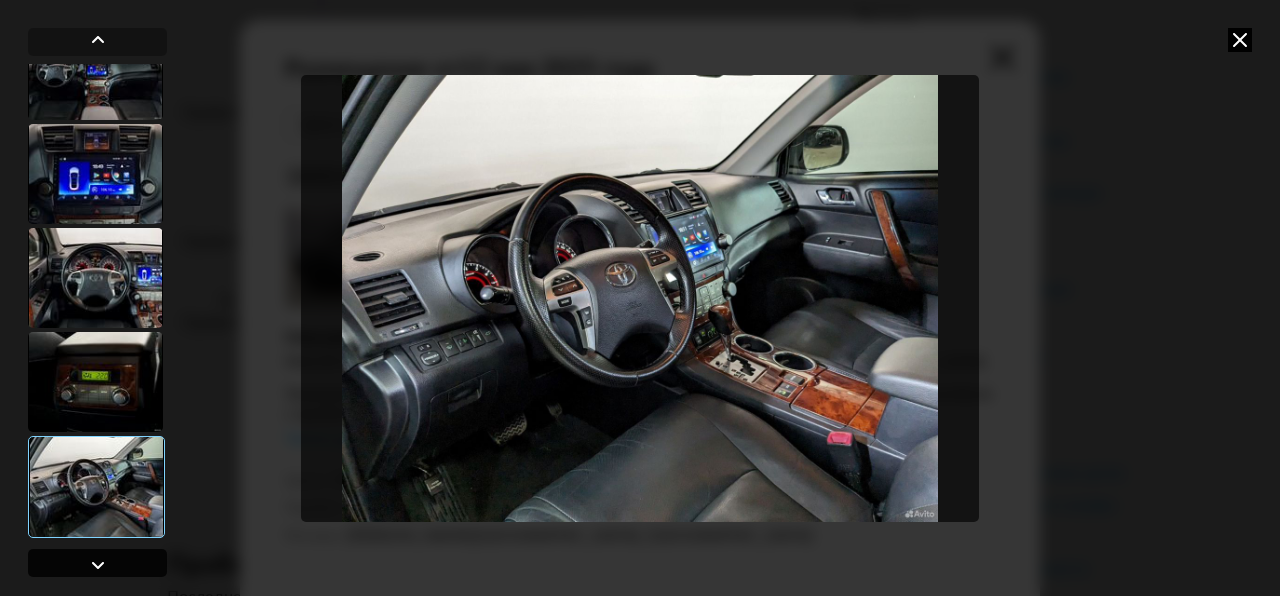click at bounding box center [98, 565] 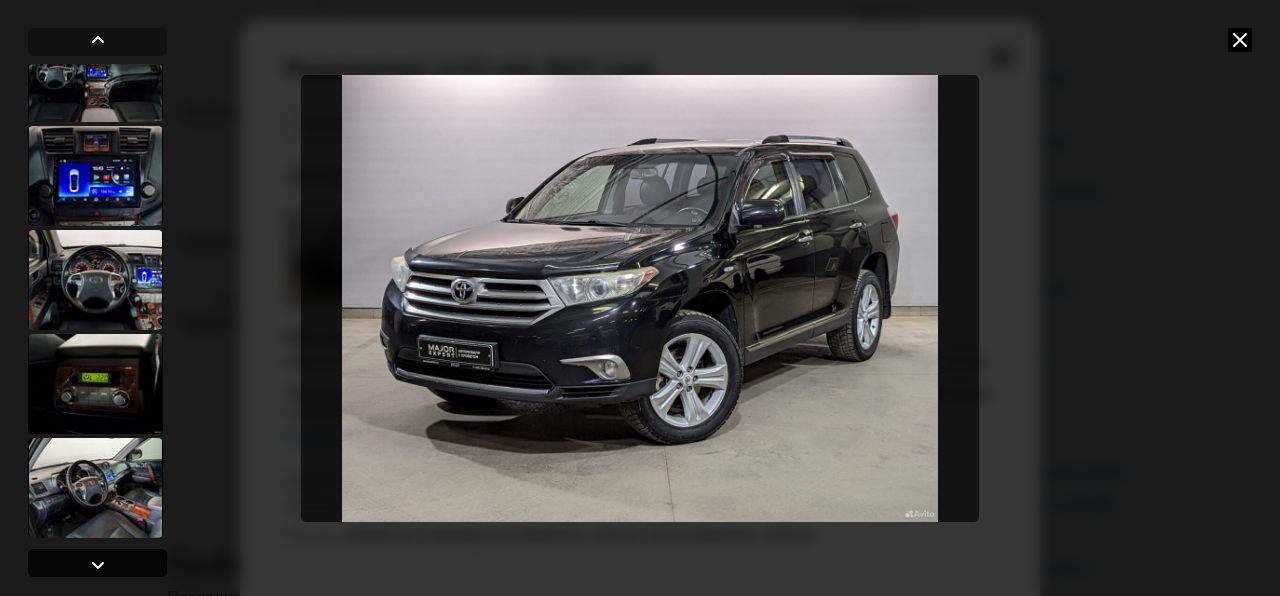click at bounding box center (98, 565) 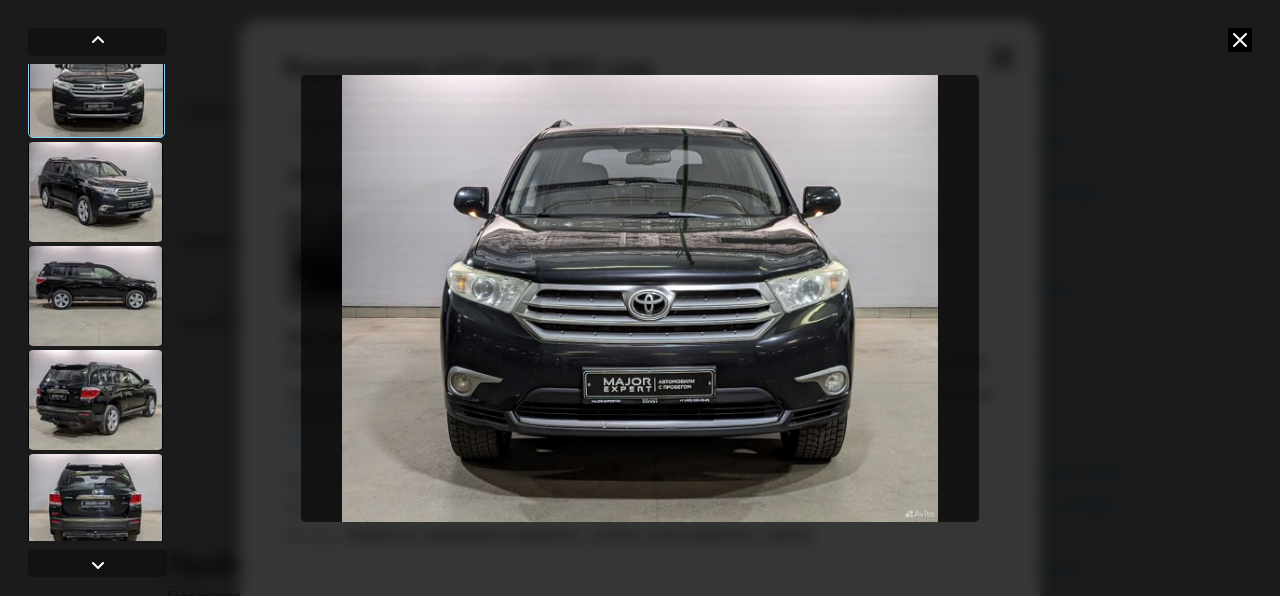 scroll, scrollTop: 131, scrollLeft: 0, axis: vertical 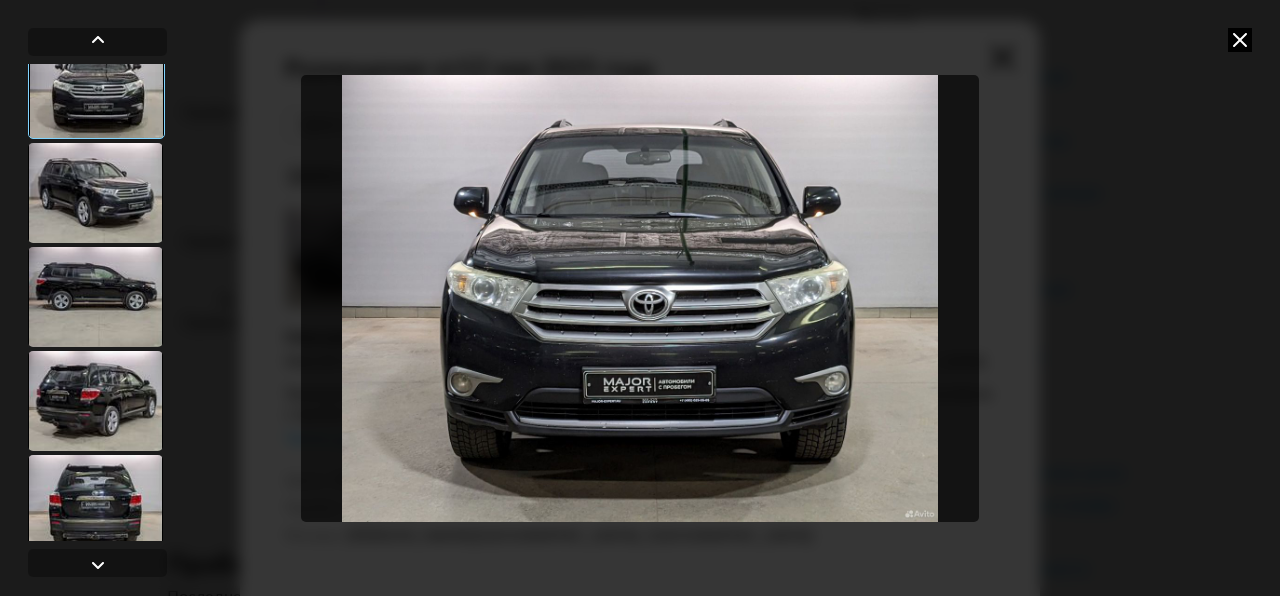 click at bounding box center [640, 298] 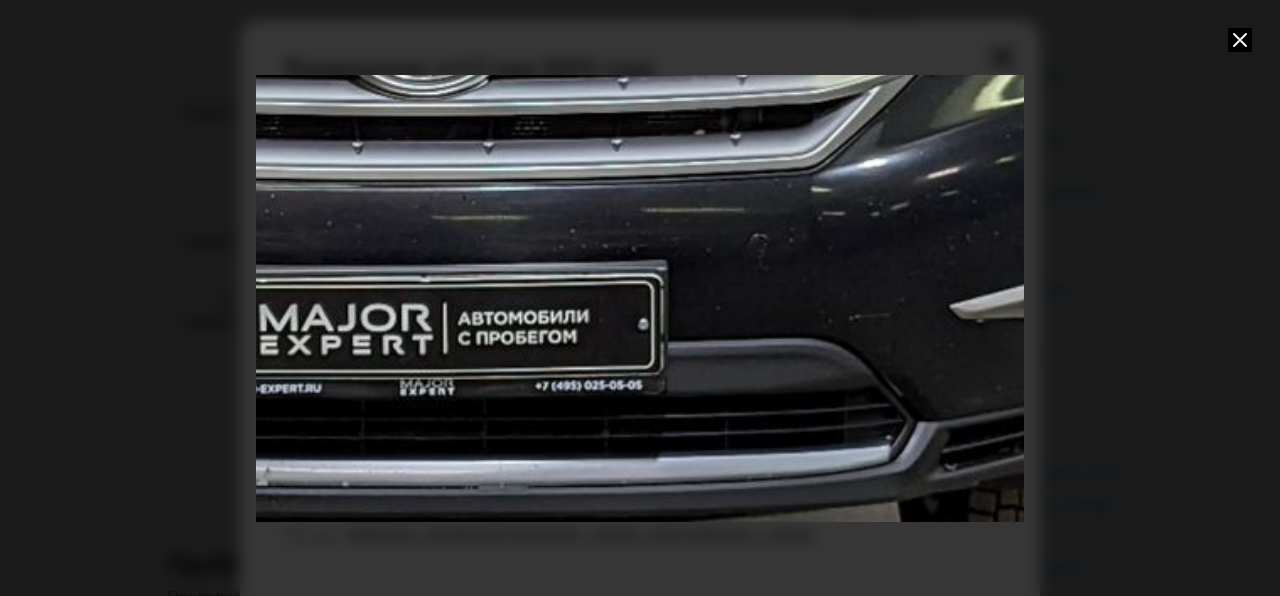 drag, startPoint x: 452, startPoint y: 464, endPoint x: 72, endPoint y: 269, distance: 427.1124 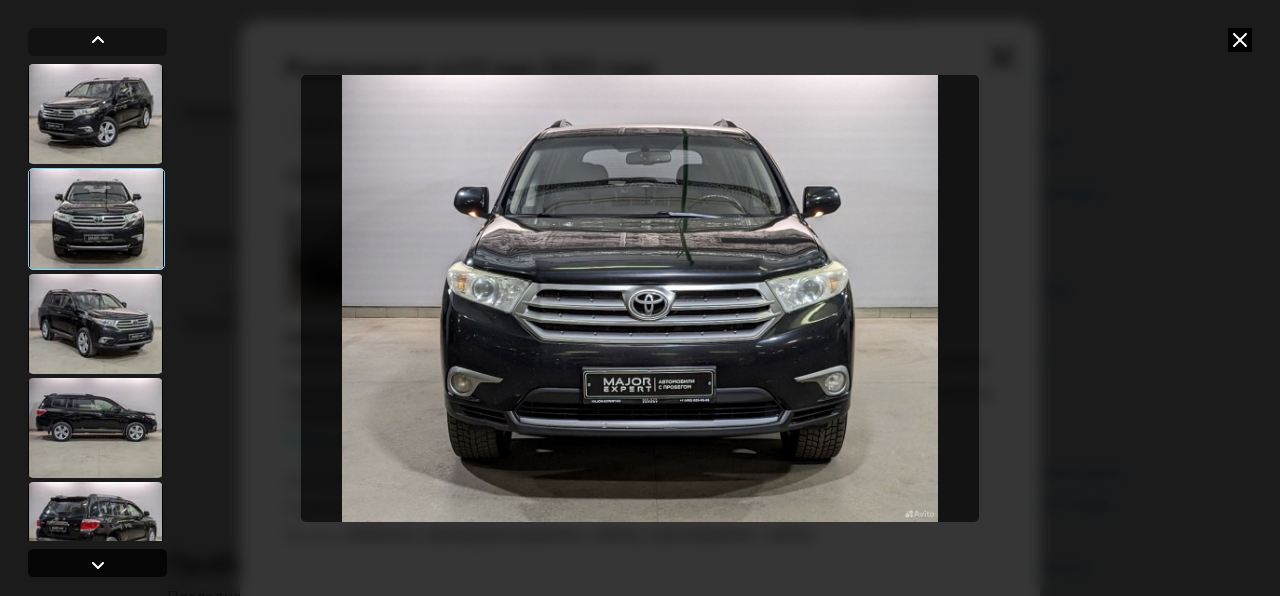 click at bounding box center [98, 565] 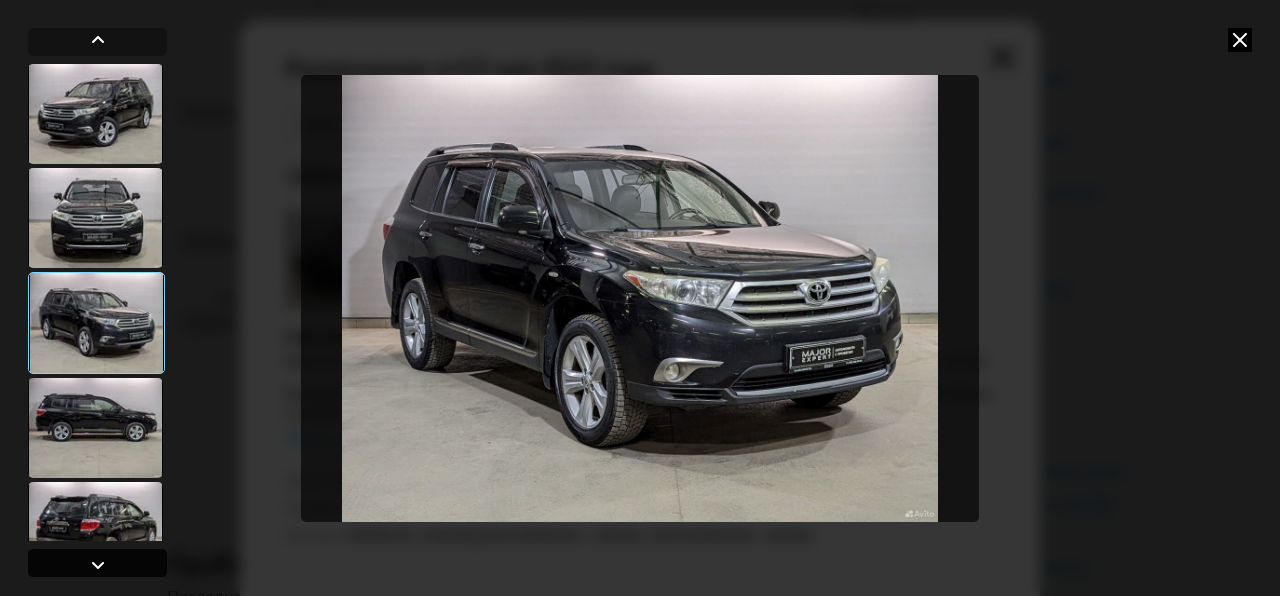 click at bounding box center [98, 565] 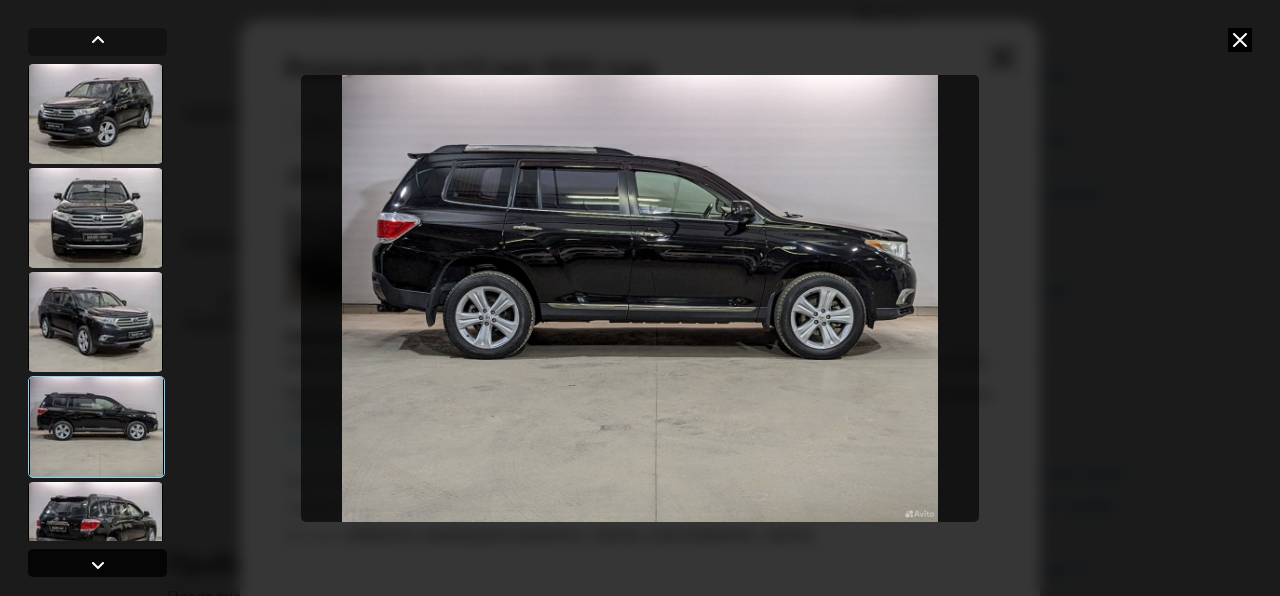 click at bounding box center [98, 565] 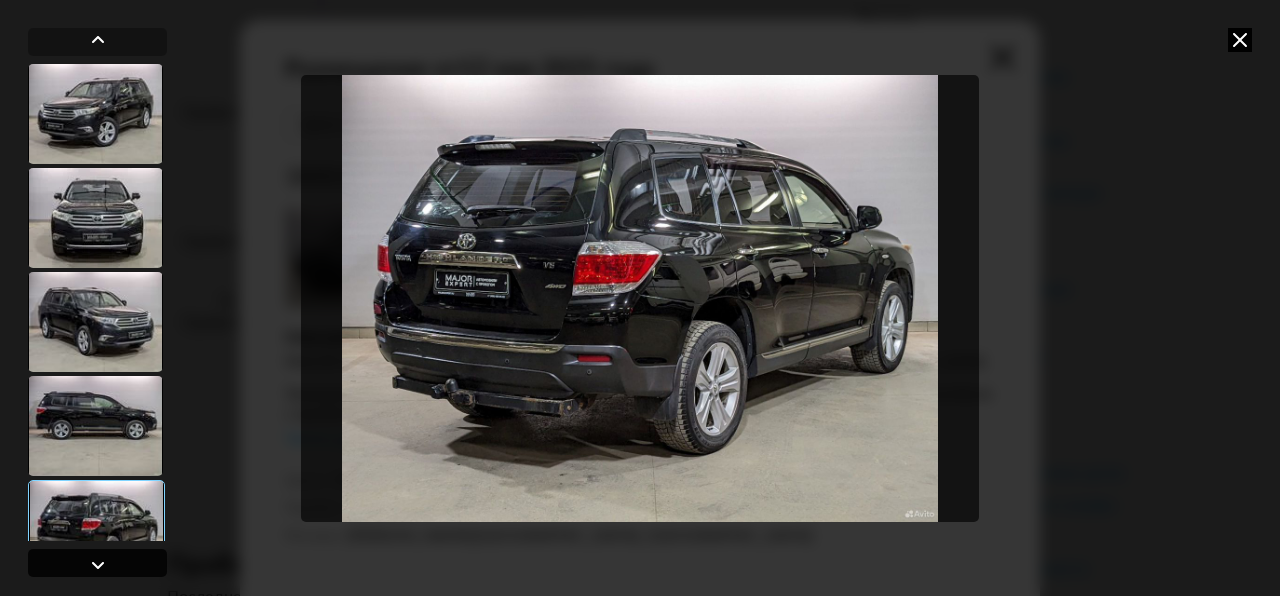 click at bounding box center [98, 565] 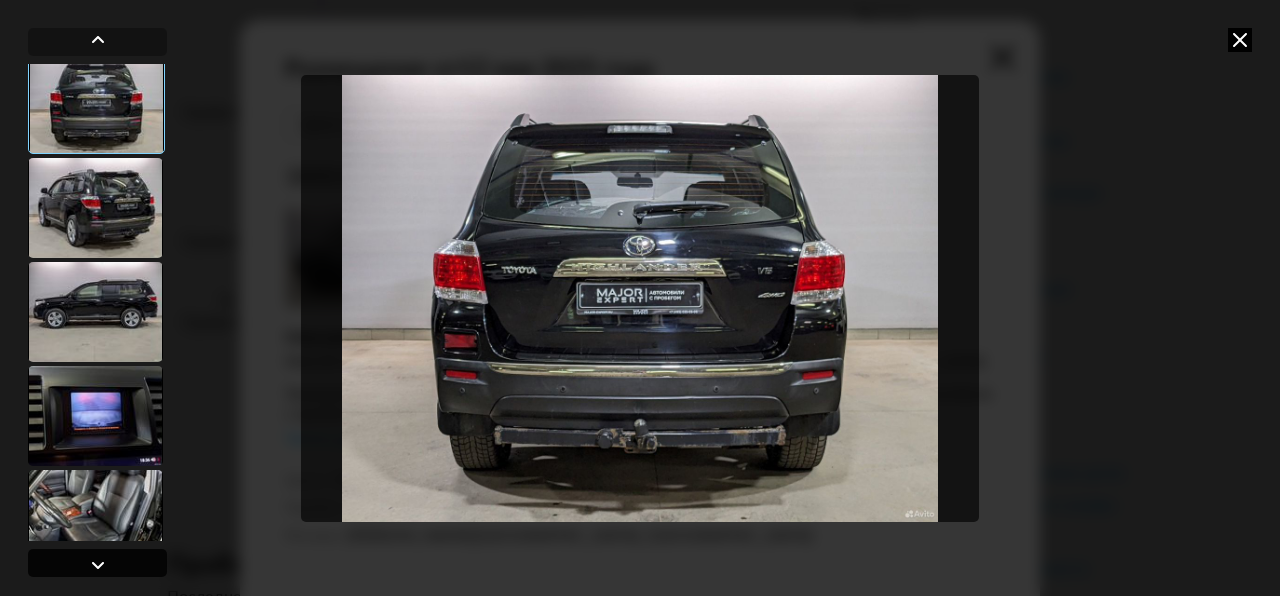 scroll, scrollTop: 531, scrollLeft: 0, axis: vertical 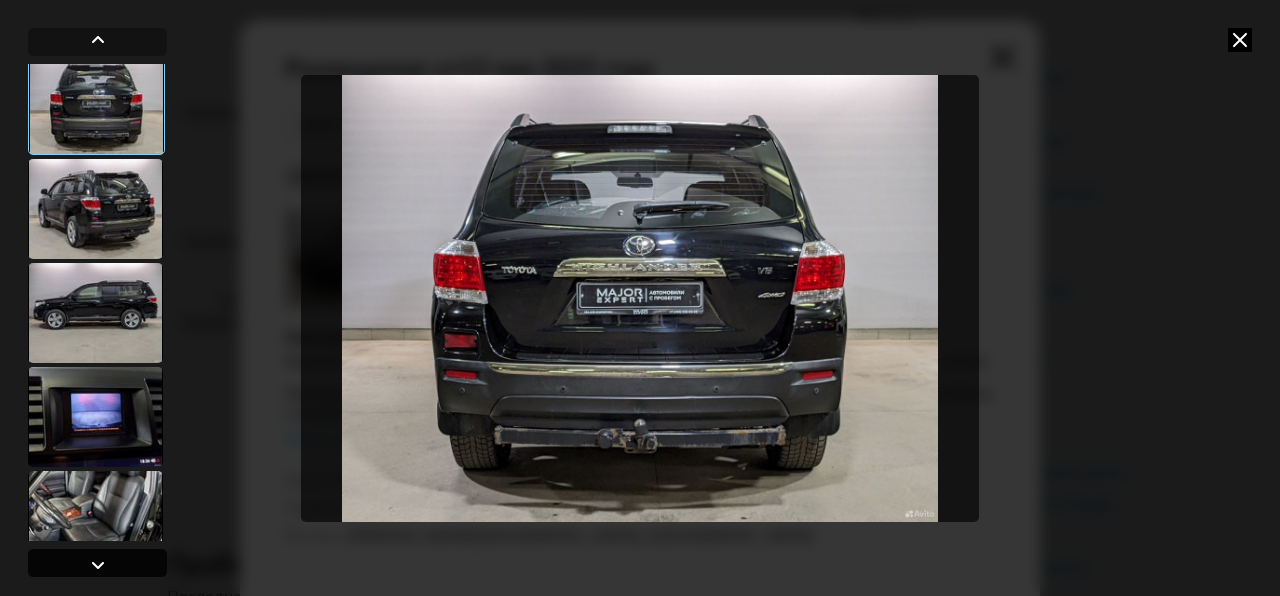 click at bounding box center [98, 565] 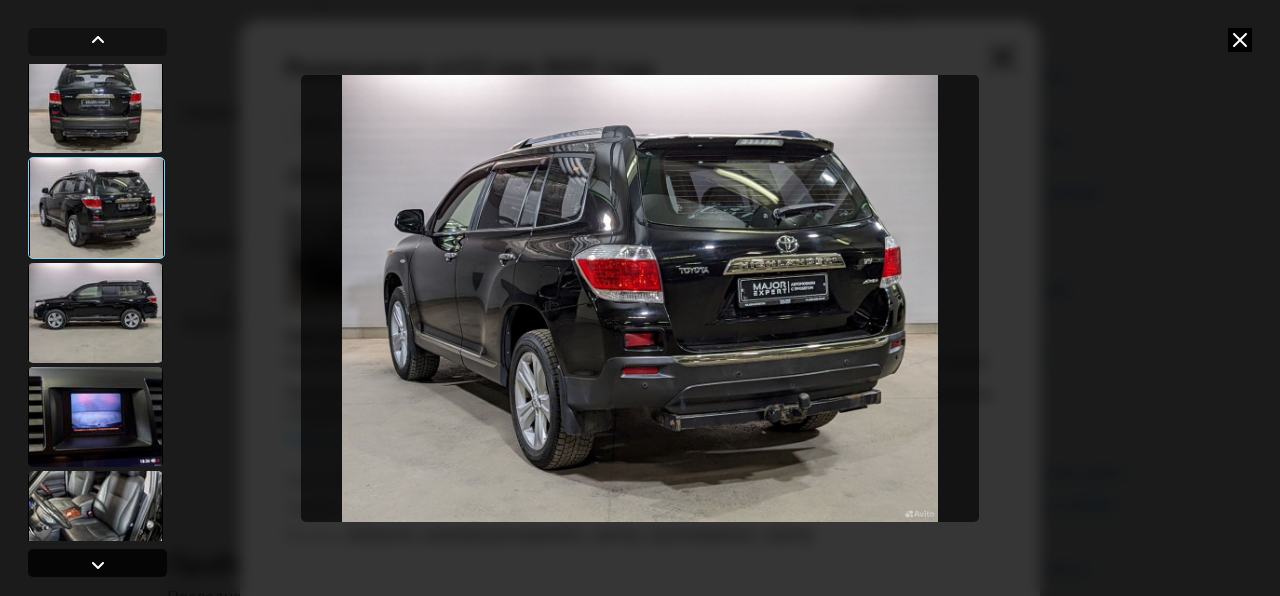 click at bounding box center [98, 565] 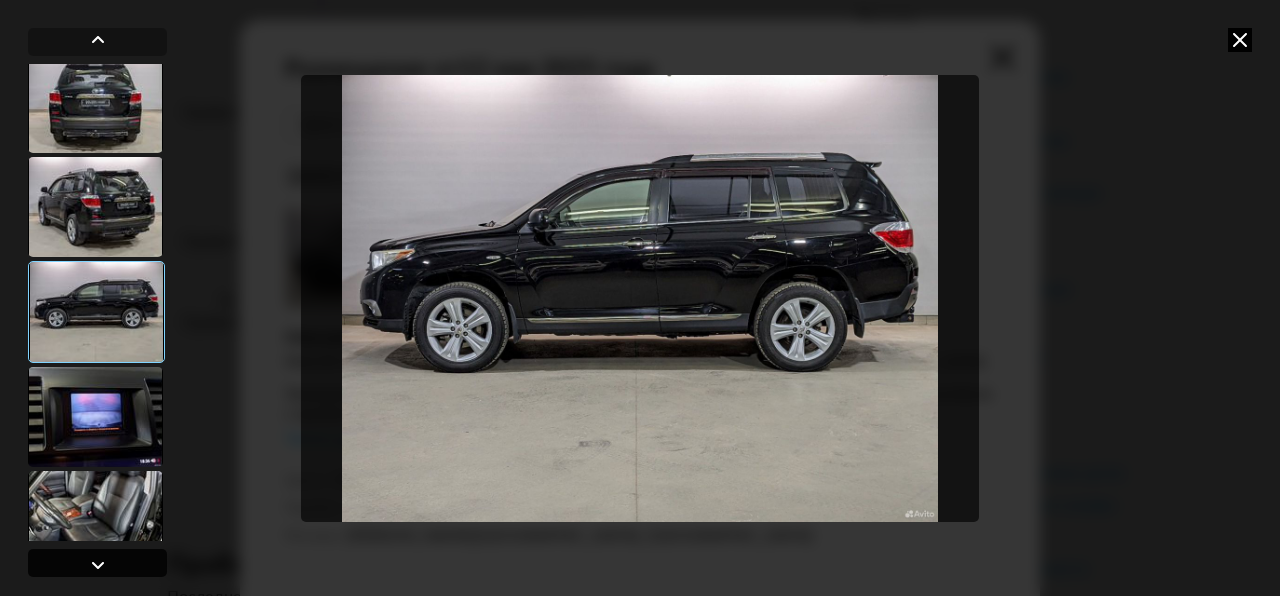 click at bounding box center (98, 565) 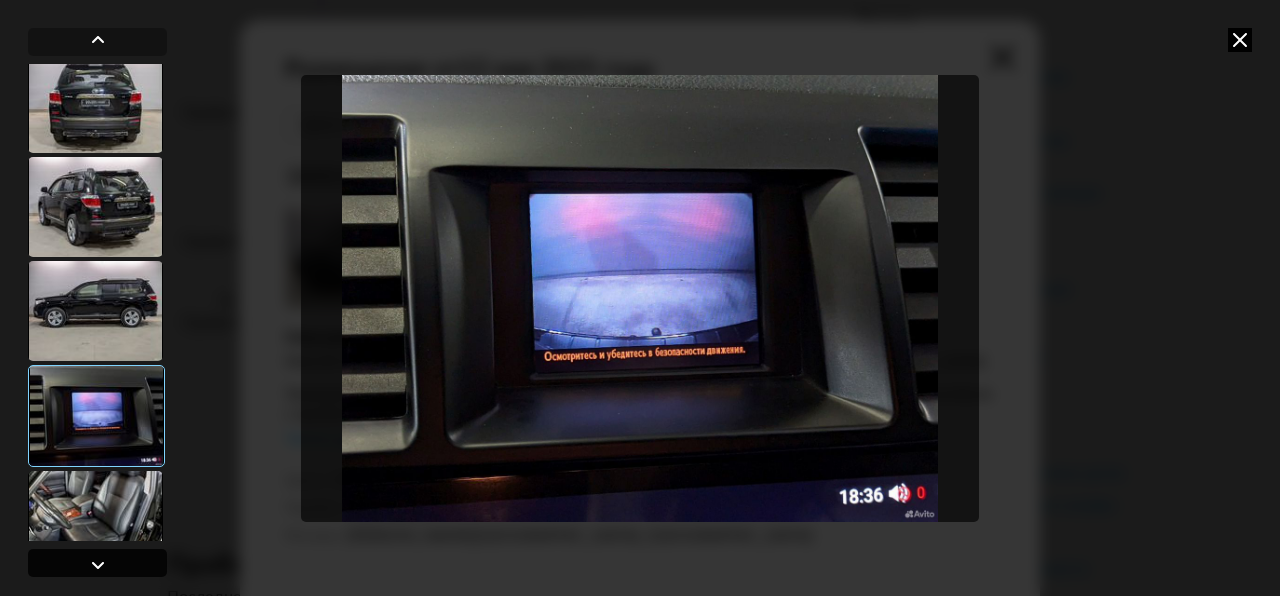 click at bounding box center [98, 565] 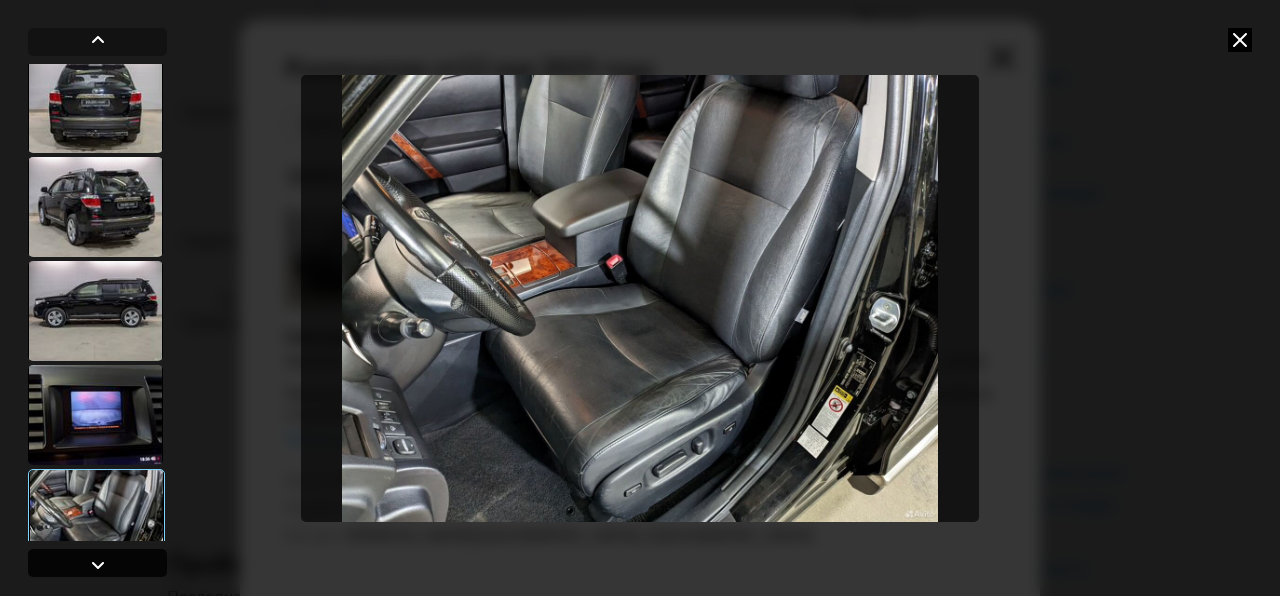 click at bounding box center [98, 565] 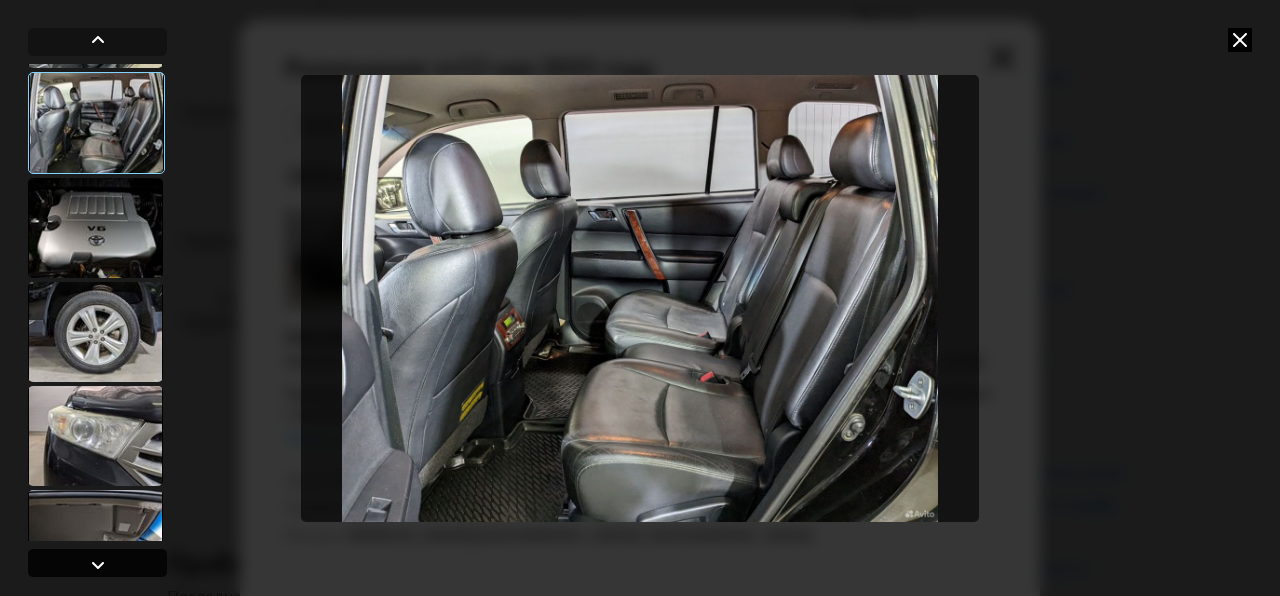 click at bounding box center (98, 565) 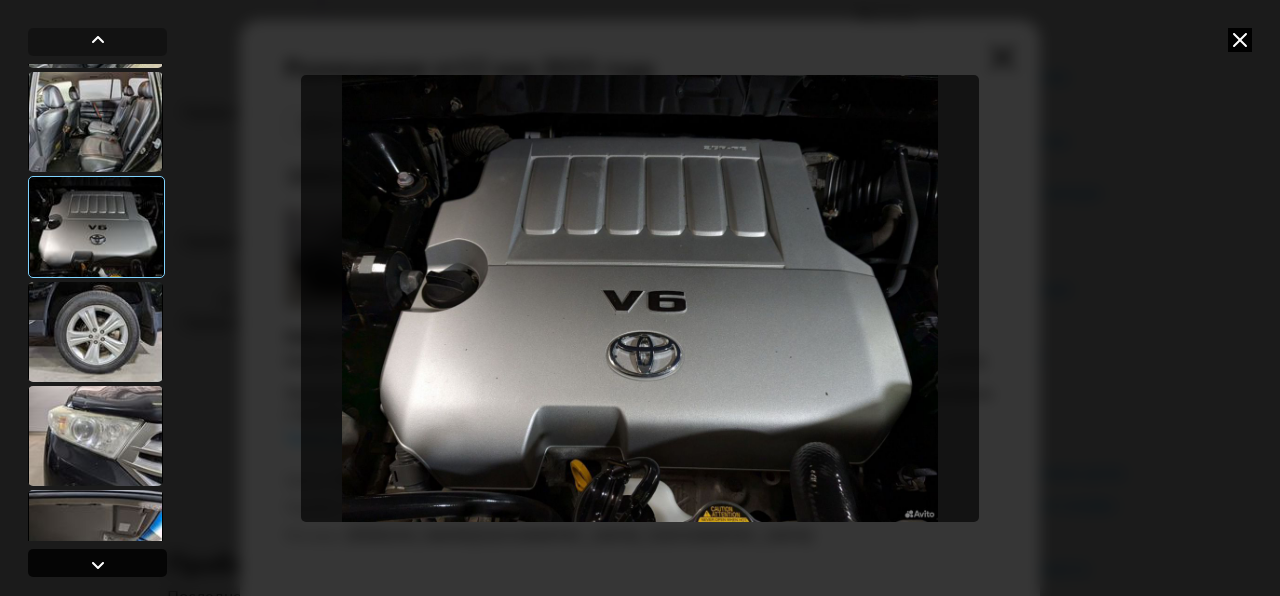 click at bounding box center (98, 565) 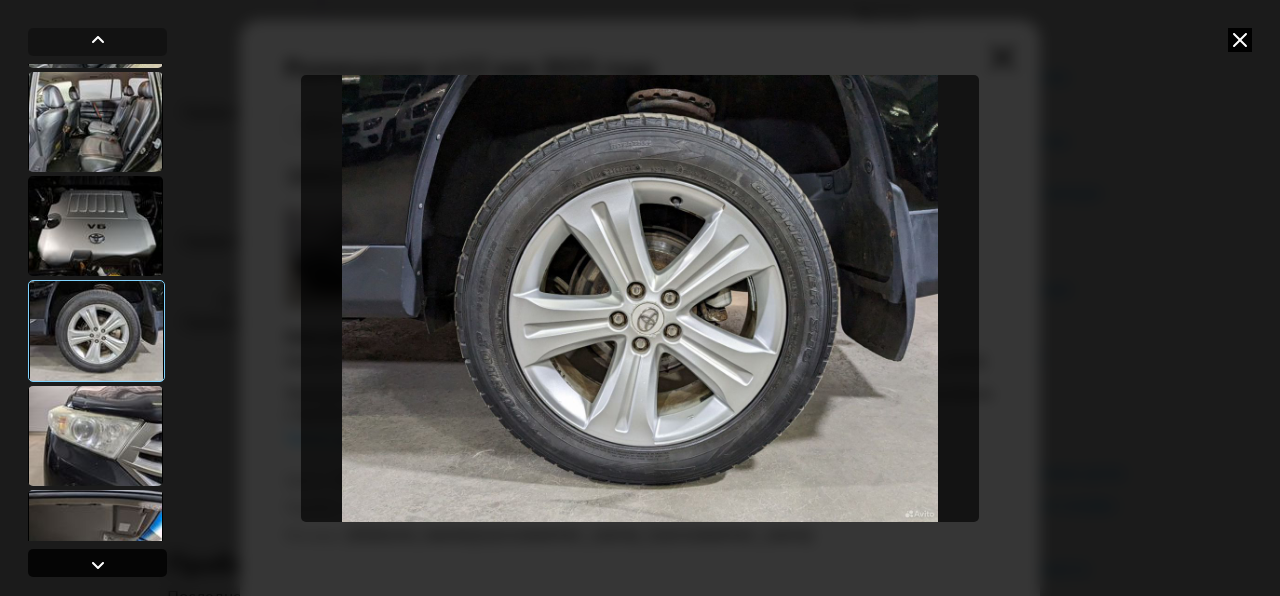 click at bounding box center (98, 565) 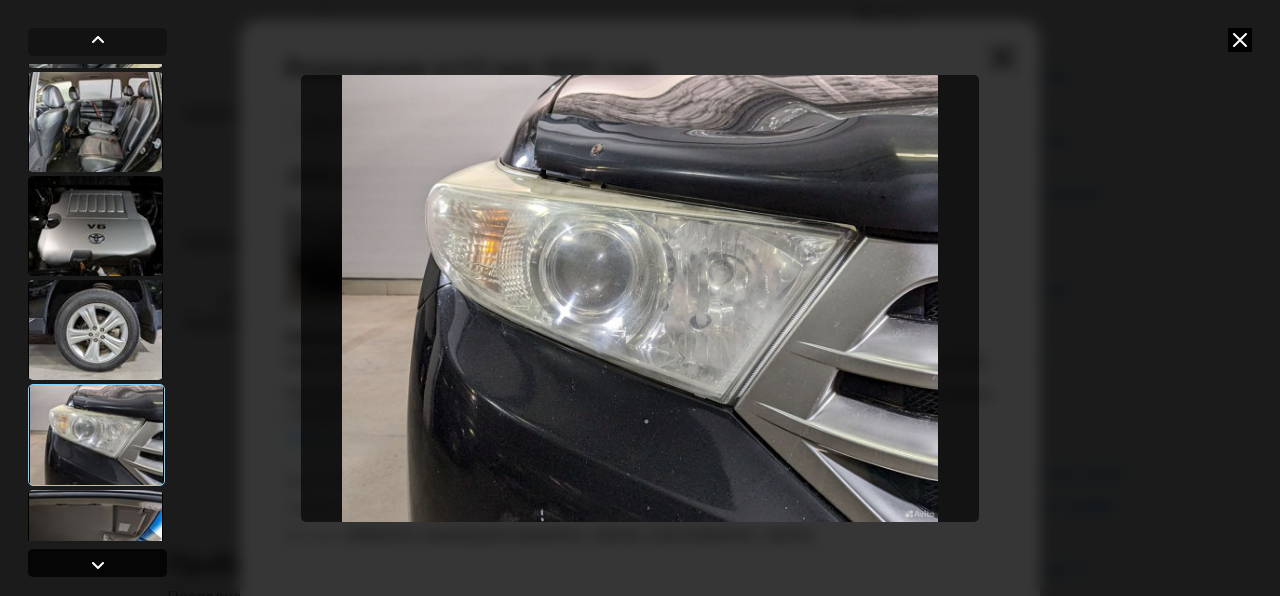 click at bounding box center [98, 565] 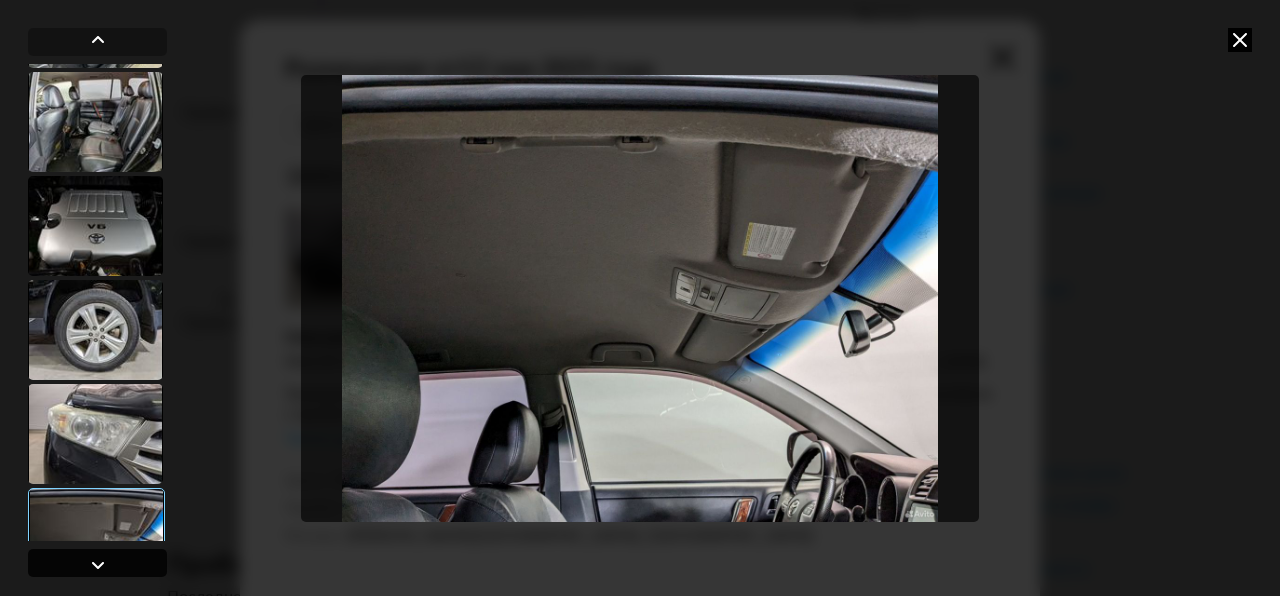 click at bounding box center [98, 565] 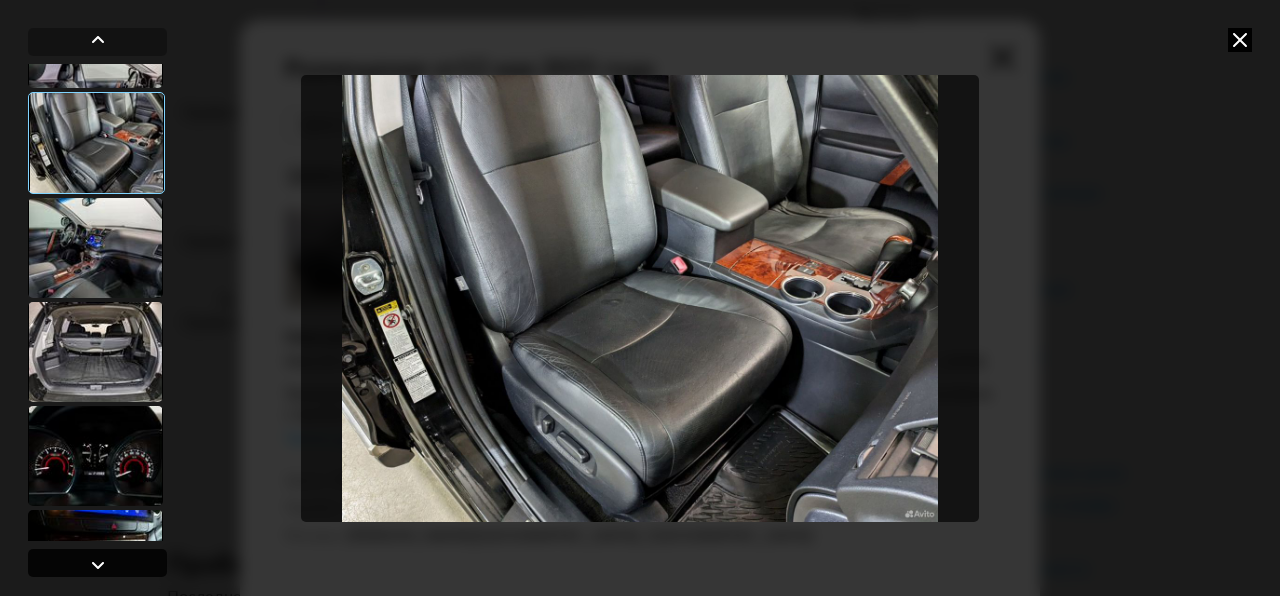 click at bounding box center [98, 565] 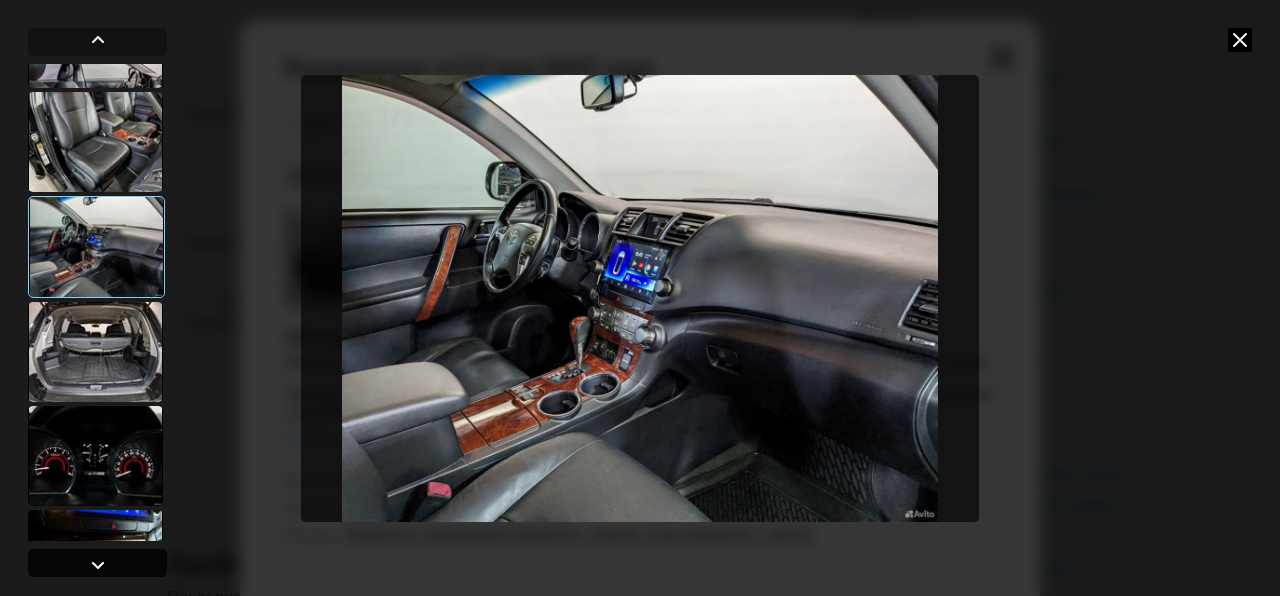 click at bounding box center [98, 565] 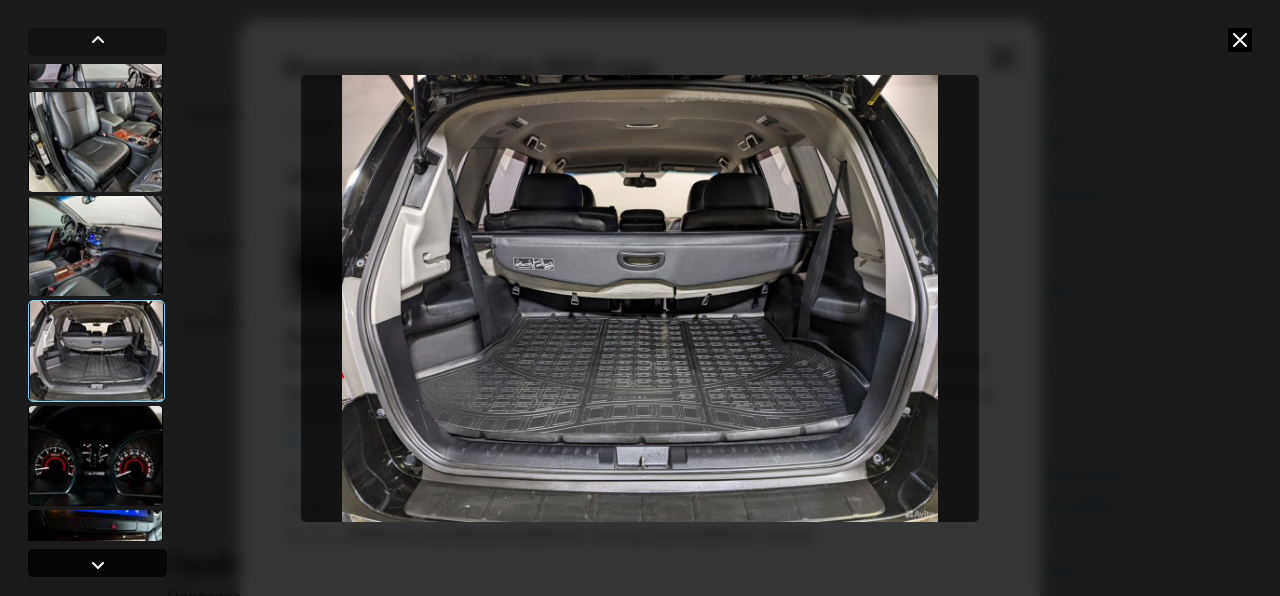 click at bounding box center [98, 565] 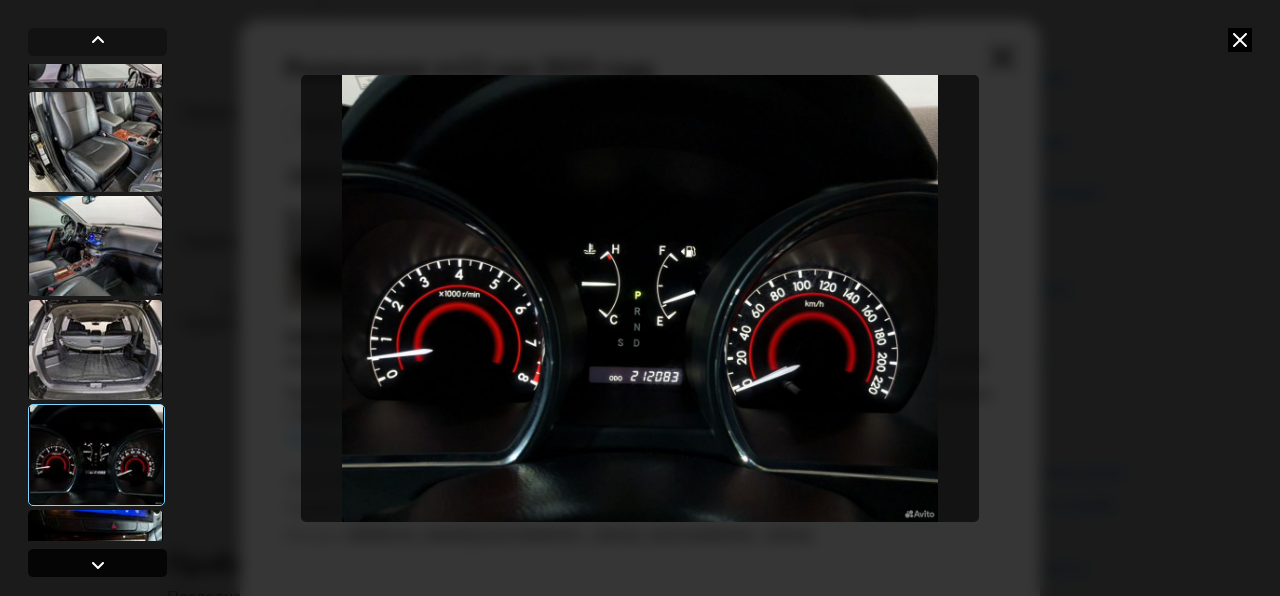 click at bounding box center (98, 565) 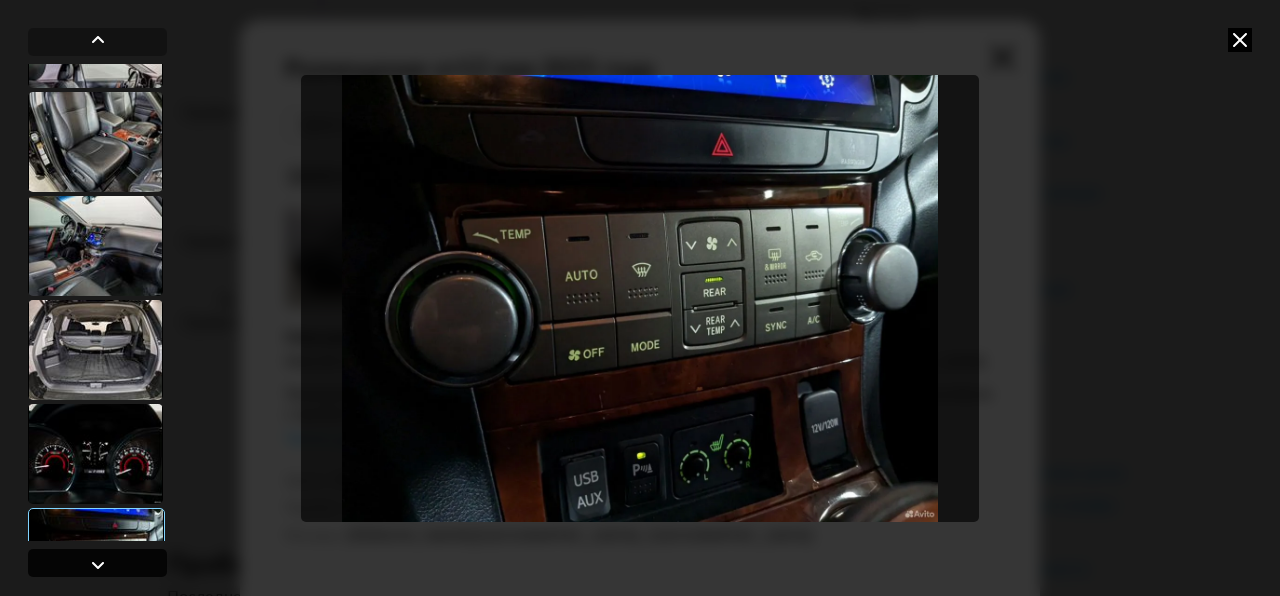 click at bounding box center [98, 565] 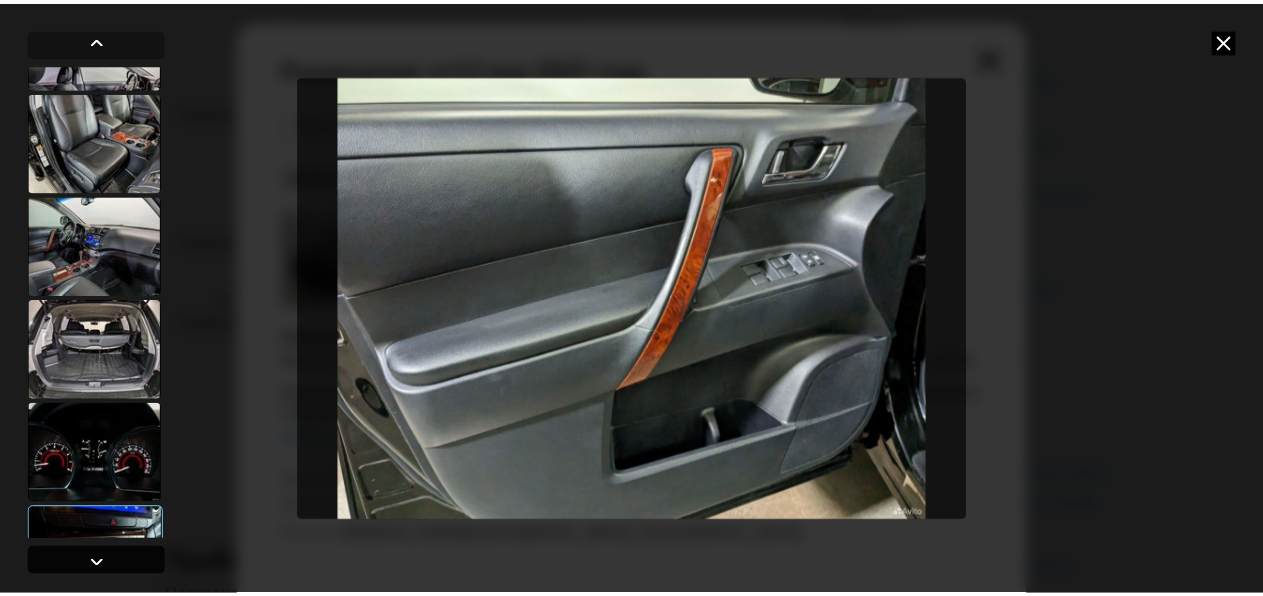scroll, scrollTop: 2032, scrollLeft: 0, axis: vertical 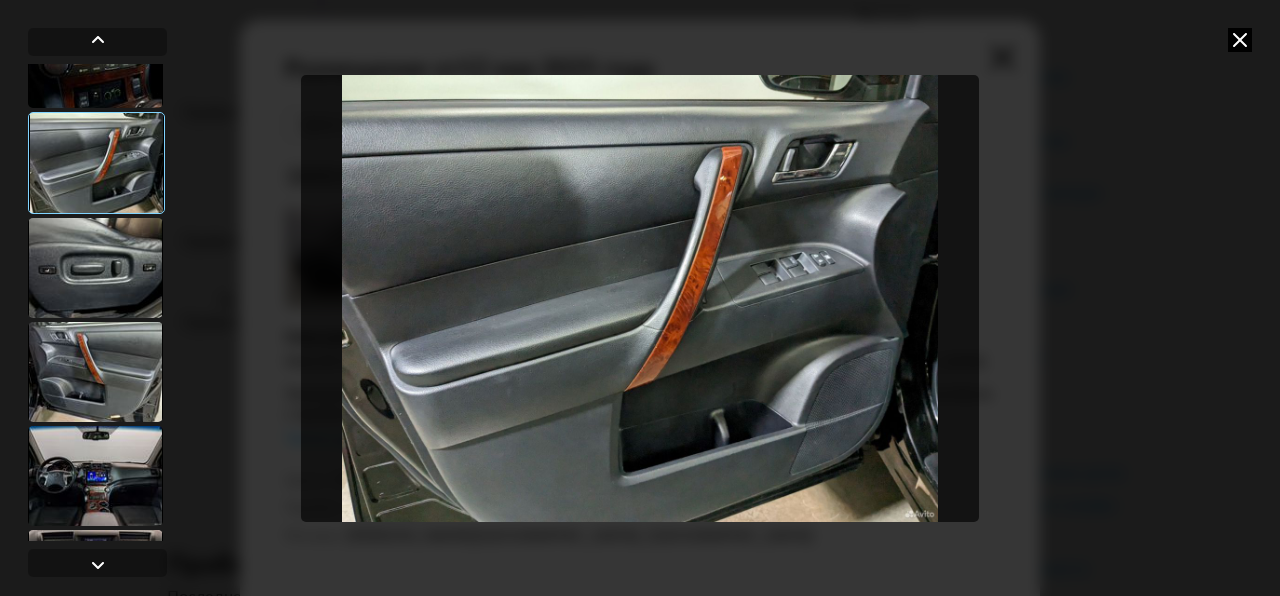 click at bounding box center [1240, 40] 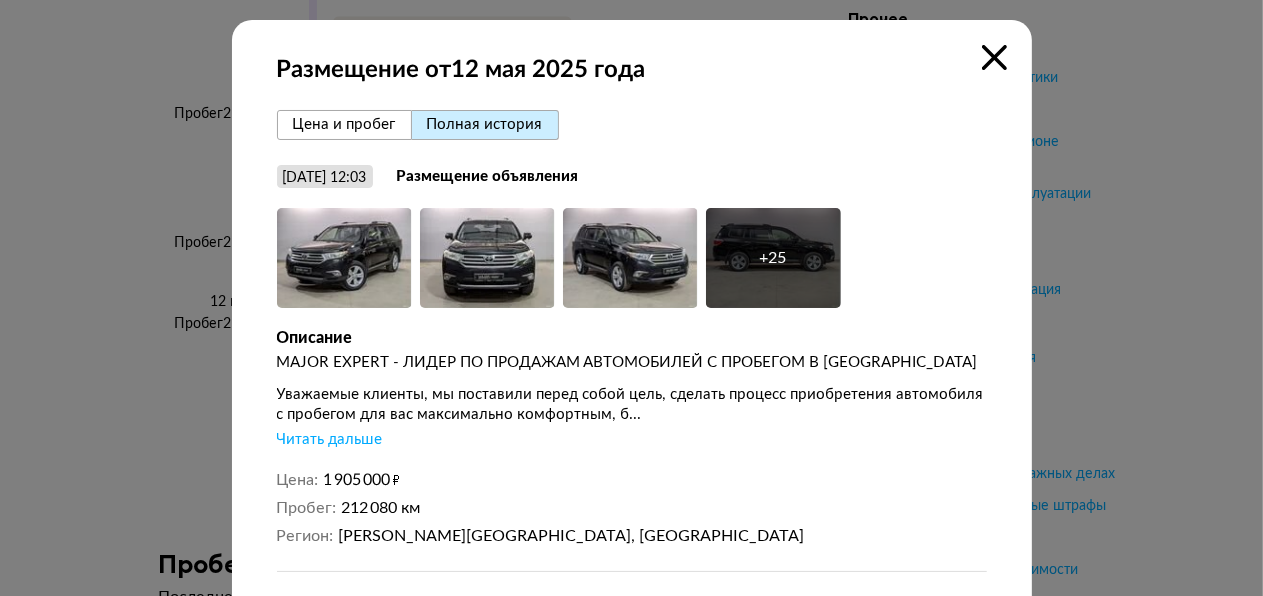click at bounding box center (994, 57) 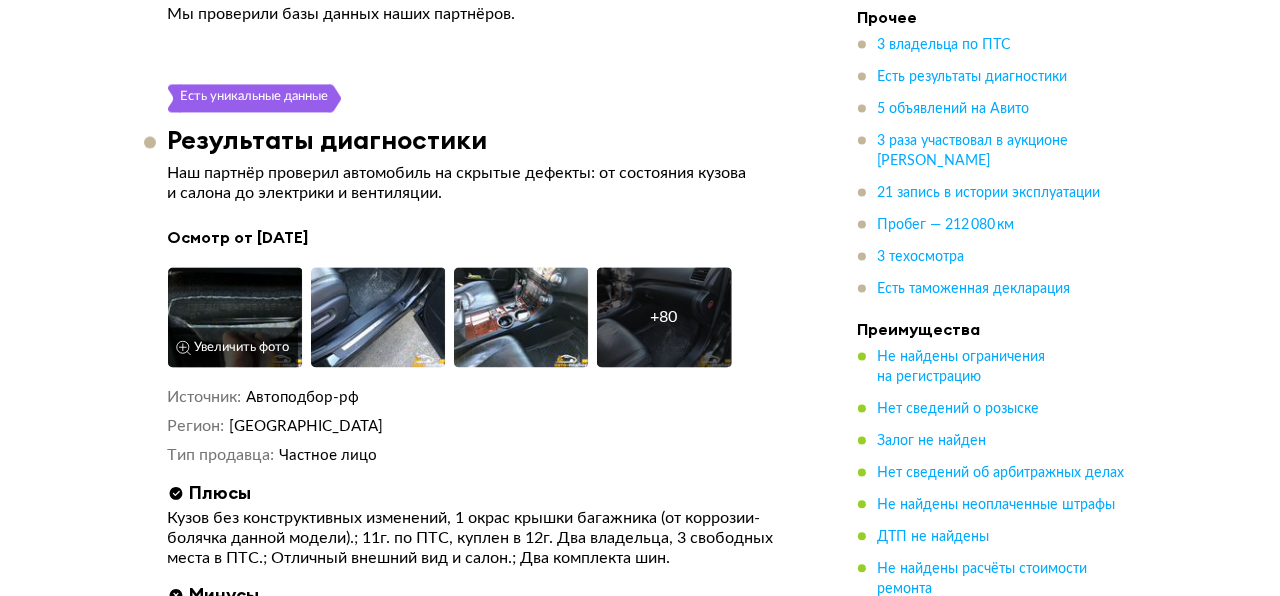 scroll, scrollTop: 3540, scrollLeft: 0, axis: vertical 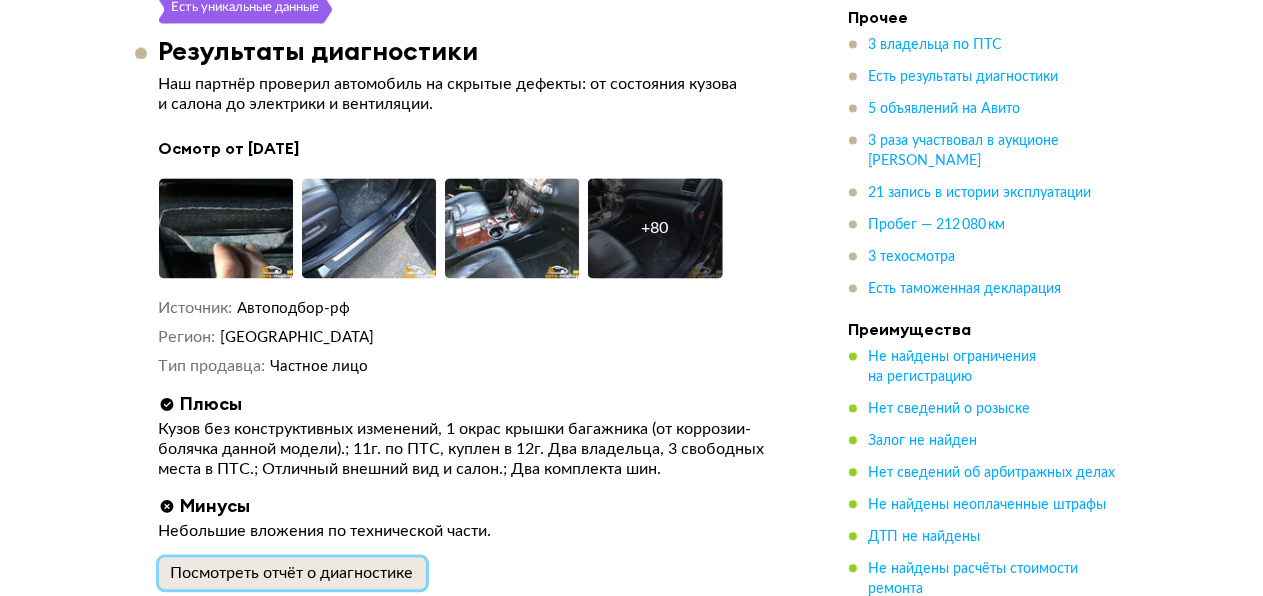 click on "Посмотреть отчёт о диагностике" at bounding box center [292, 573] 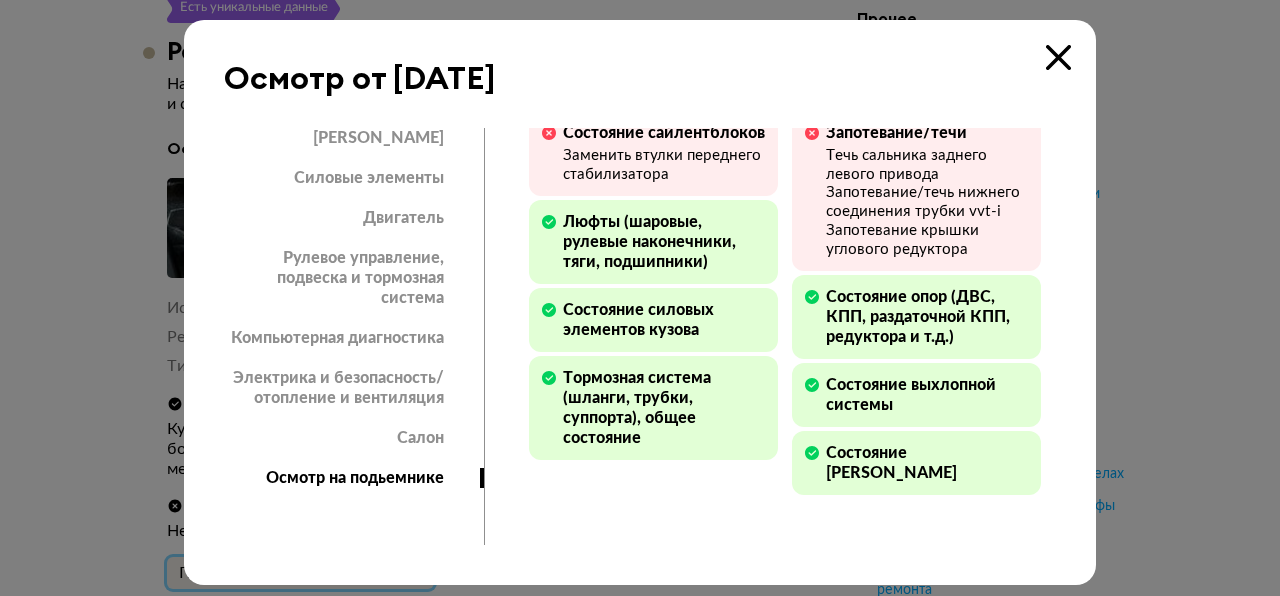 scroll, scrollTop: 3844, scrollLeft: 0, axis: vertical 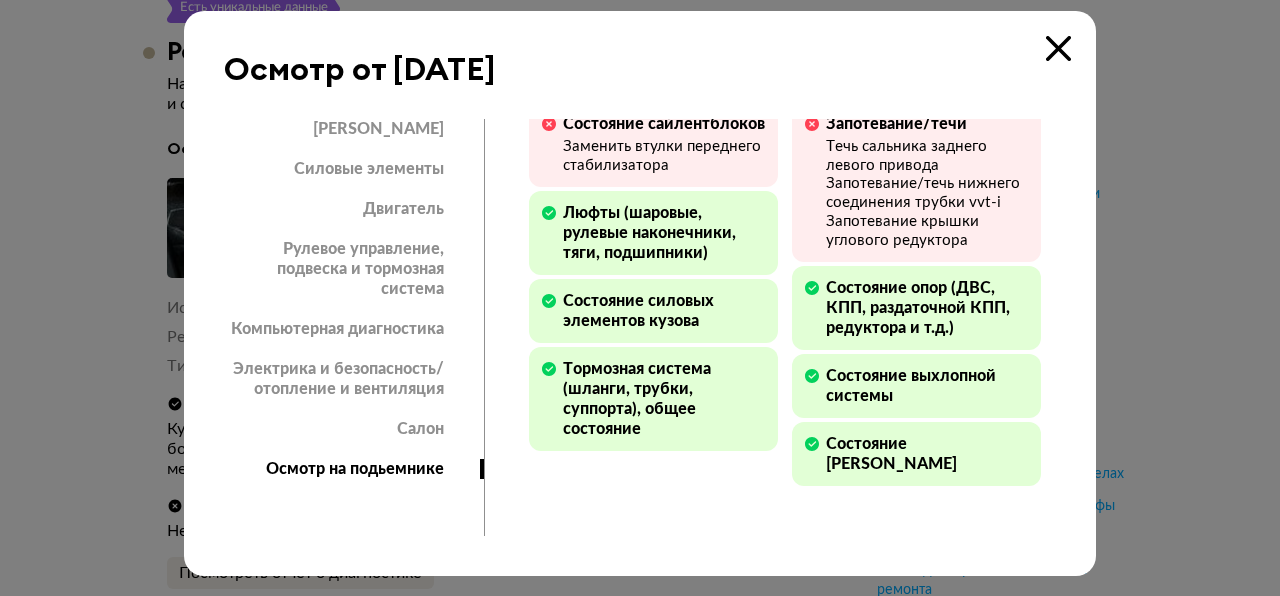 click on "Осмотр от [DATE] Кузов Силовые элементы Двигатель Рулевое управление, подвеска и тормозная система Компьютерная диагностика Электрика и безопасность/отопление и вентиляция Салон Осмотр на подьемнике Кузов Крыша Незначительные сколы Скол / царапина Капот Багажник Окрашено Окрашено Передний бампер Задний бампер Переднее левое крыло Переднее правое крыло Передняя левая дверь Передняя правая дверь Задняя левая дверь Задняя правая дверь Заднее левое крыло Заднее правое крыло Левый порог Правый порог Лобовое стекло Переднее левое стекло 75 % %" at bounding box center [640, 293] 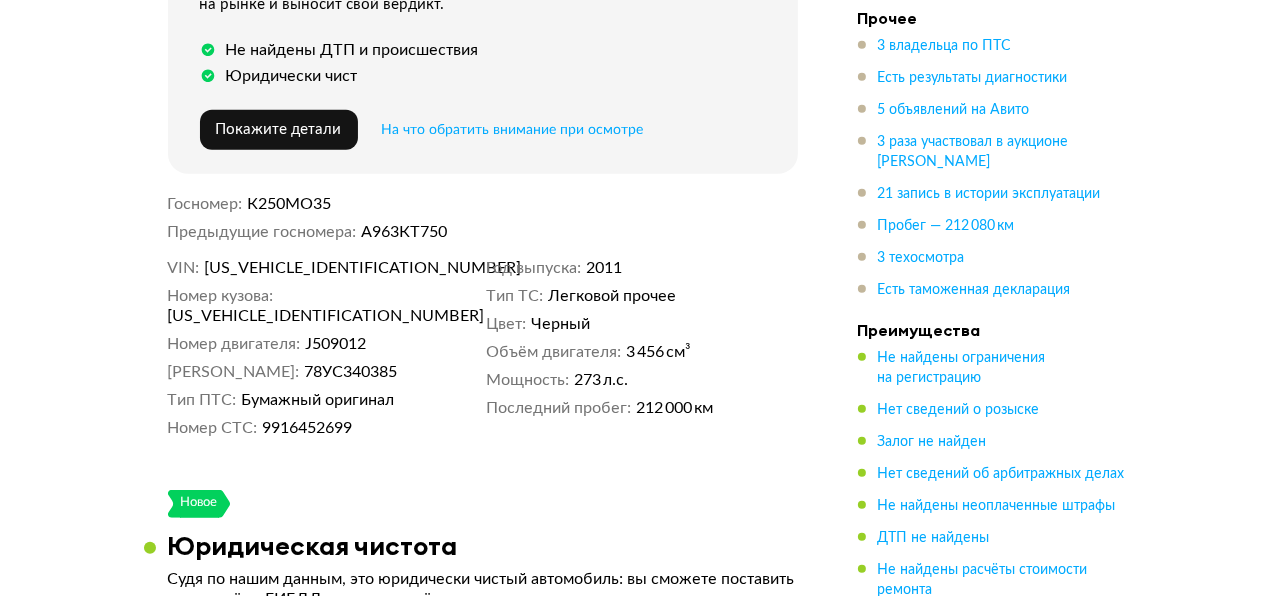 scroll, scrollTop: 840, scrollLeft: 0, axis: vertical 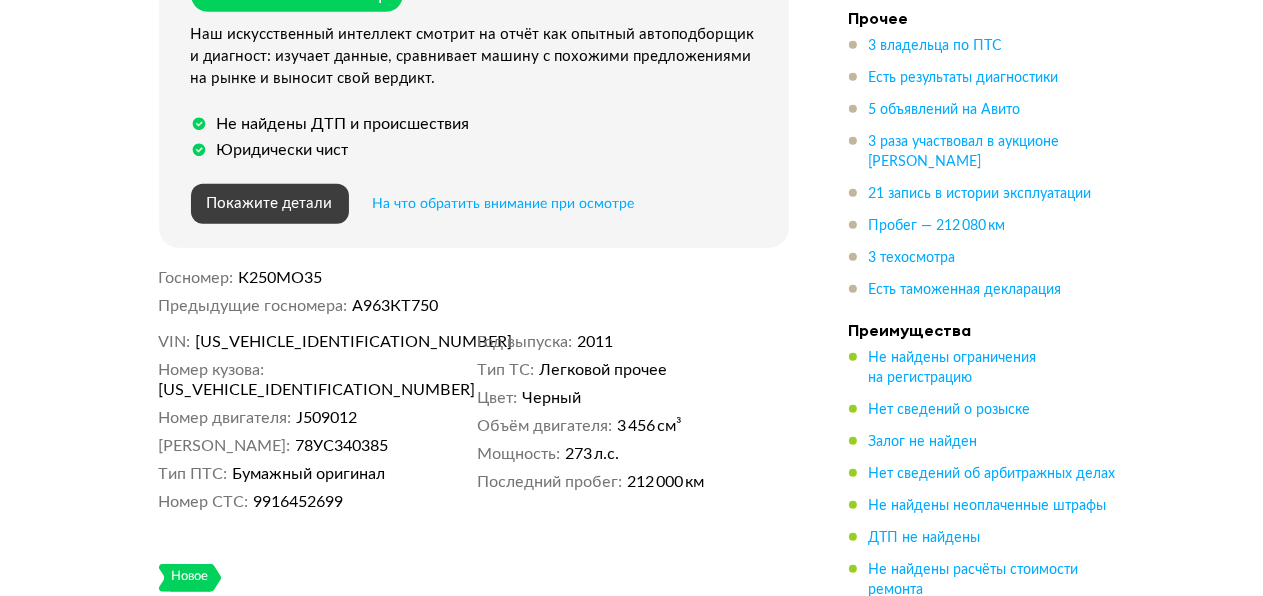 click on "Покажите детали" at bounding box center [270, 203] 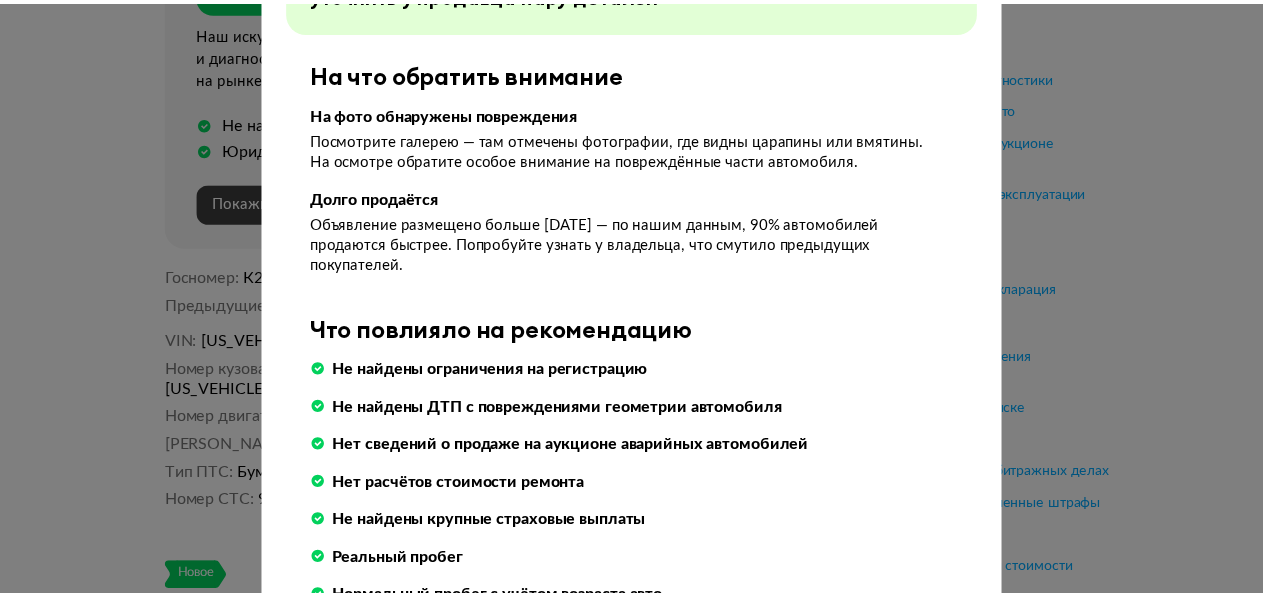scroll, scrollTop: 0, scrollLeft: 0, axis: both 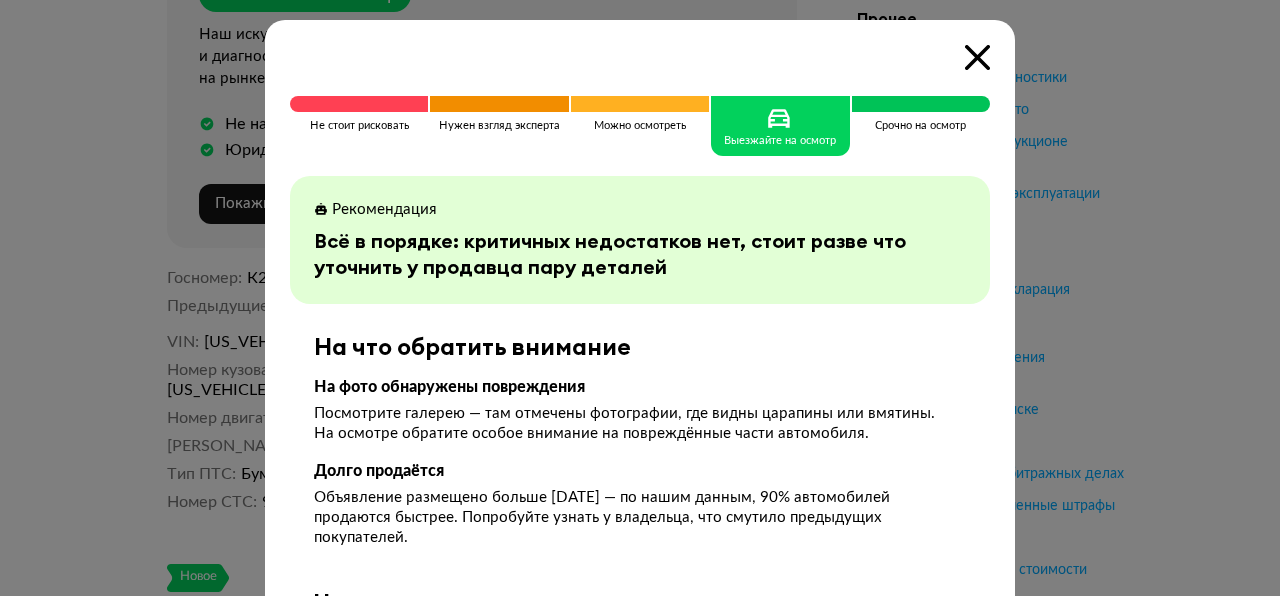 click at bounding box center [977, 57] 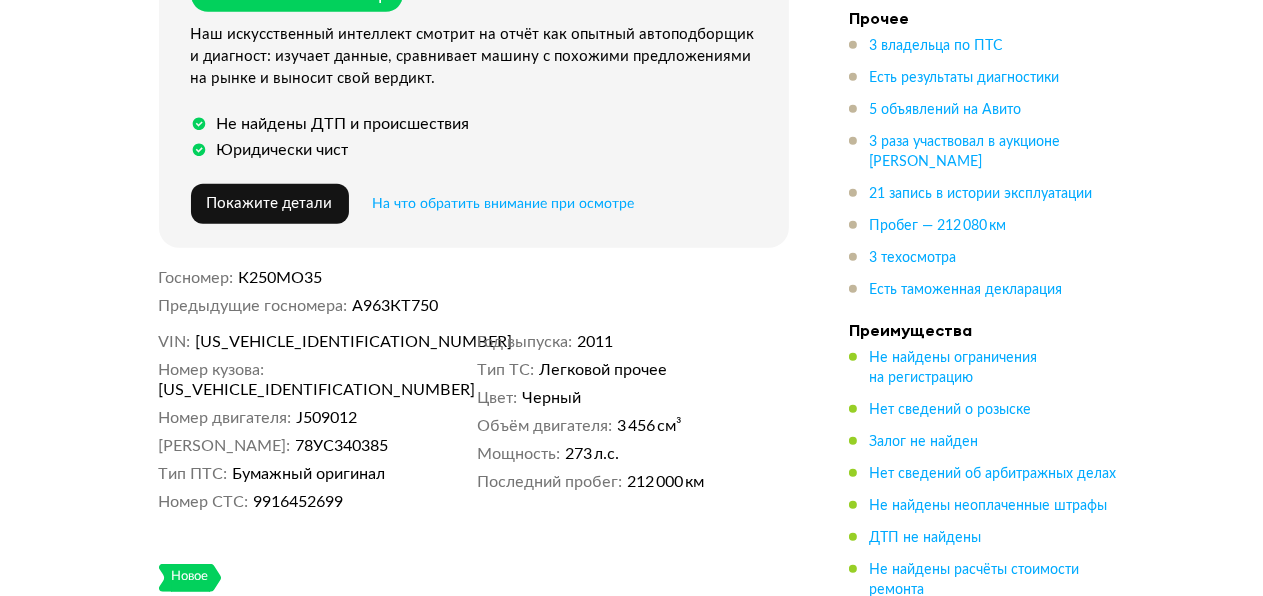 scroll, scrollTop: 640, scrollLeft: 0, axis: vertical 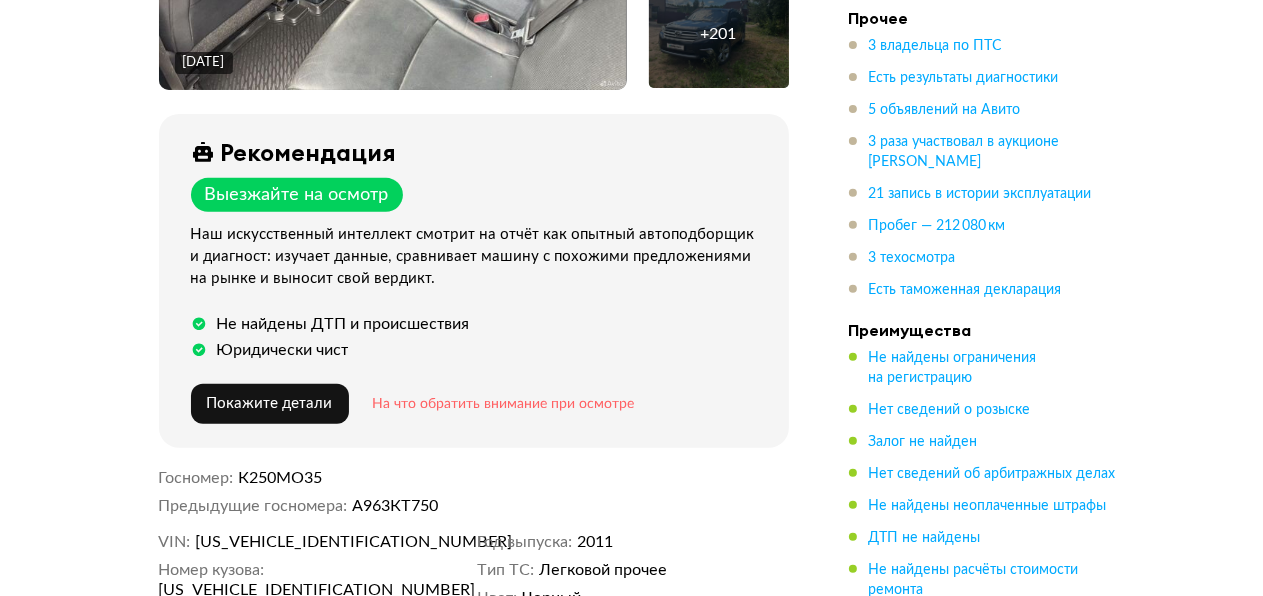 click on "На что обратить внимание при осмотре" at bounding box center (504, 404) 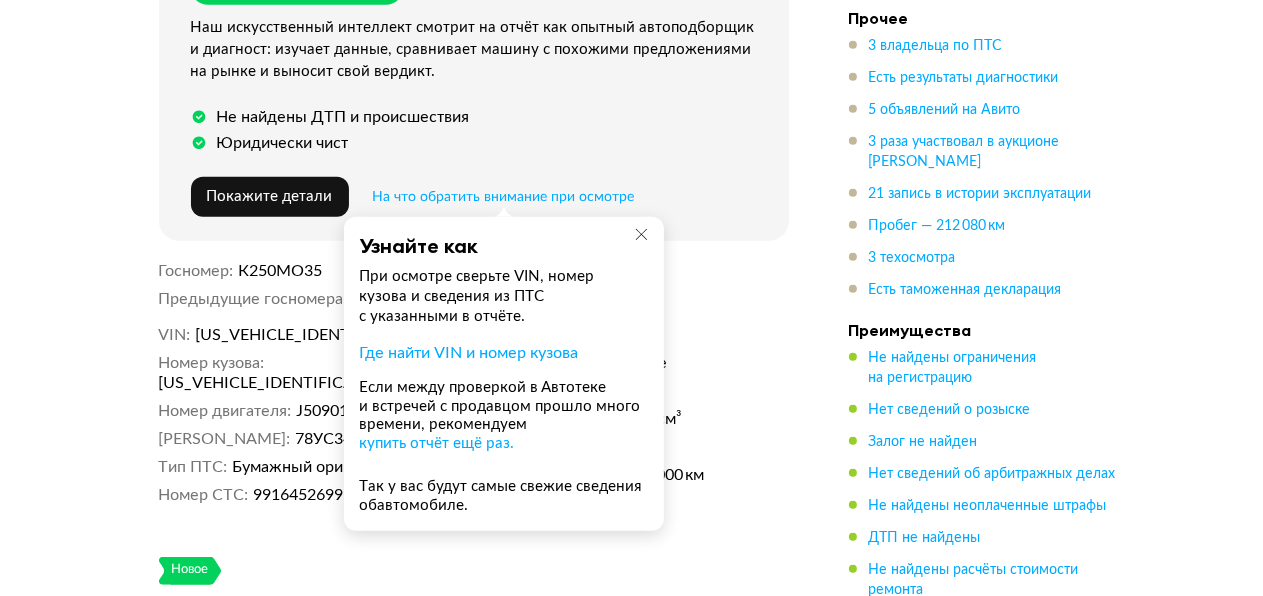 scroll, scrollTop: 940, scrollLeft: 0, axis: vertical 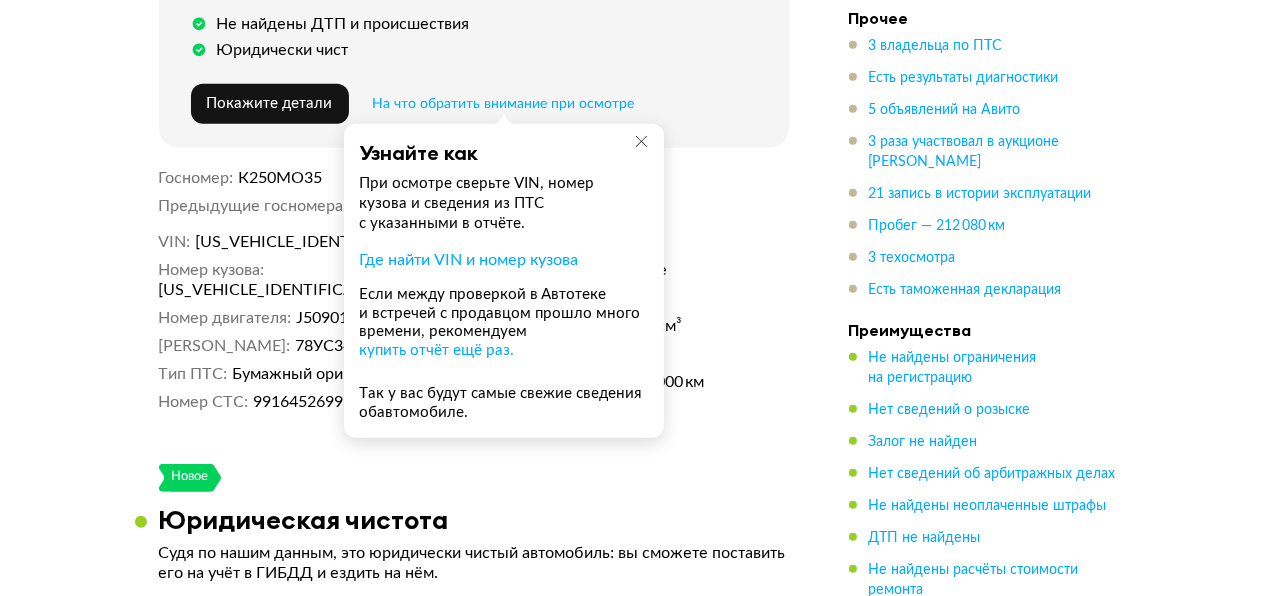 click at bounding box center (641, 141) 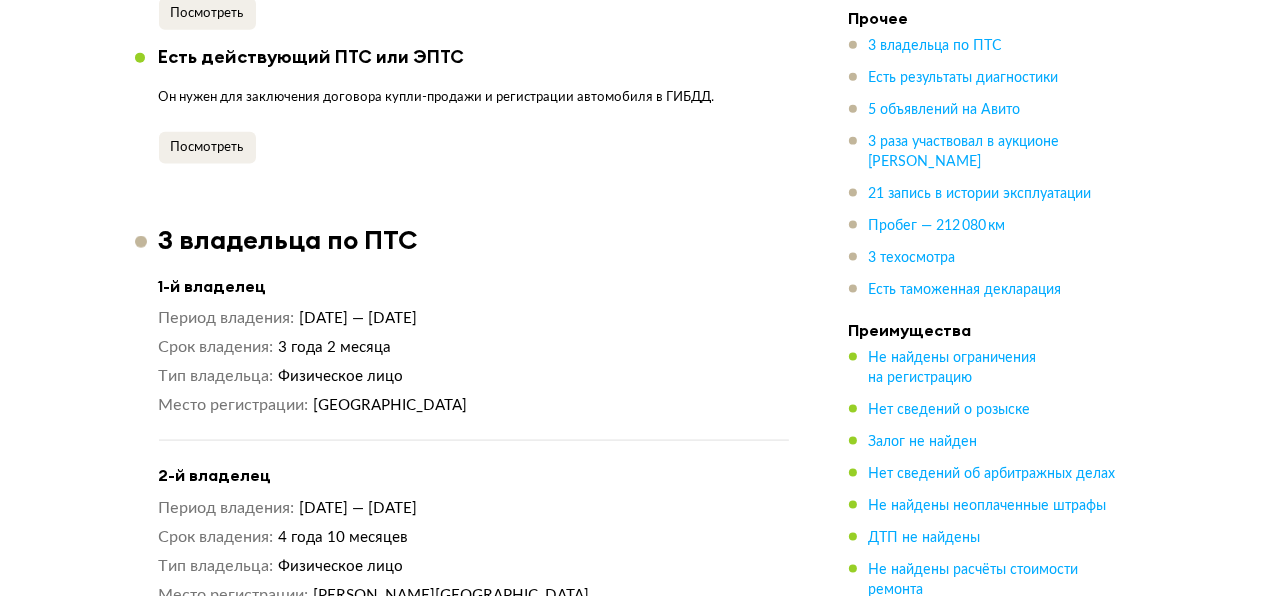 scroll, scrollTop: 1940, scrollLeft: 0, axis: vertical 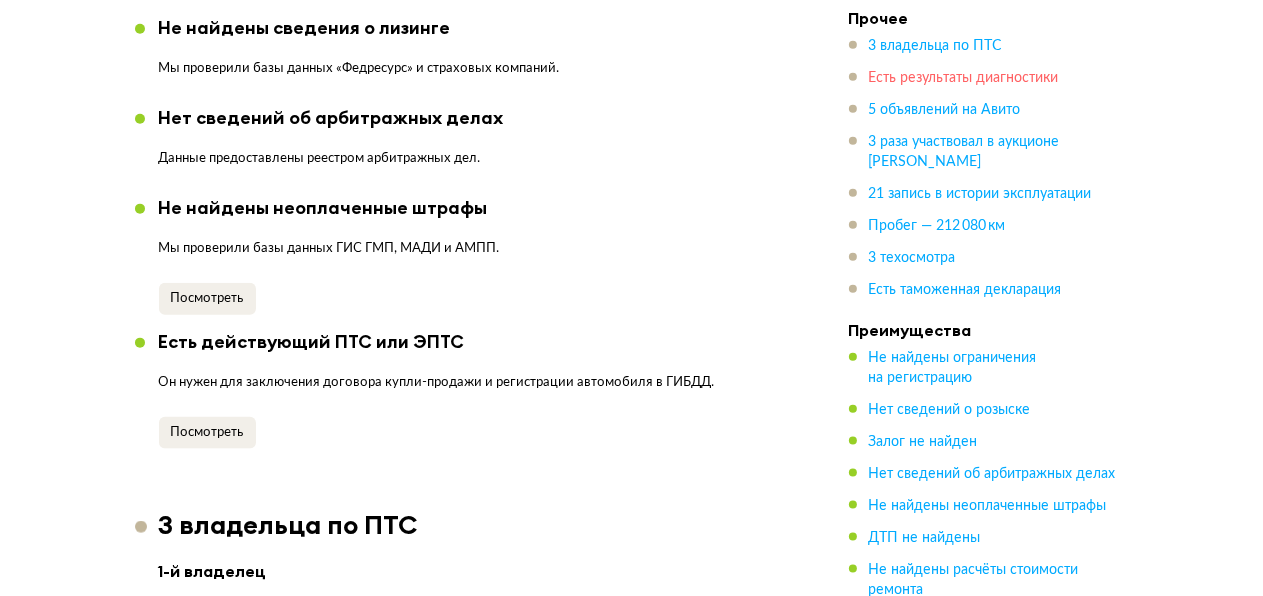click on "Есть результаты диагностики" at bounding box center (964, 78) 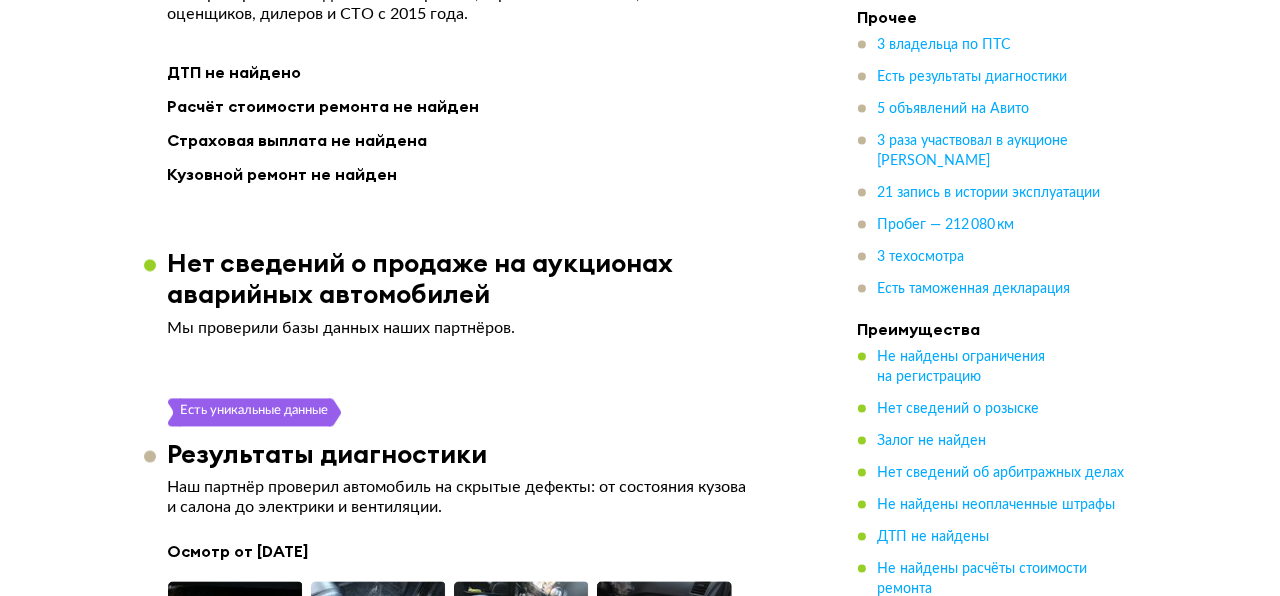 scroll, scrollTop: 3477, scrollLeft: 0, axis: vertical 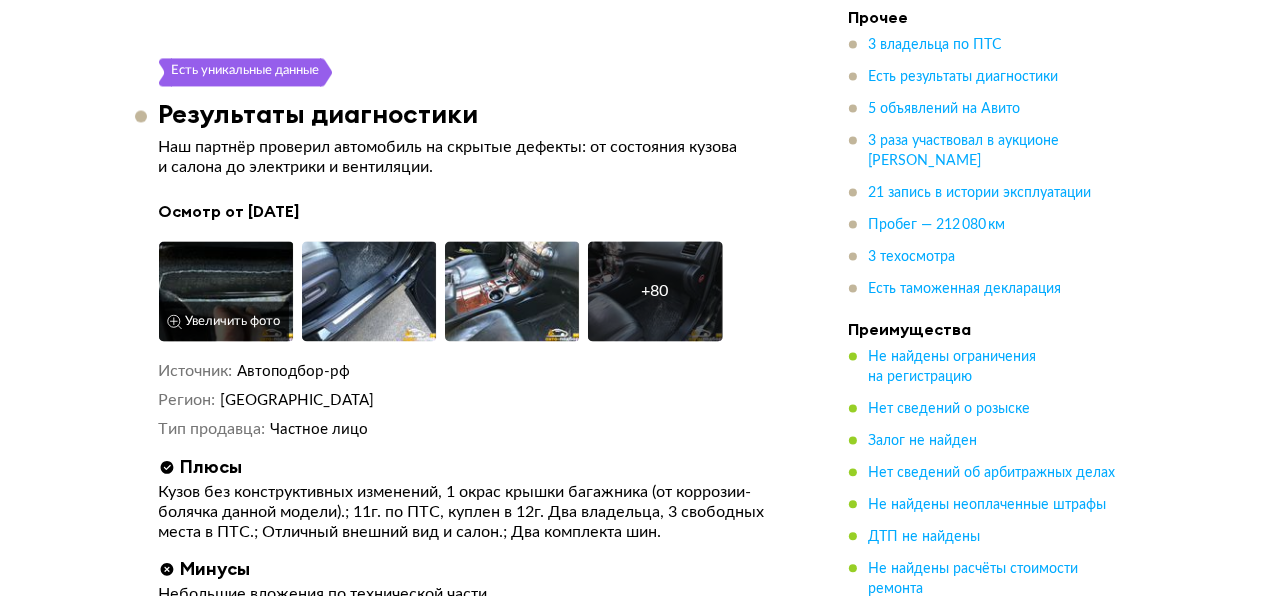 click on "Увеличить фото" at bounding box center [224, 321] 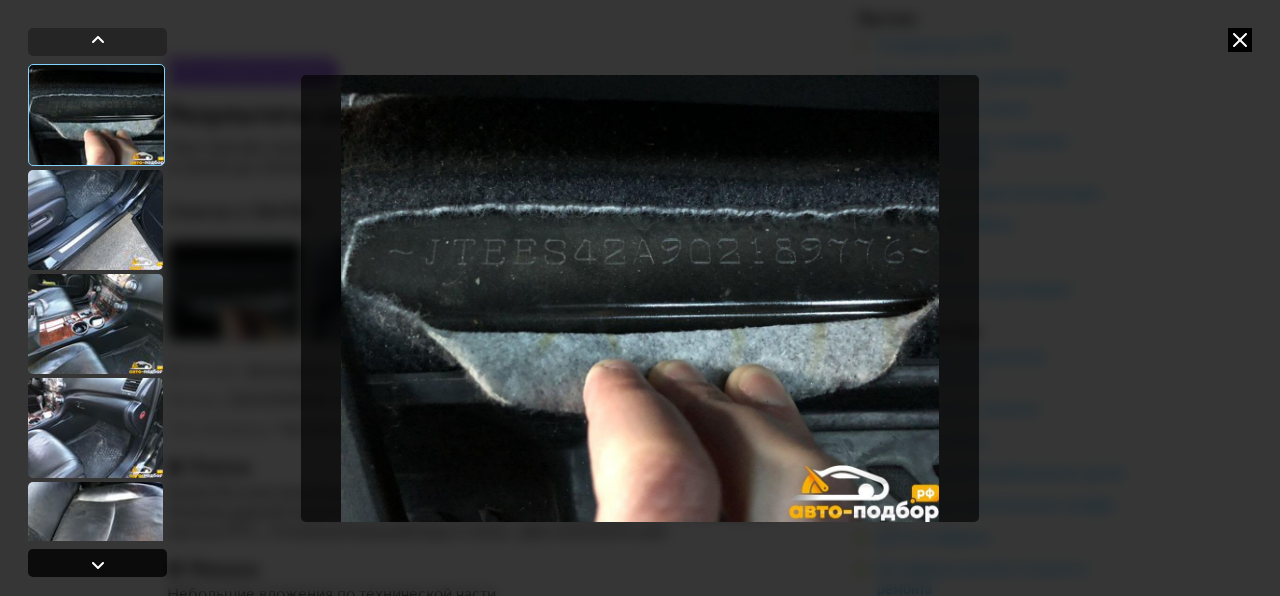 click at bounding box center (98, 565) 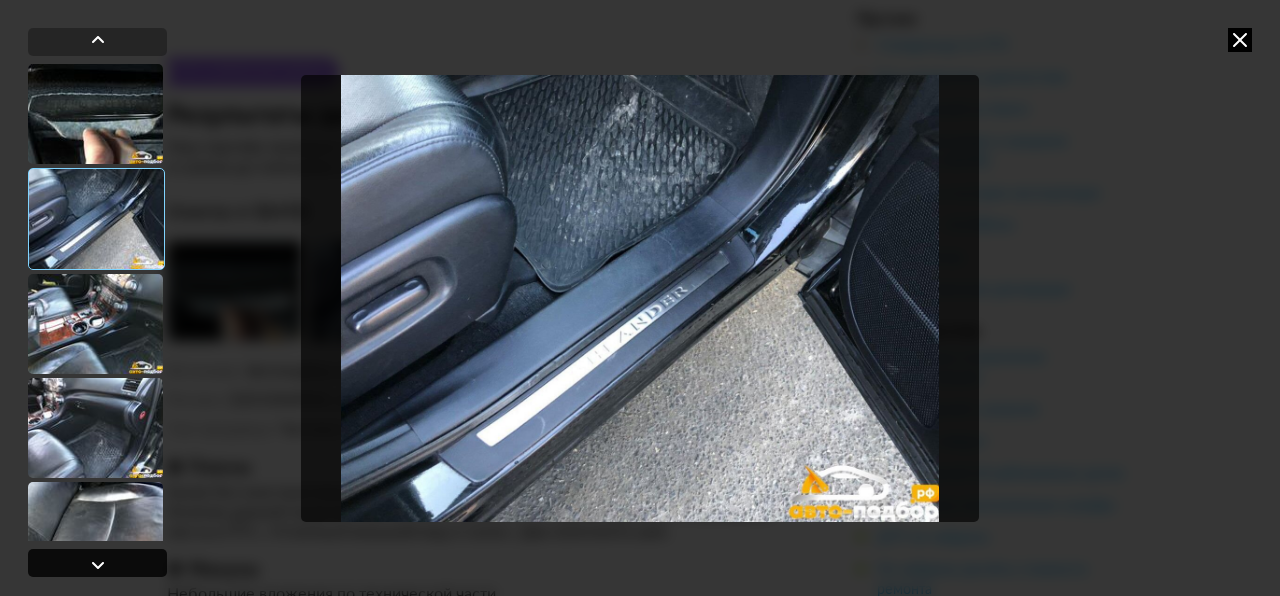 click at bounding box center (98, 565) 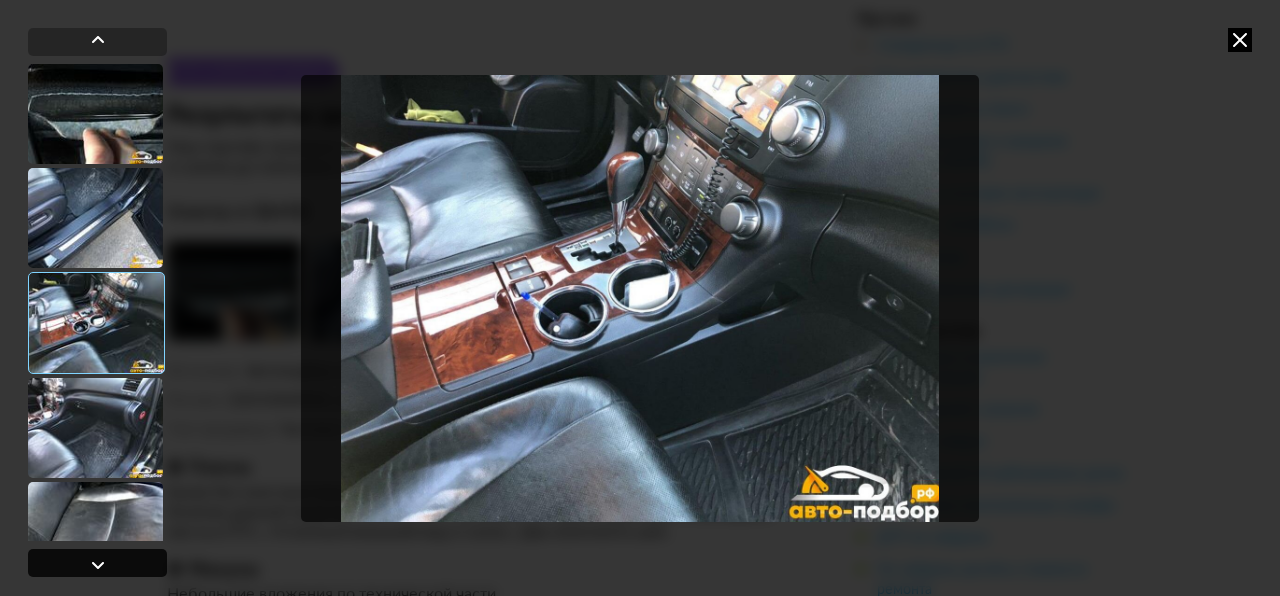 click at bounding box center [98, 565] 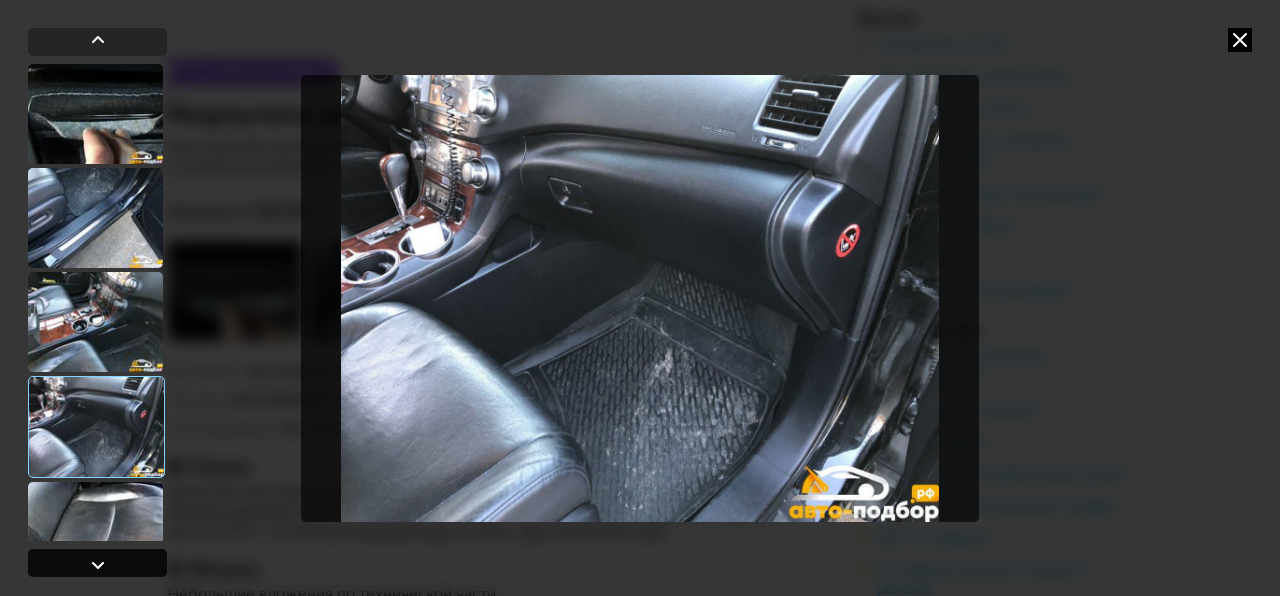 click at bounding box center [98, 565] 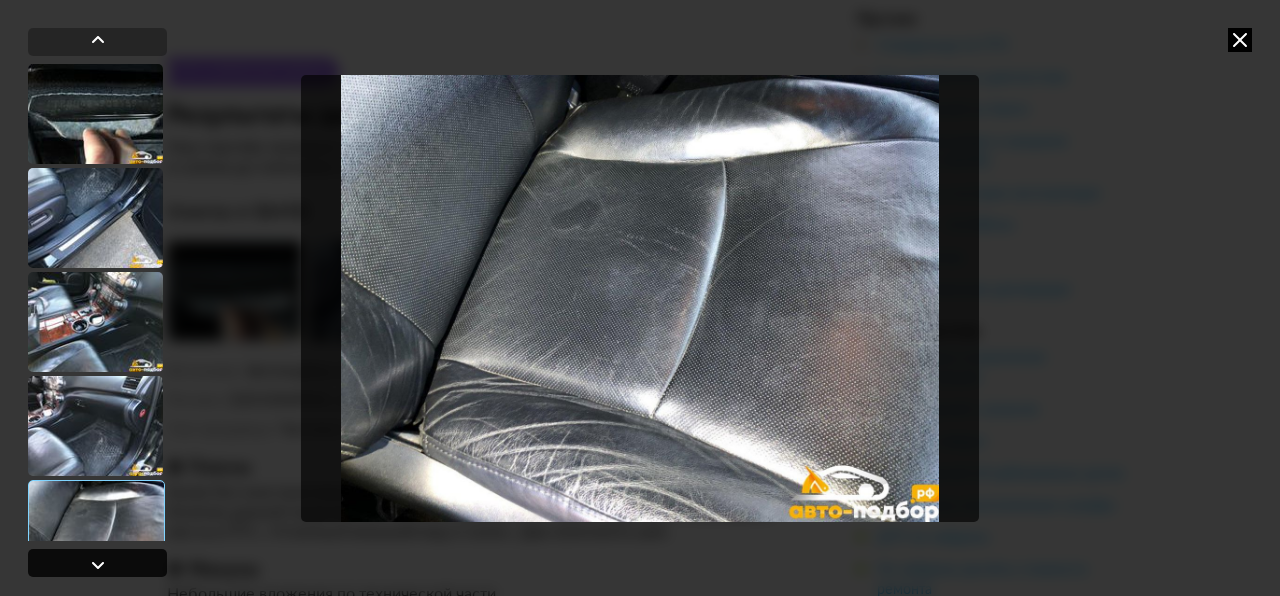 click at bounding box center [98, 565] 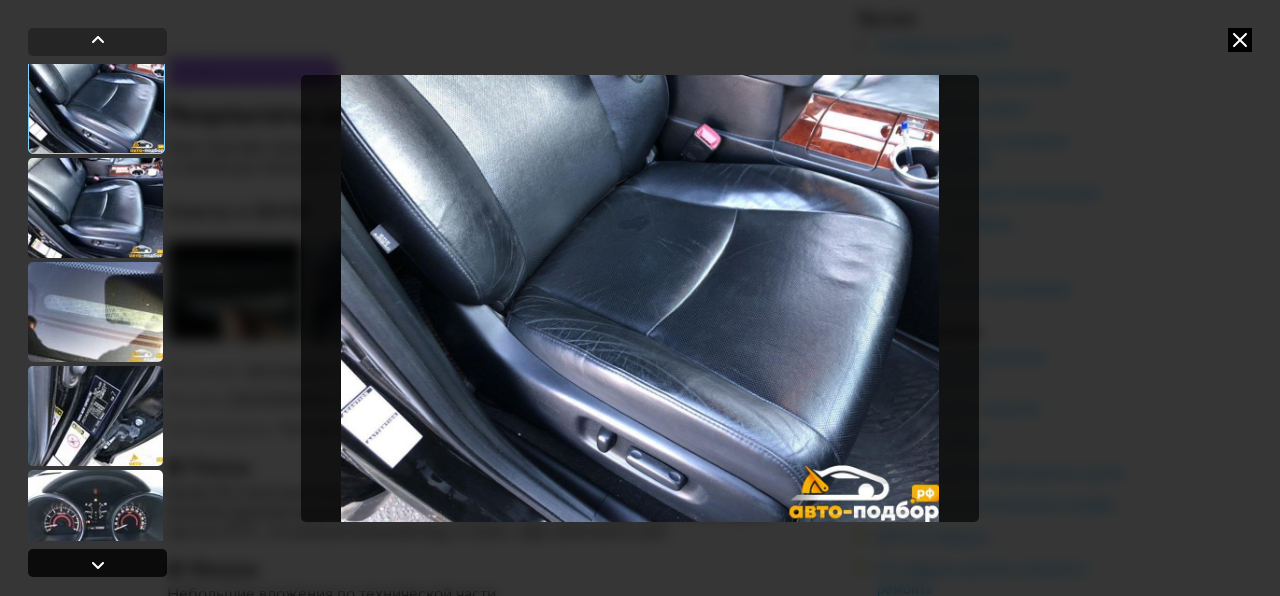 scroll, scrollTop: 531, scrollLeft: 0, axis: vertical 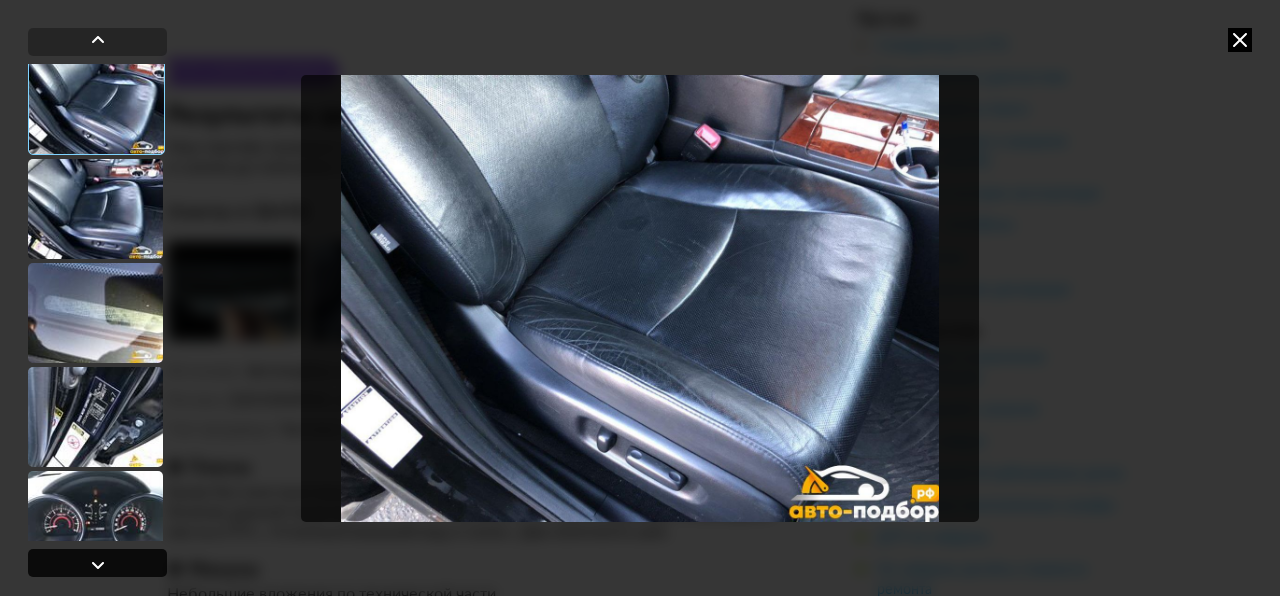 click at bounding box center [98, 565] 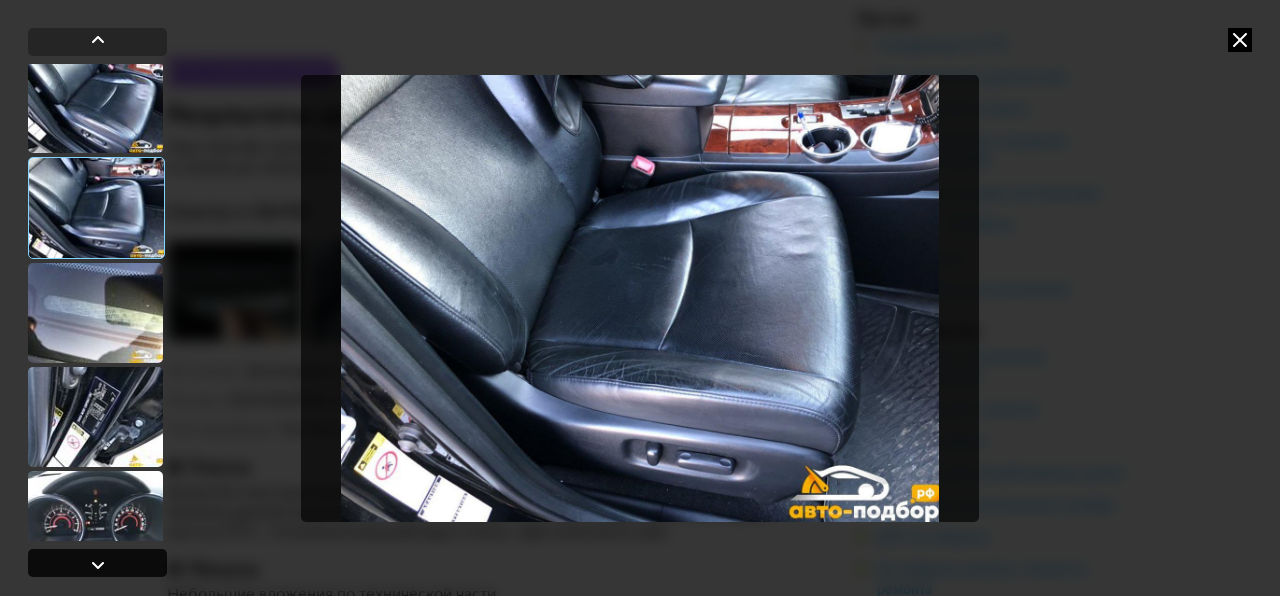 click at bounding box center (98, 565) 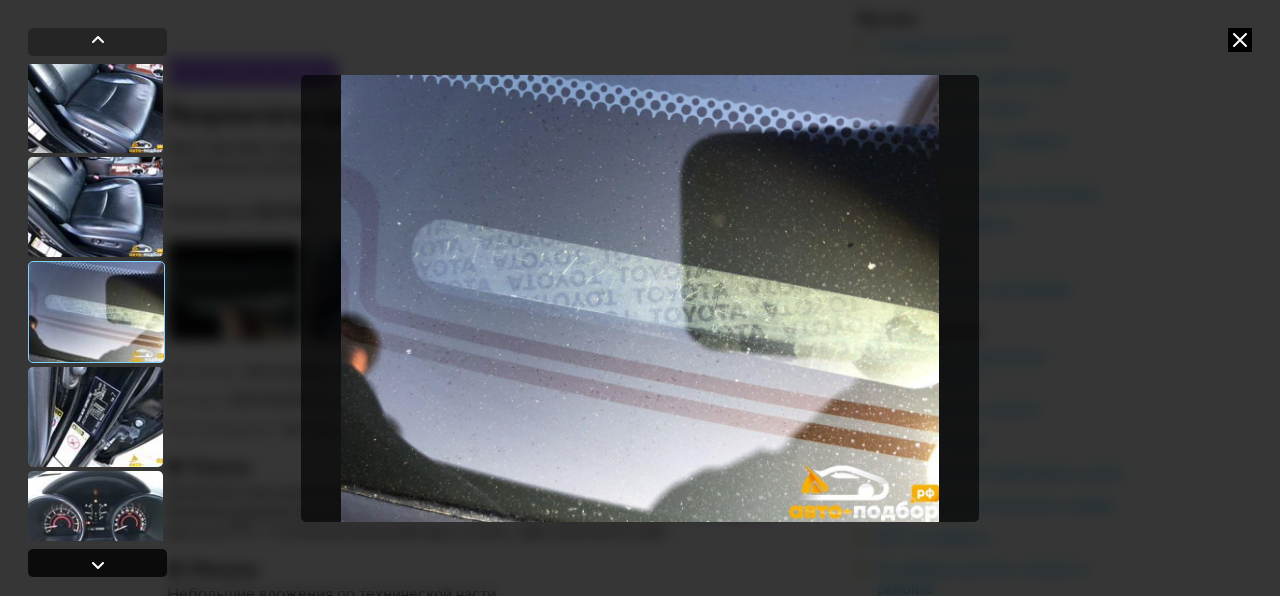 click at bounding box center (98, 565) 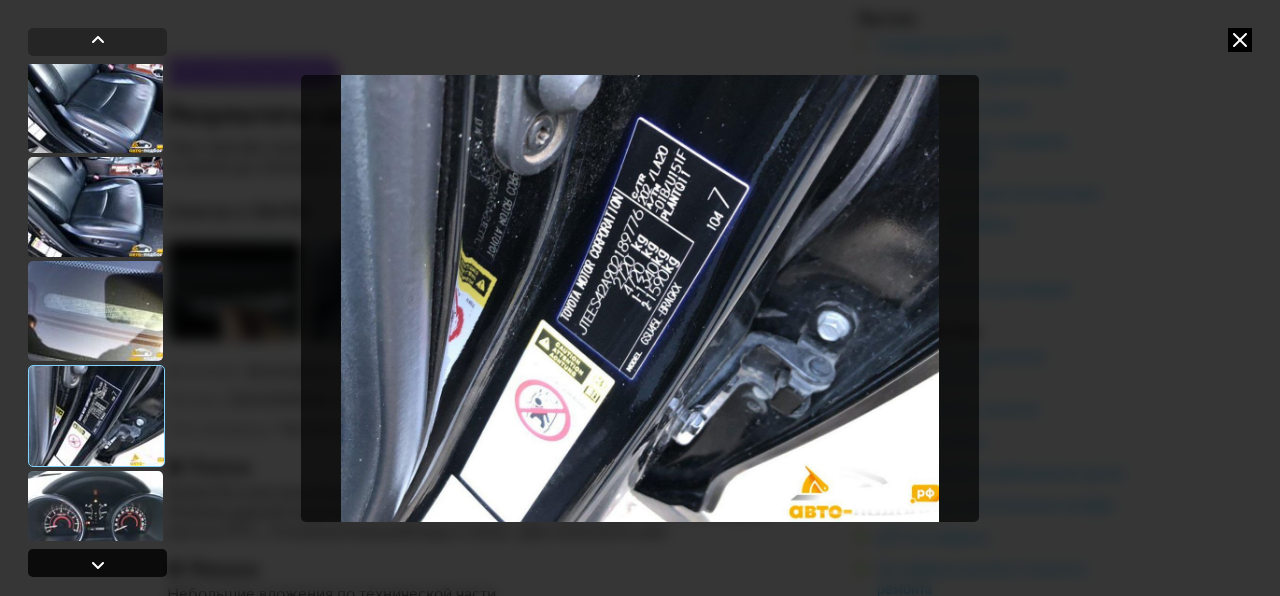 click at bounding box center [98, 565] 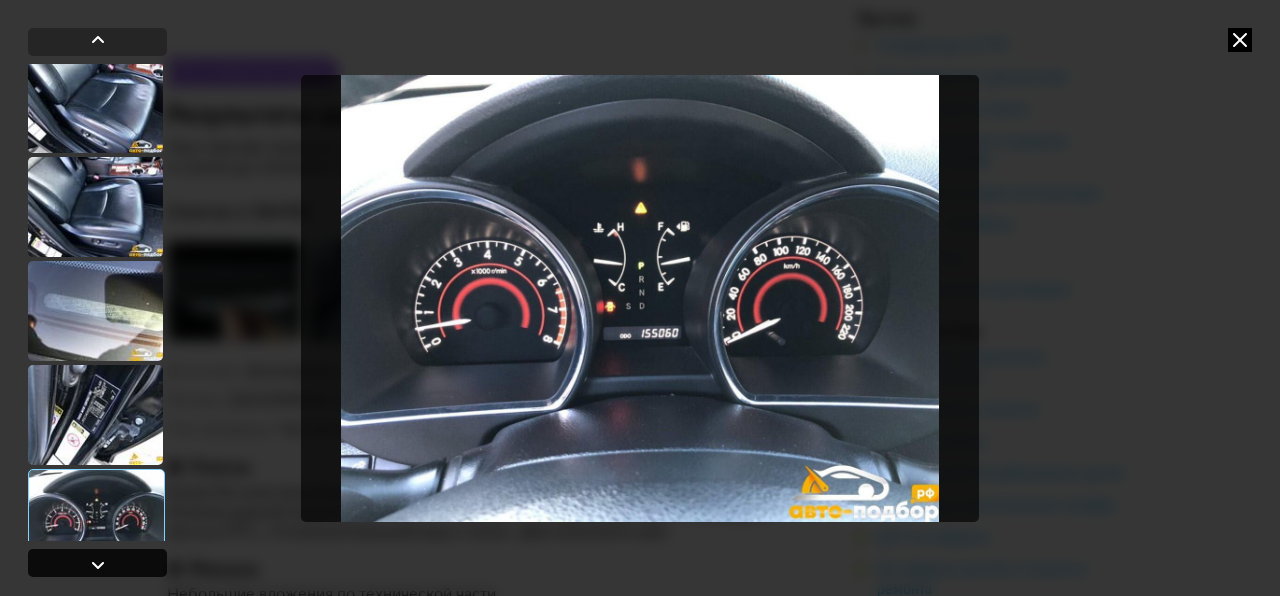 click at bounding box center [98, 565] 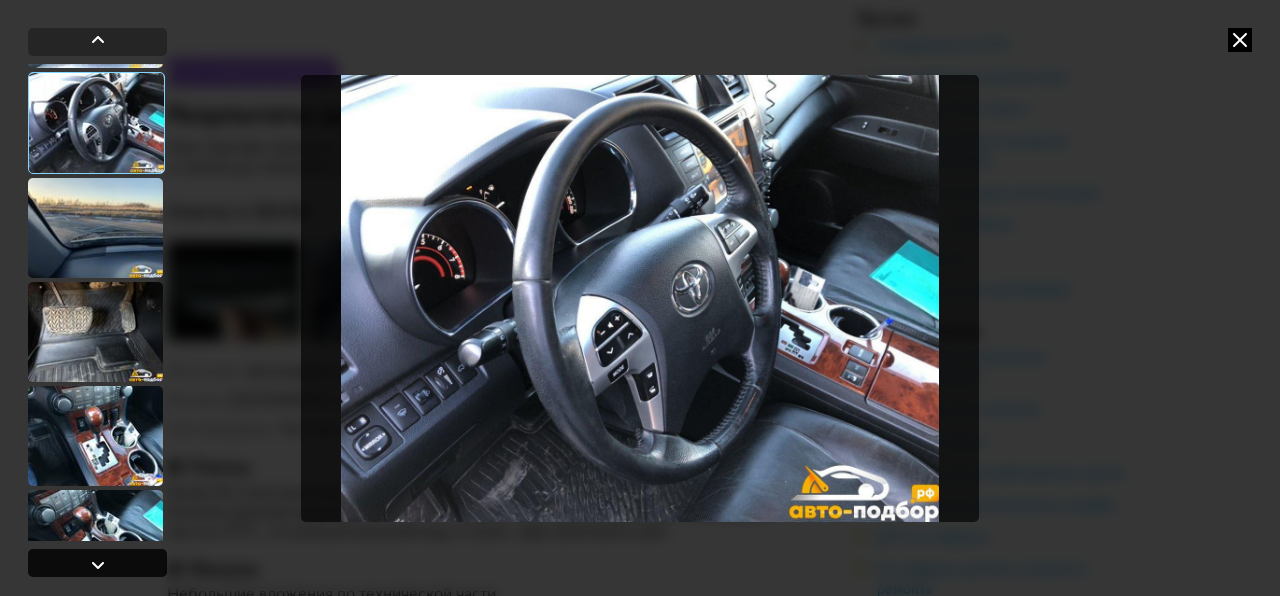 click at bounding box center (98, 565) 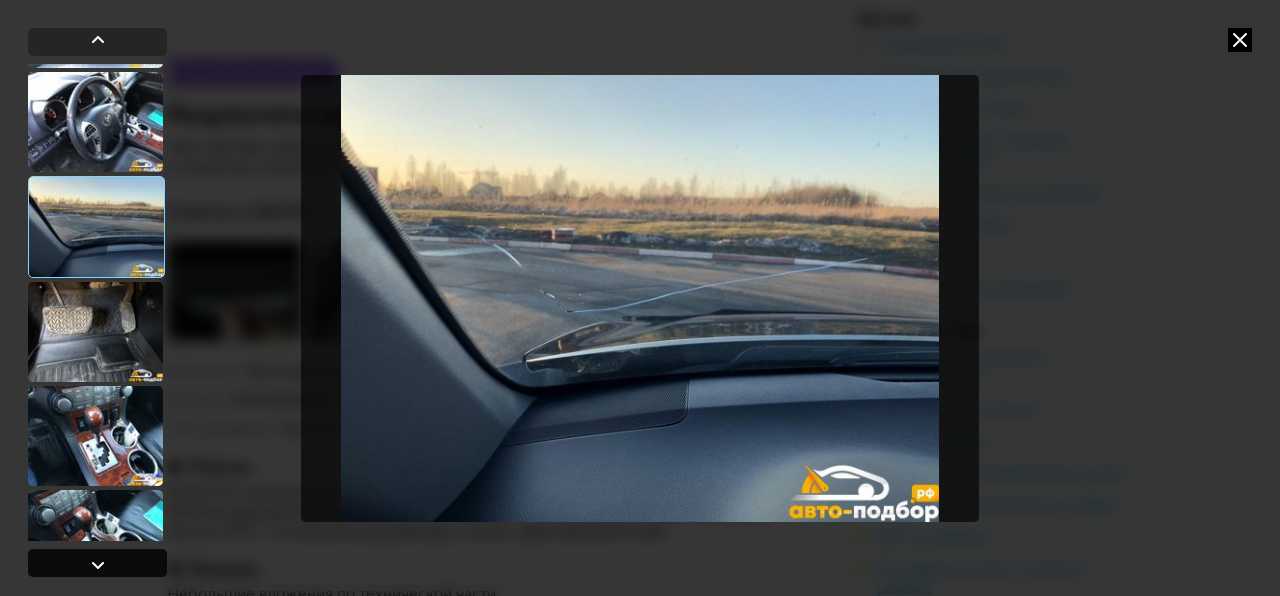 click at bounding box center (98, 565) 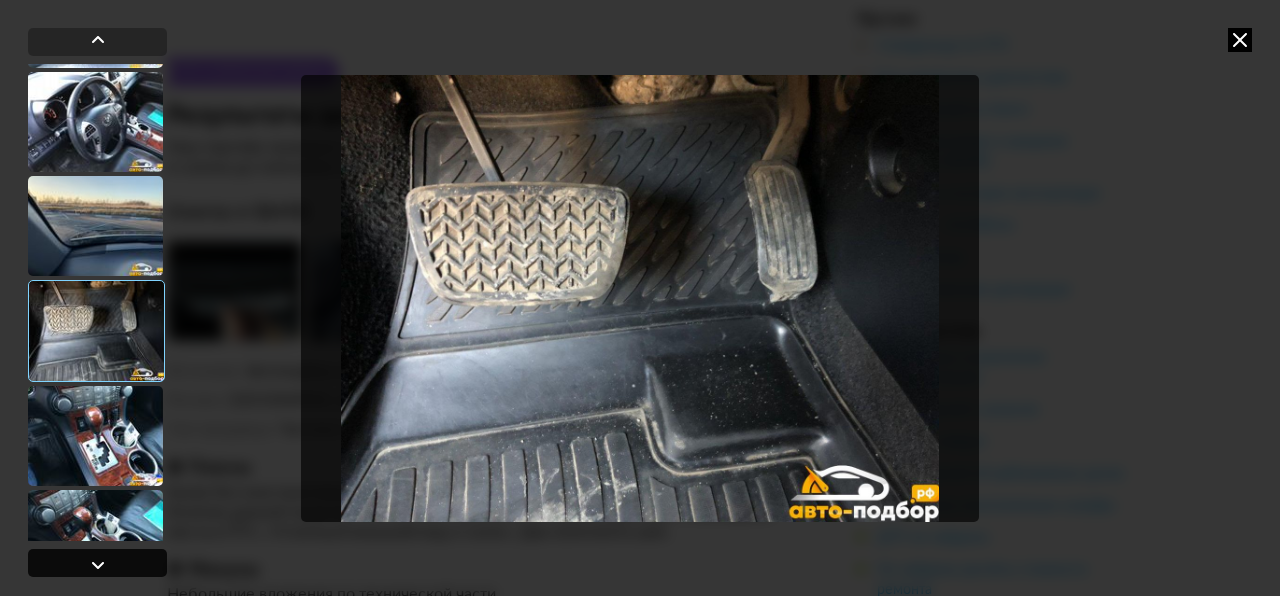 click at bounding box center (98, 565) 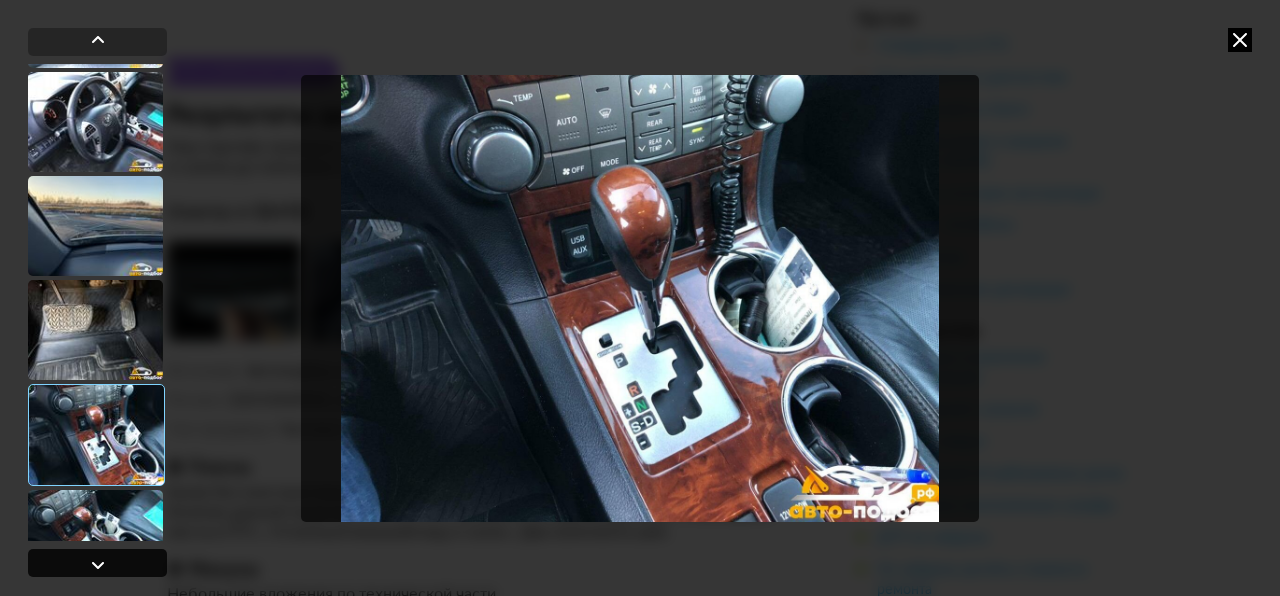 click at bounding box center [98, 565] 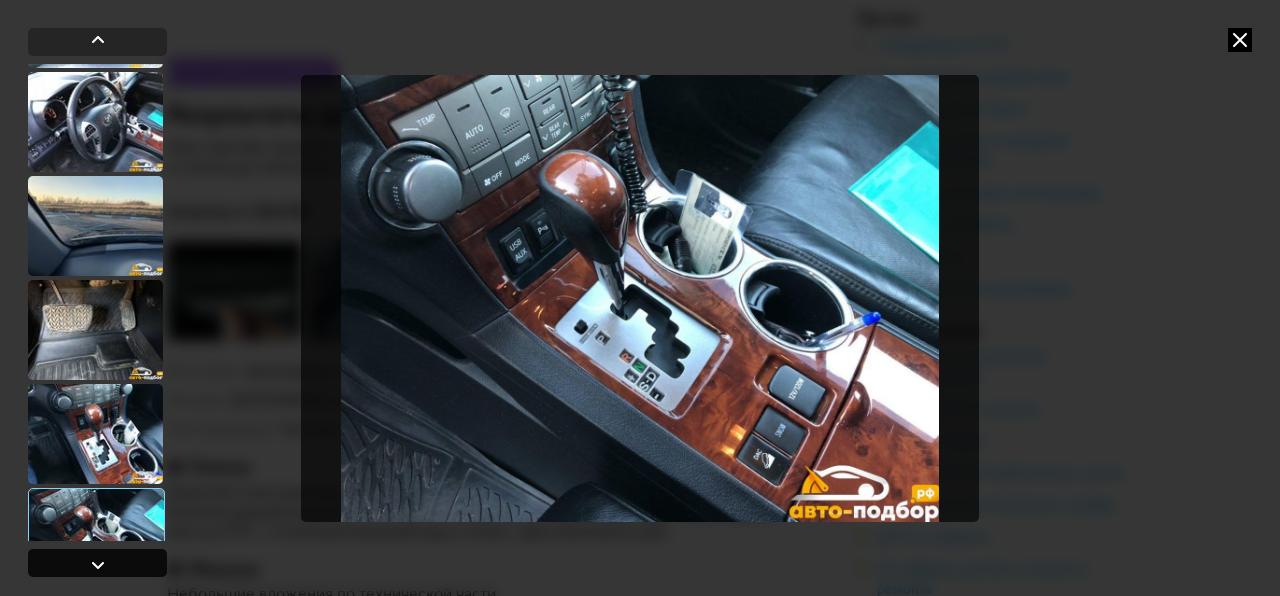click at bounding box center [98, 565] 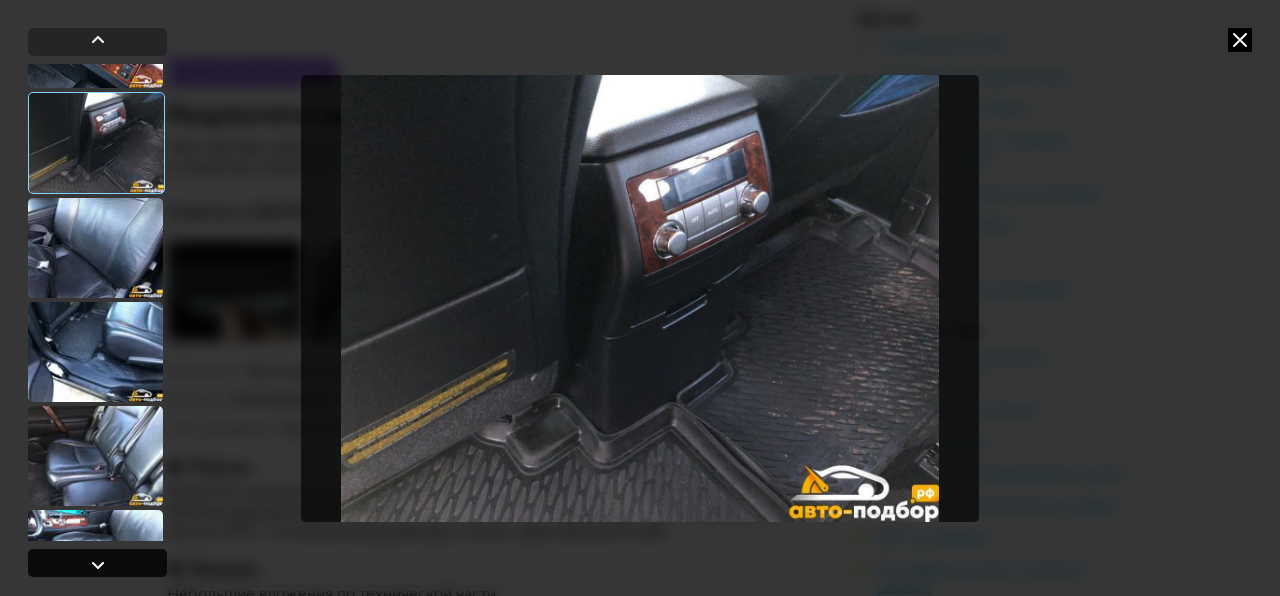 click at bounding box center [98, 565] 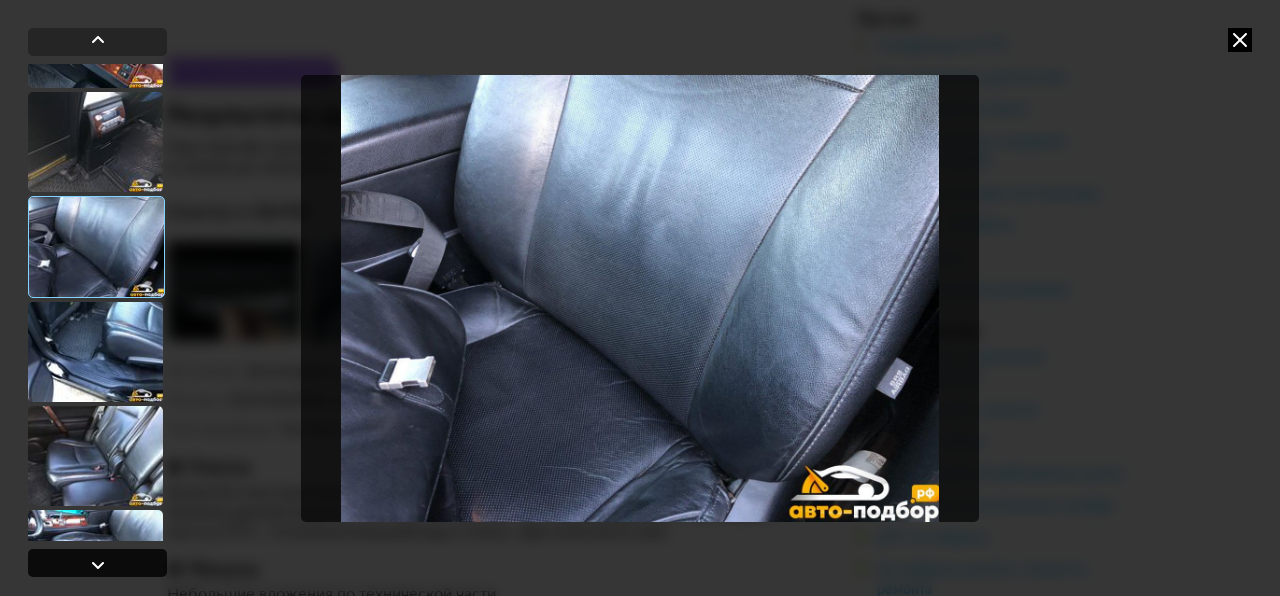 click at bounding box center [98, 565] 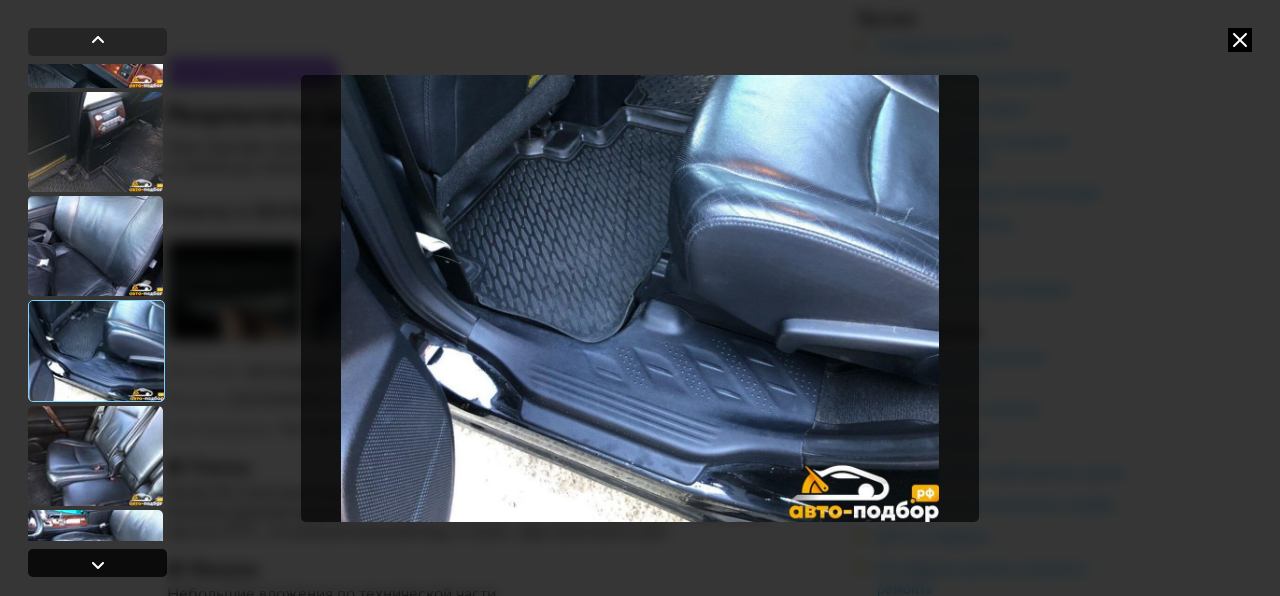 click at bounding box center (98, 565) 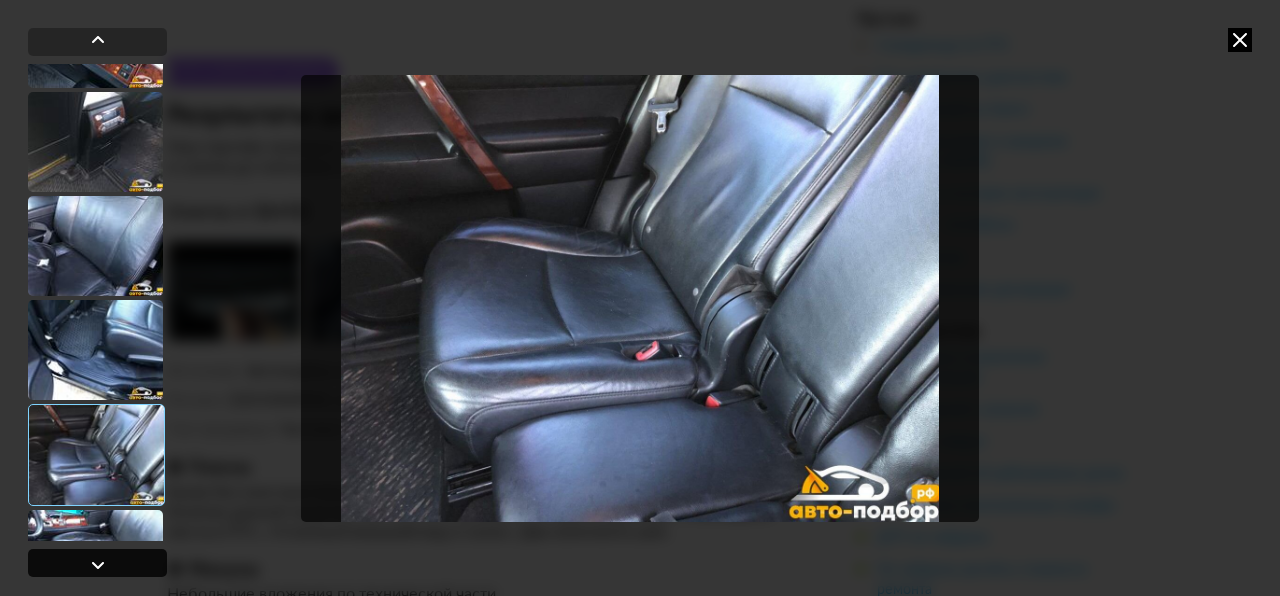 click at bounding box center (98, 565) 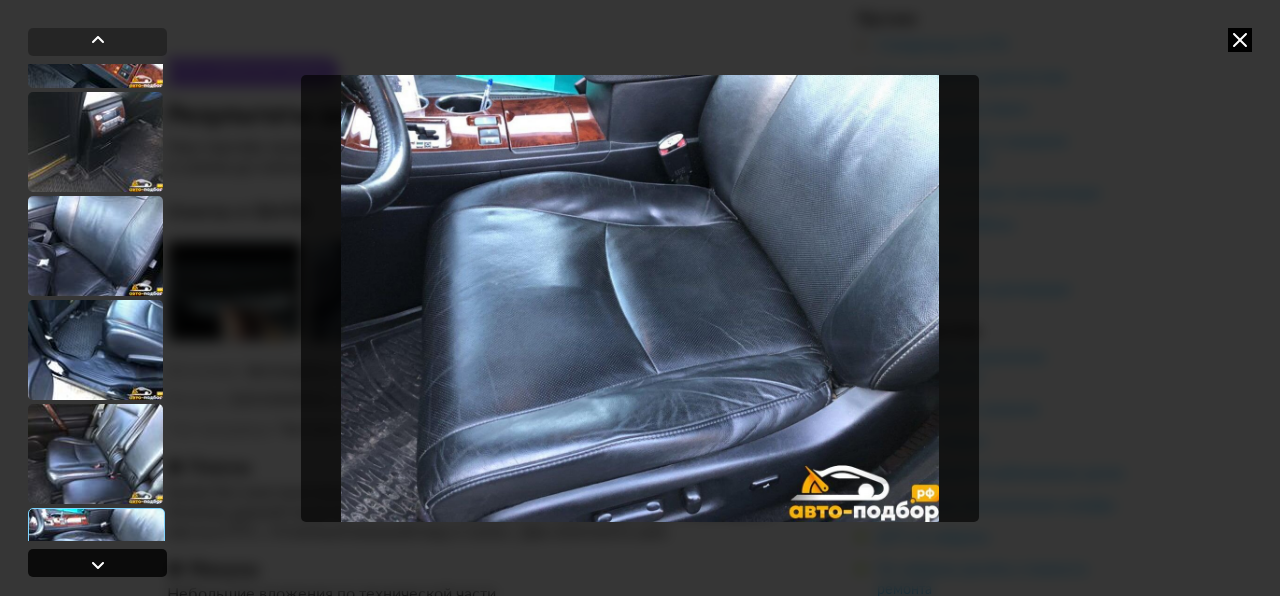 click at bounding box center (98, 565) 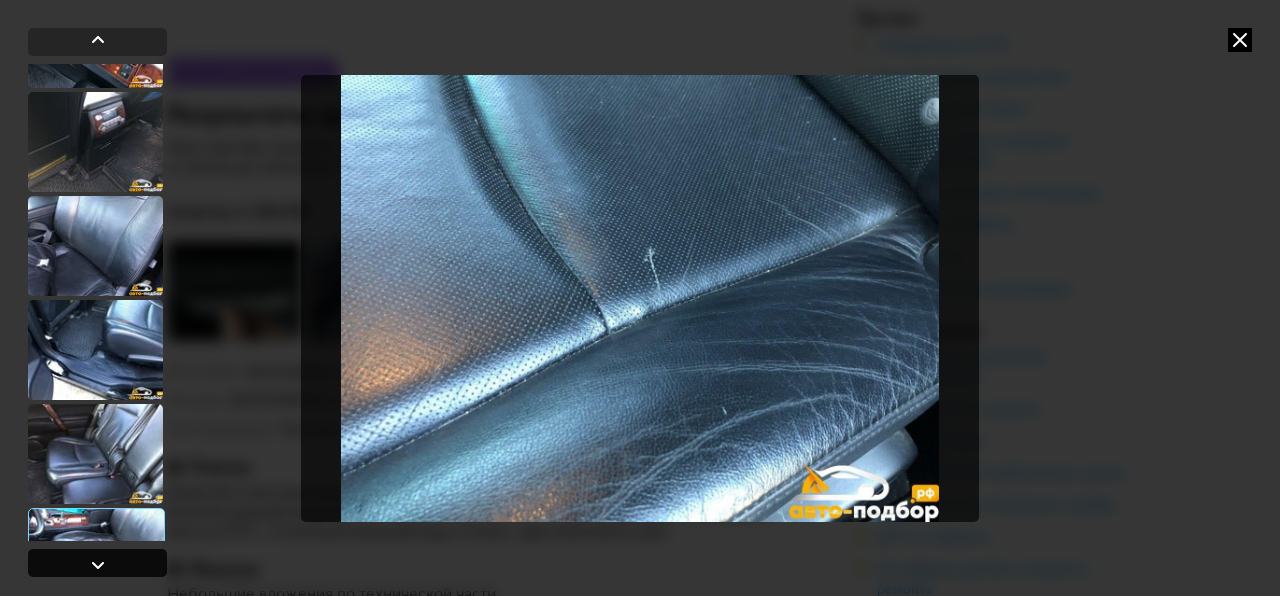 scroll, scrollTop: 2032, scrollLeft: 0, axis: vertical 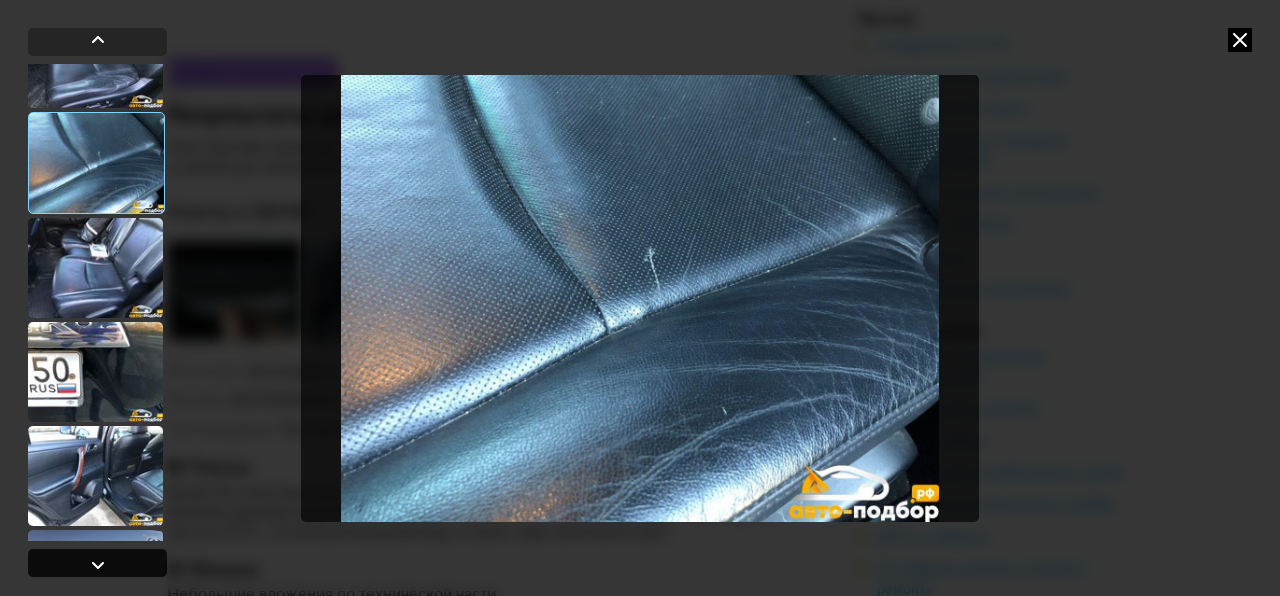 click at bounding box center [98, 565] 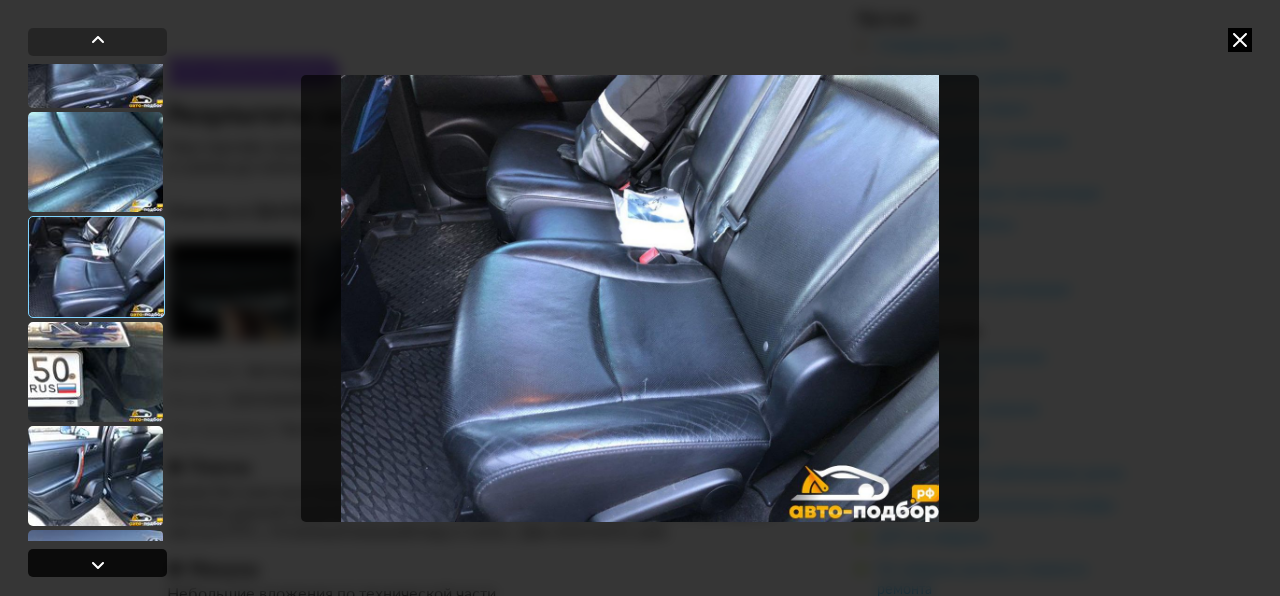 click at bounding box center (98, 565) 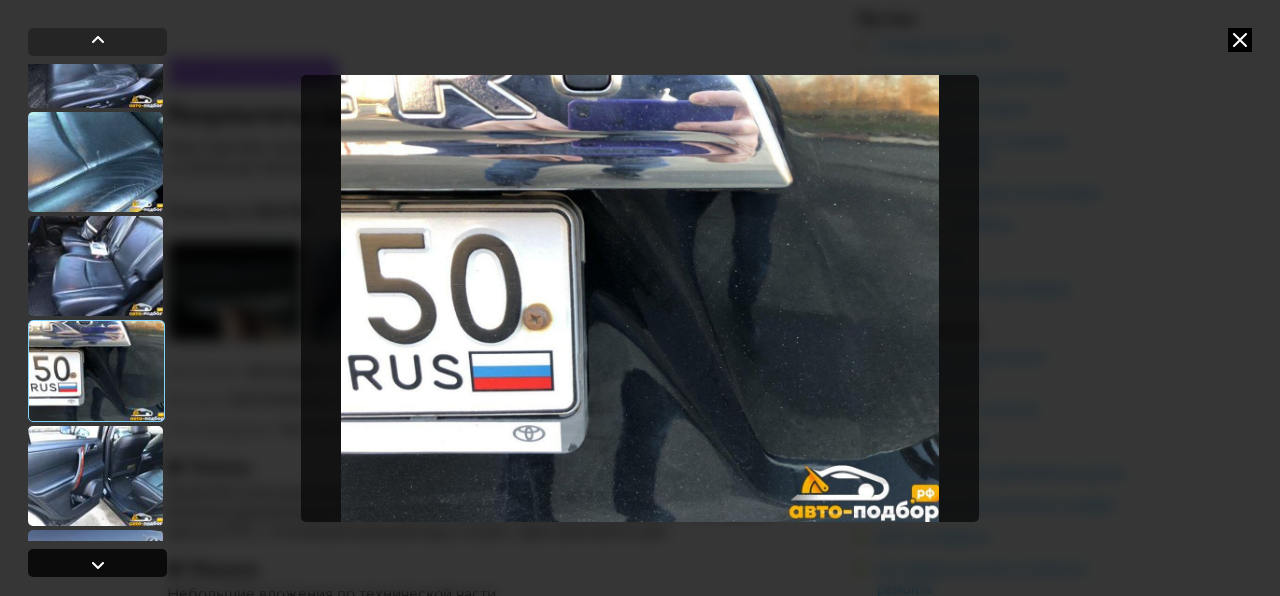 click at bounding box center [98, 565] 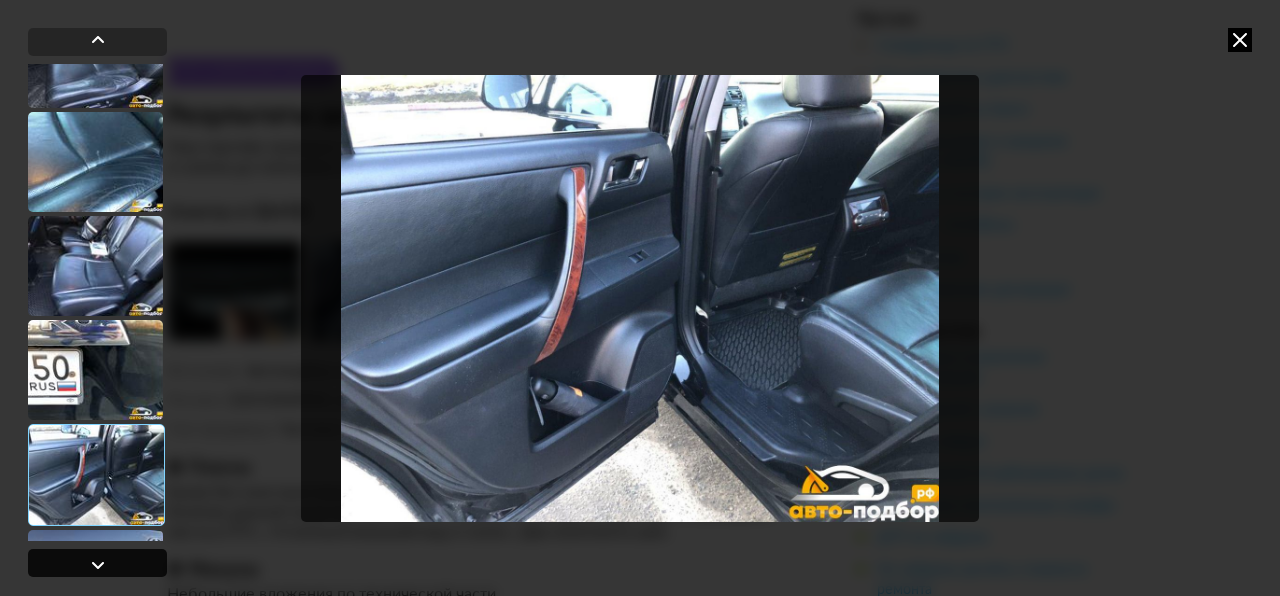 click at bounding box center (98, 565) 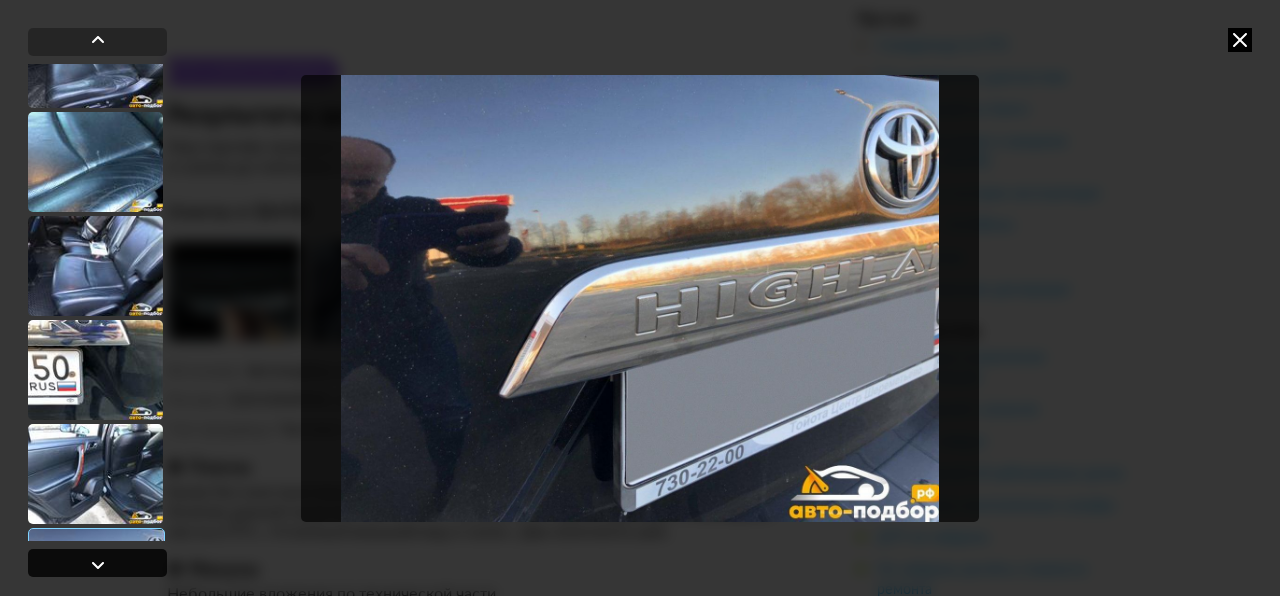 click at bounding box center [98, 565] 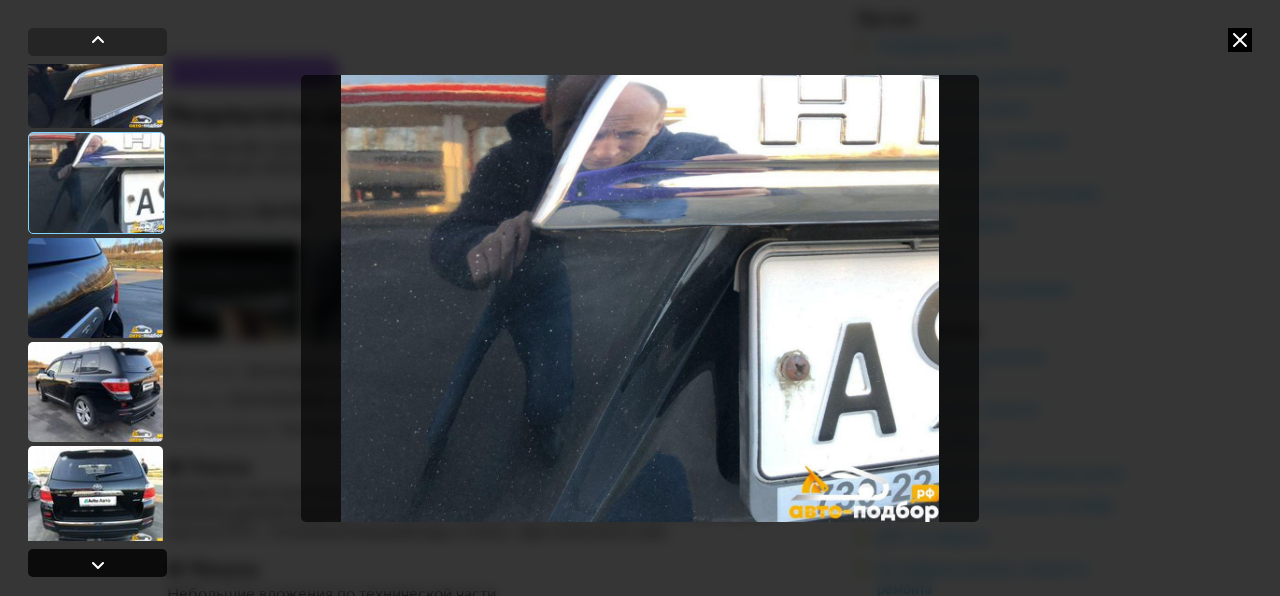 click at bounding box center (98, 565) 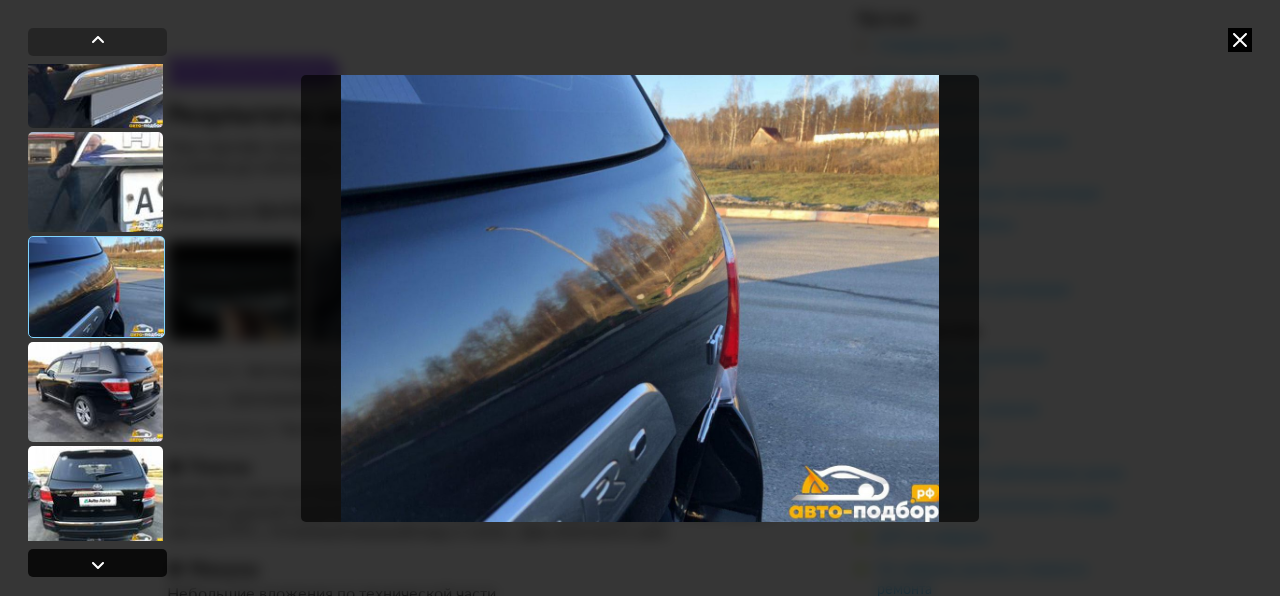 click at bounding box center (98, 565) 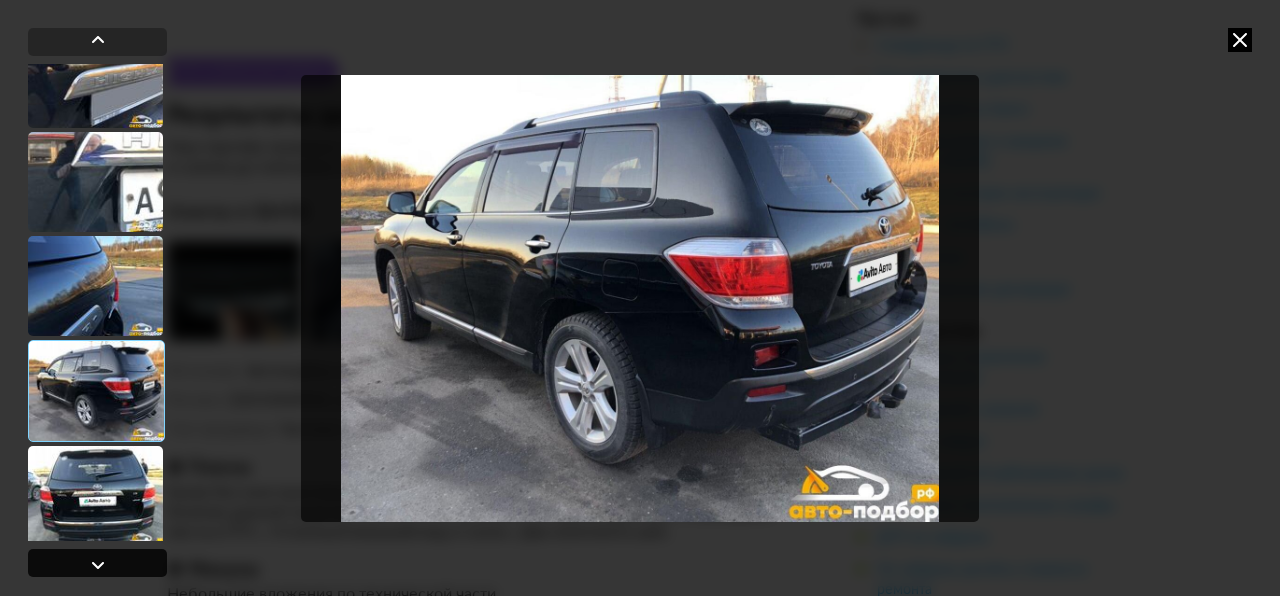 click at bounding box center [98, 565] 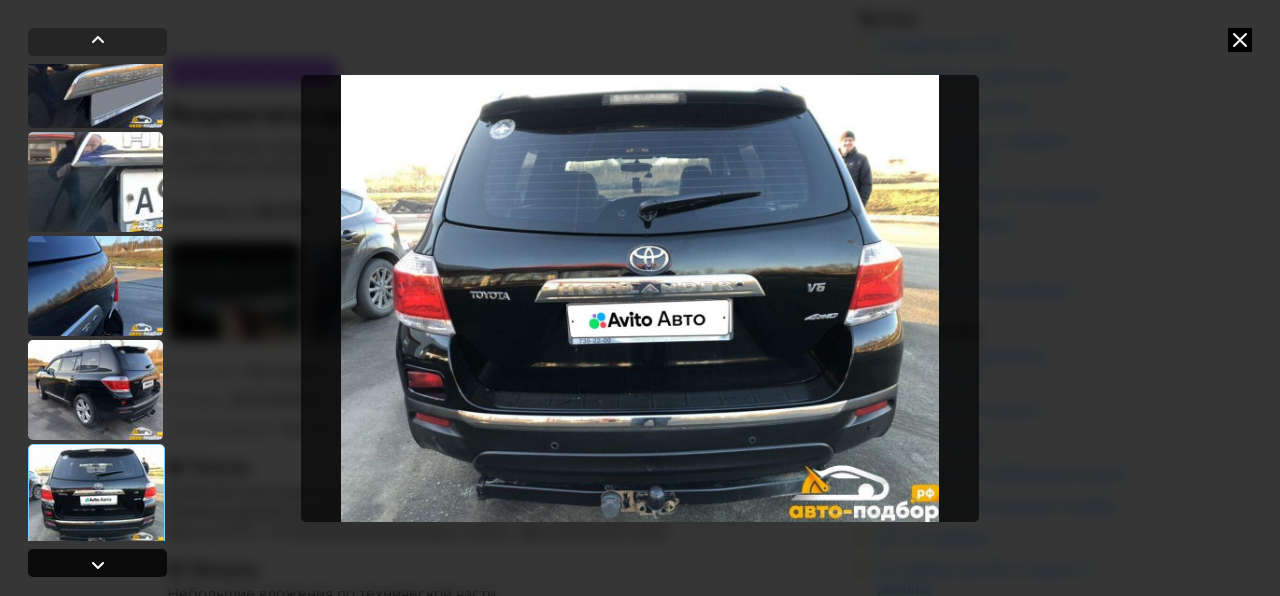 click at bounding box center (98, 565) 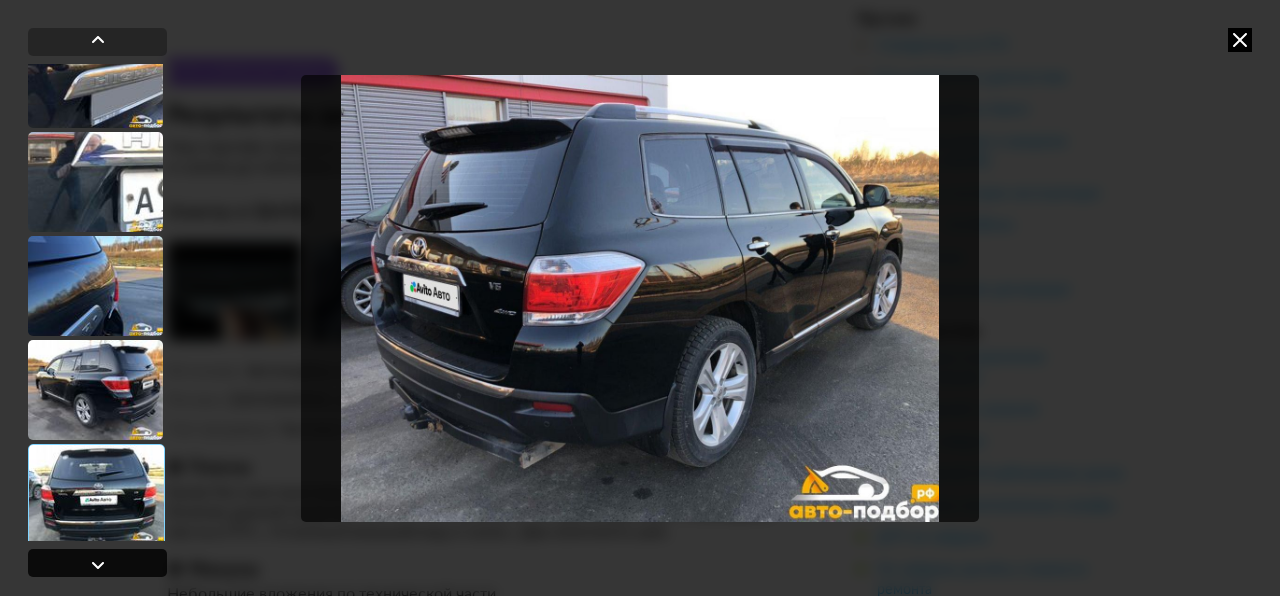 scroll, scrollTop: 2932, scrollLeft: 0, axis: vertical 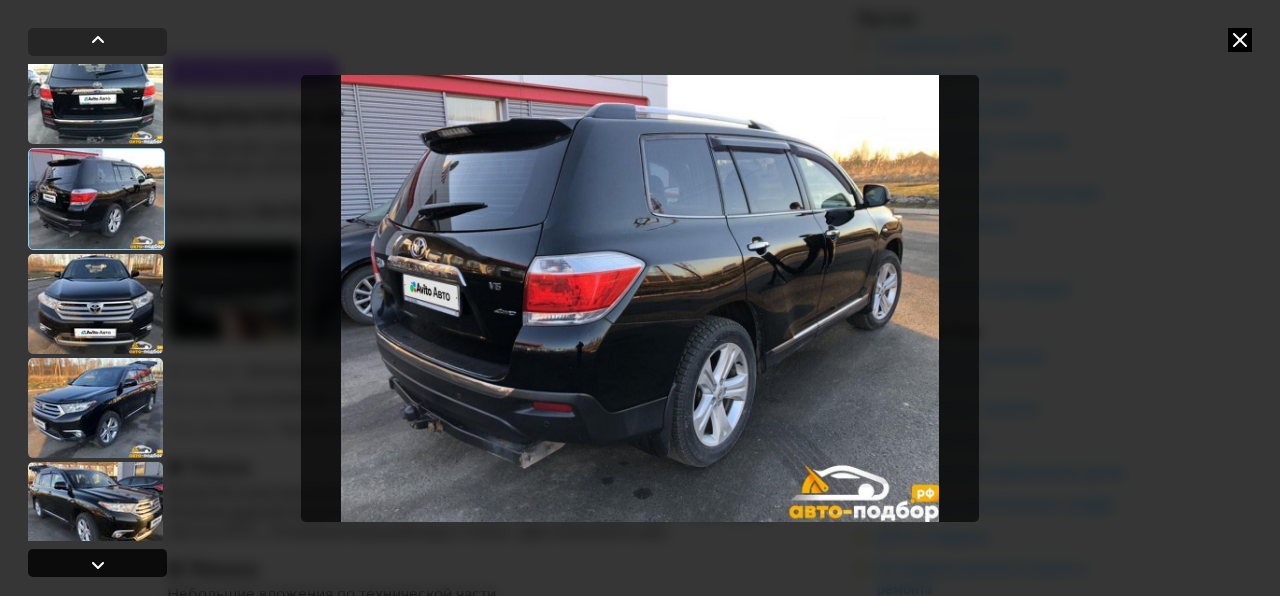 click at bounding box center (98, 565) 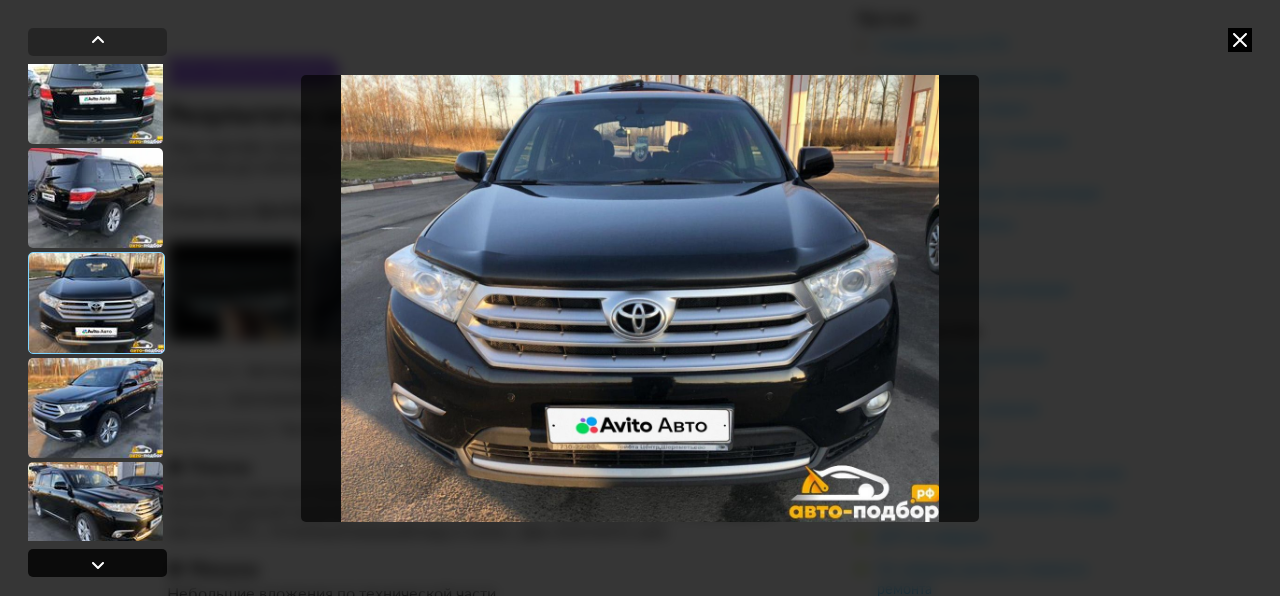 click at bounding box center (98, 565) 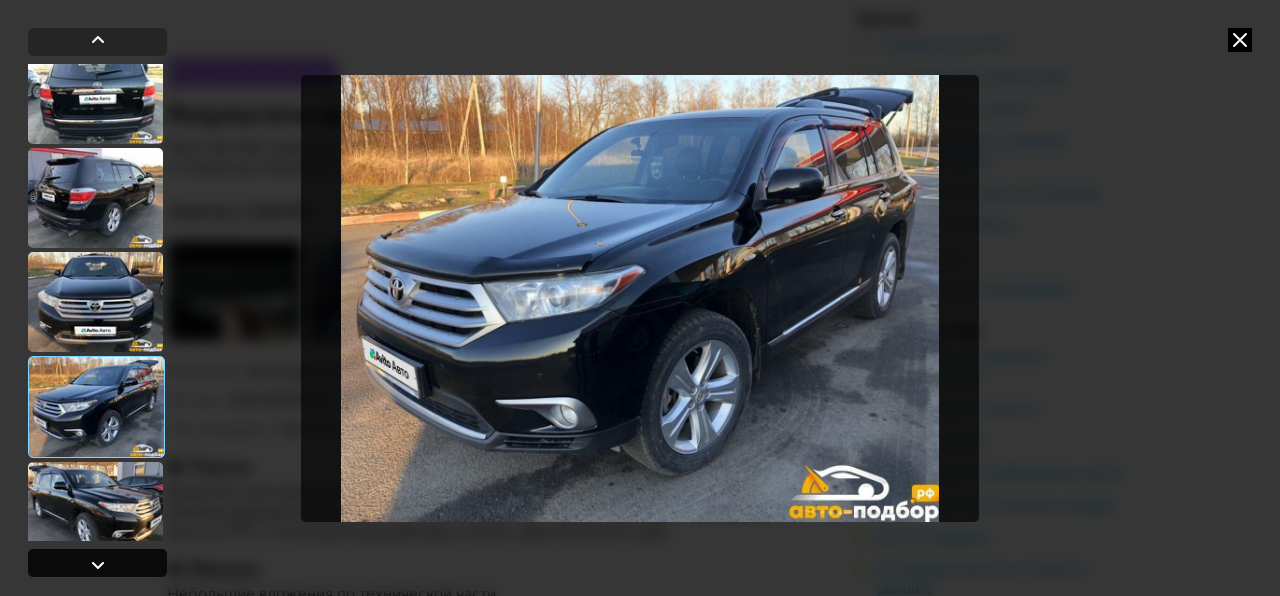 click at bounding box center (98, 565) 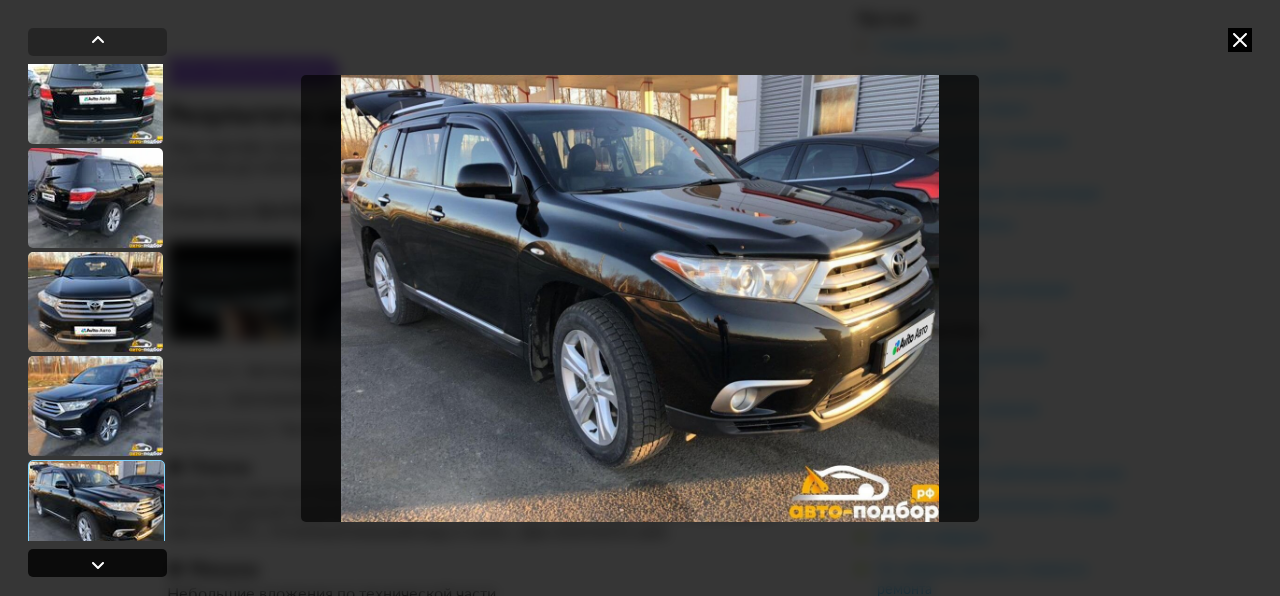 click at bounding box center [98, 565] 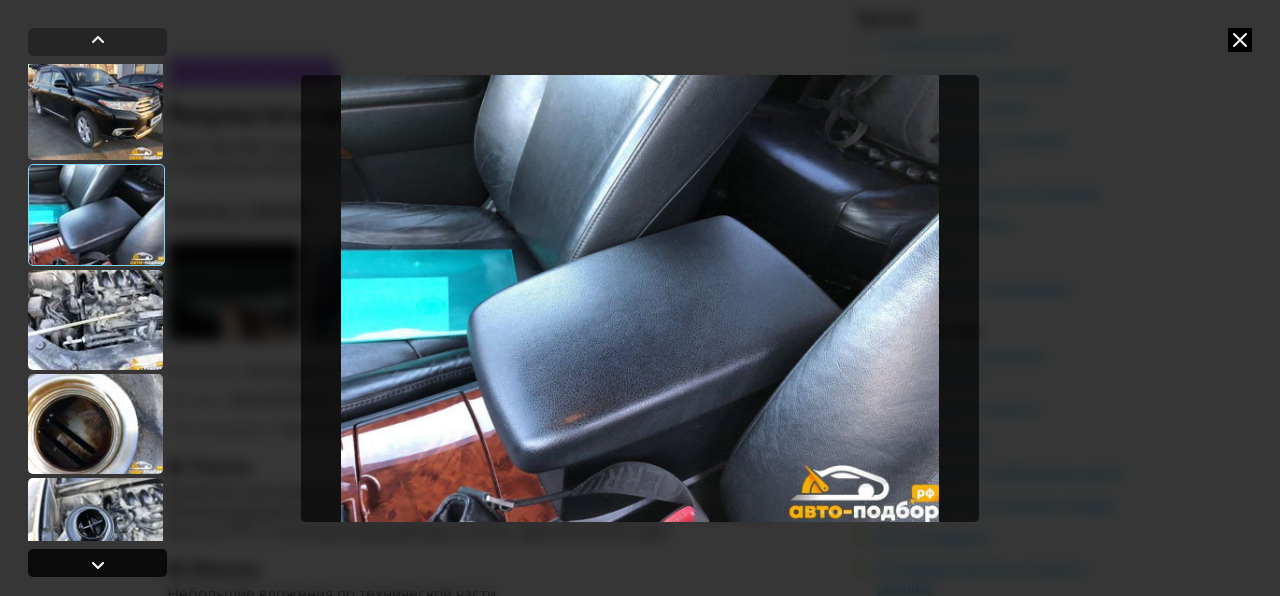 click at bounding box center (98, 565) 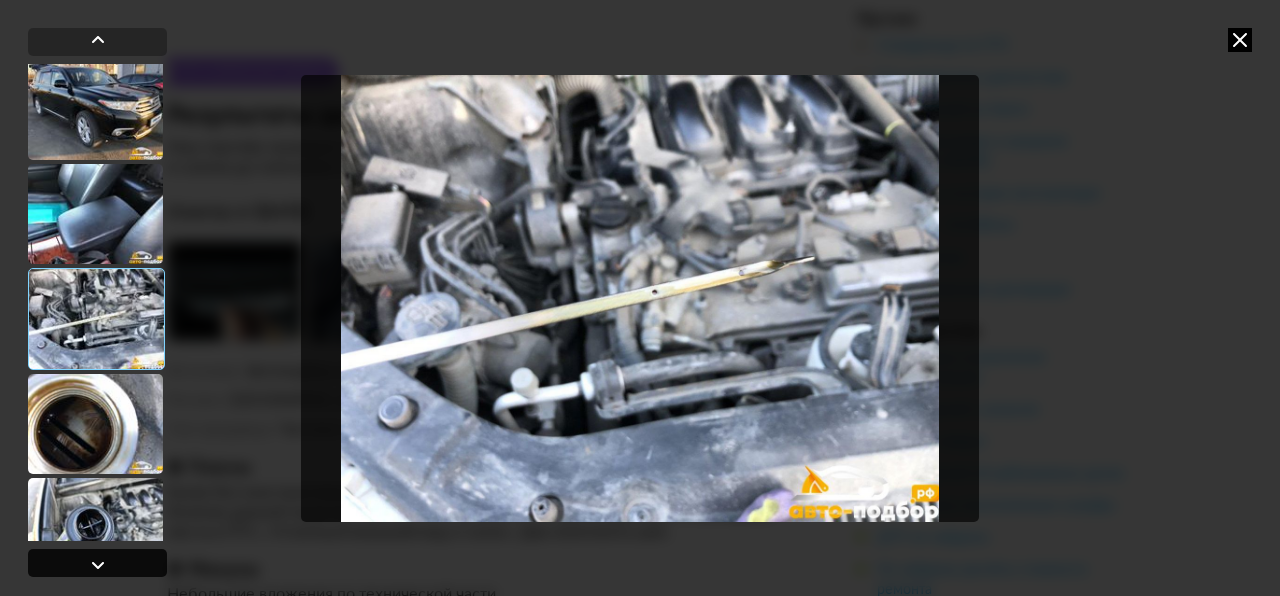 click at bounding box center [98, 565] 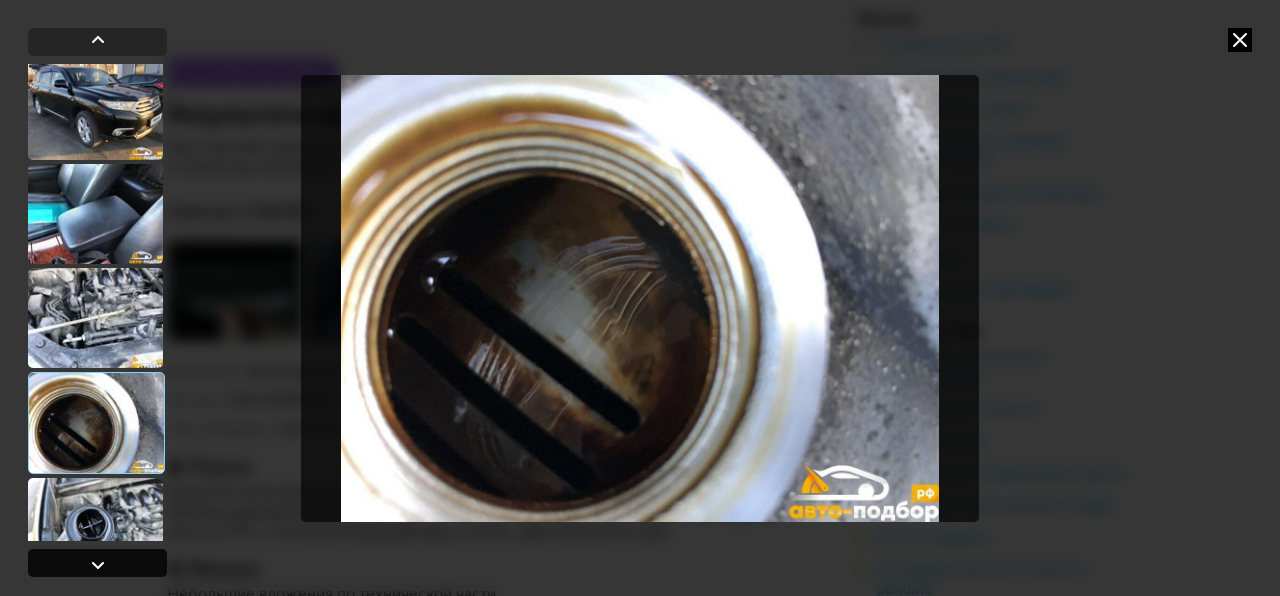 click at bounding box center [98, 565] 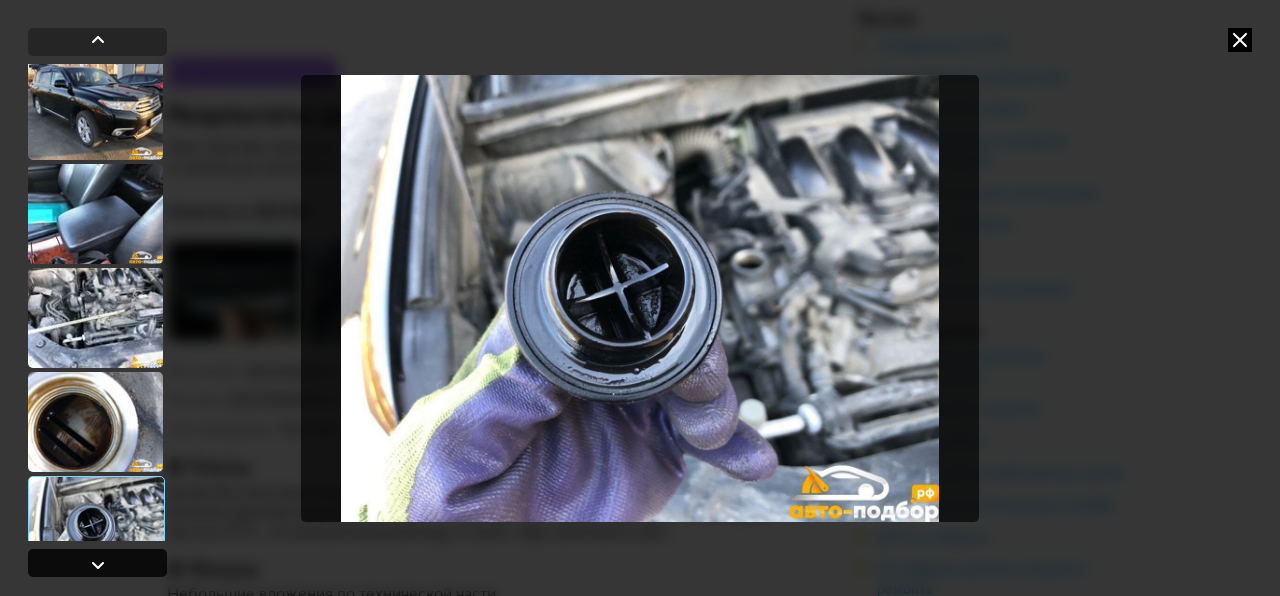click at bounding box center [98, 565] 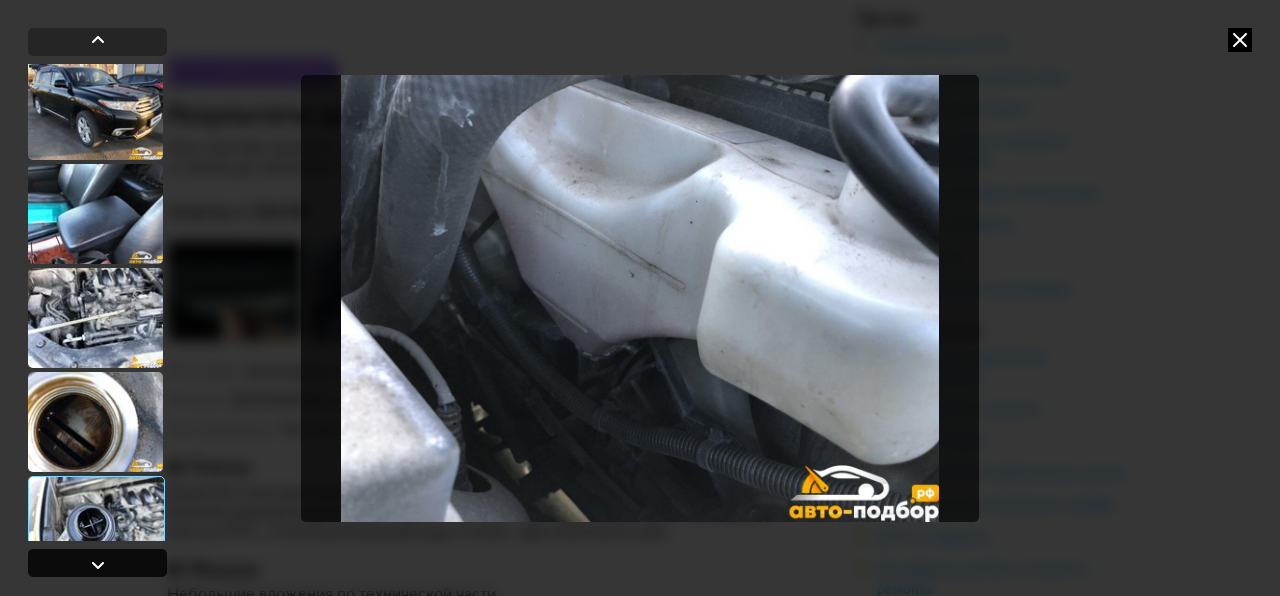 scroll, scrollTop: 3732, scrollLeft: 0, axis: vertical 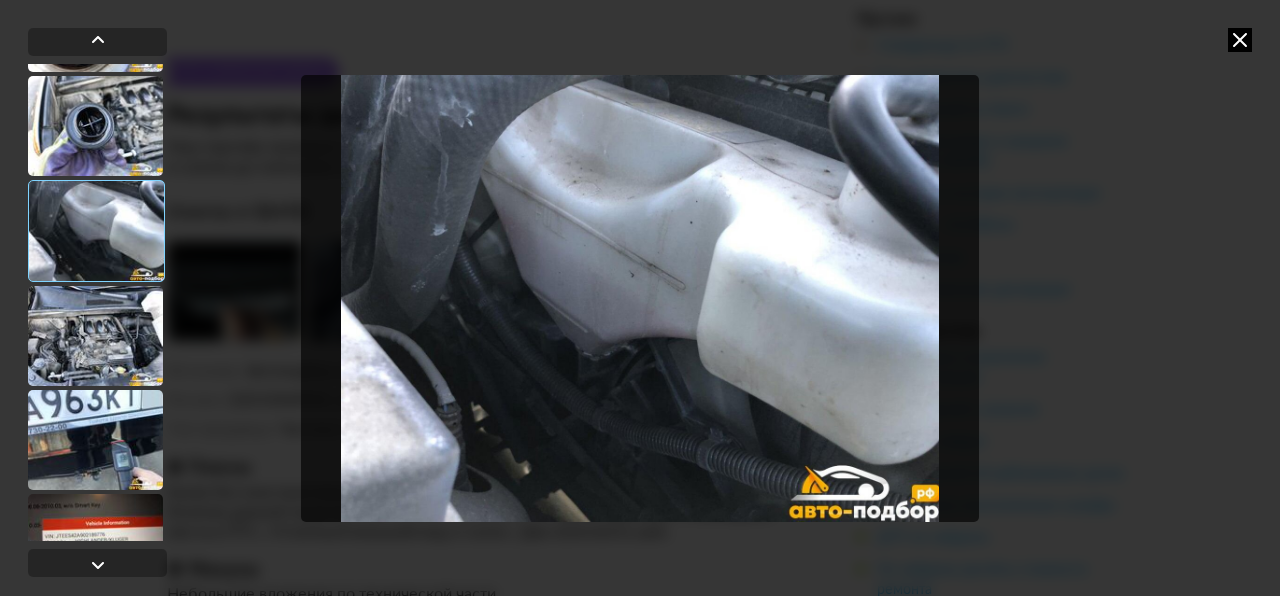 click at bounding box center (640, 298) 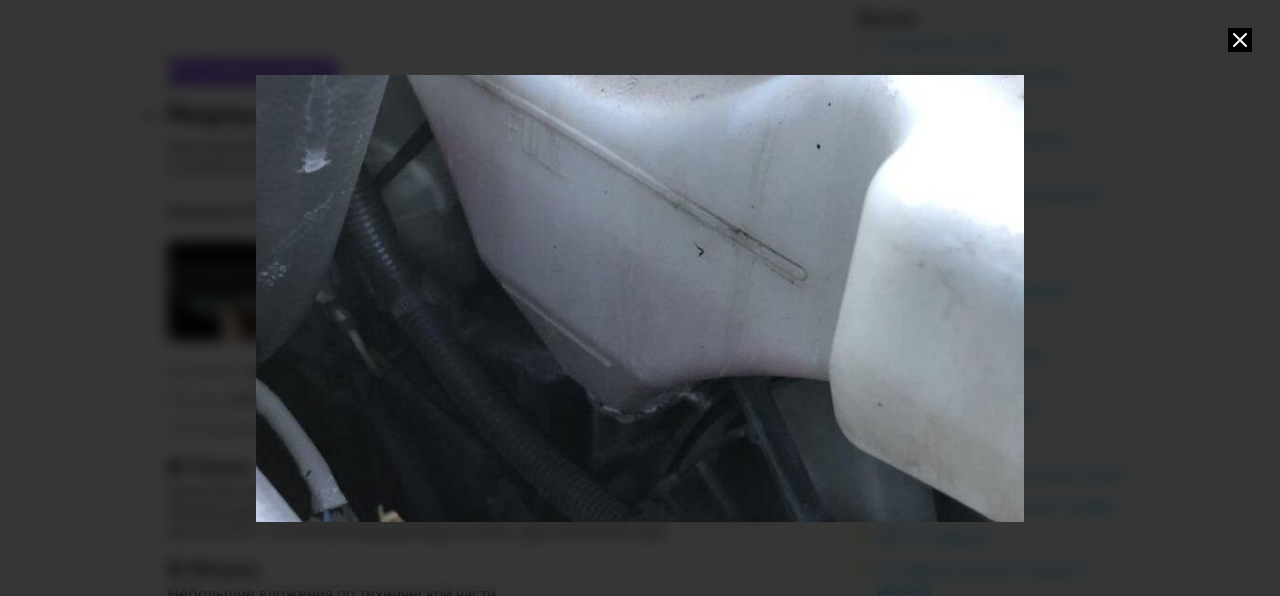 drag, startPoint x: 655, startPoint y: 175, endPoint x: 732, endPoint y: 172, distance: 77.05842 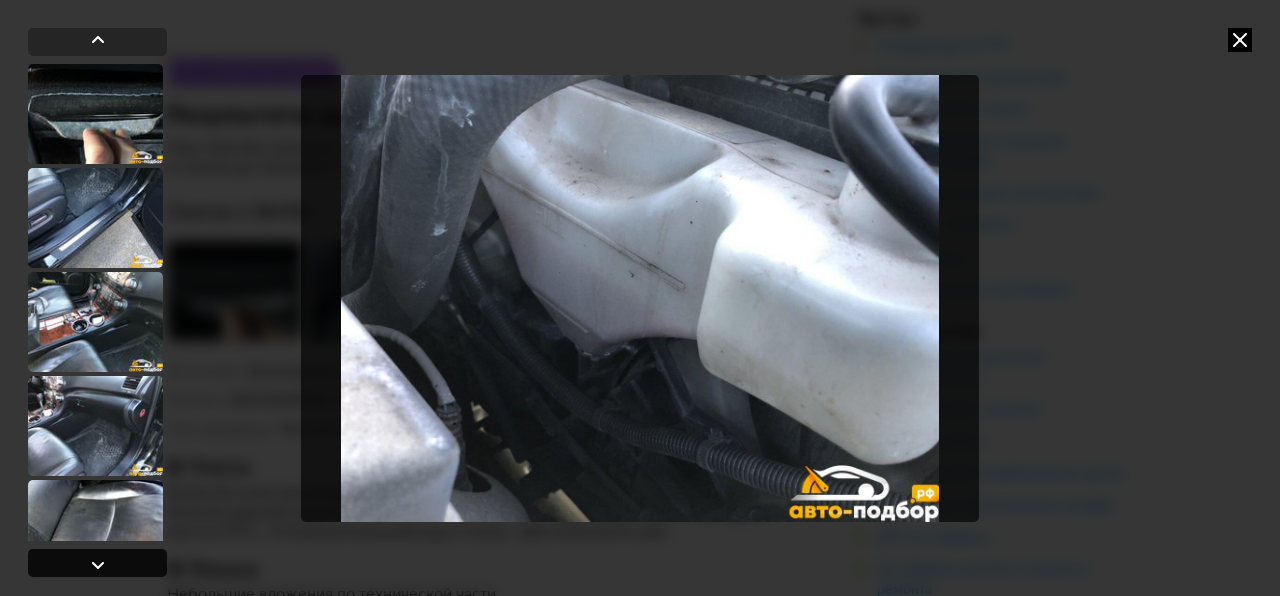 click at bounding box center [97, 563] 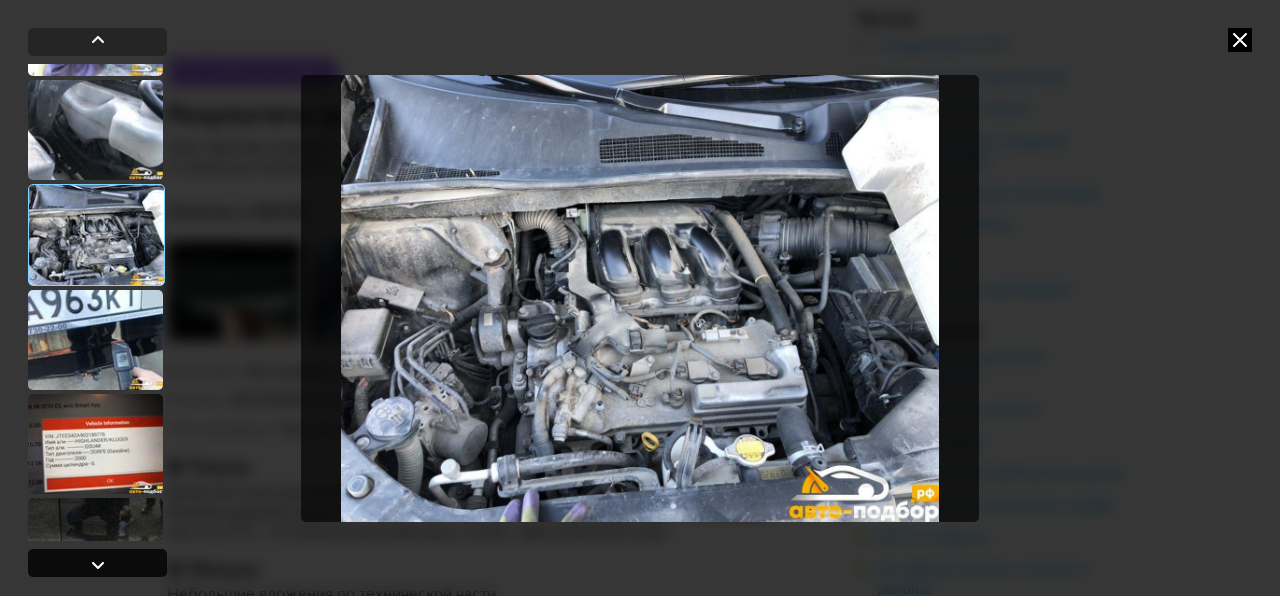 click at bounding box center [97, 563] 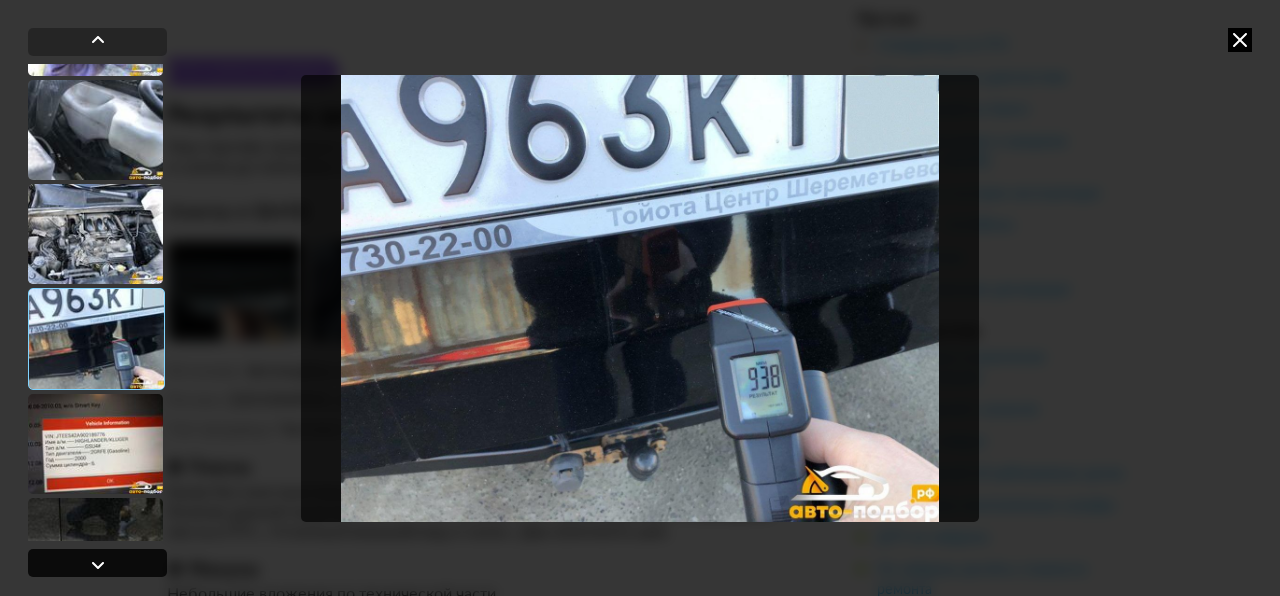 click at bounding box center [97, 563] 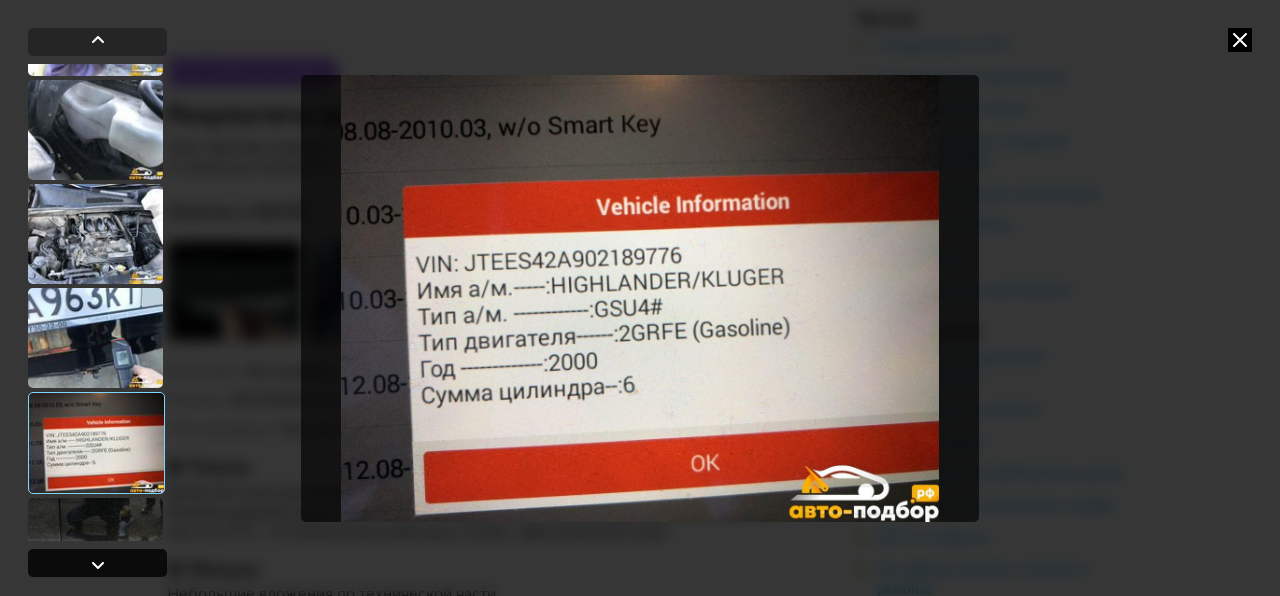 click at bounding box center (97, 563) 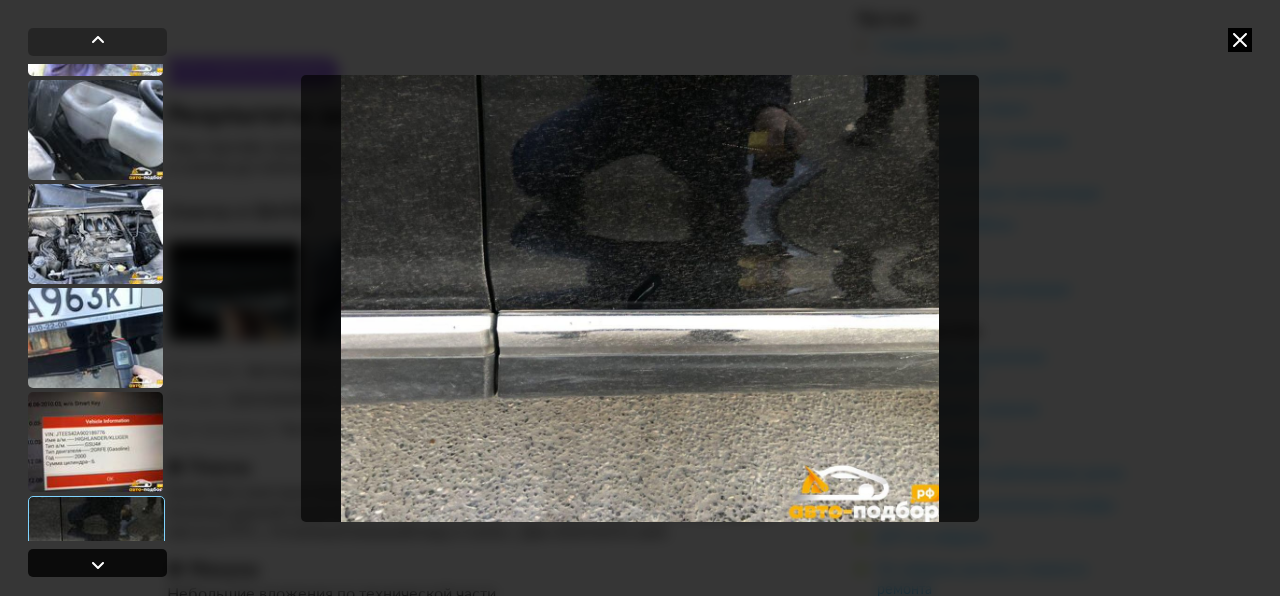 click at bounding box center [97, 563] 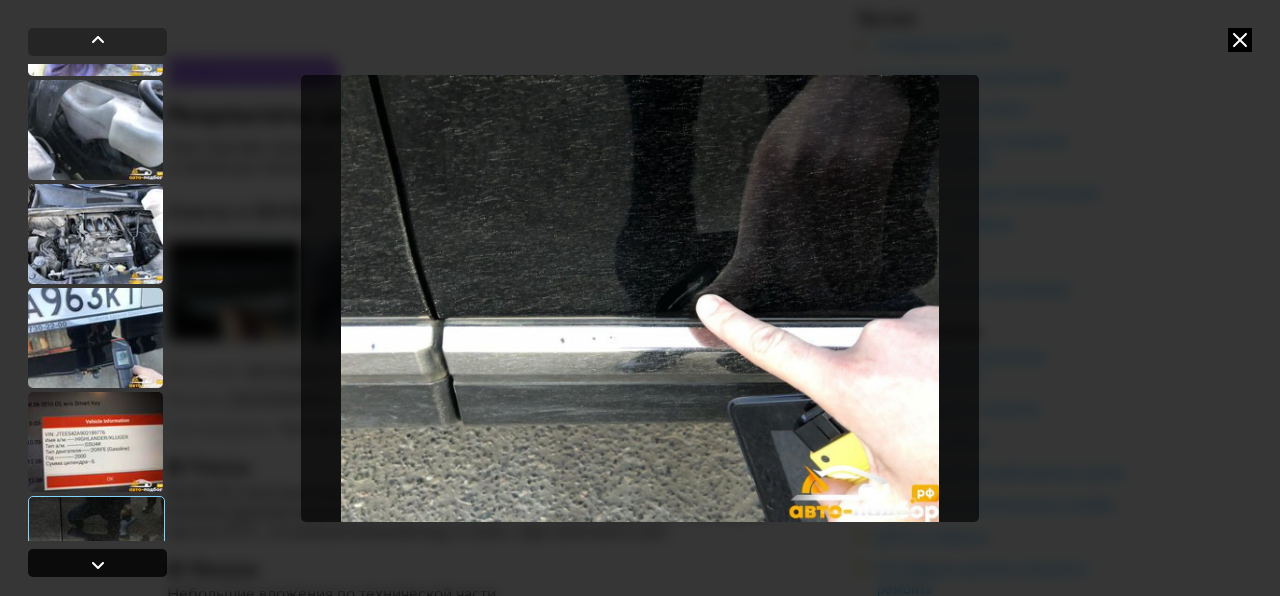 scroll, scrollTop: 4232, scrollLeft: 0, axis: vertical 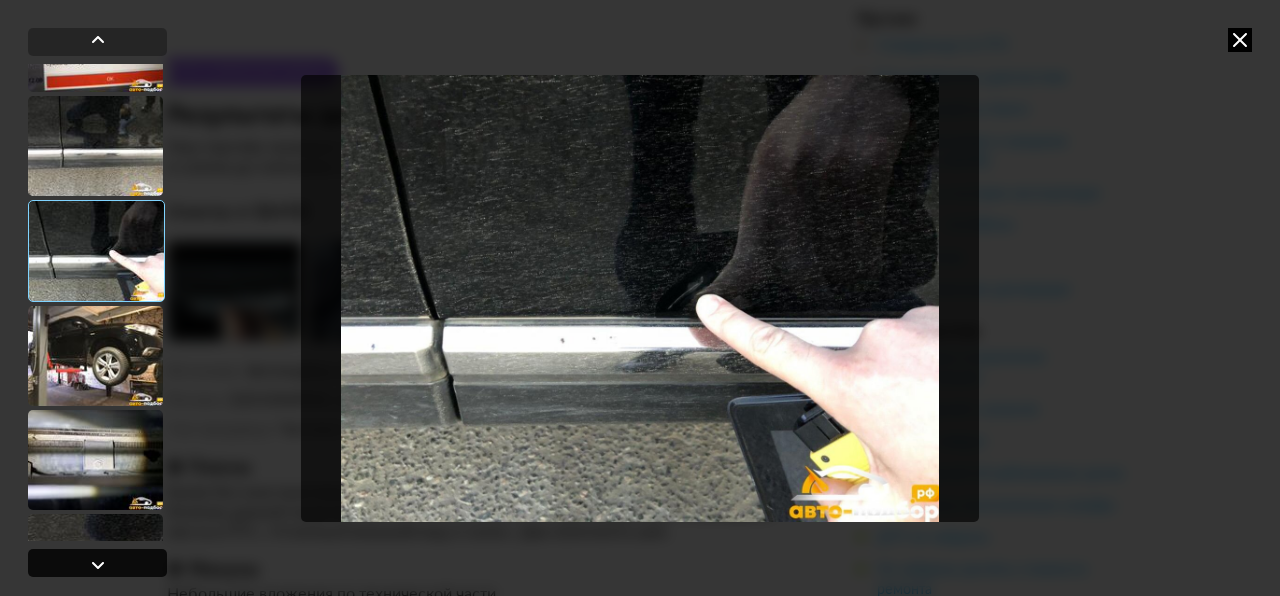 click at bounding box center [97, 563] 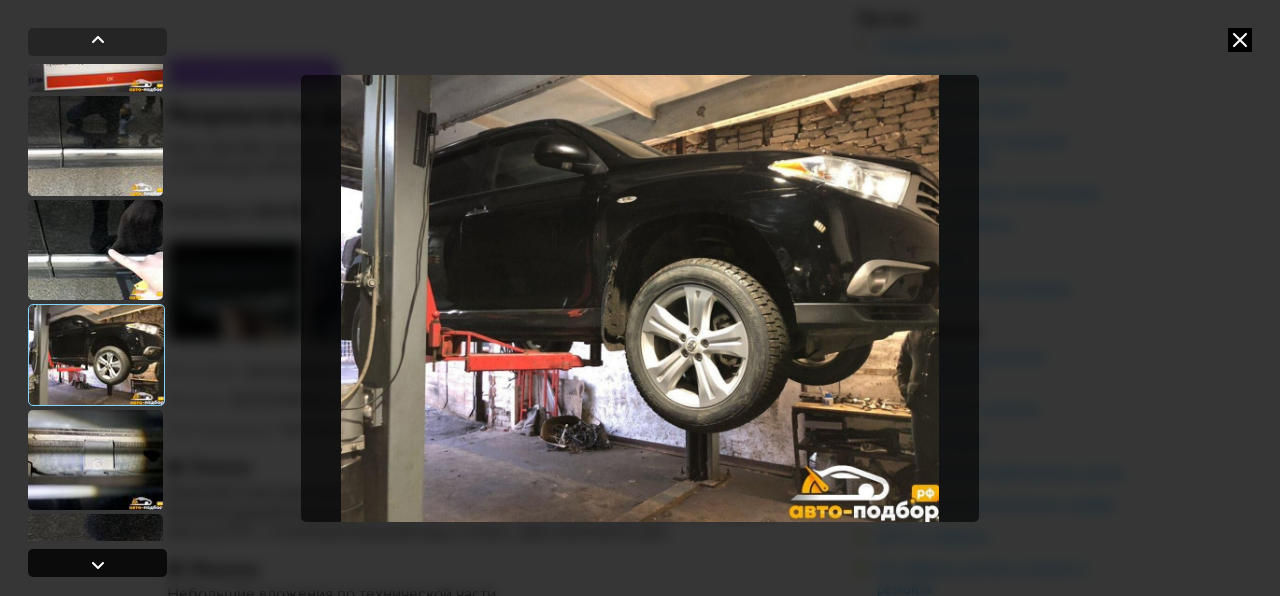 click at bounding box center (97, 563) 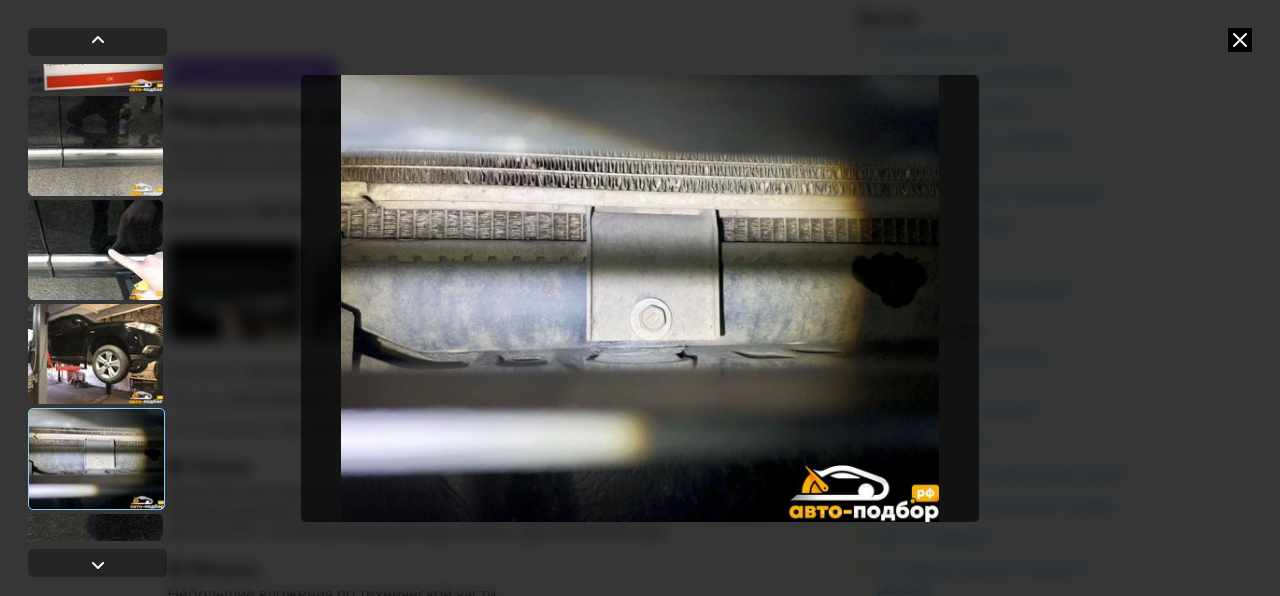 click at bounding box center (640, 298) 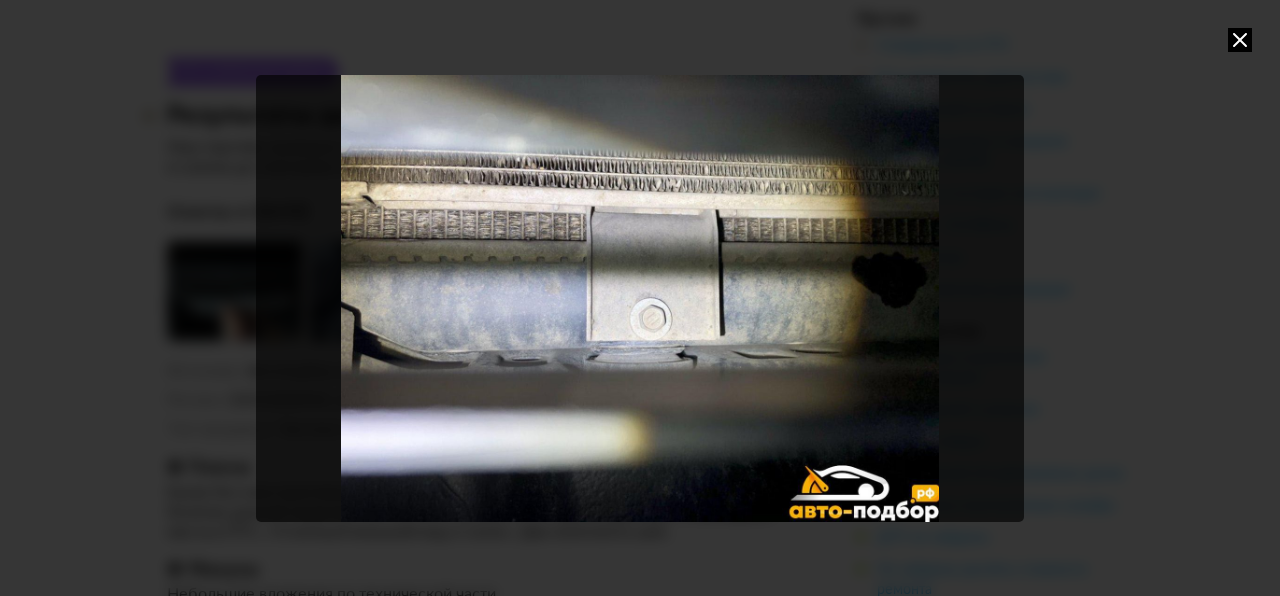 click at bounding box center (640, 298) 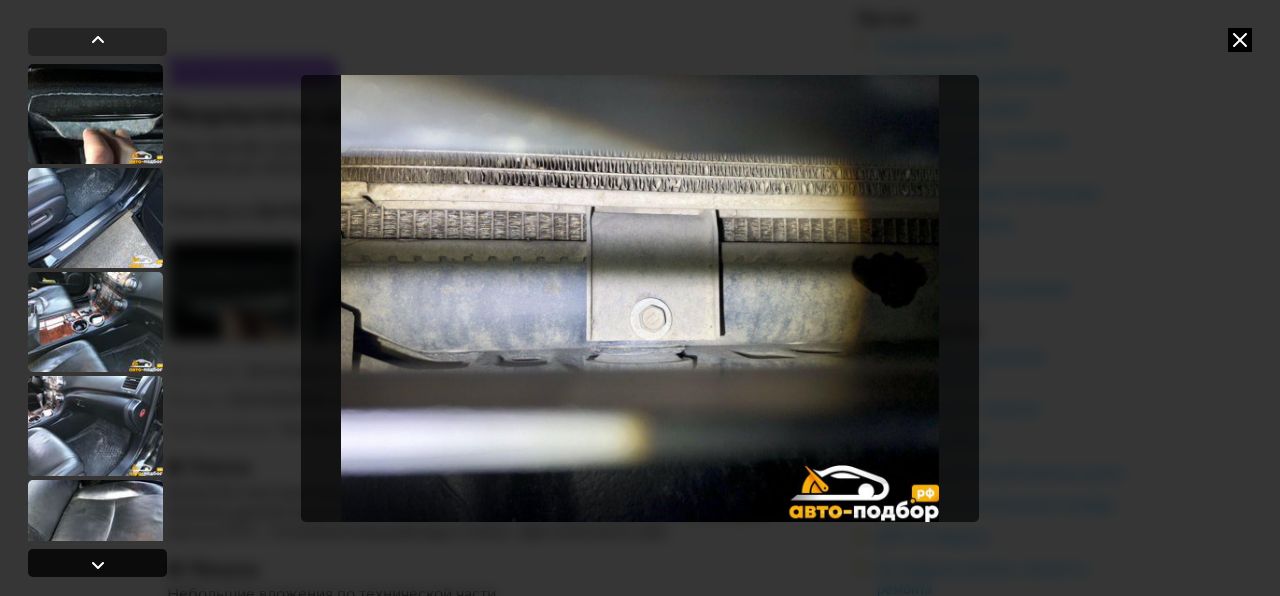 click at bounding box center (97, 563) 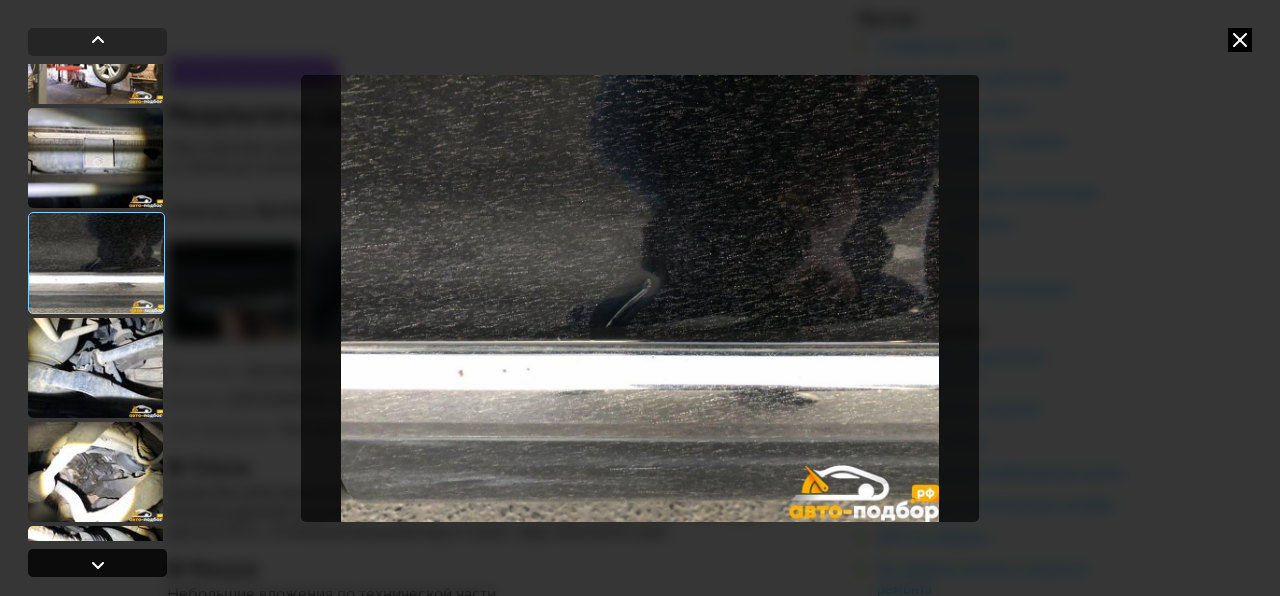 click at bounding box center (97, 563) 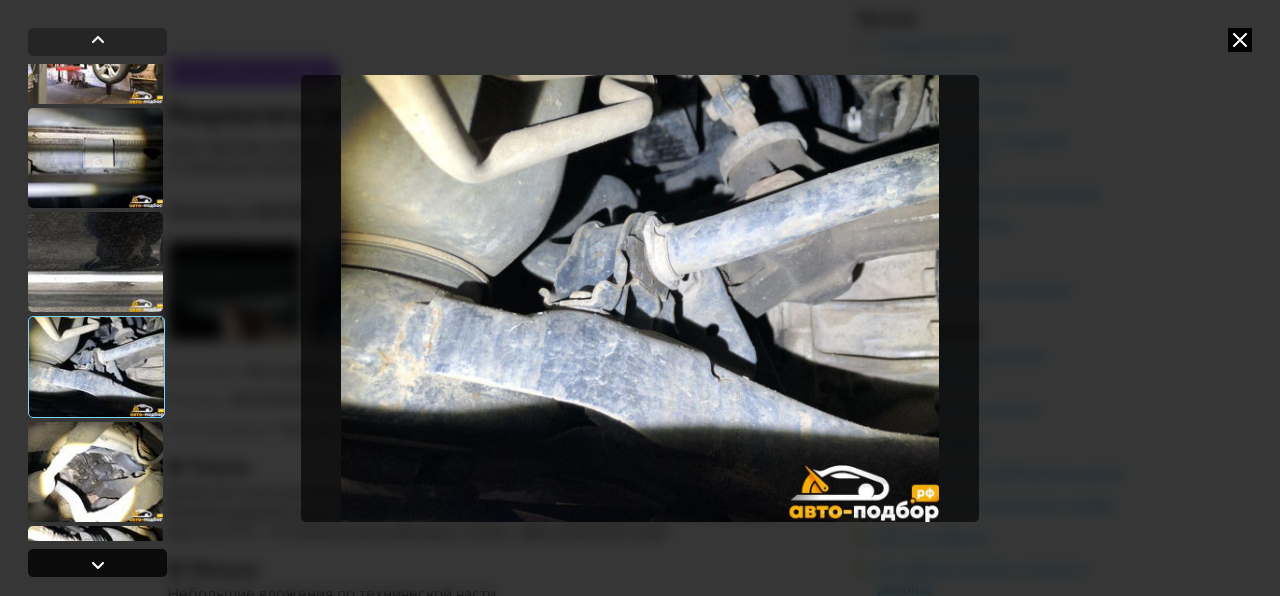 click at bounding box center [98, 565] 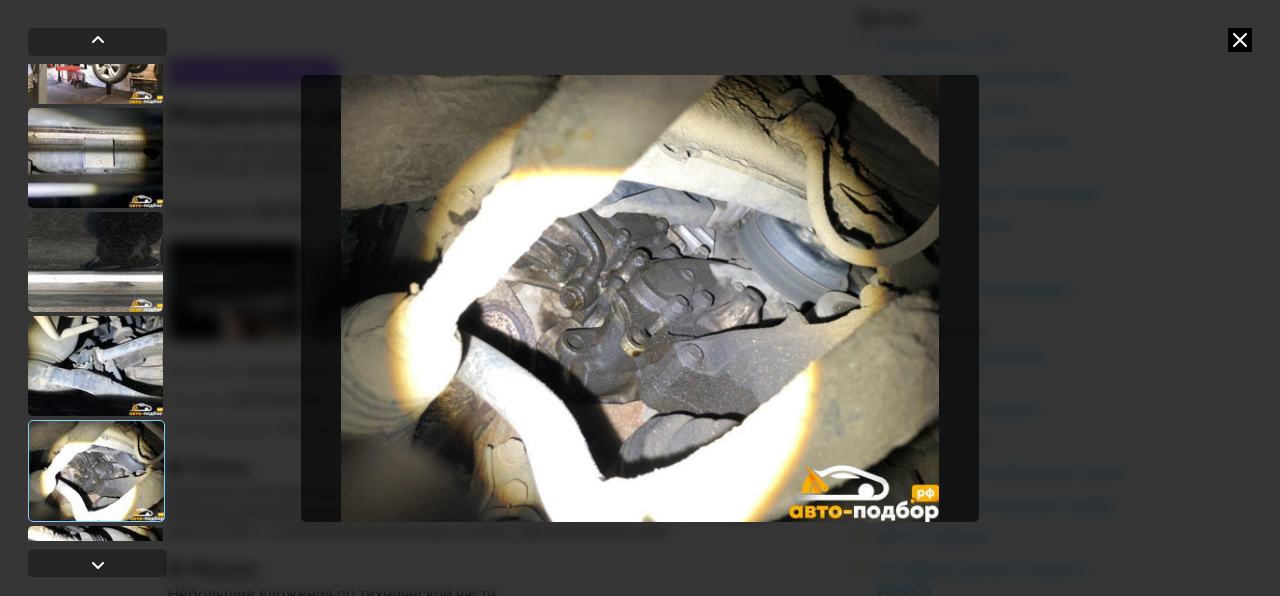 click at bounding box center [640, 298] 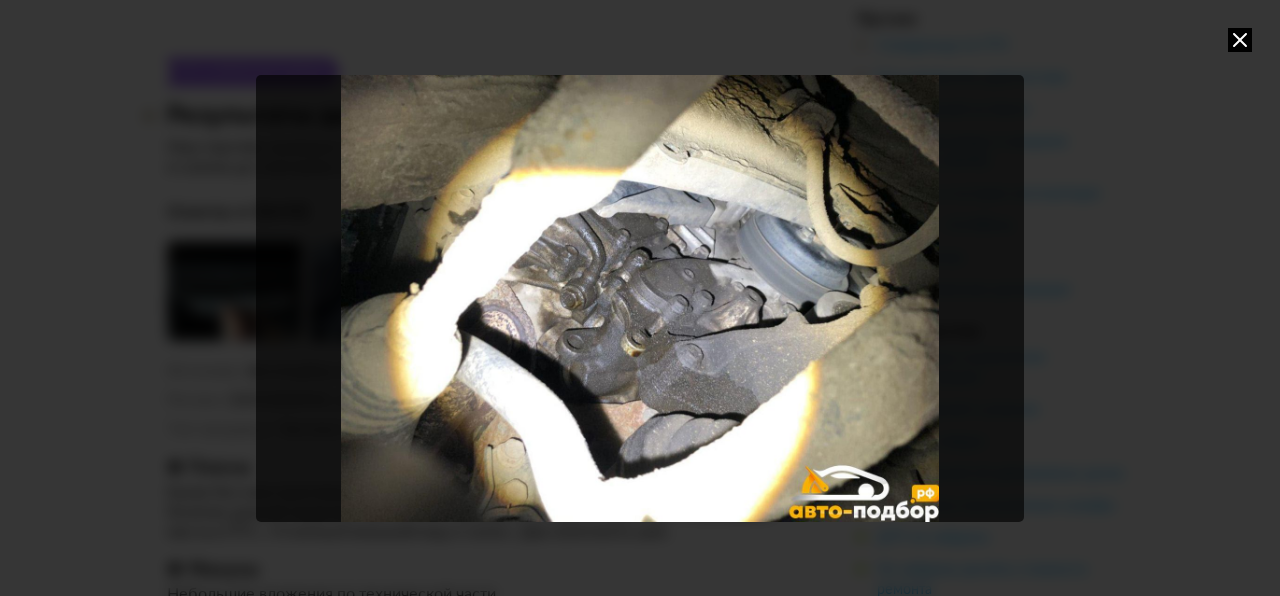 click at bounding box center (640, 298) 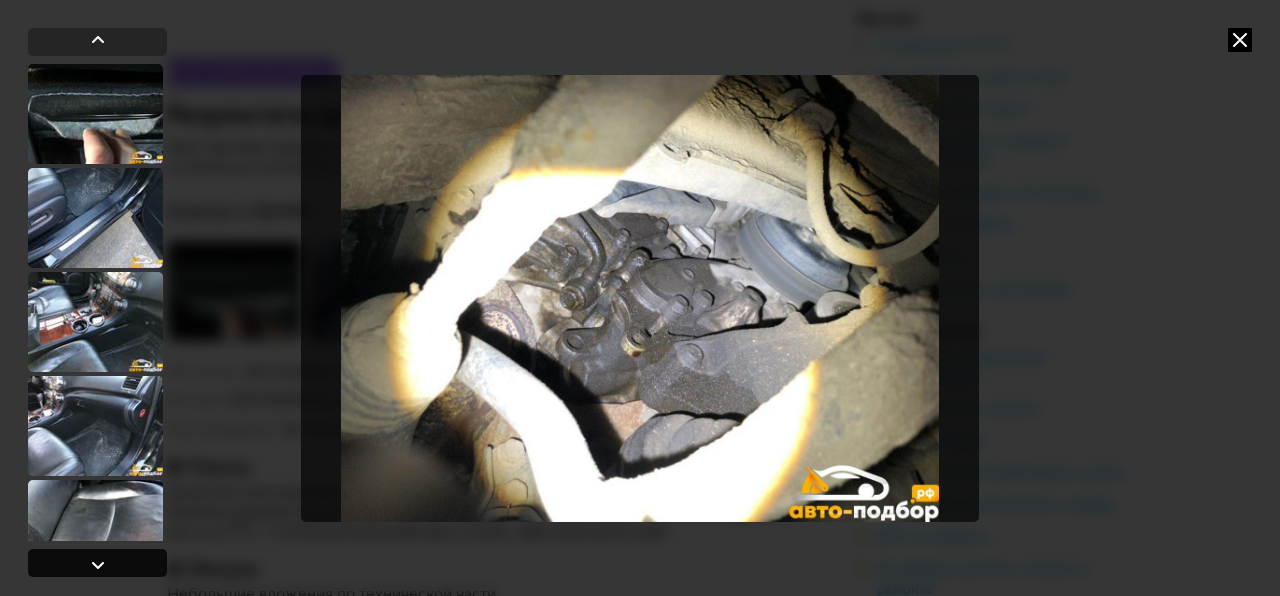 click at bounding box center (98, 565) 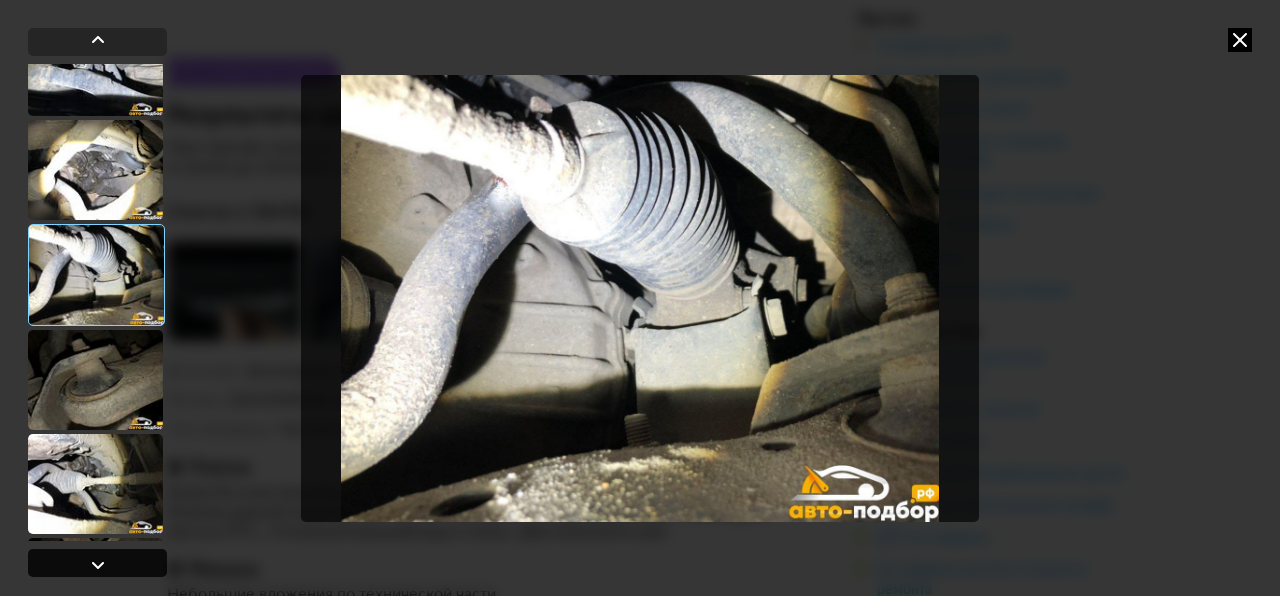 click at bounding box center [98, 565] 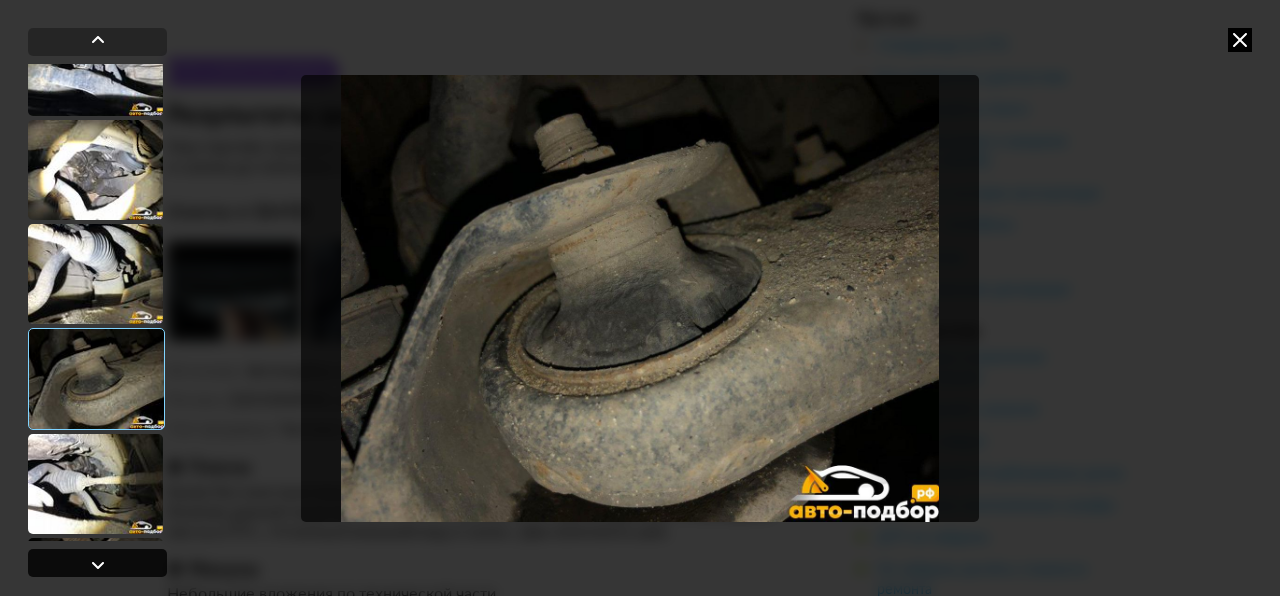 click at bounding box center (98, 565) 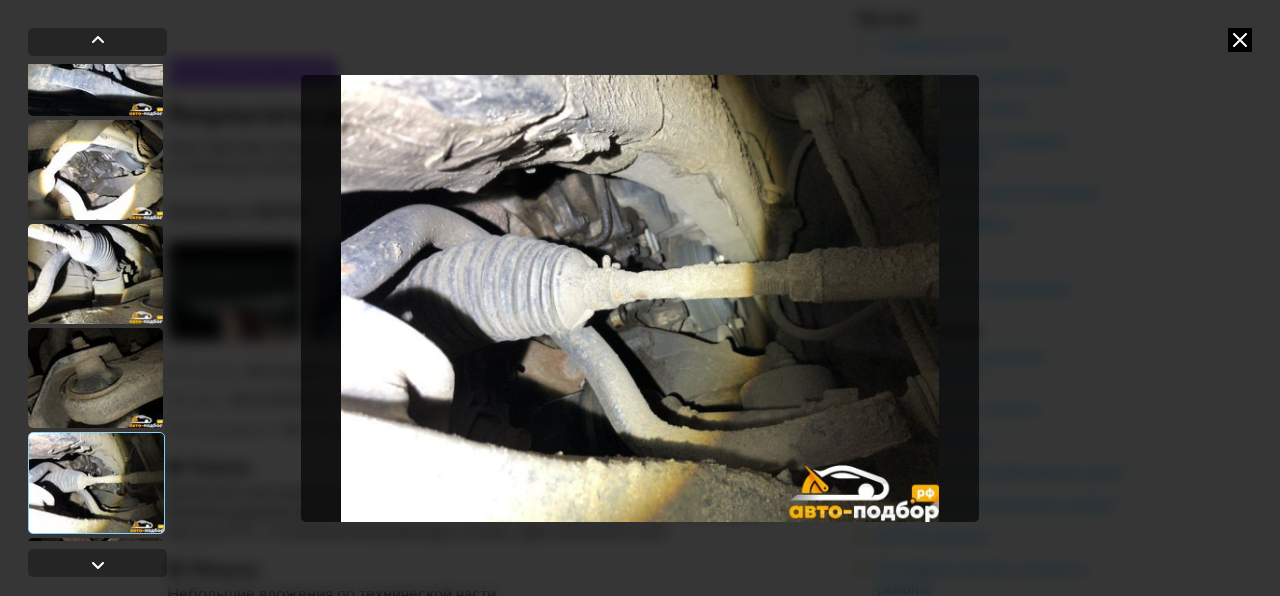 click at bounding box center (640, 298) 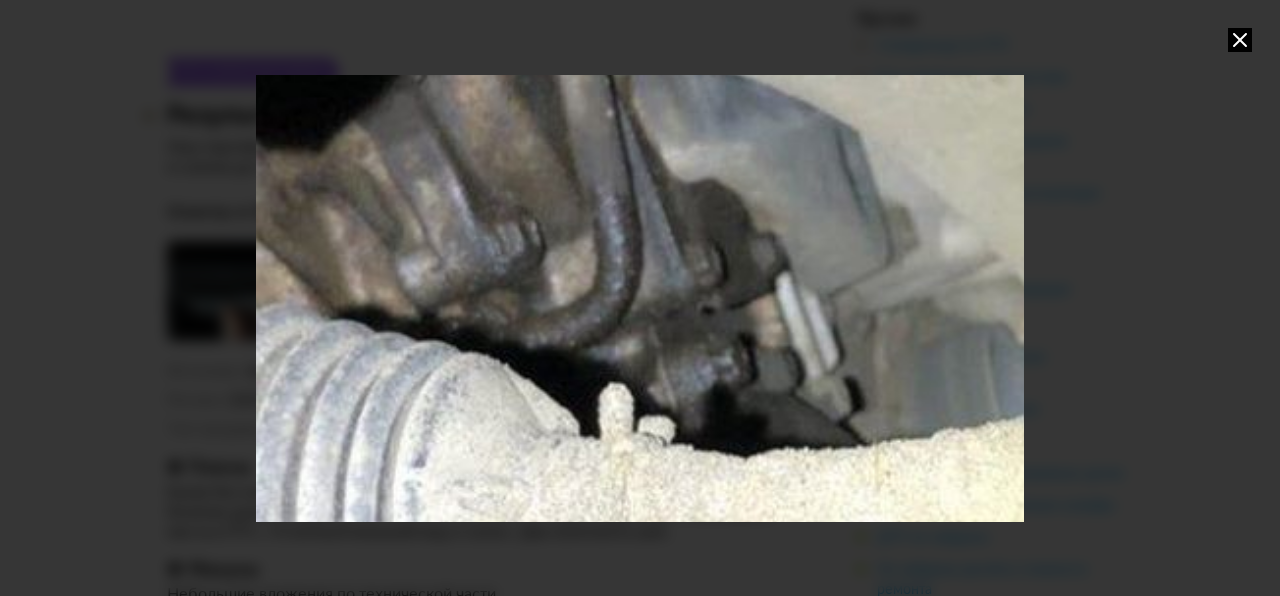 drag, startPoint x: 627, startPoint y: 329, endPoint x: 715, endPoint y: 440, distance: 141.65099 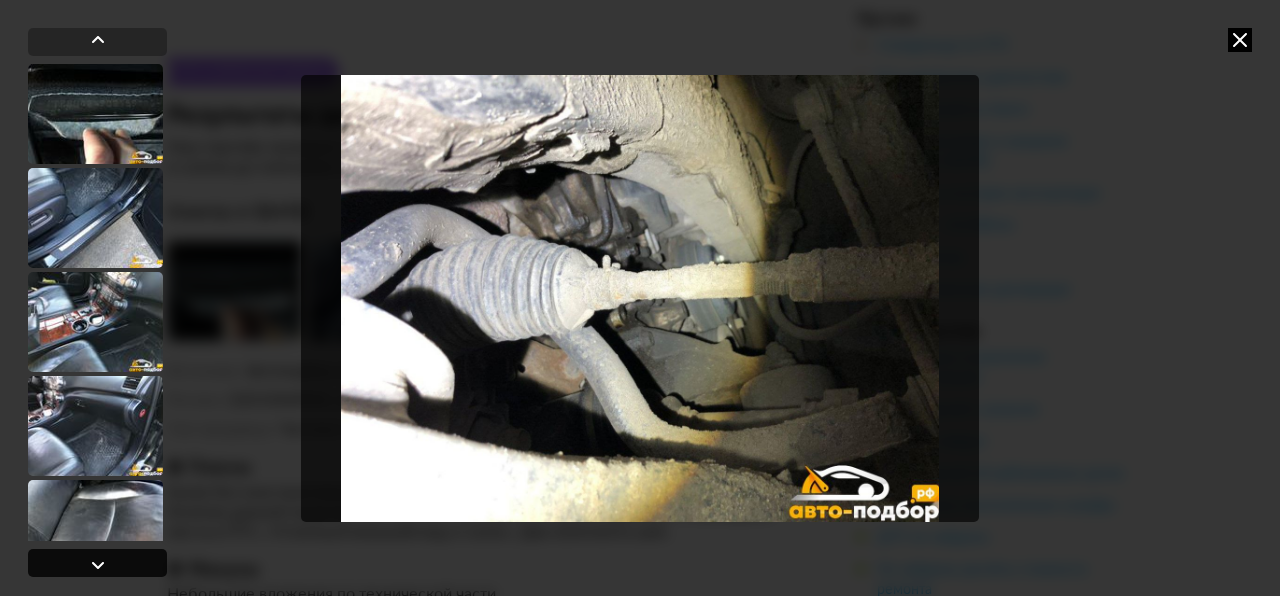 click at bounding box center [98, 565] 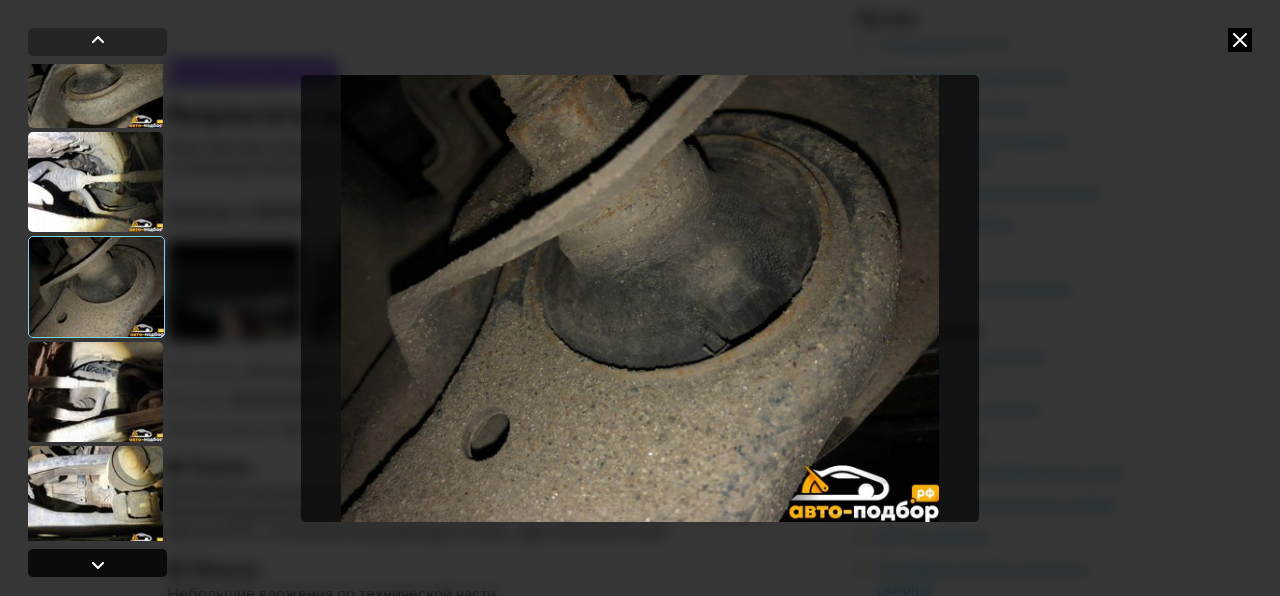 click at bounding box center (98, 565) 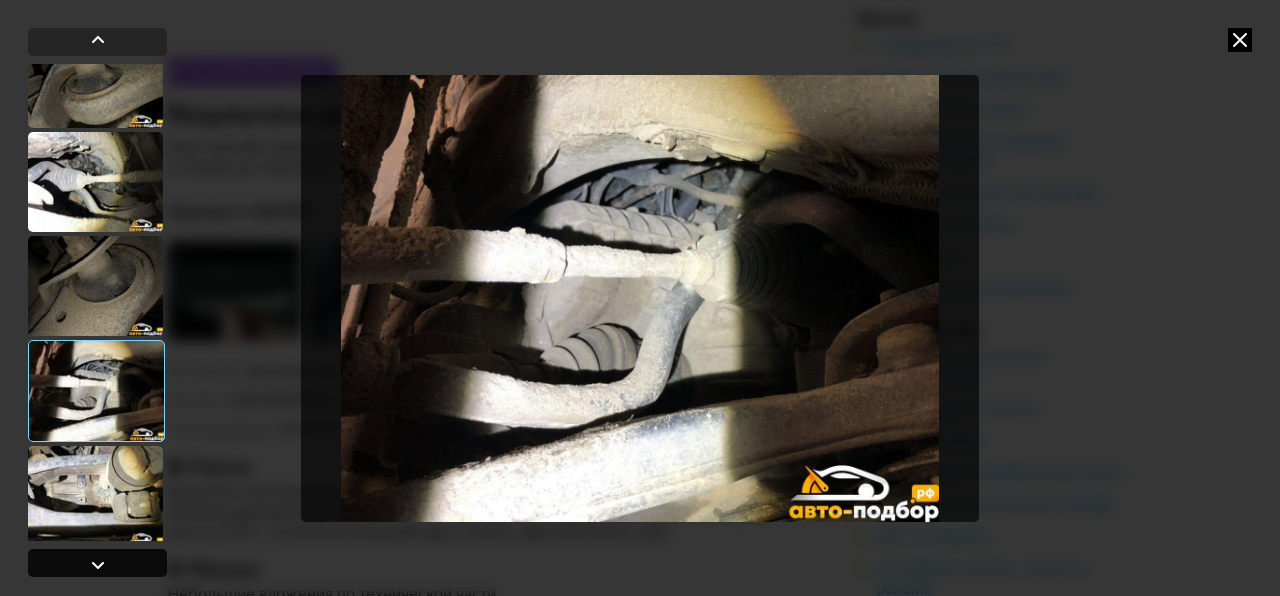 click at bounding box center (98, 565) 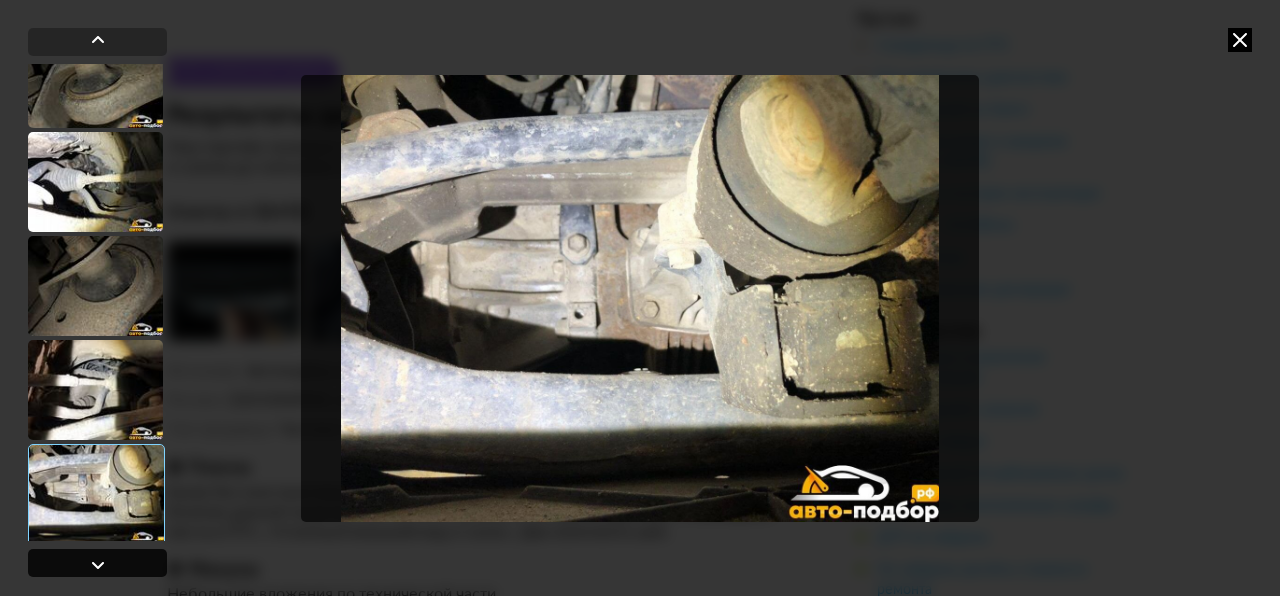 click at bounding box center [98, 565] 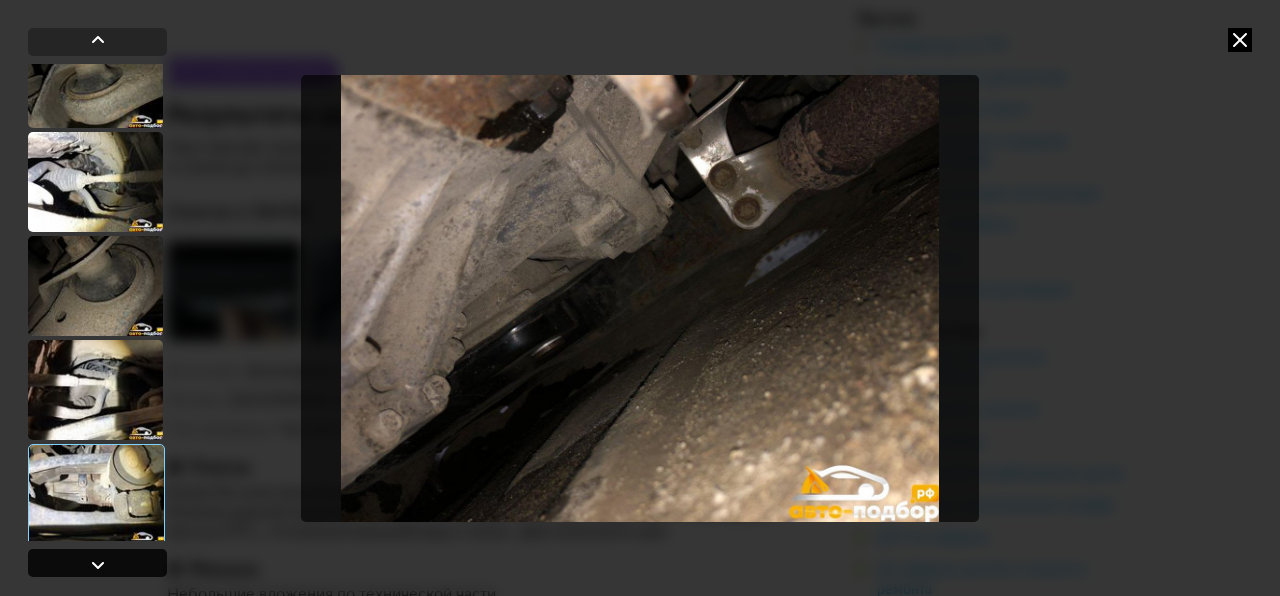 scroll, scrollTop: 5432, scrollLeft: 0, axis: vertical 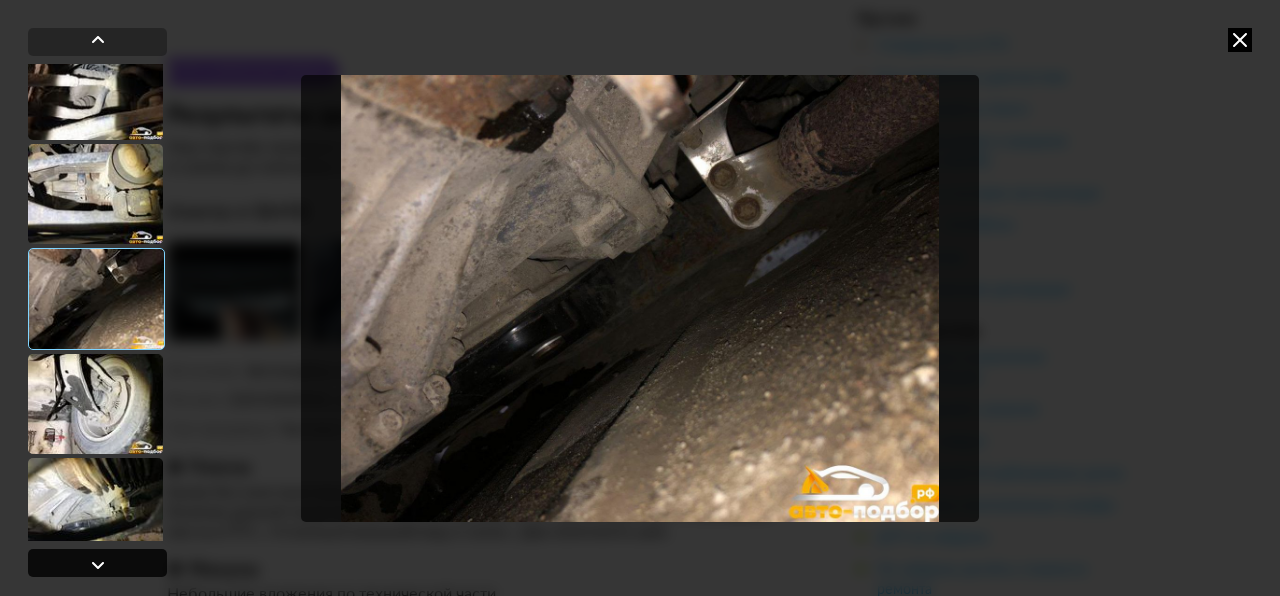 click at bounding box center [98, 565] 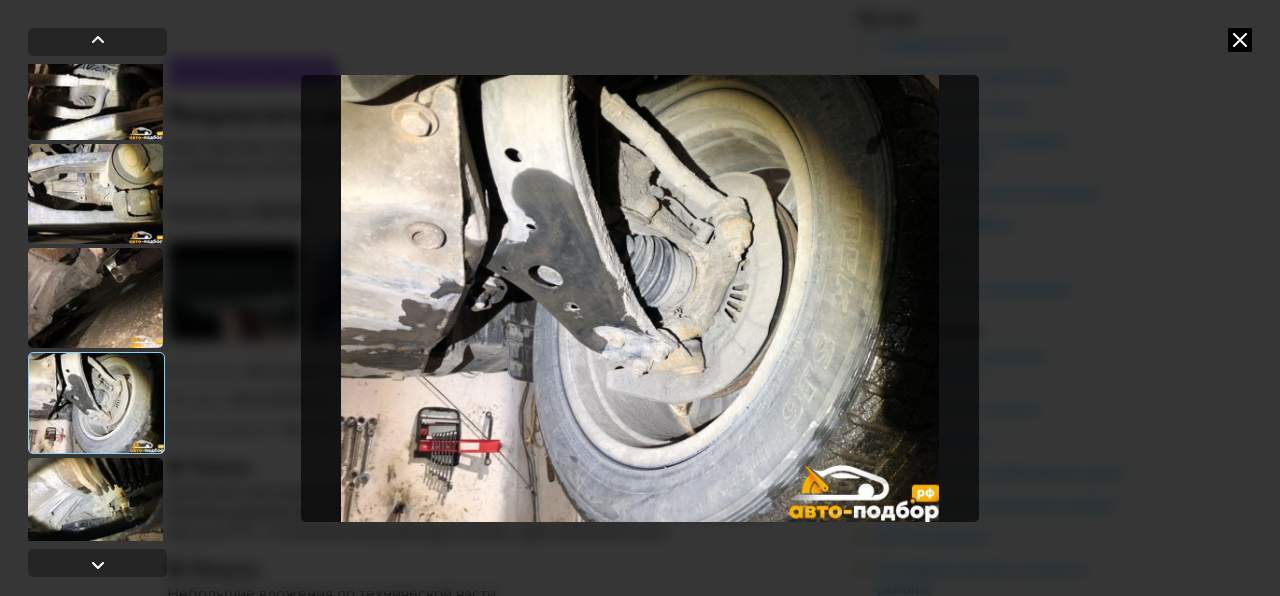 click at bounding box center [640, 298] 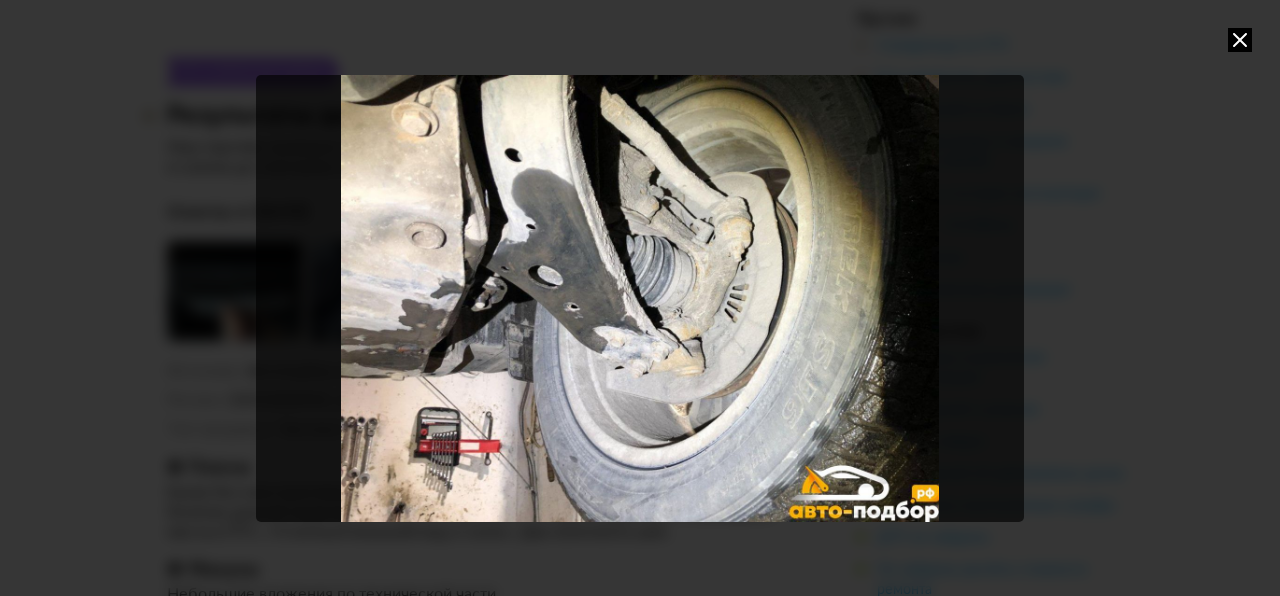 click at bounding box center [640, 298] 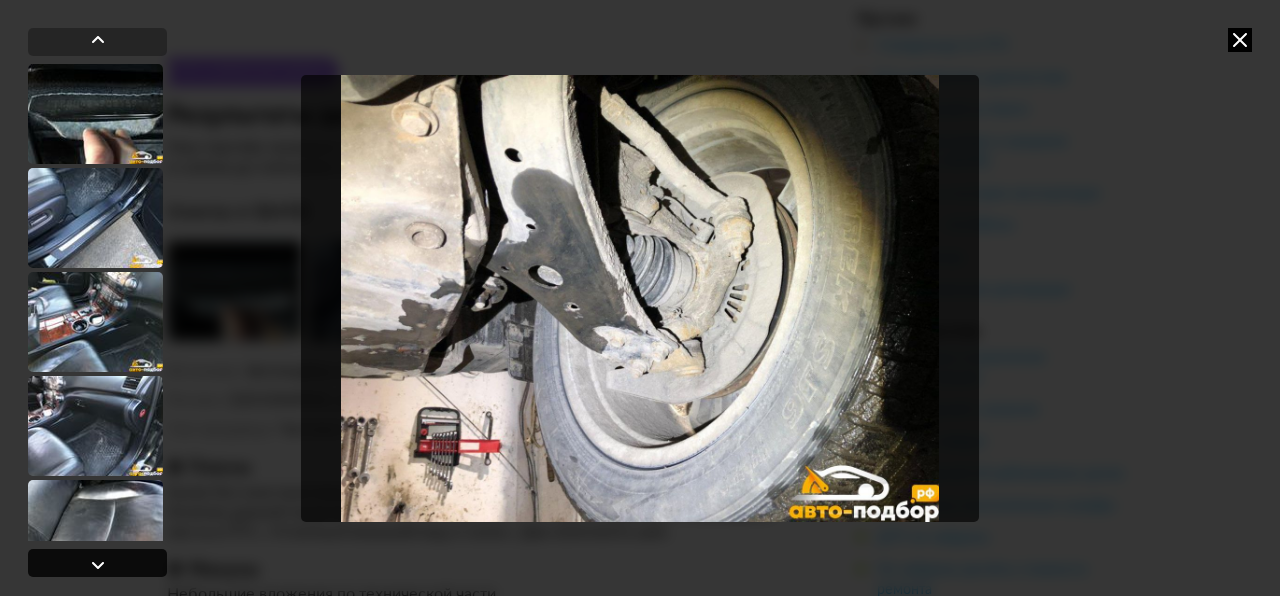 click at bounding box center [98, 565] 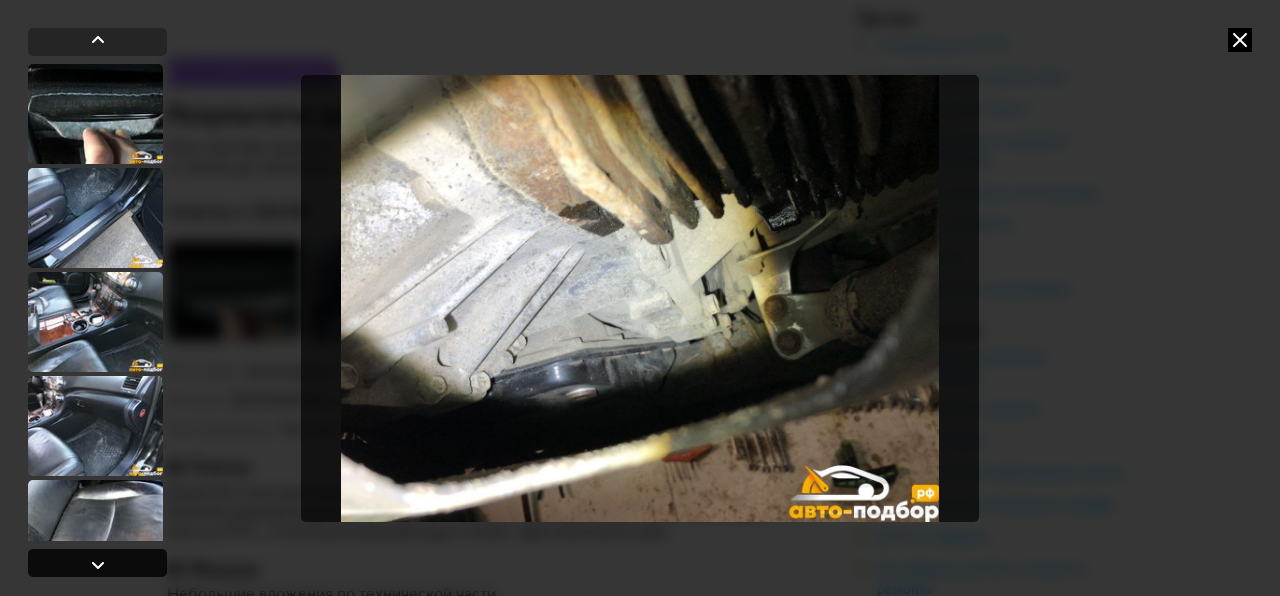 scroll, scrollTop: 5632, scrollLeft: 0, axis: vertical 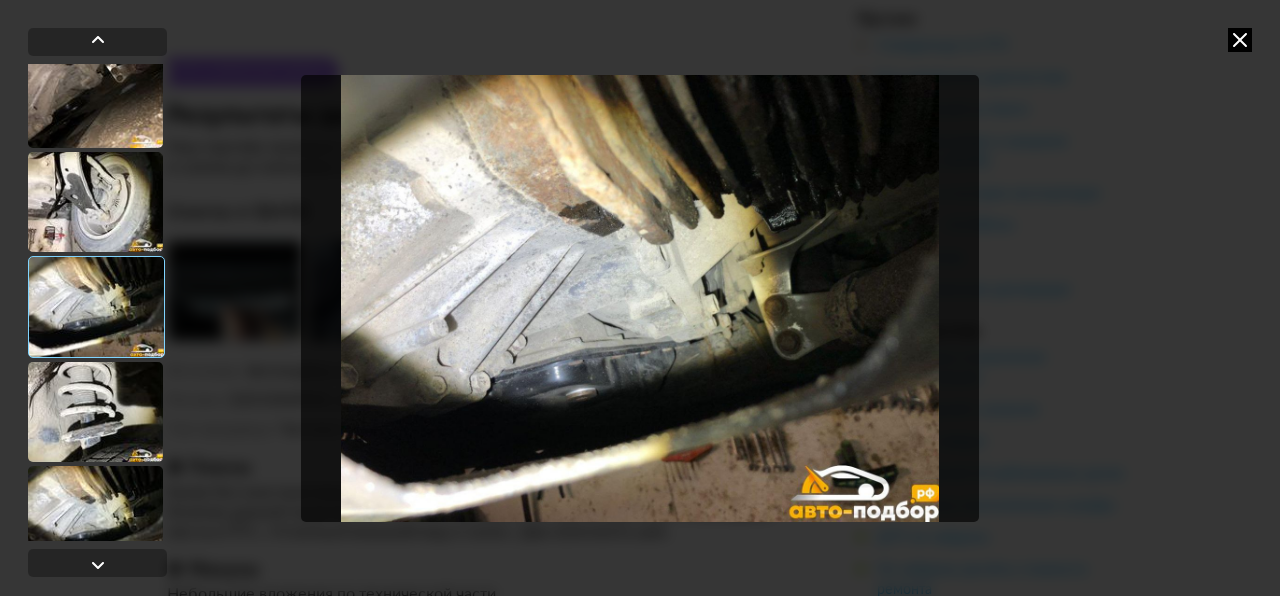 click at bounding box center [640, 298] 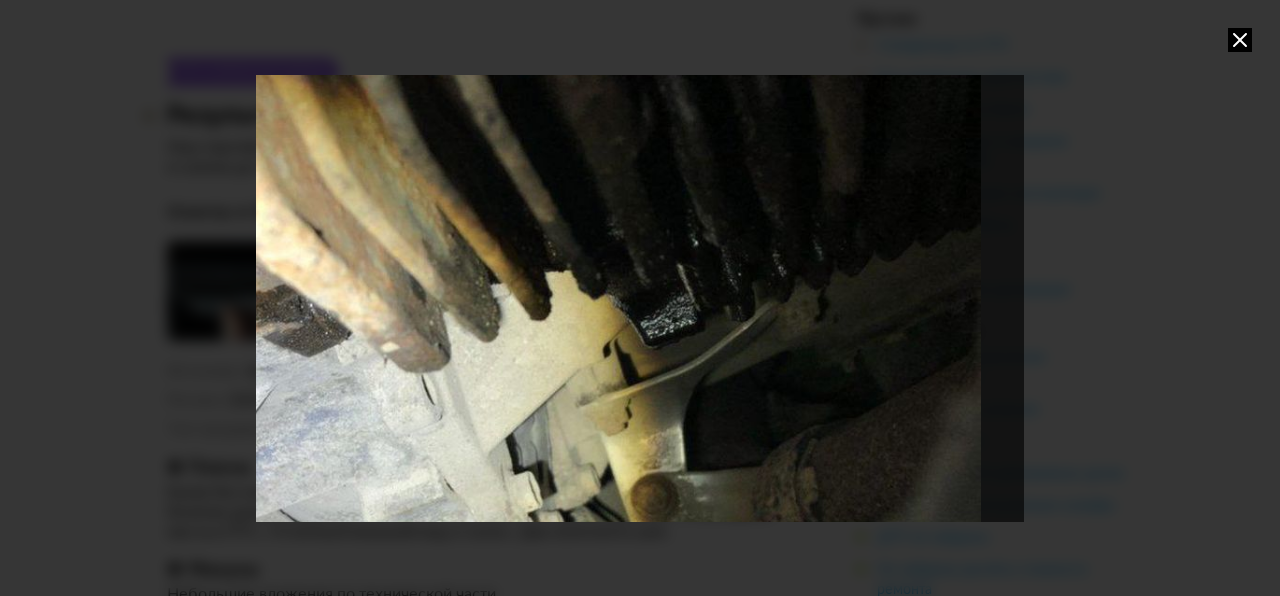 drag, startPoint x: 864, startPoint y: 244, endPoint x: 640, endPoint y: 382, distance: 263.09695 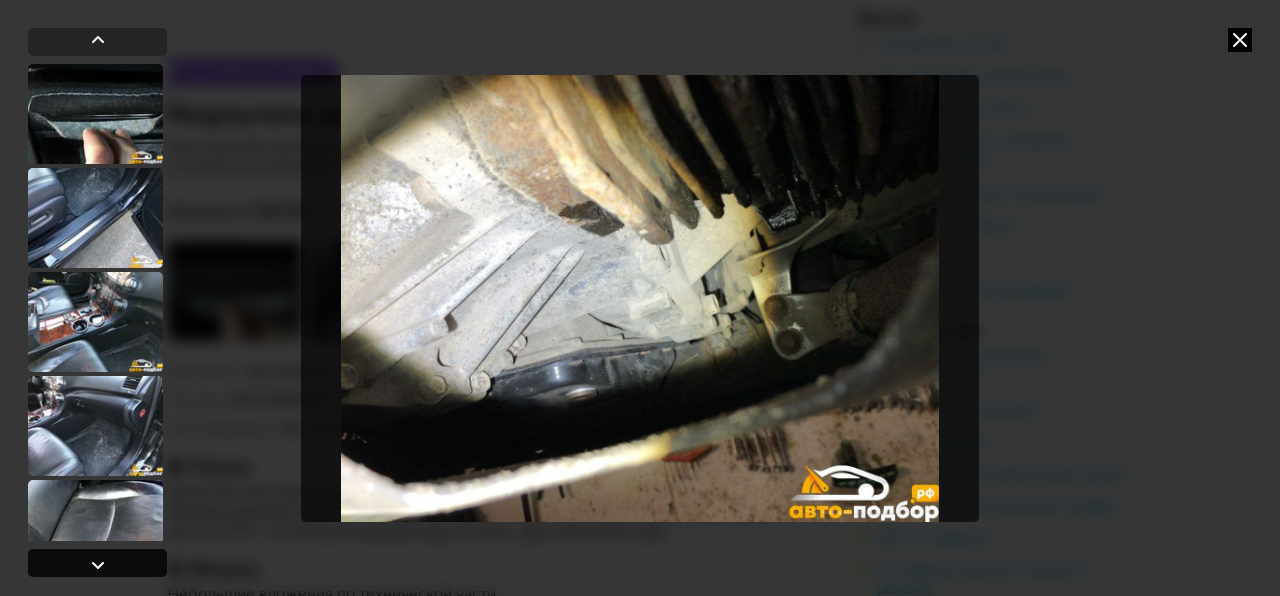 click at bounding box center [98, 565] 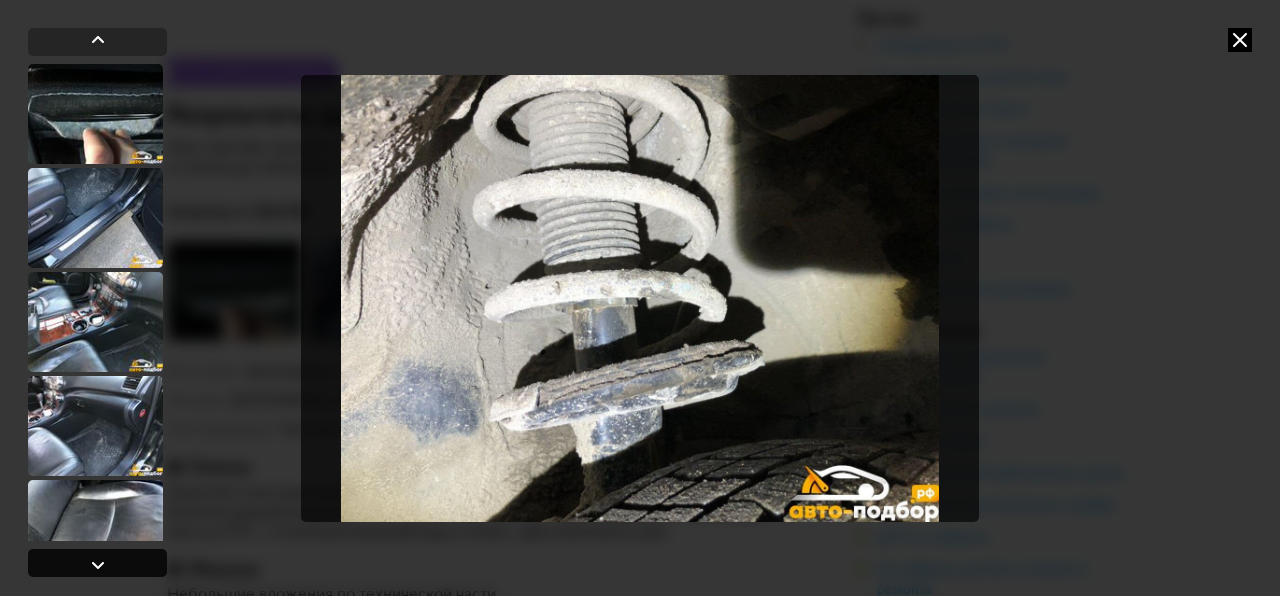 scroll, scrollTop: 5732, scrollLeft: 0, axis: vertical 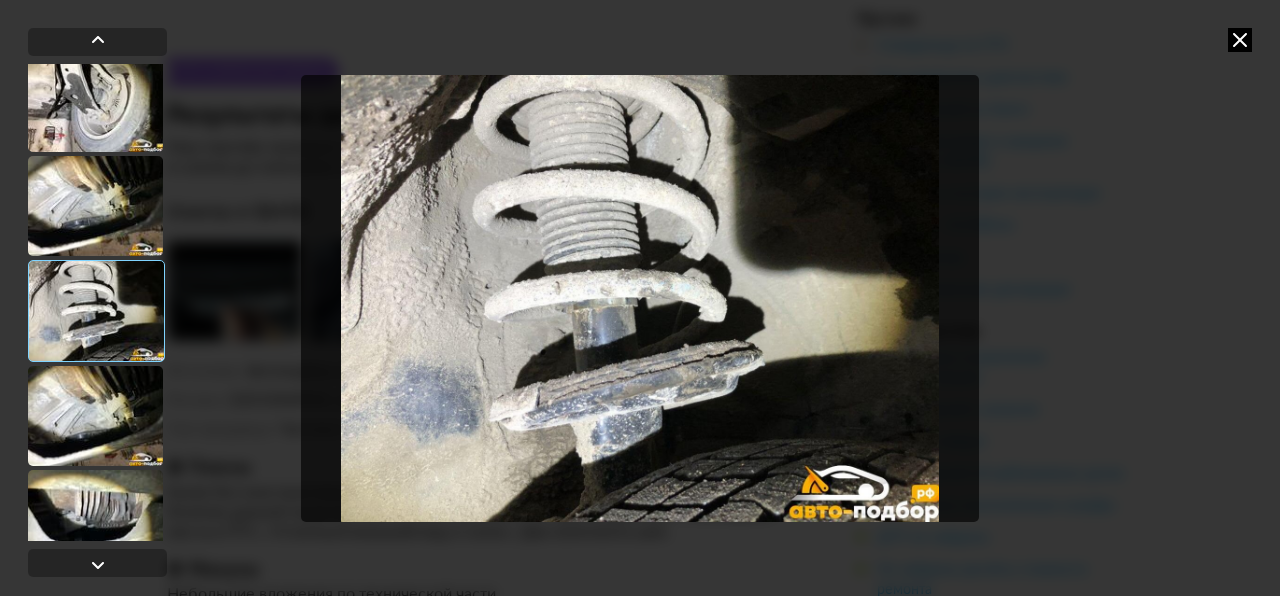 click at bounding box center (97, 306) 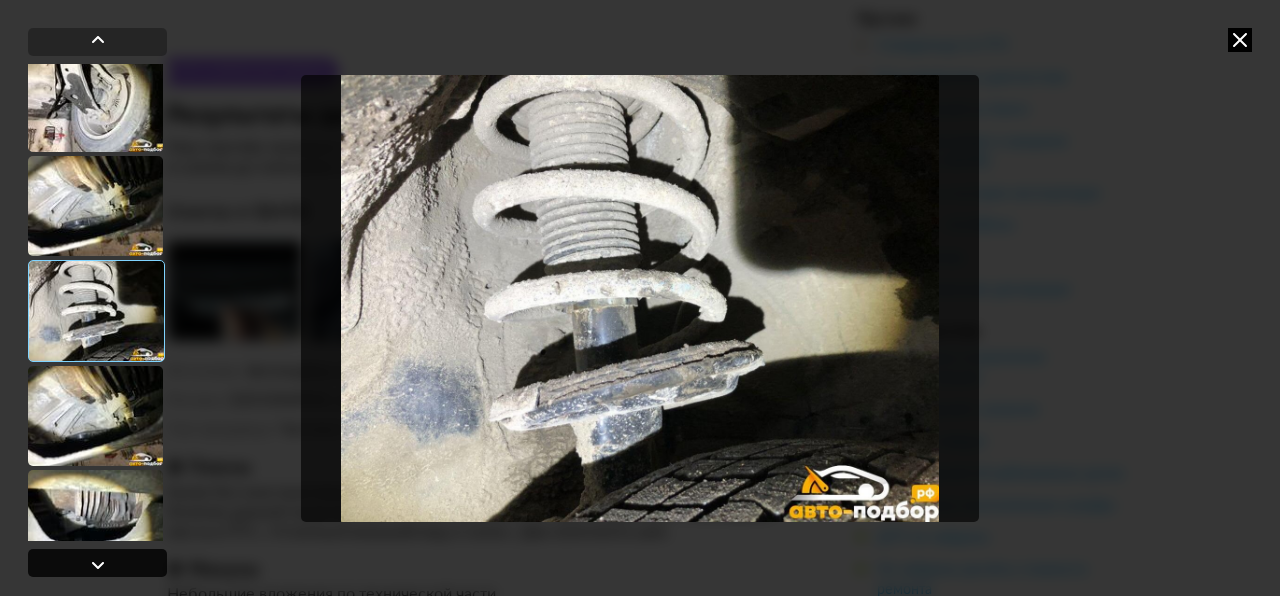 click at bounding box center (98, 565) 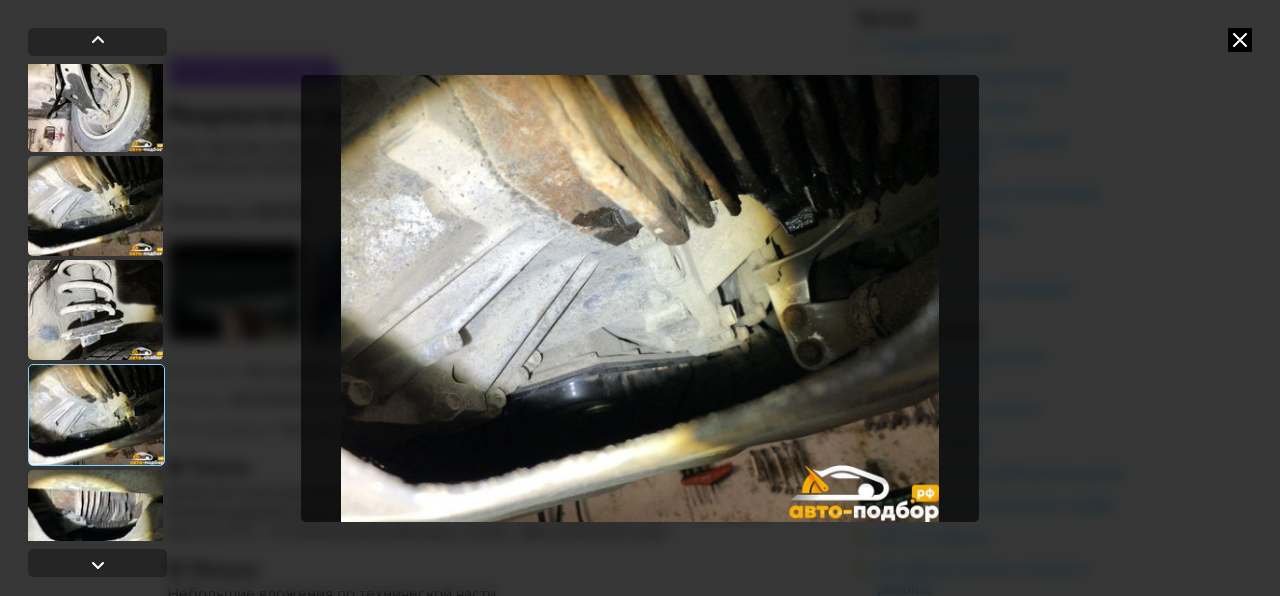 click at bounding box center [640, 298] 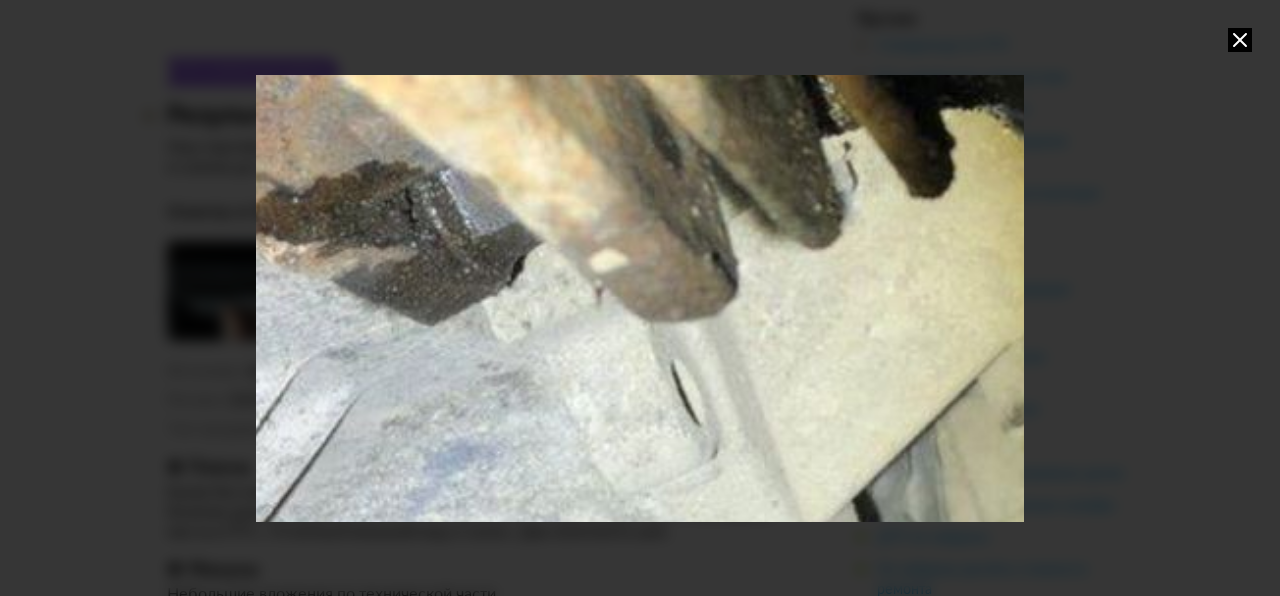 drag, startPoint x: 564, startPoint y: 255, endPoint x: 632, endPoint y: 365, distance: 129.3213 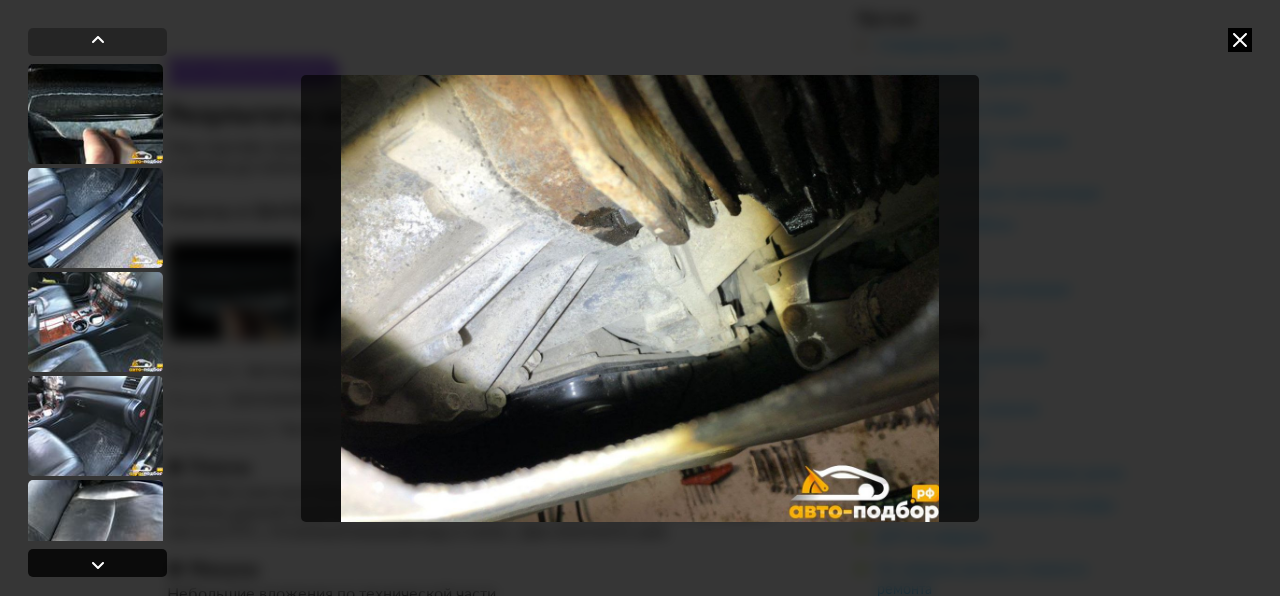 click at bounding box center (98, 565) 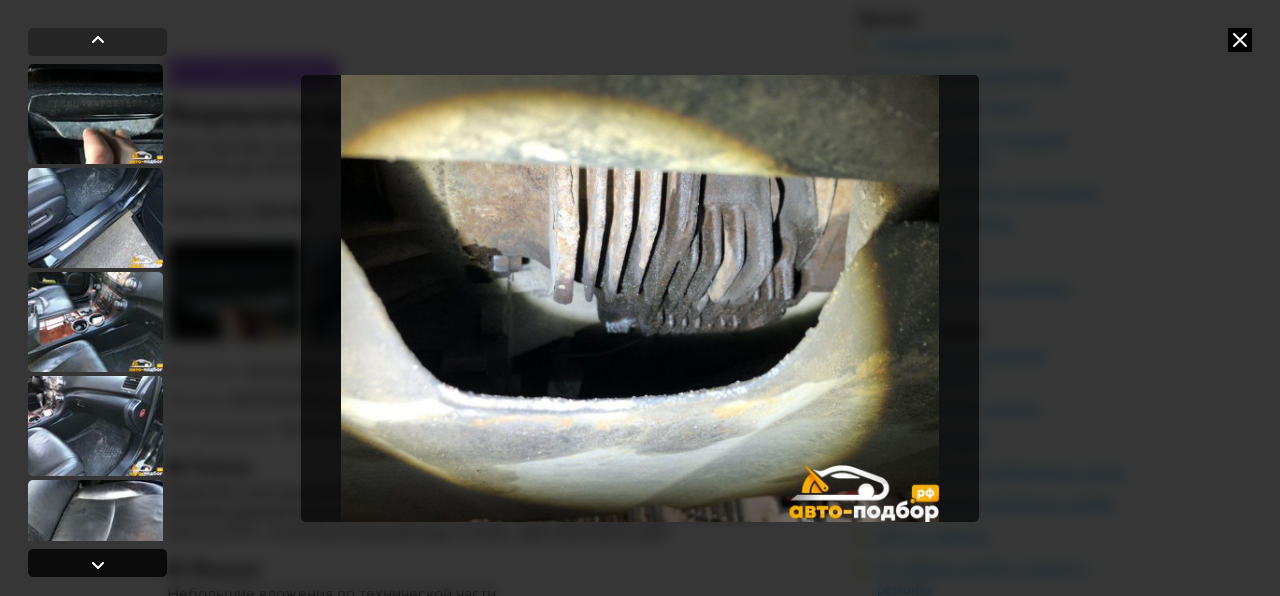 scroll, scrollTop: 5932, scrollLeft: 0, axis: vertical 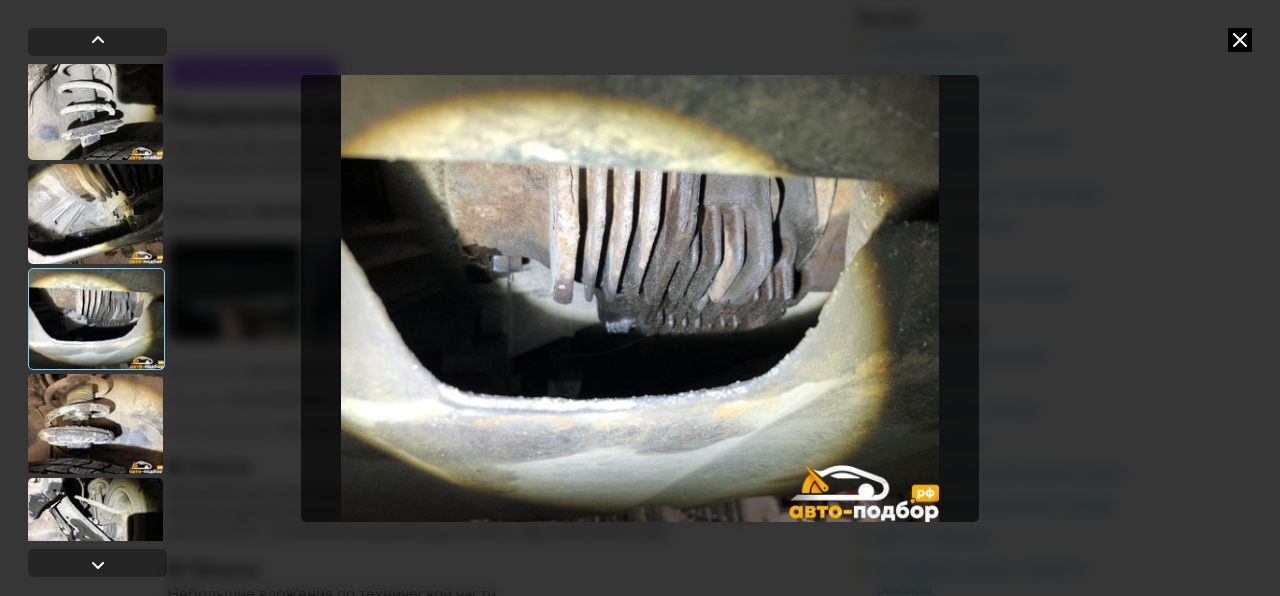 click at bounding box center [640, 298] 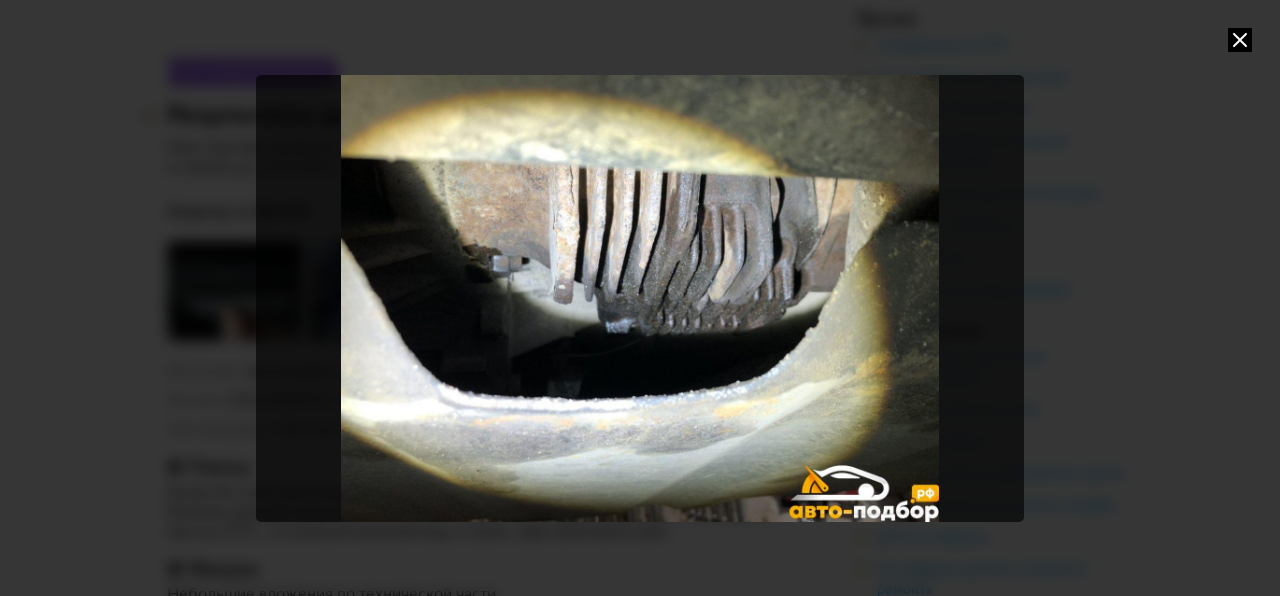 click at bounding box center [640, 298] 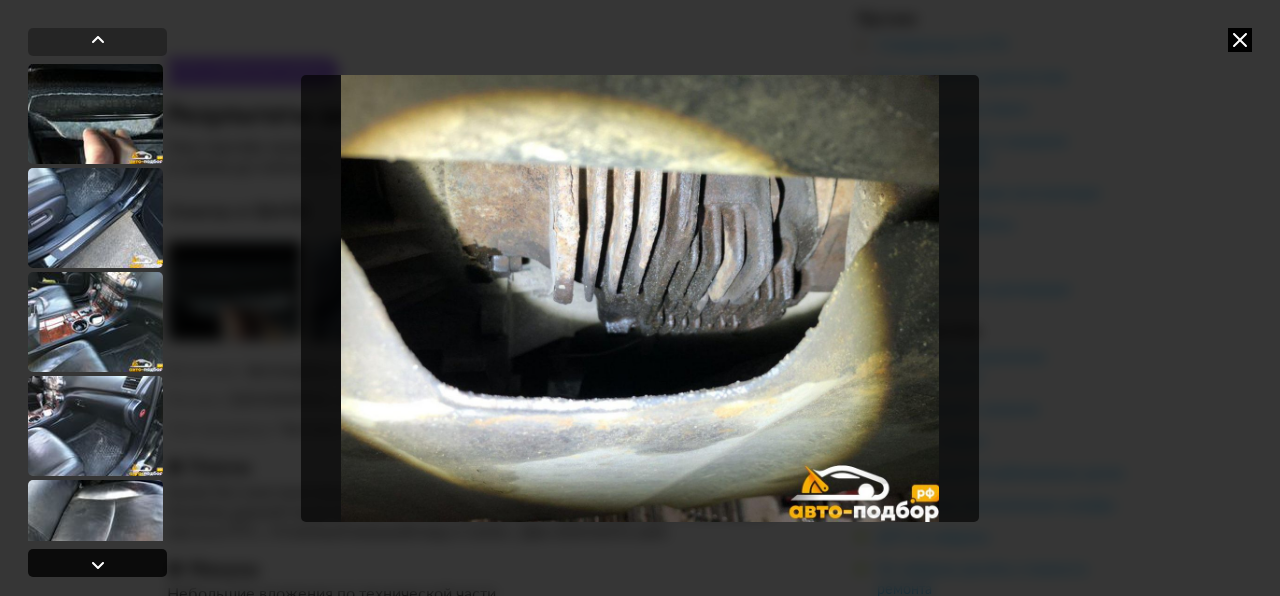 click at bounding box center [98, 565] 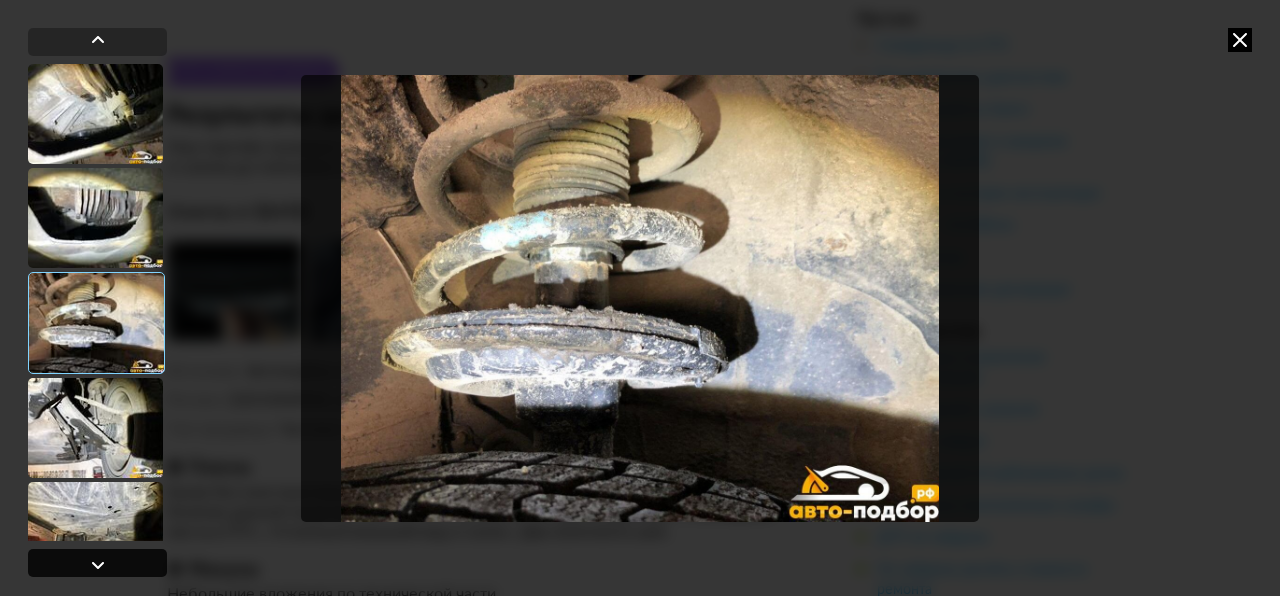 click at bounding box center [98, 565] 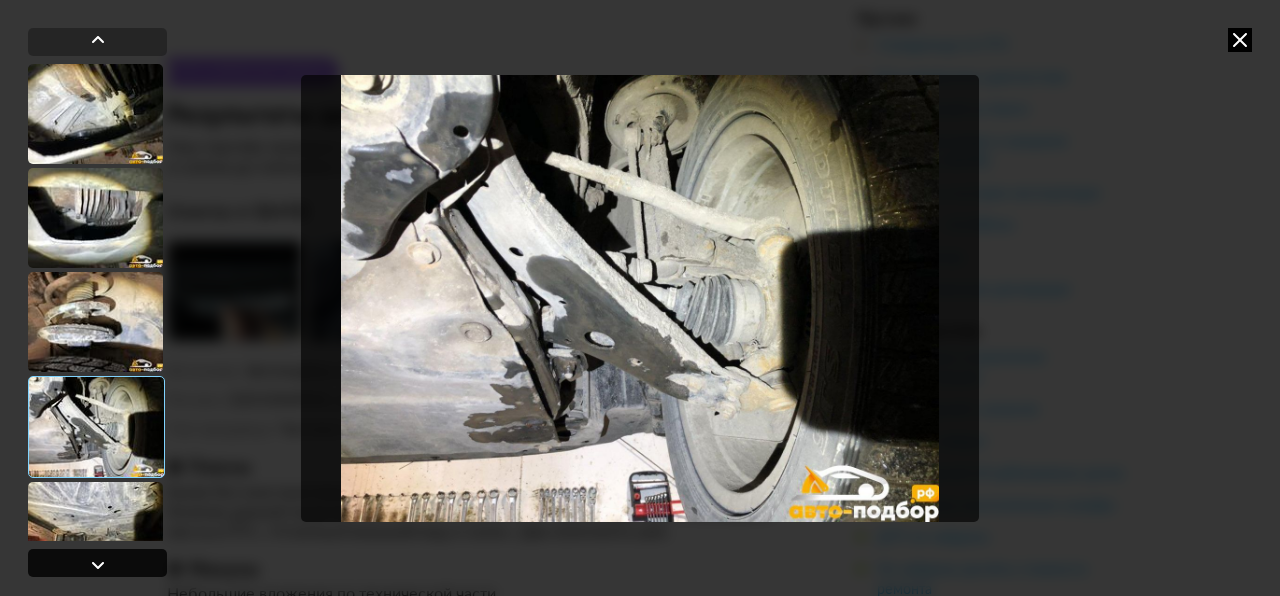 click at bounding box center [98, 565] 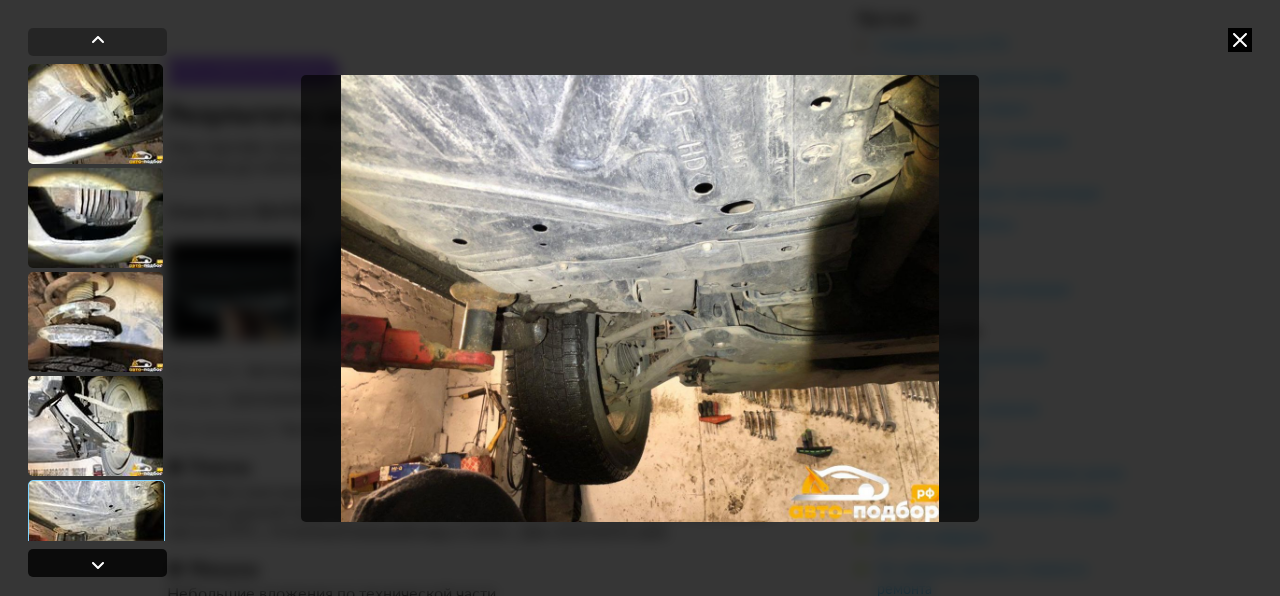 click at bounding box center (98, 565) 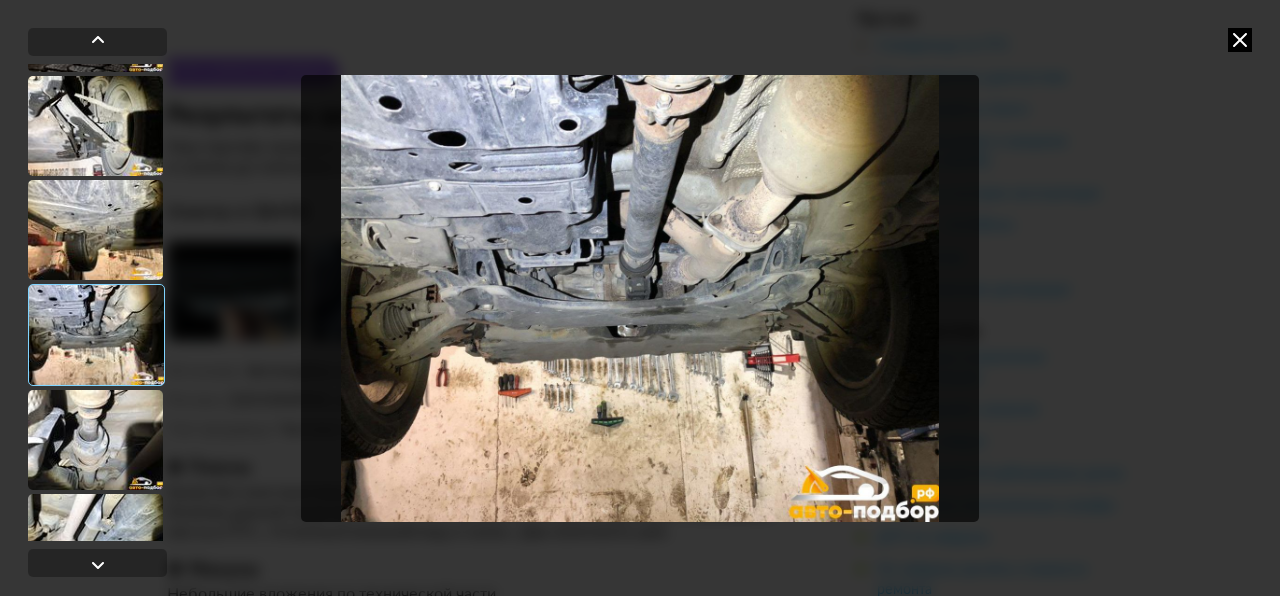 click at bounding box center [640, 298] 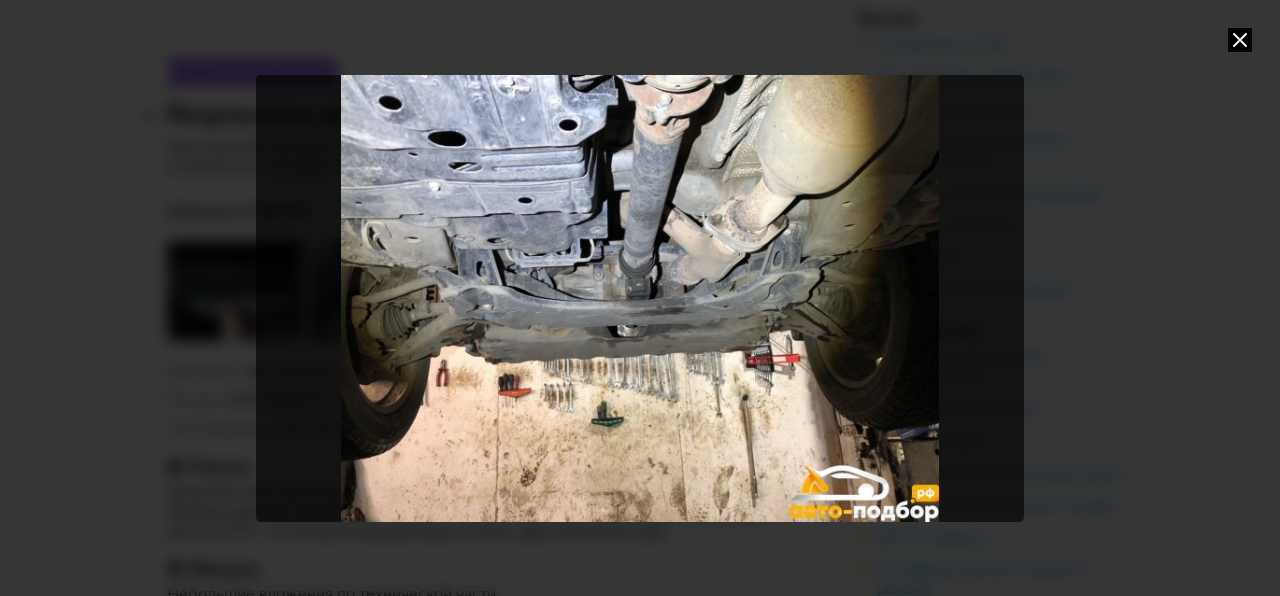 click at bounding box center [640, 298] 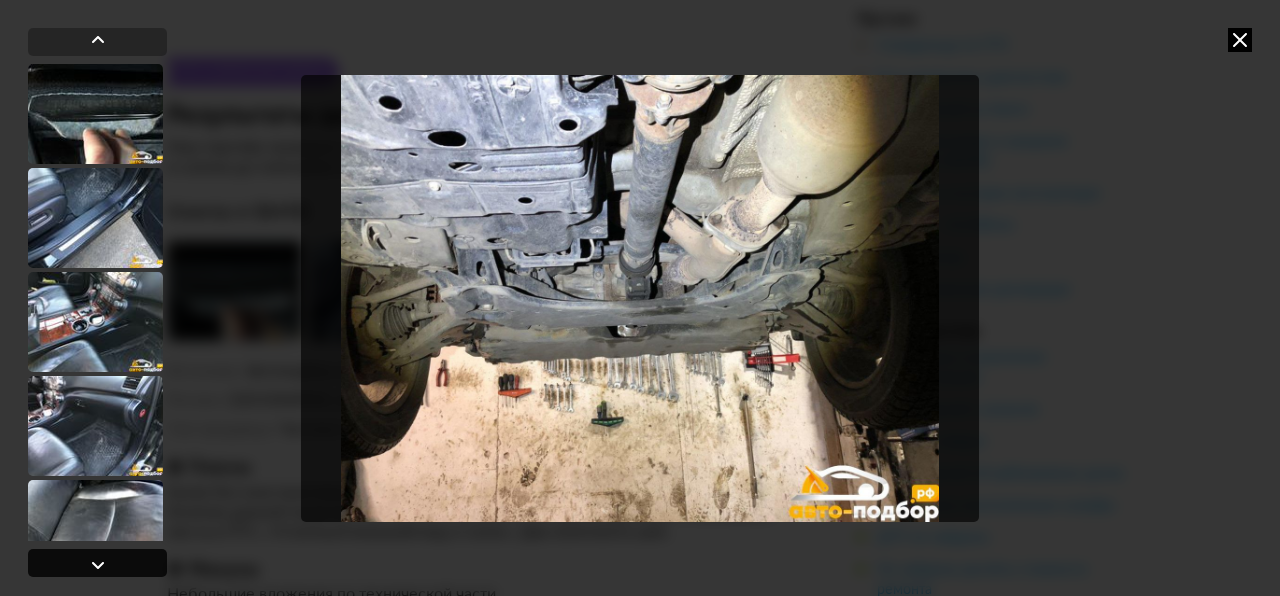 click at bounding box center [98, 565] 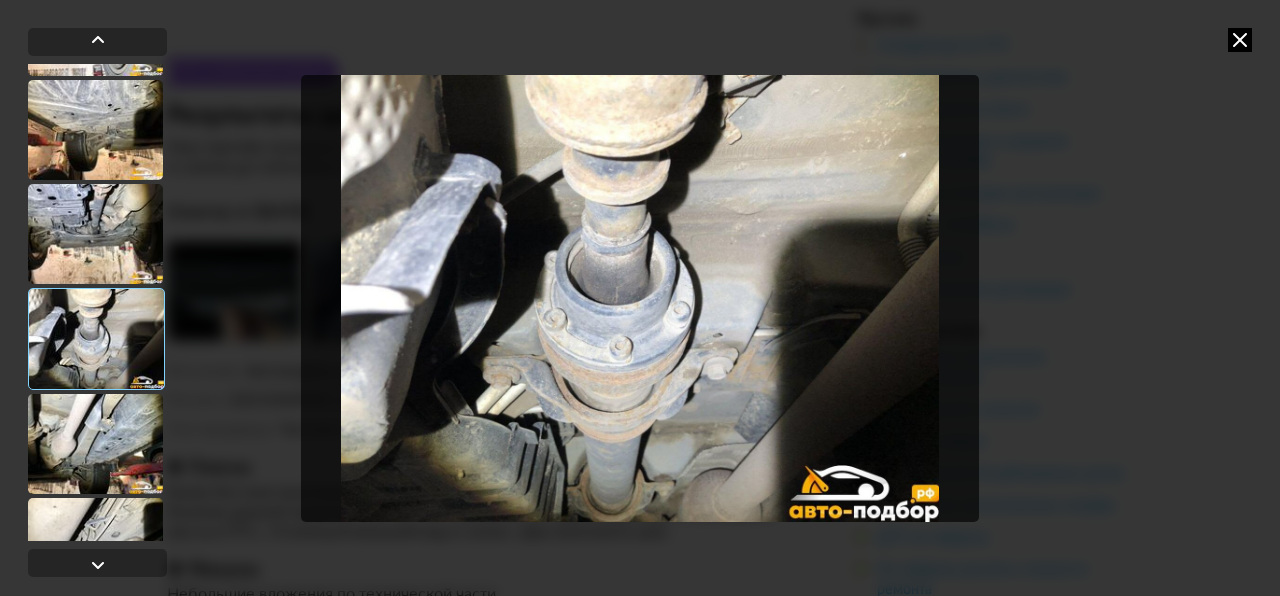 click at bounding box center (640, 298) 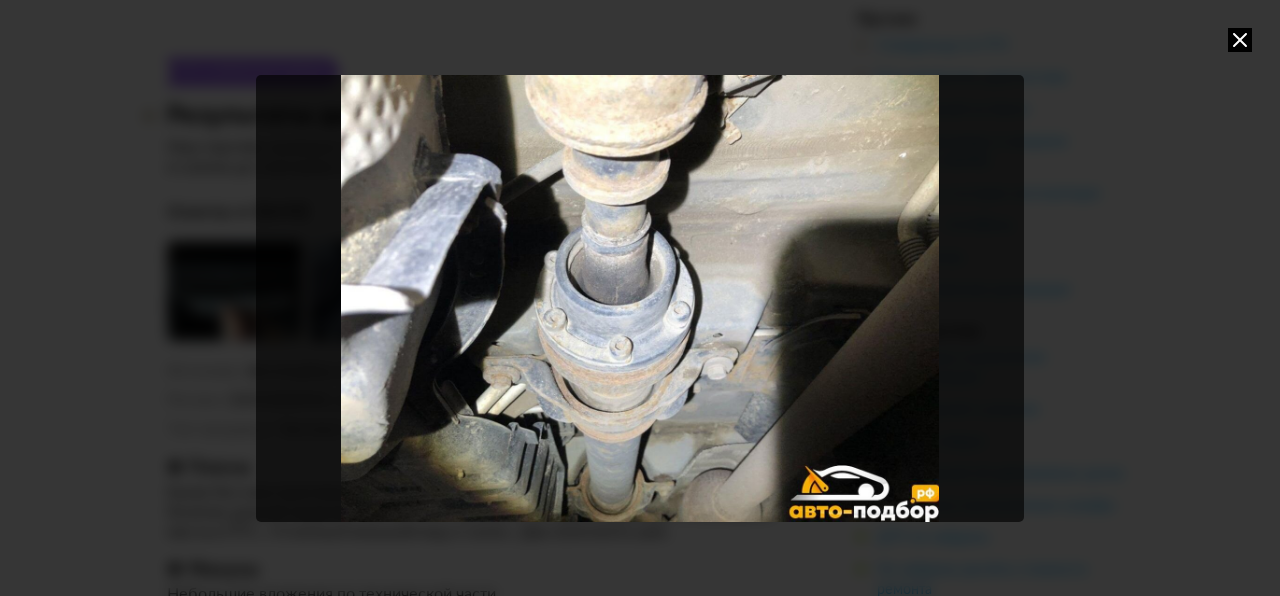 click at bounding box center [640, 298] 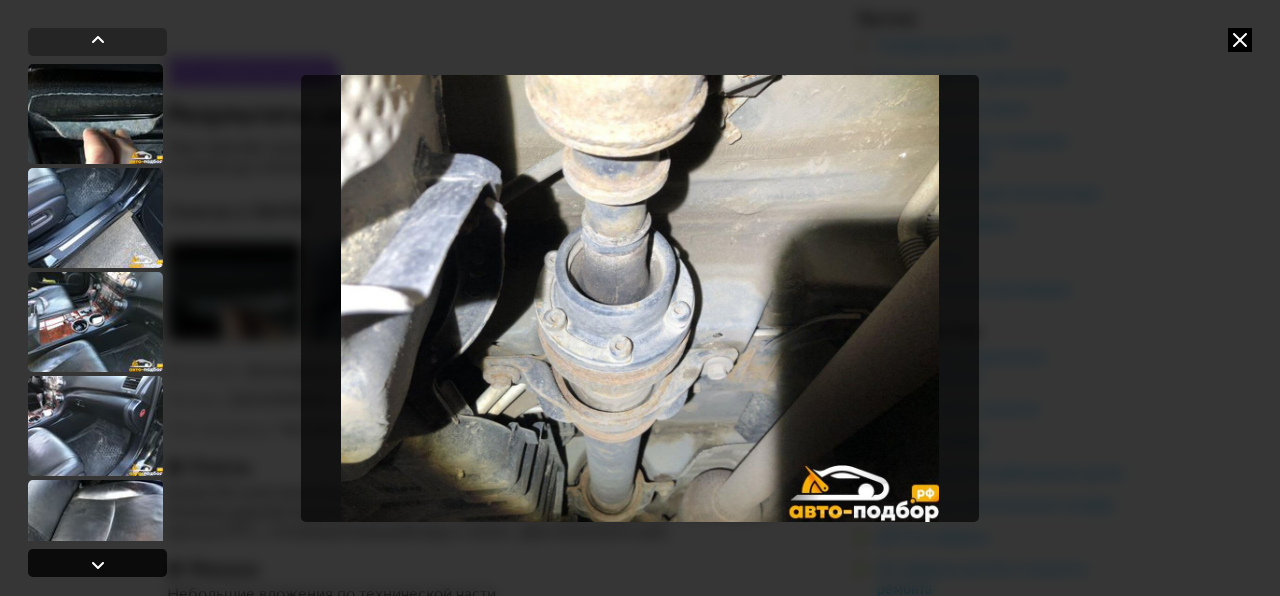 click at bounding box center (97, 563) 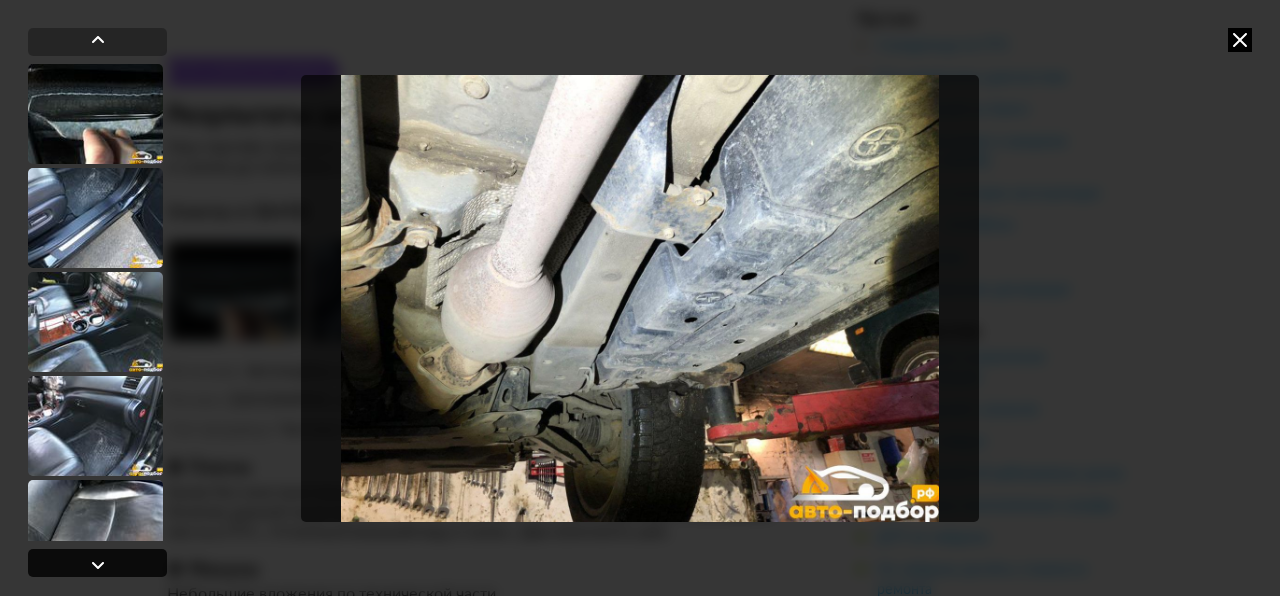 scroll, scrollTop: 6532, scrollLeft: 0, axis: vertical 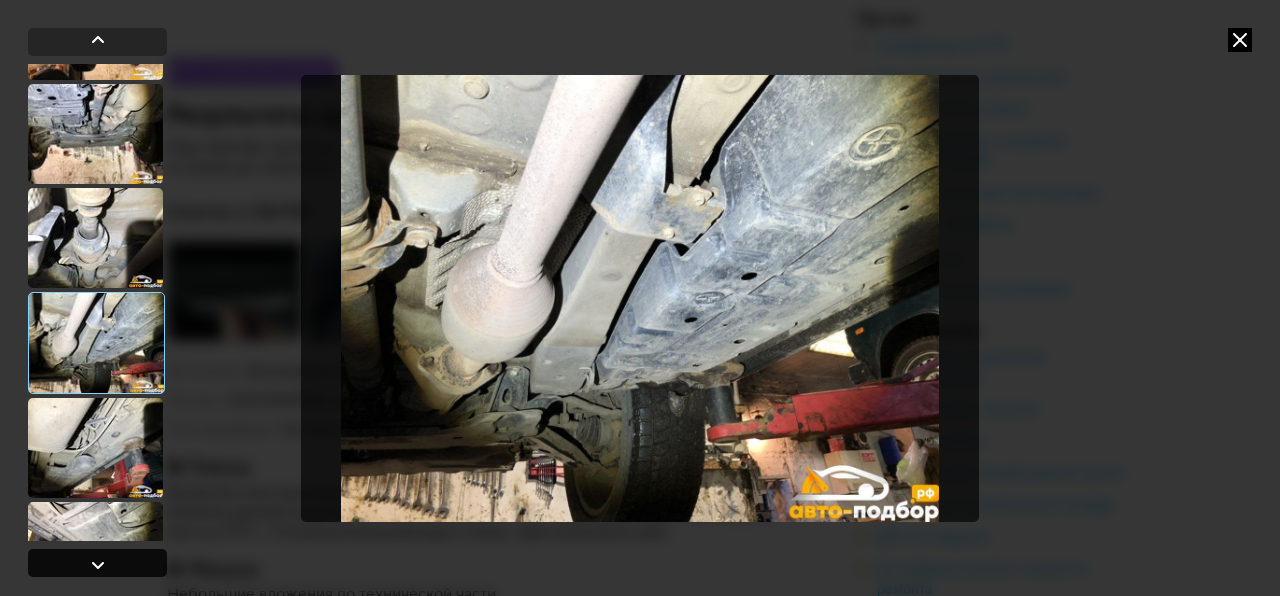 click at bounding box center (97, 563) 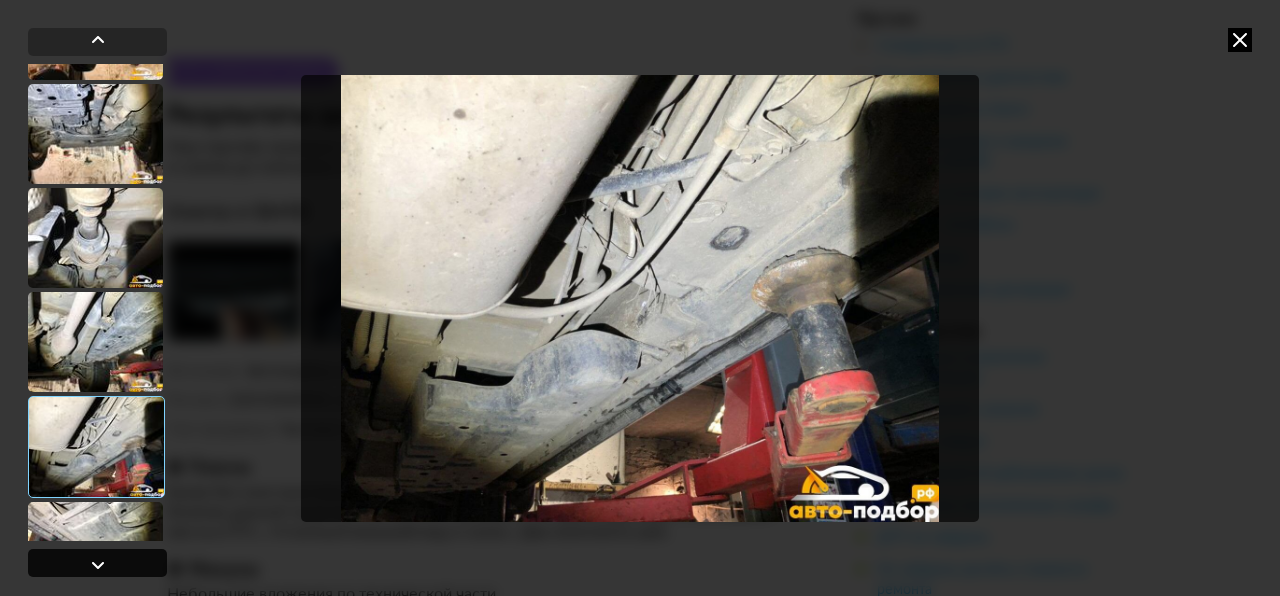 click at bounding box center [98, 565] 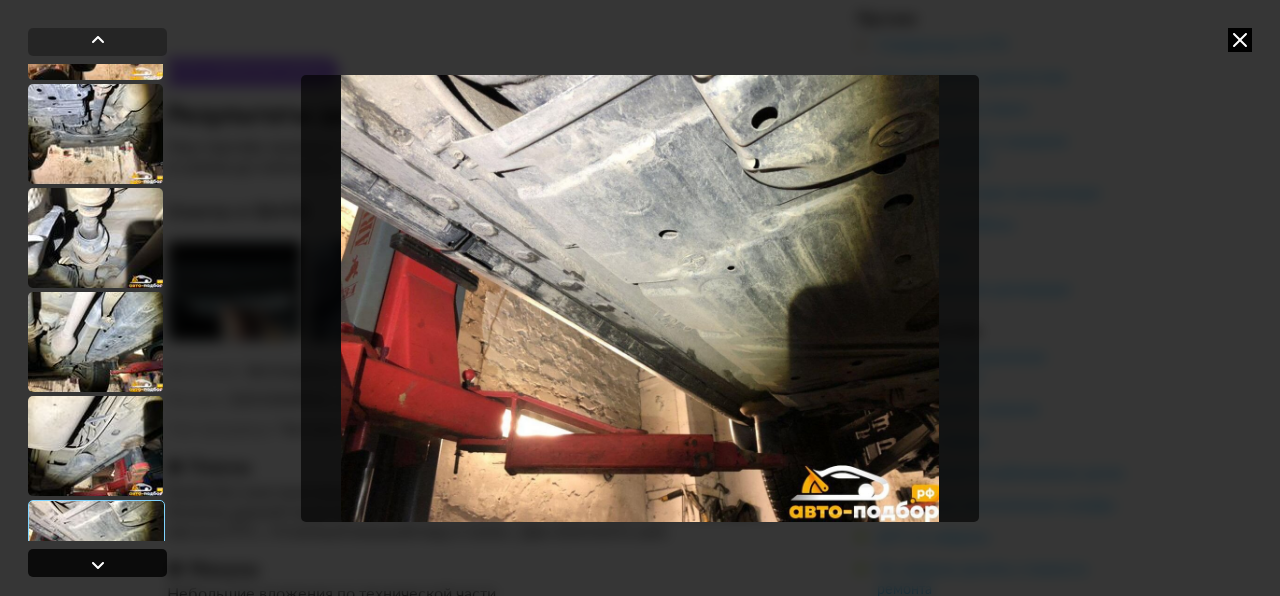 click at bounding box center (98, 565) 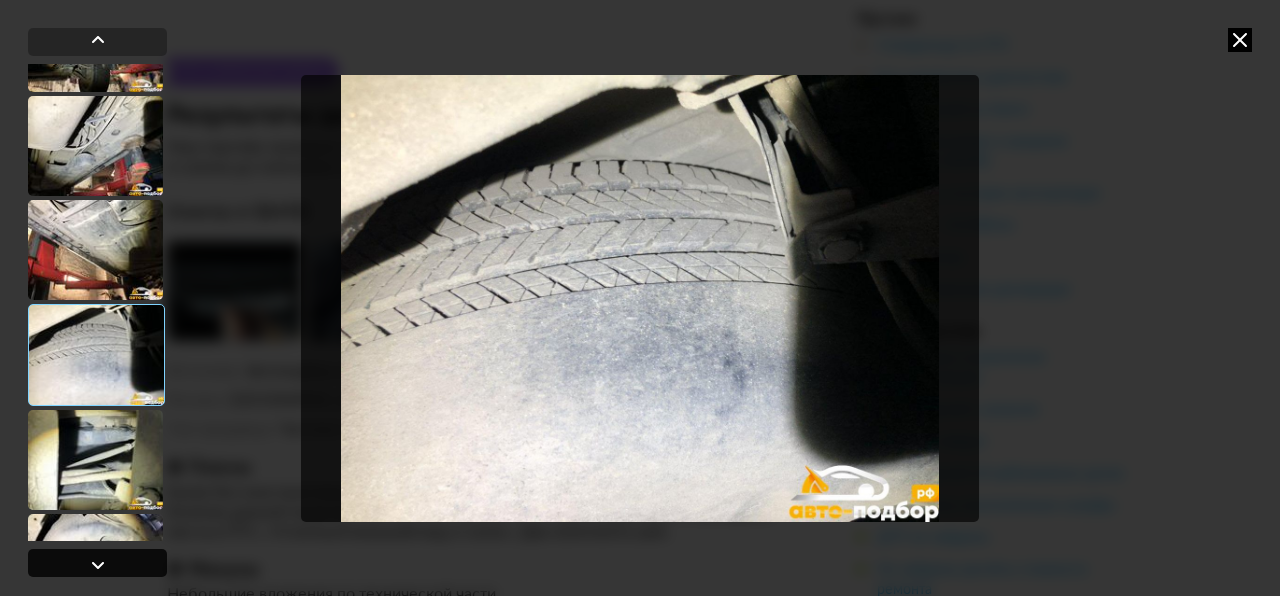 click at bounding box center (98, 565) 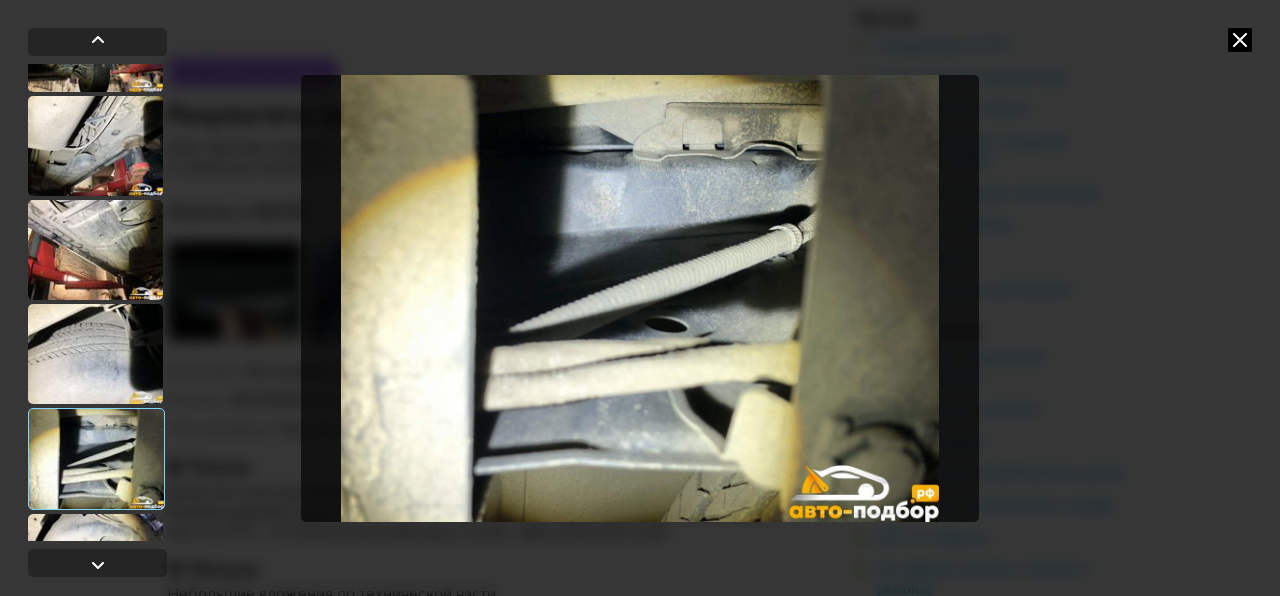 click at bounding box center (640, 298) 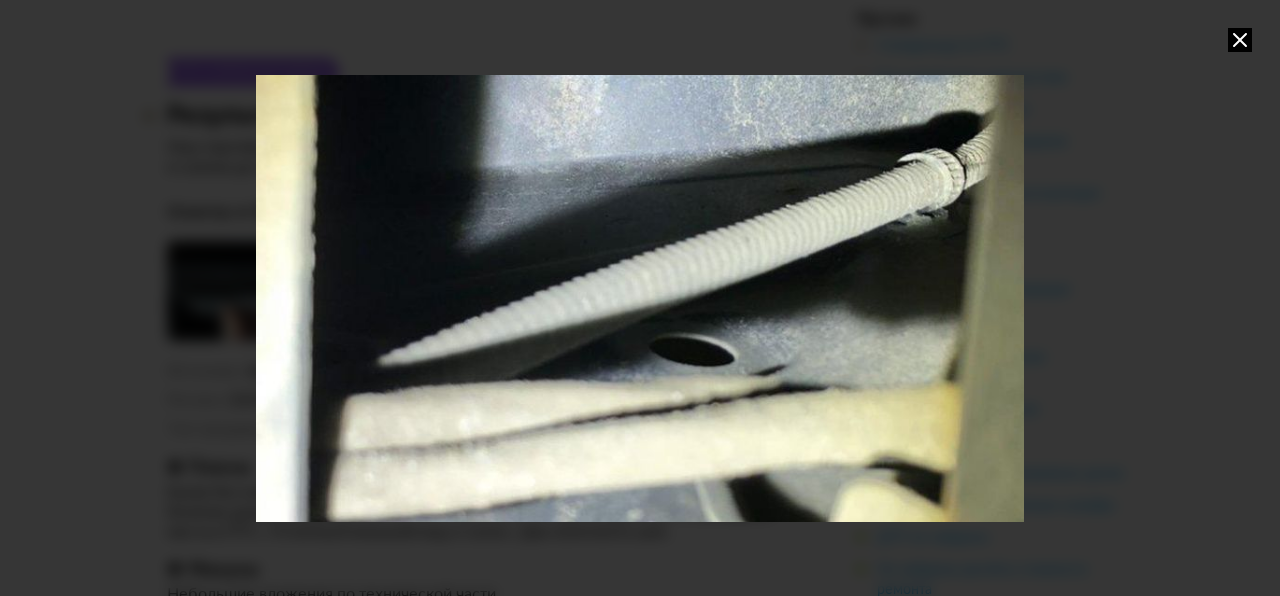 click at bounding box center (640, 298) 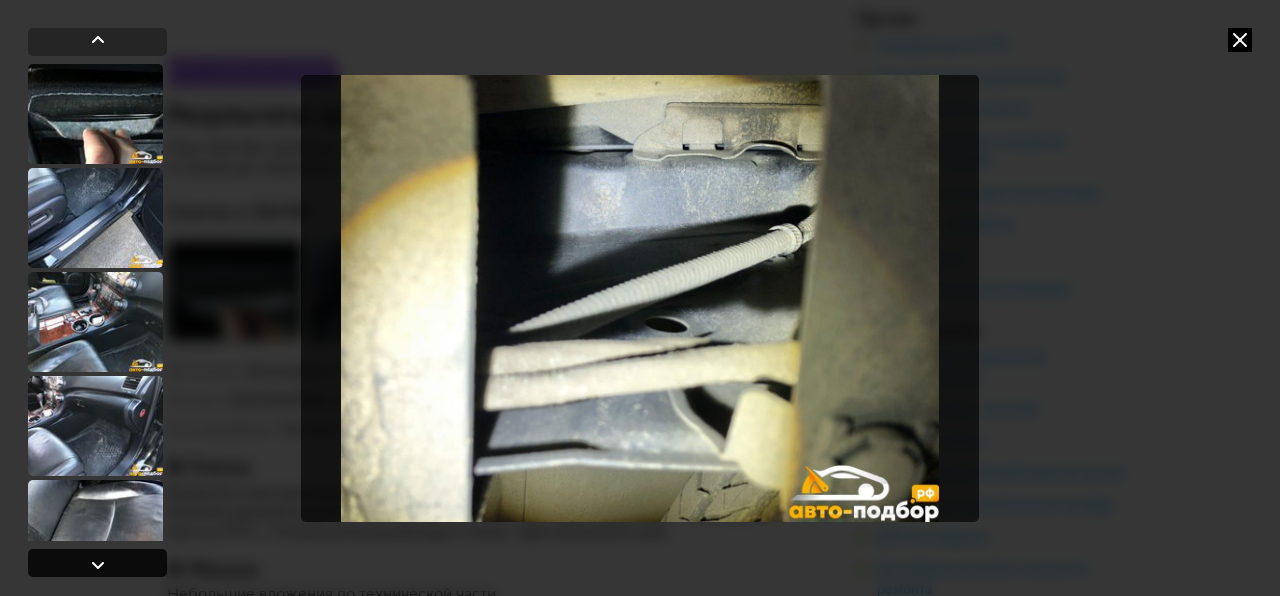 click at bounding box center [98, 565] 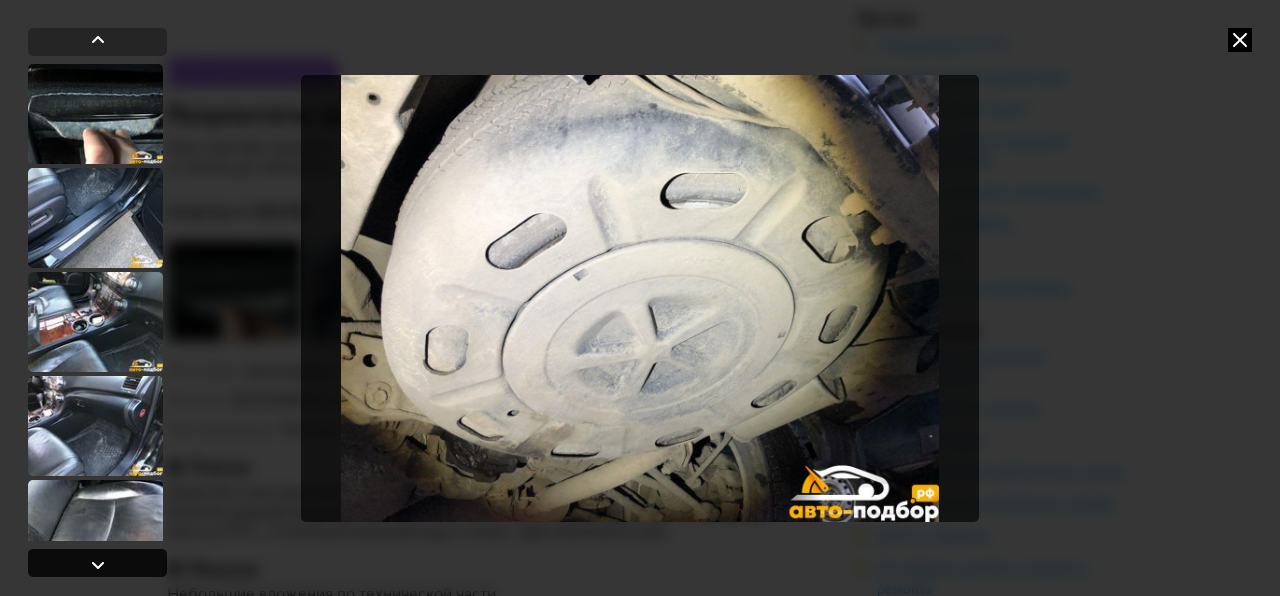 scroll, scrollTop: 7032, scrollLeft: 0, axis: vertical 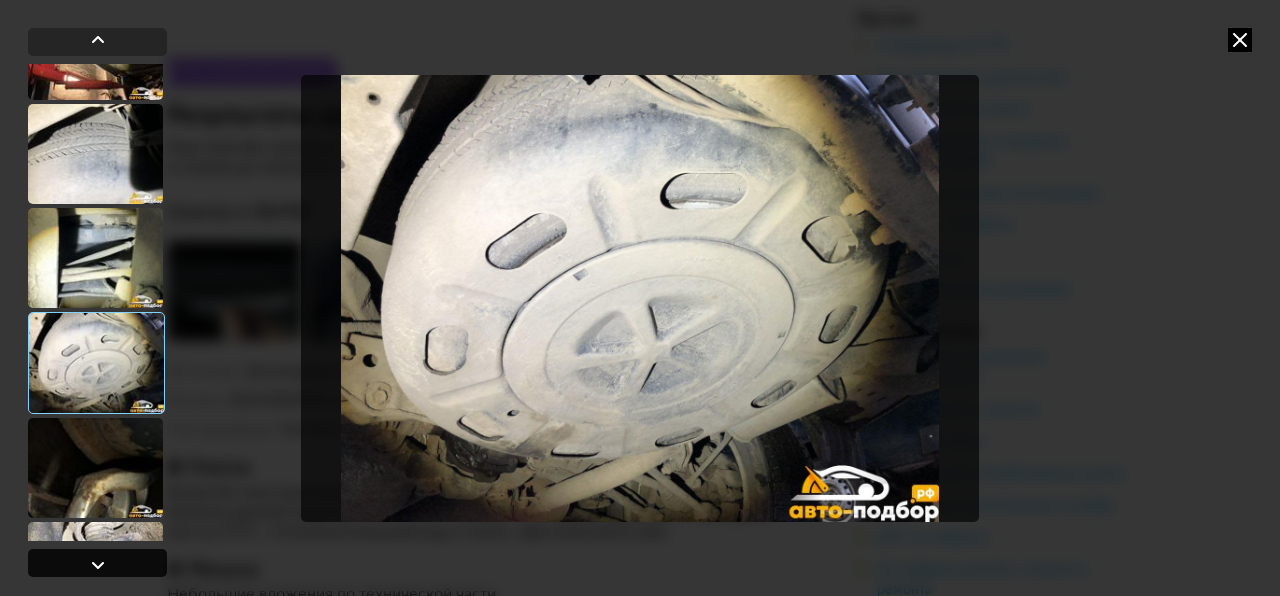 click at bounding box center [98, 565] 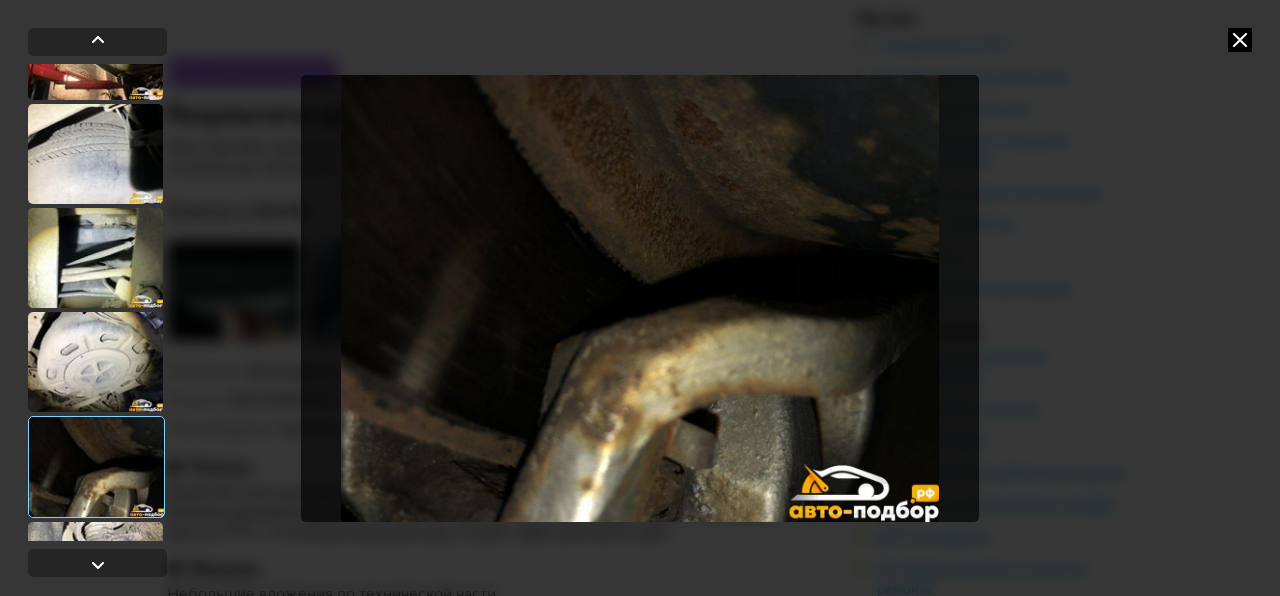 click at bounding box center [640, 298] 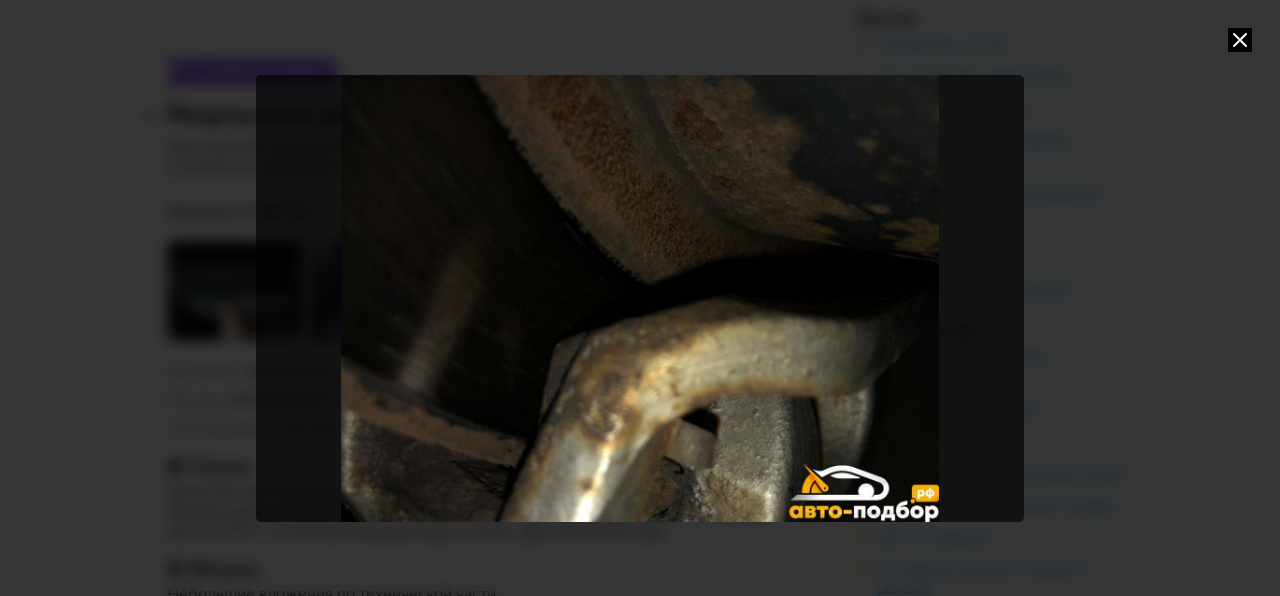 click at bounding box center [640, 298] 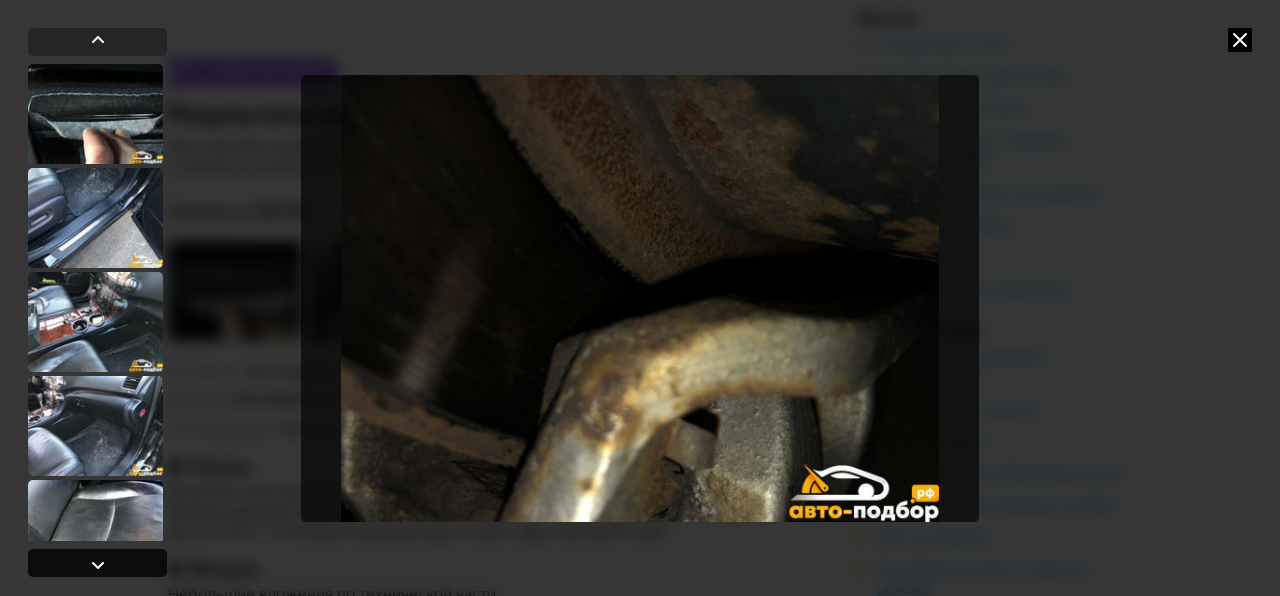 click at bounding box center [98, 565] 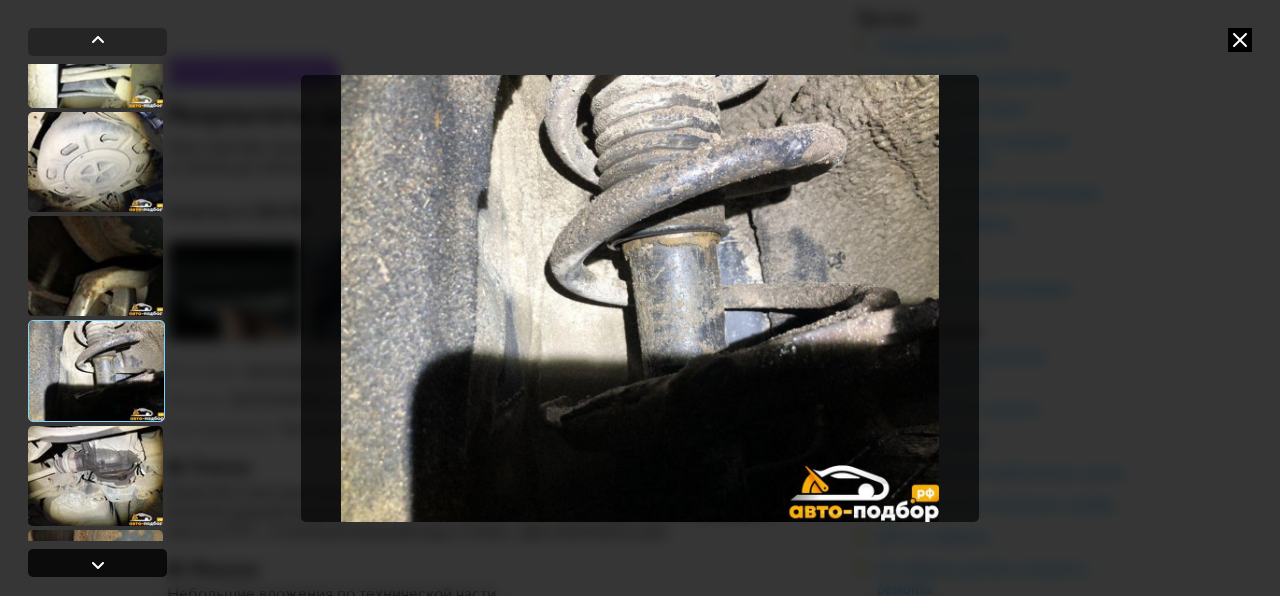 click at bounding box center (98, 565) 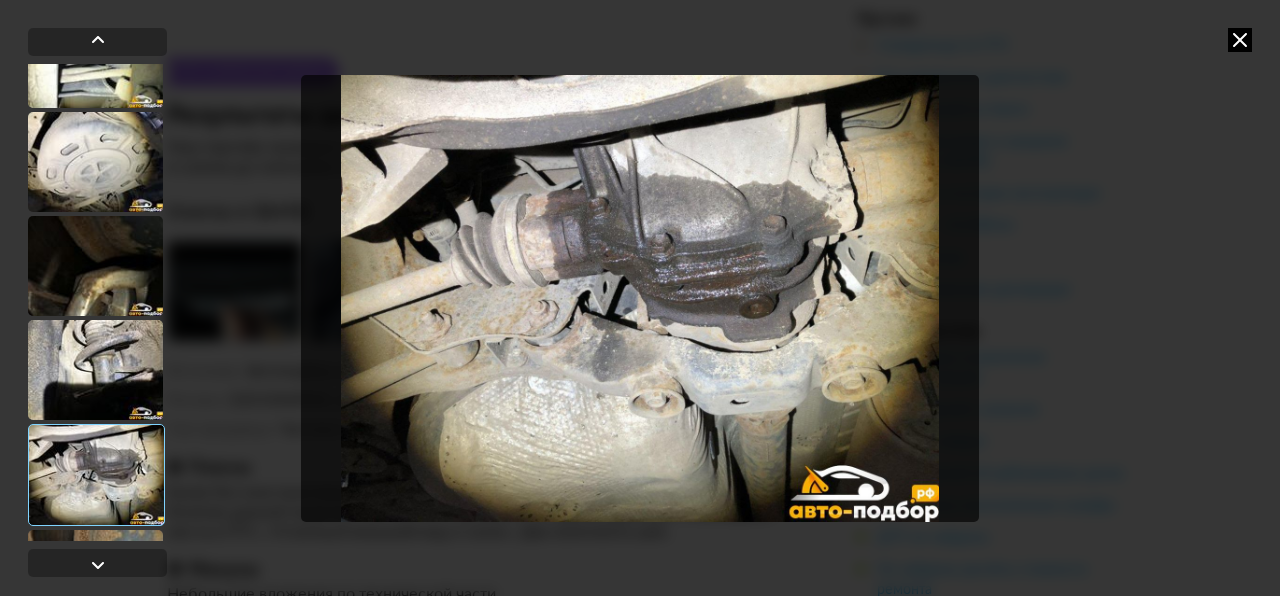 click at bounding box center (640, 298) 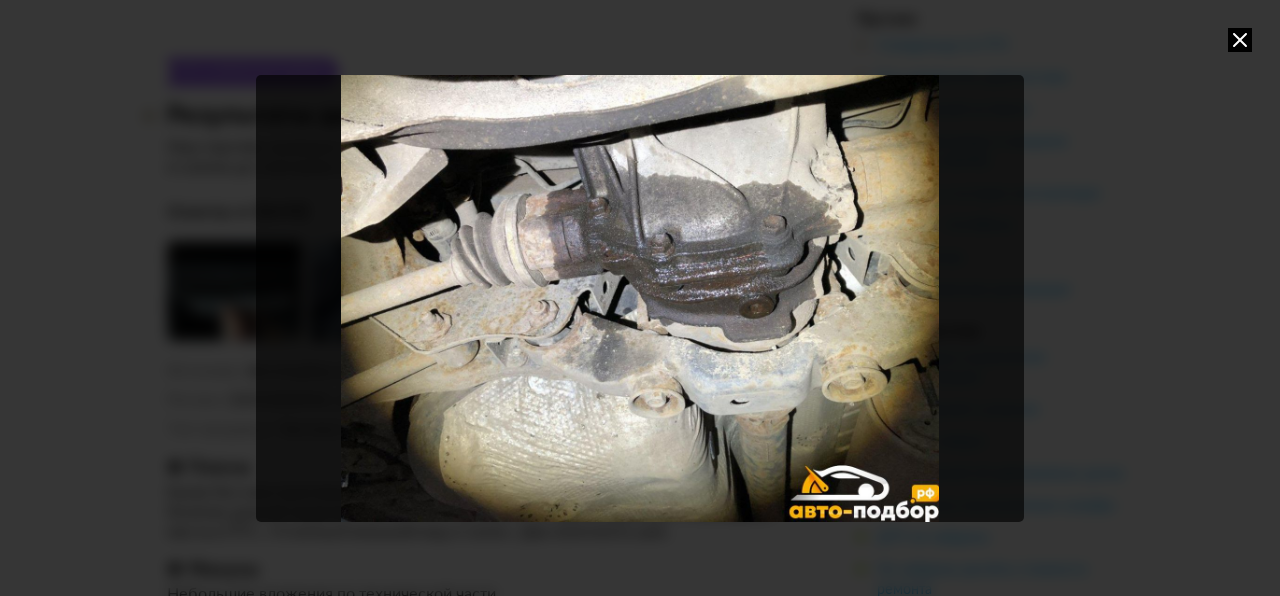 click at bounding box center [640, 298] 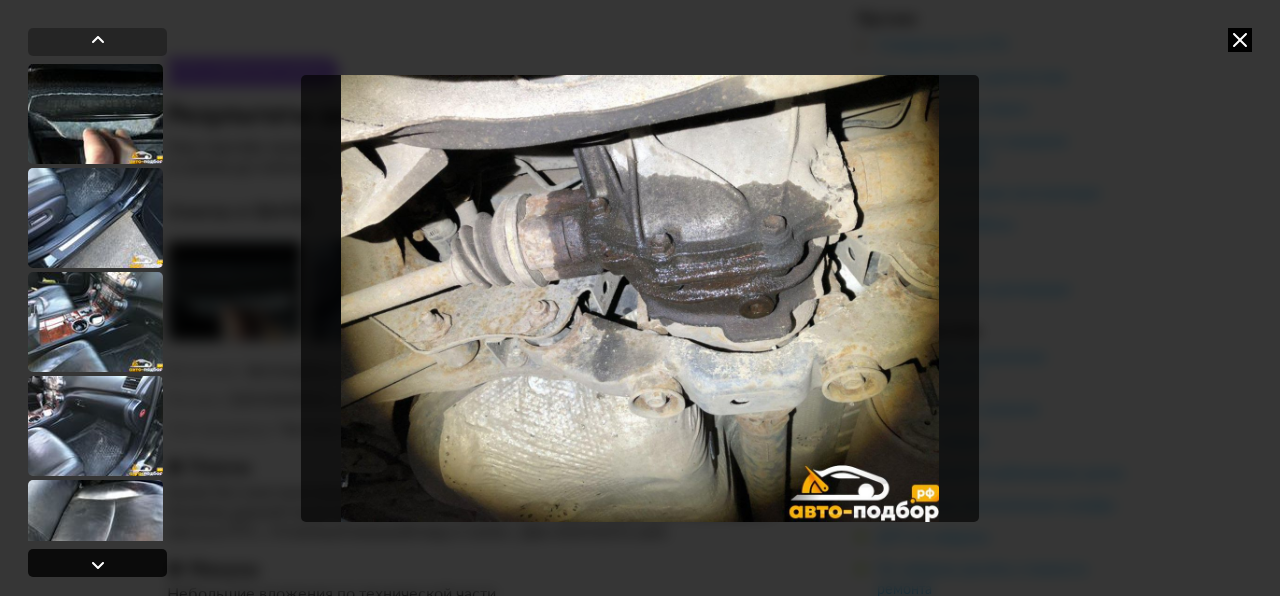 click at bounding box center [98, 565] 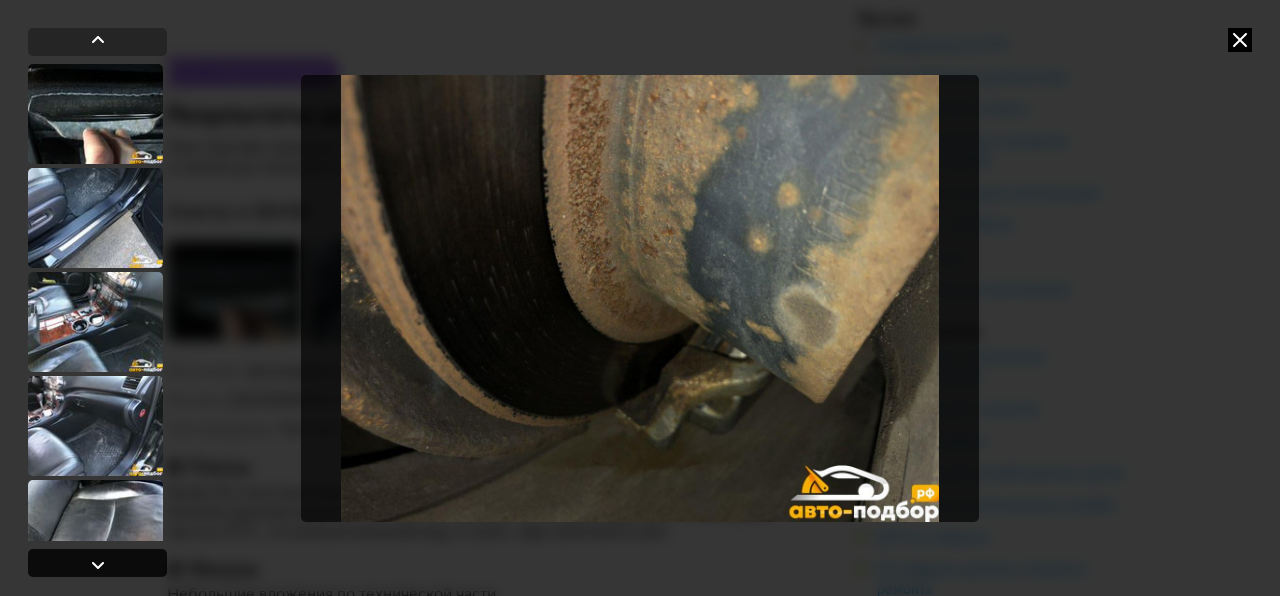 scroll, scrollTop: 7432, scrollLeft: 0, axis: vertical 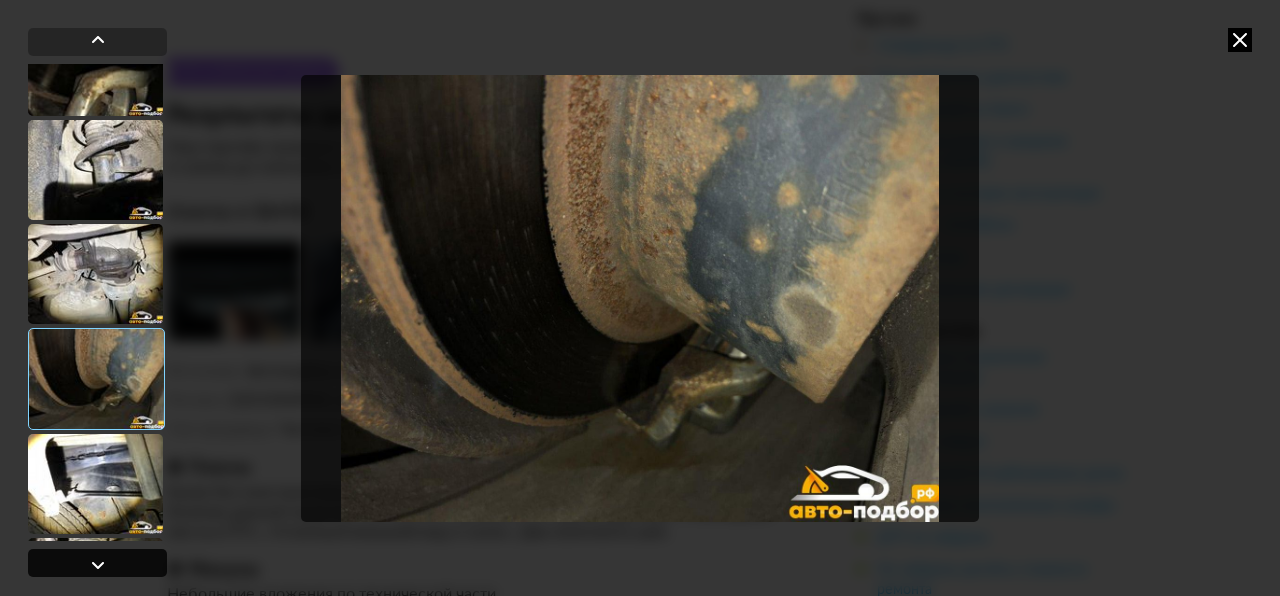 click at bounding box center (97, 563) 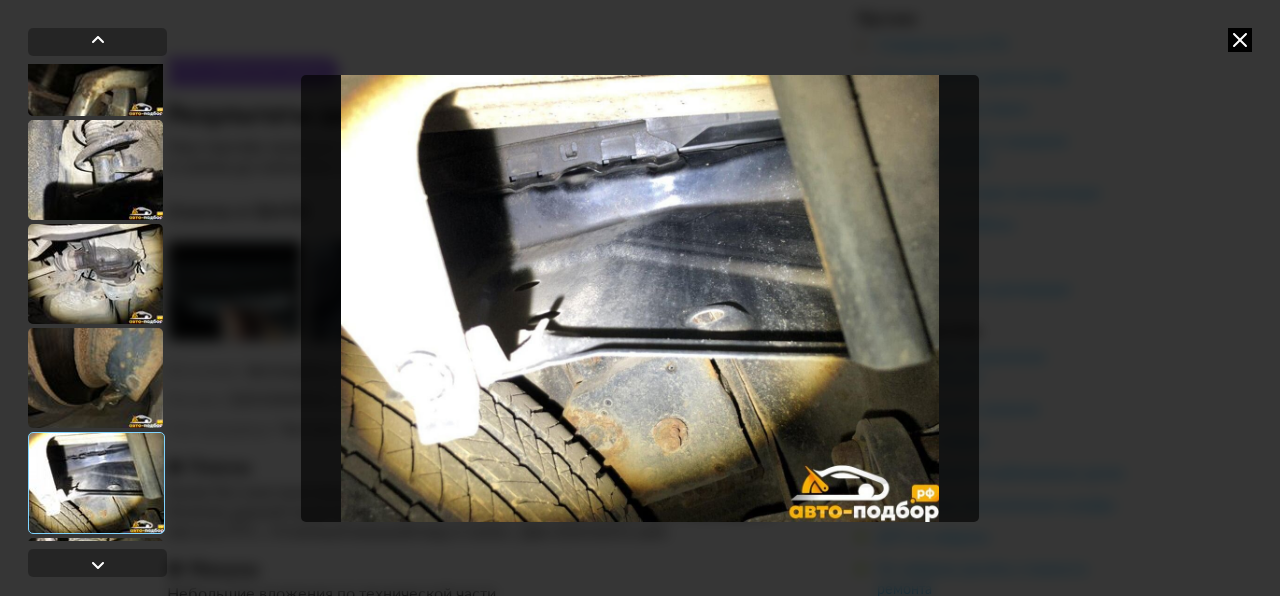 click at bounding box center [640, 298] 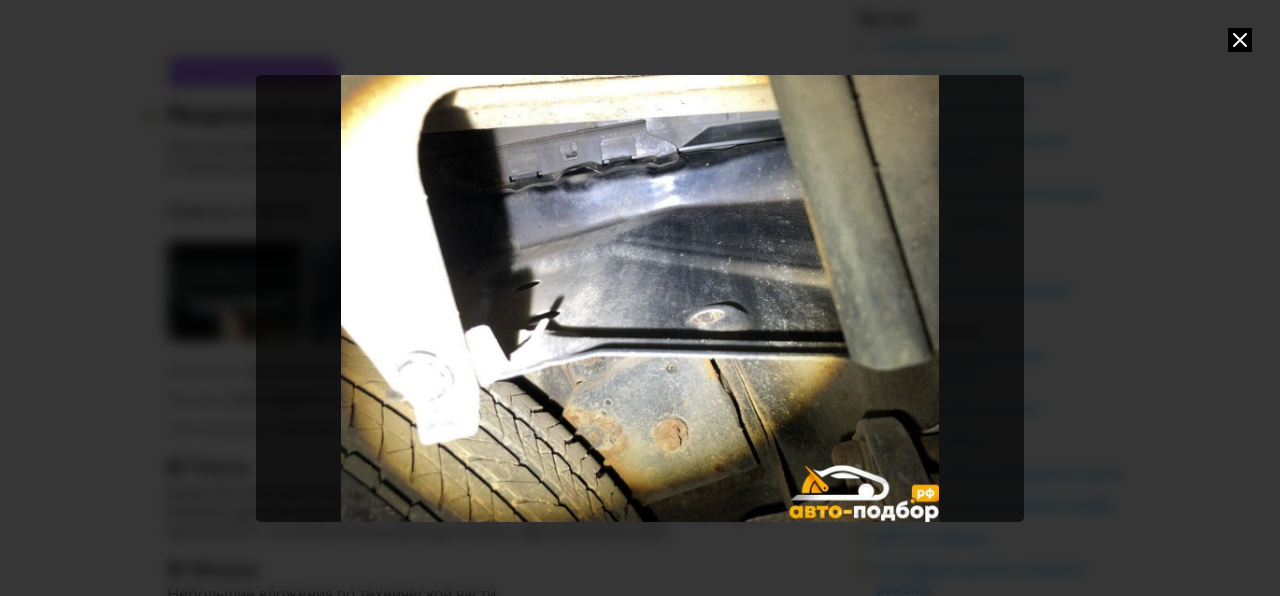 click at bounding box center (640, 298) 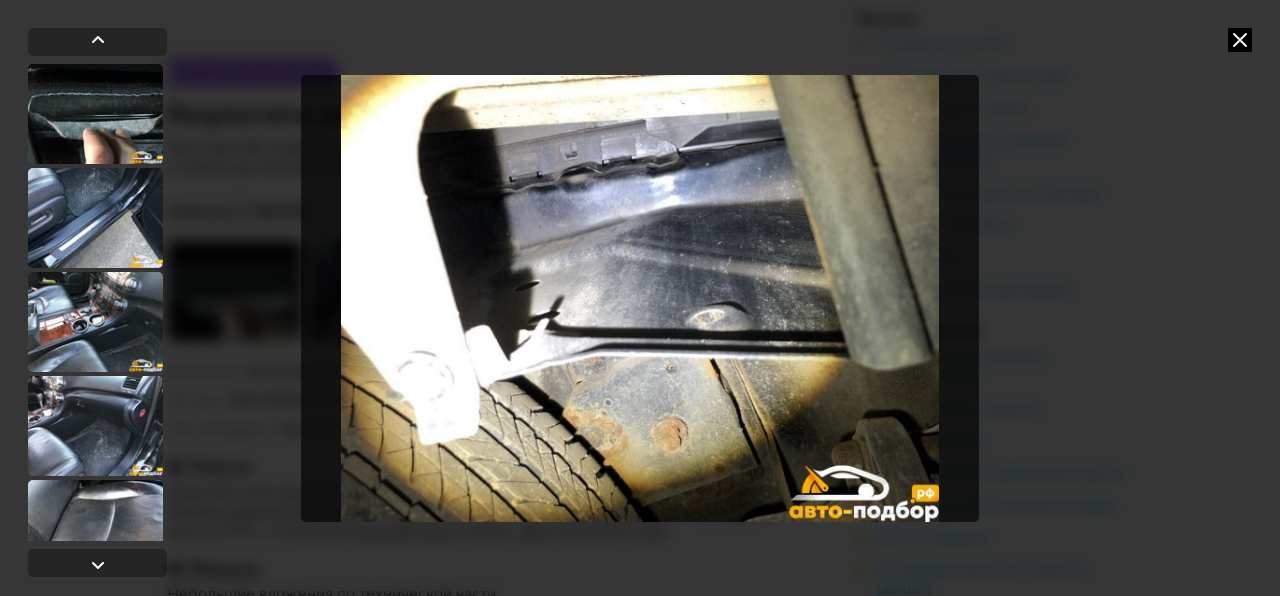 click at bounding box center [640, 298] 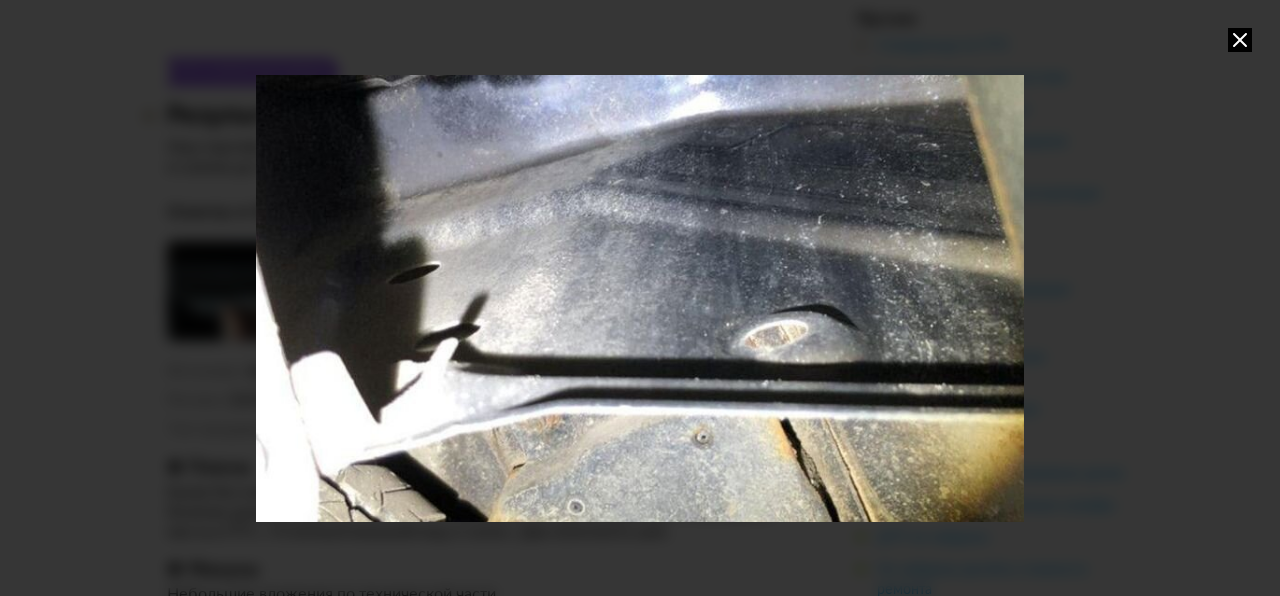 click at bounding box center [640, 298] 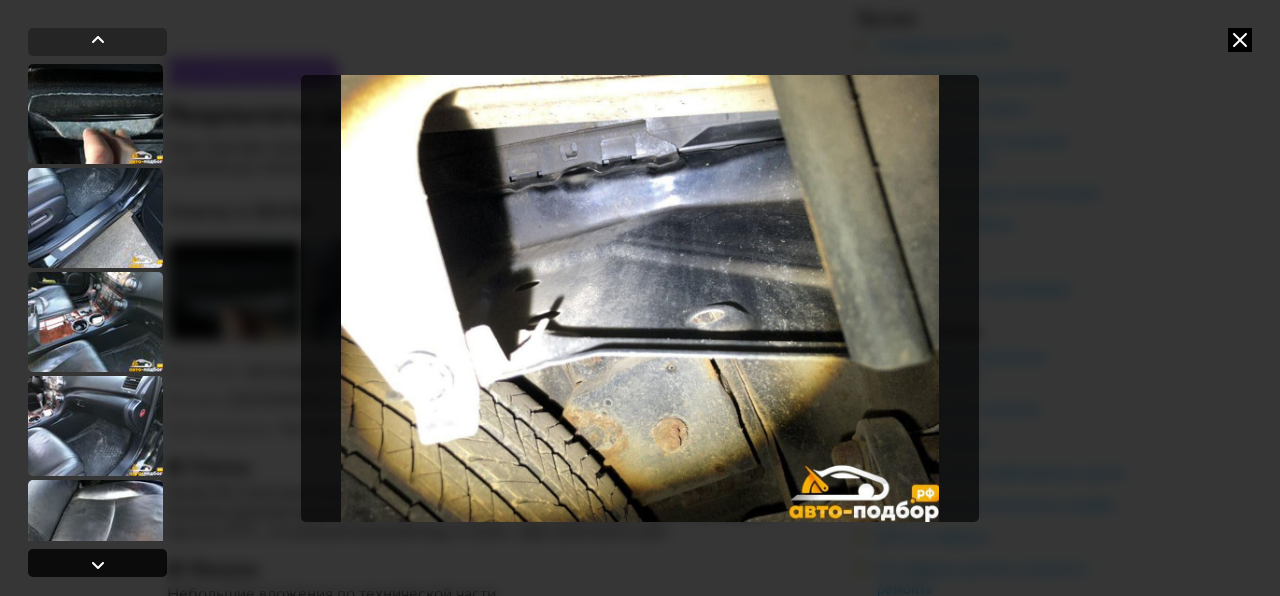 drag, startPoint x: 91, startPoint y: 568, endPoint x: 93, endPoint y: 556, distance: 12.165525 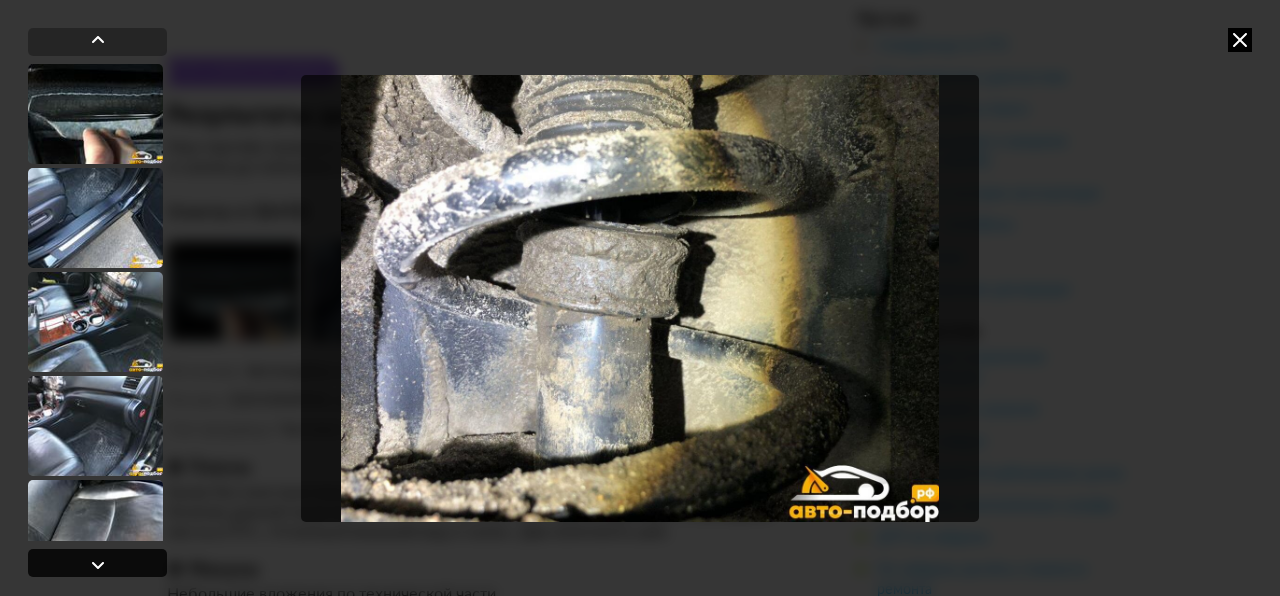 scroll, scrollTop: 7632, scrollLeft: 0, axis: vertical 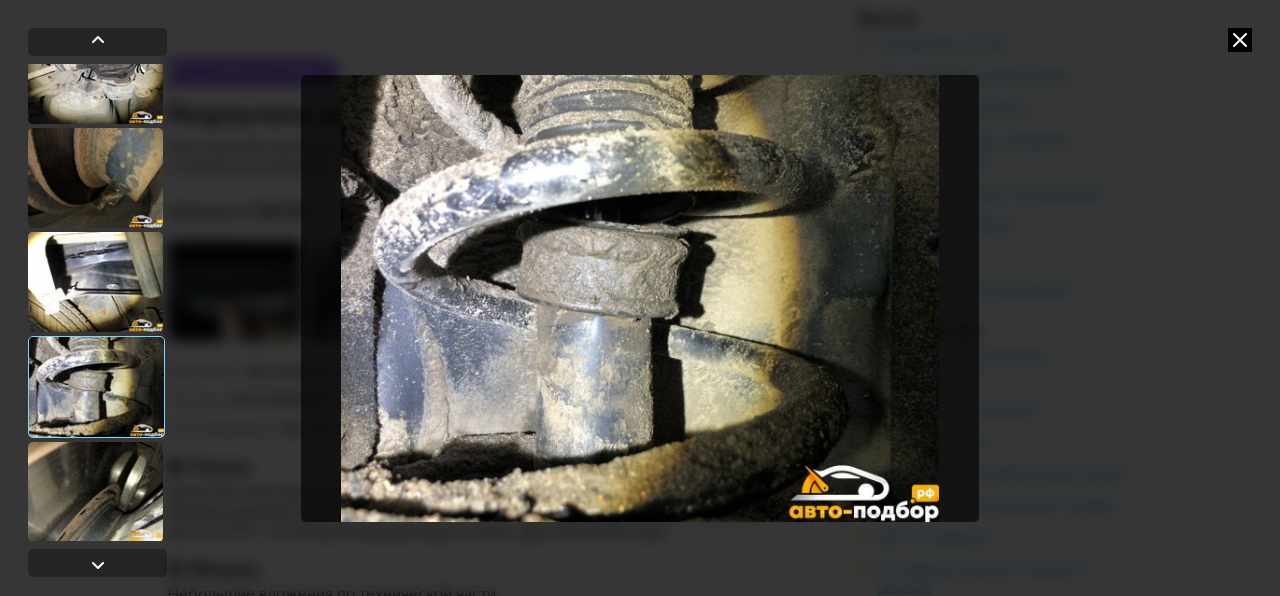 click at bounding box center [640, 298] 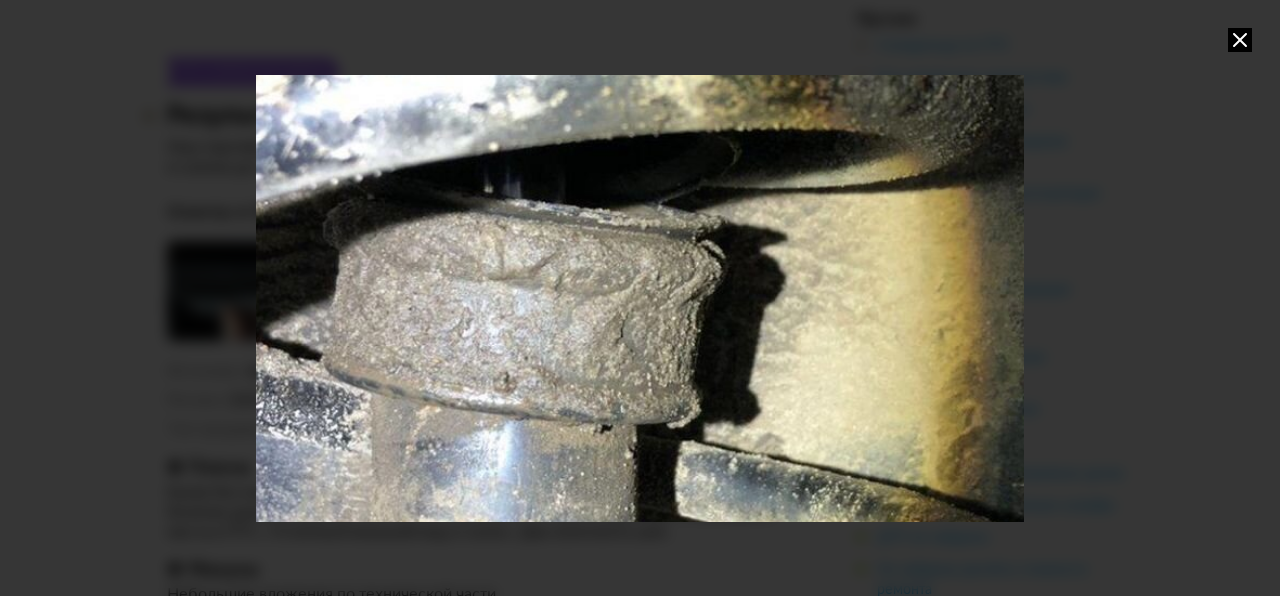 drag, startPoint x: 664, startPoint y: 244, endPoint x: 652, endPoint y: 248, distance: 12.649111 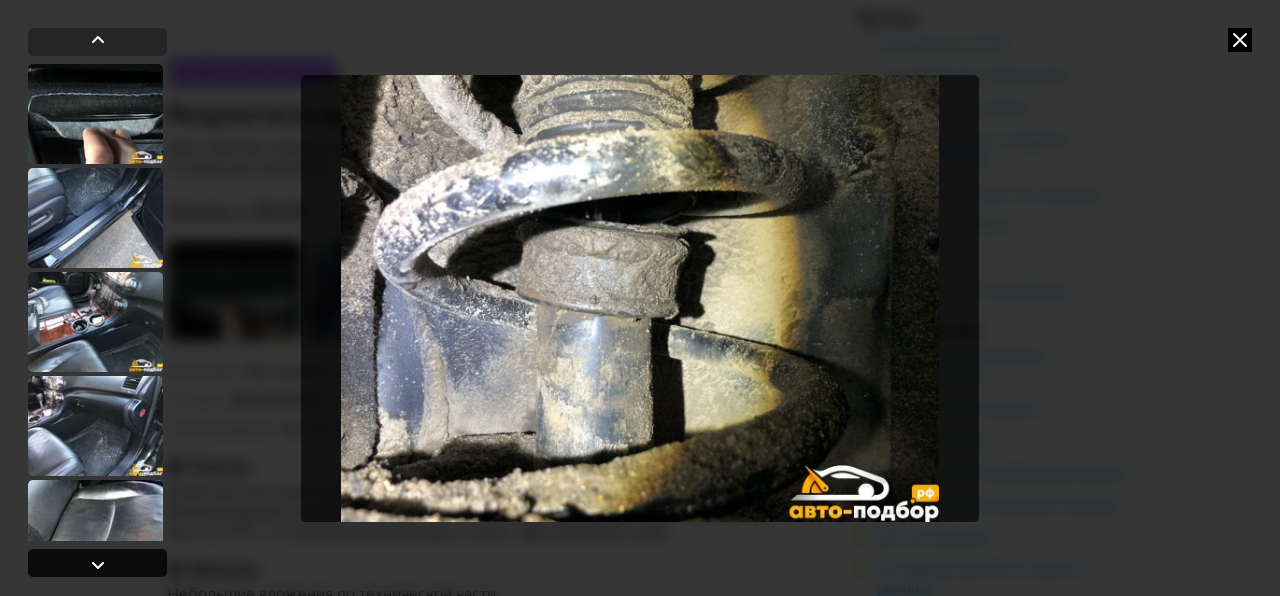 click at bounding box center [98, 565] 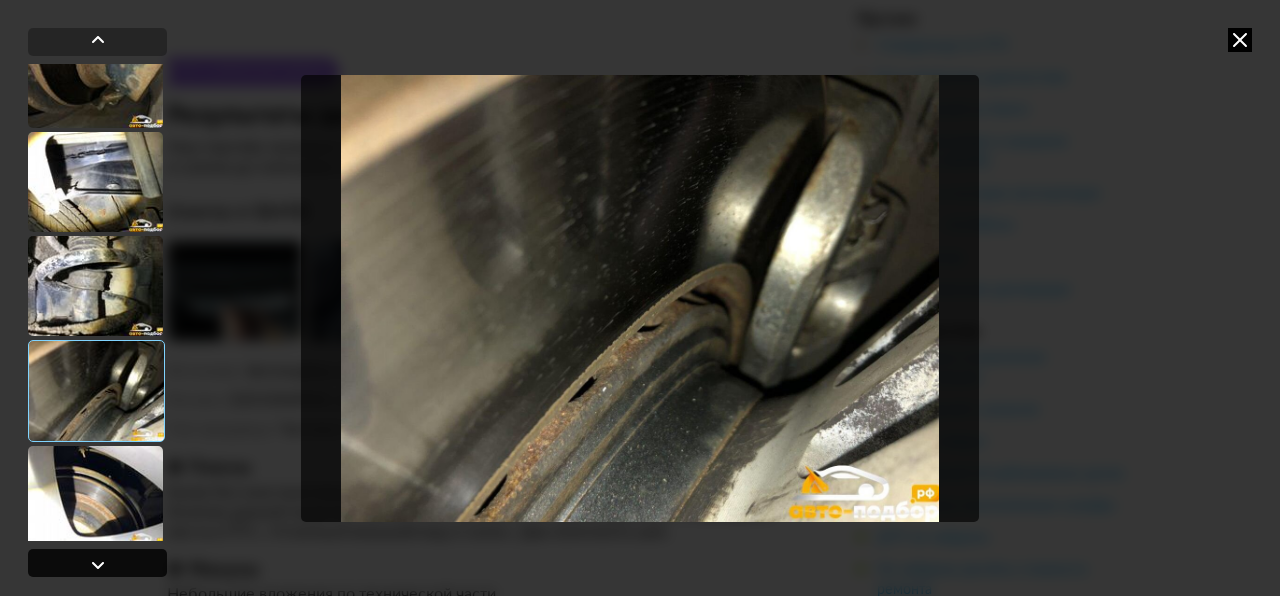 click at bounding box center (98, 565) 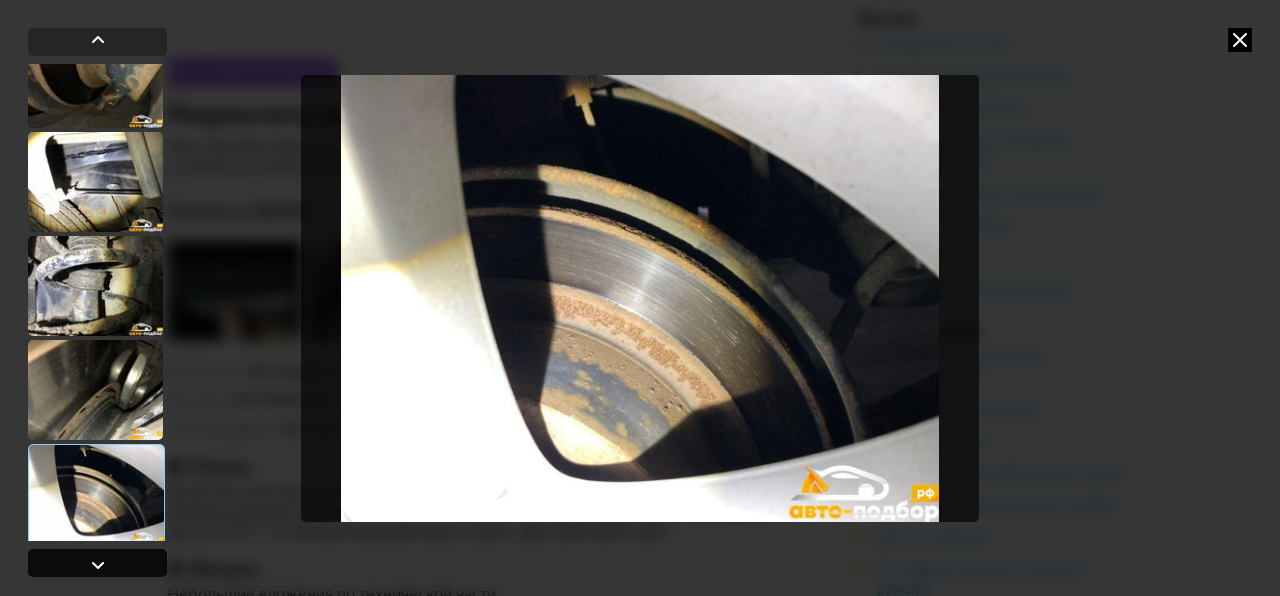 click at bounding box center (98, 565) 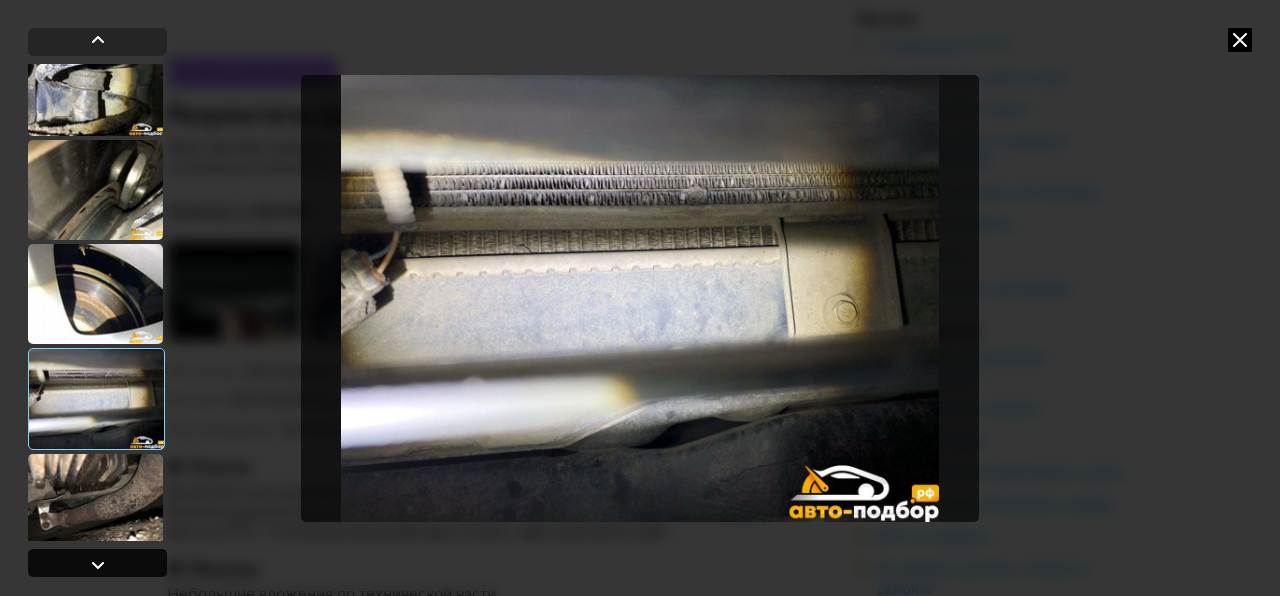 click at bounding box center (98, 565) 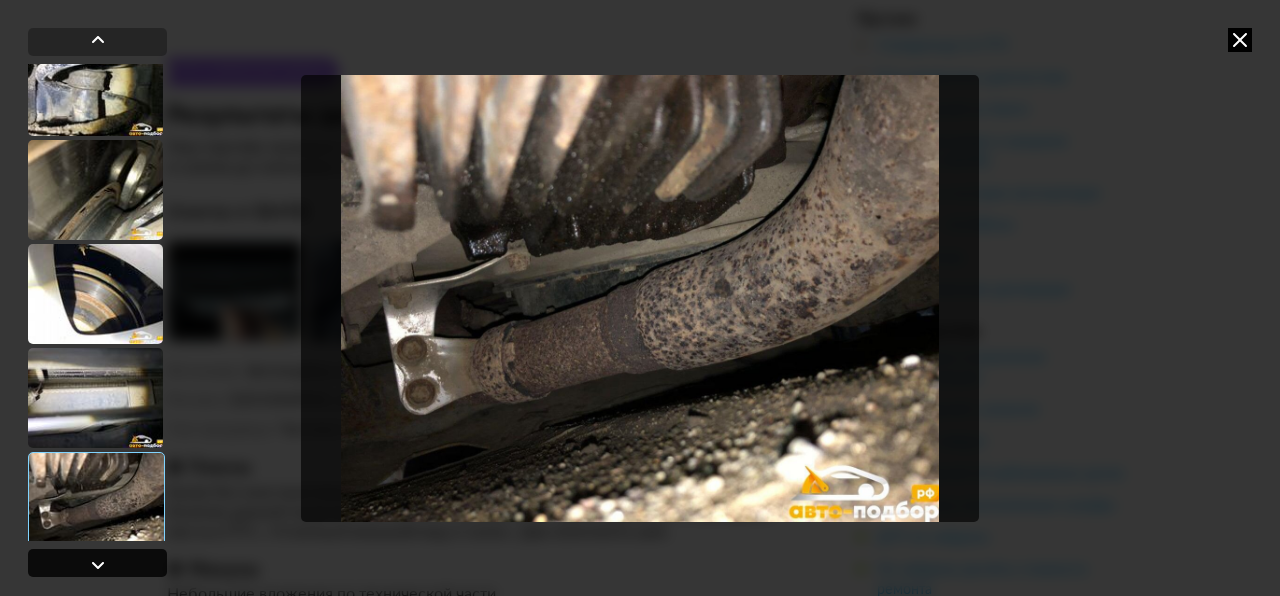 click at bounding box center [98, 565] 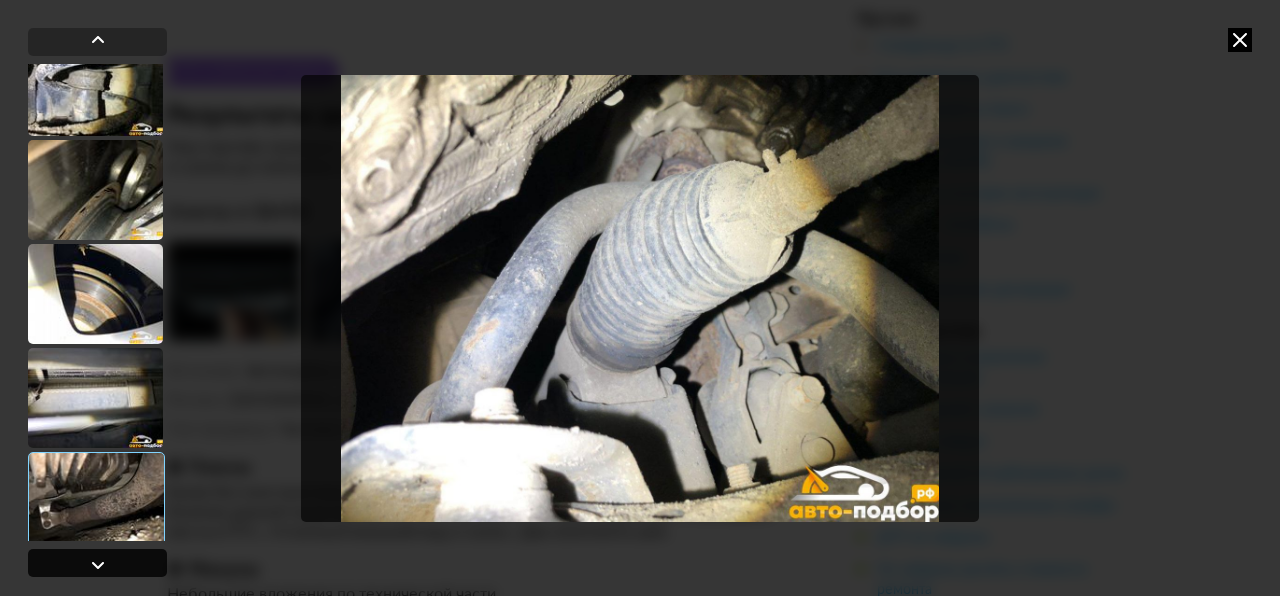 scroll, scrollTop: 8132, scrollLeft: 0, axis: vertical 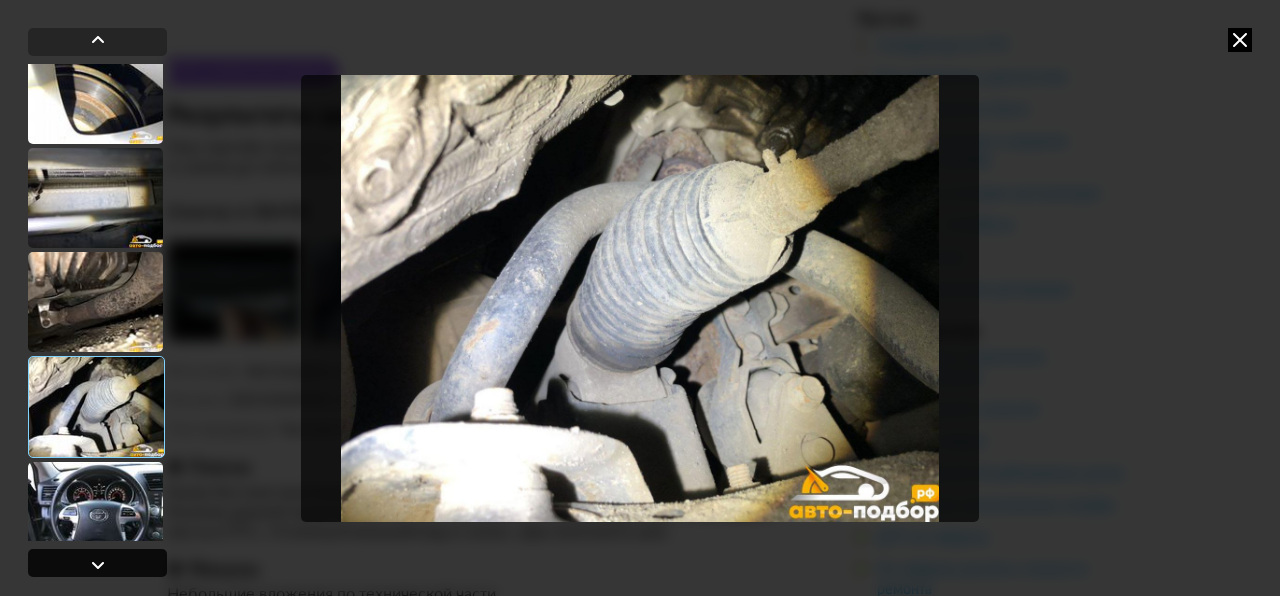 click at bounding box center (98, 565) 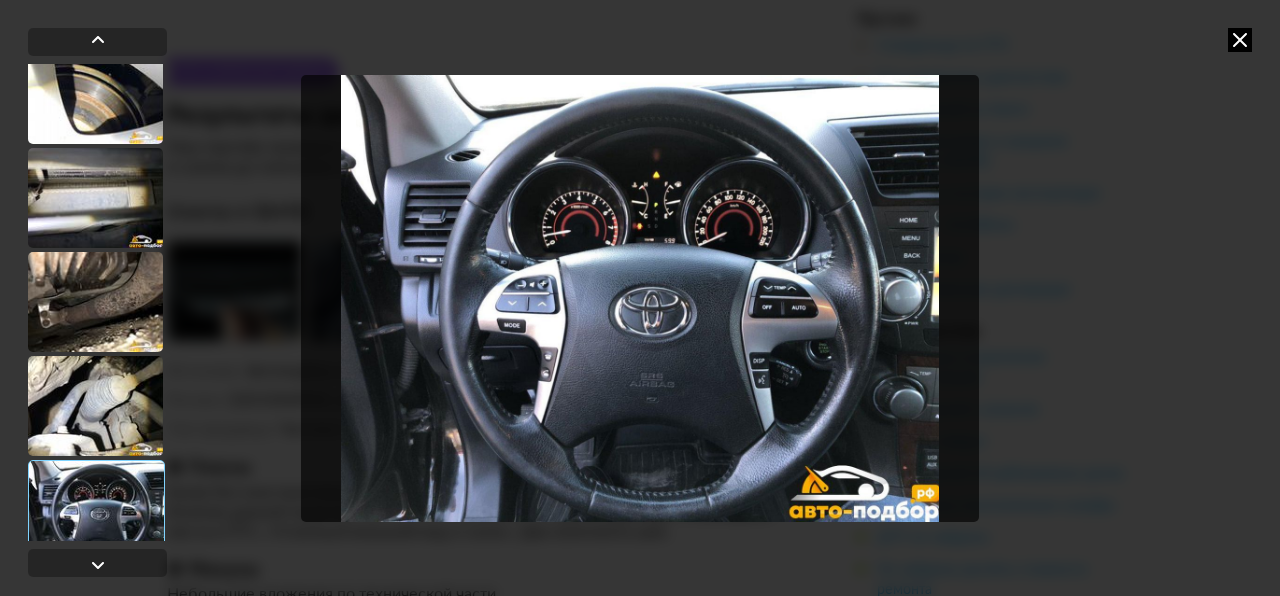 click at bounding box center (640, 298) 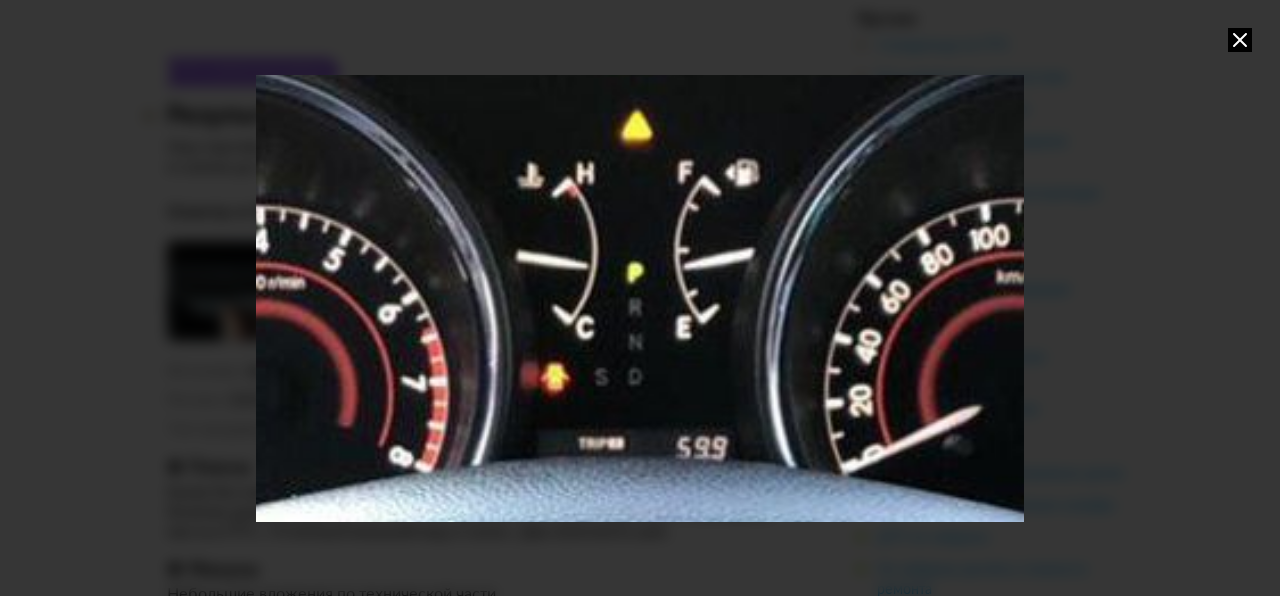 drag, startPoint x: 701, startPoint y: 162, endPoint x: 667, endPoint y: 516, distance: 355.62903 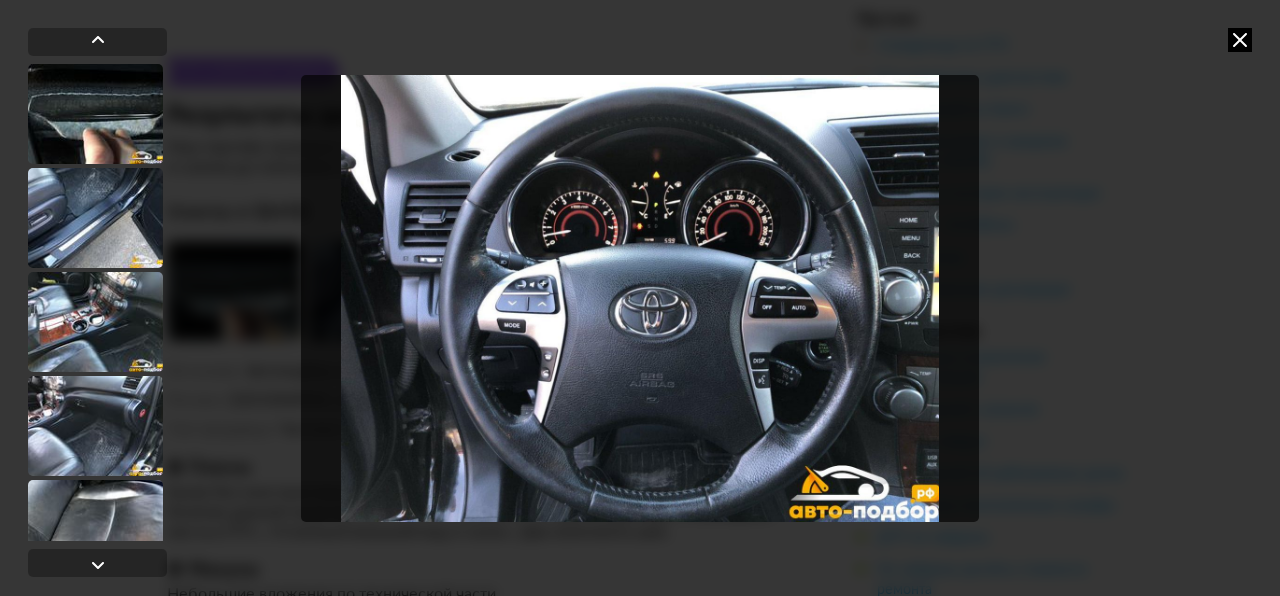 click at bounding box center (640, 298) 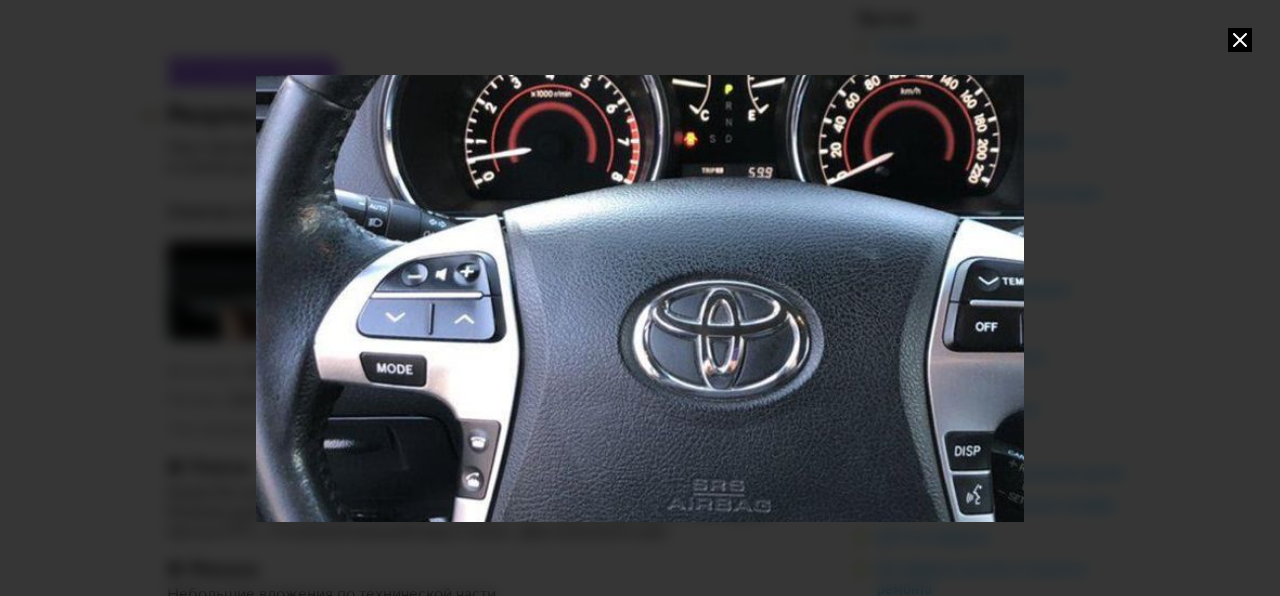 drag, startPoint x: 955, startPoint y: 268, endPoint x: 1046, endPoint y: 275, distance: 91.26884 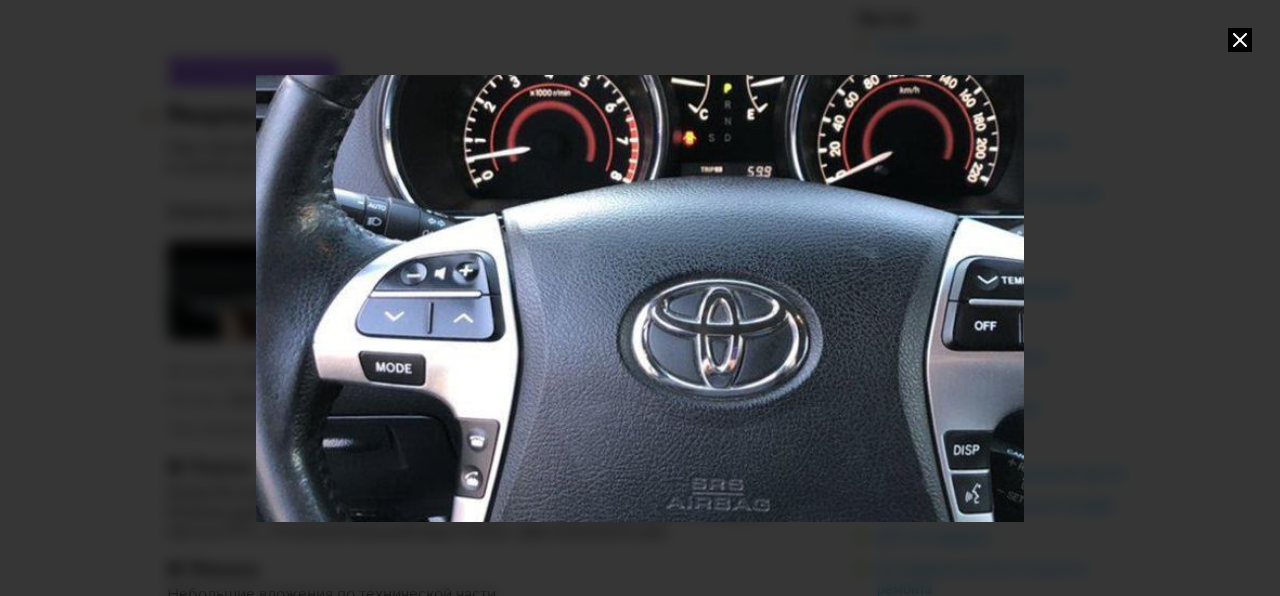 click at bounding box center (691, 305) 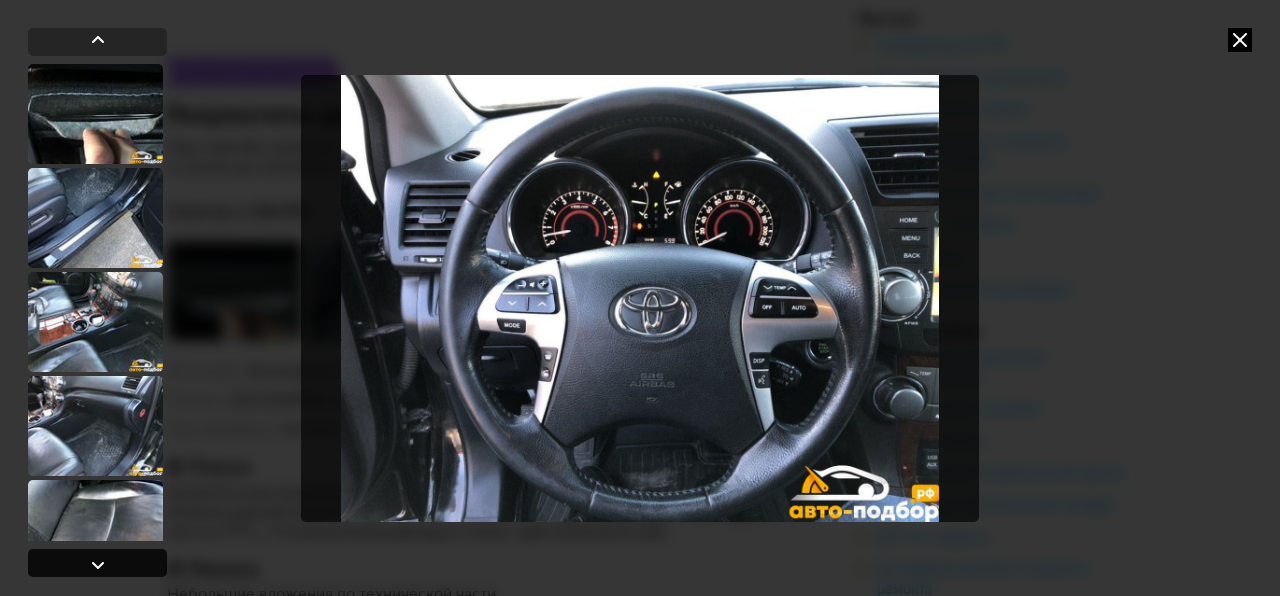 click at bounding box center (98, 565) 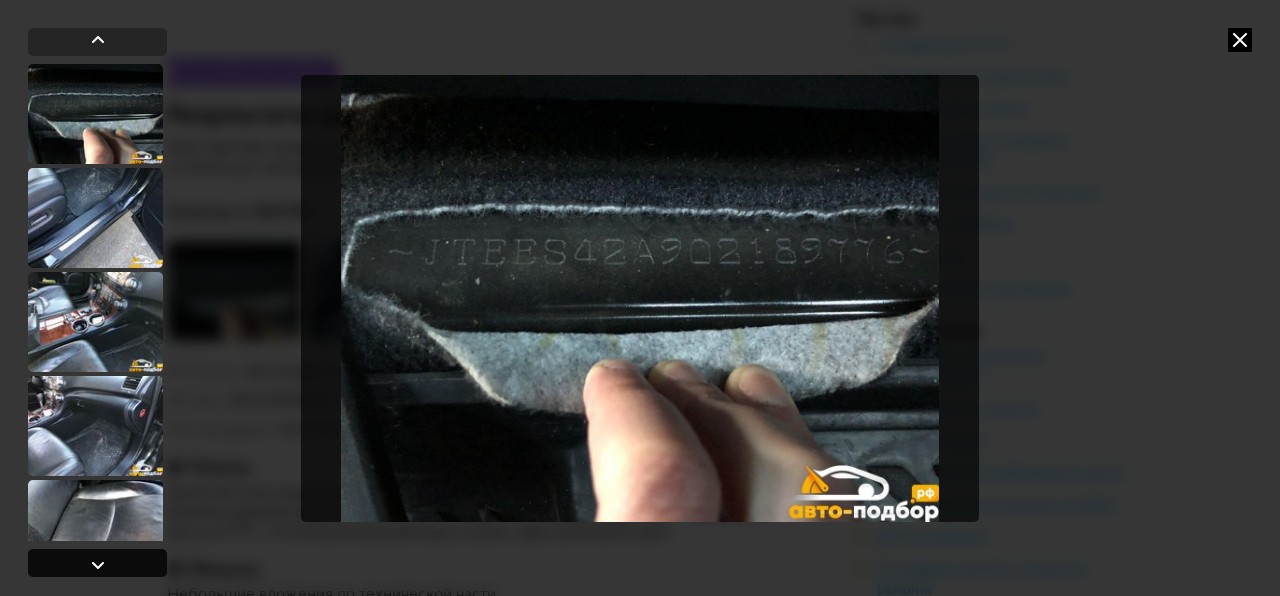 scroll, scrollTop: 8156, scrollLeft: 0, axis: vertical 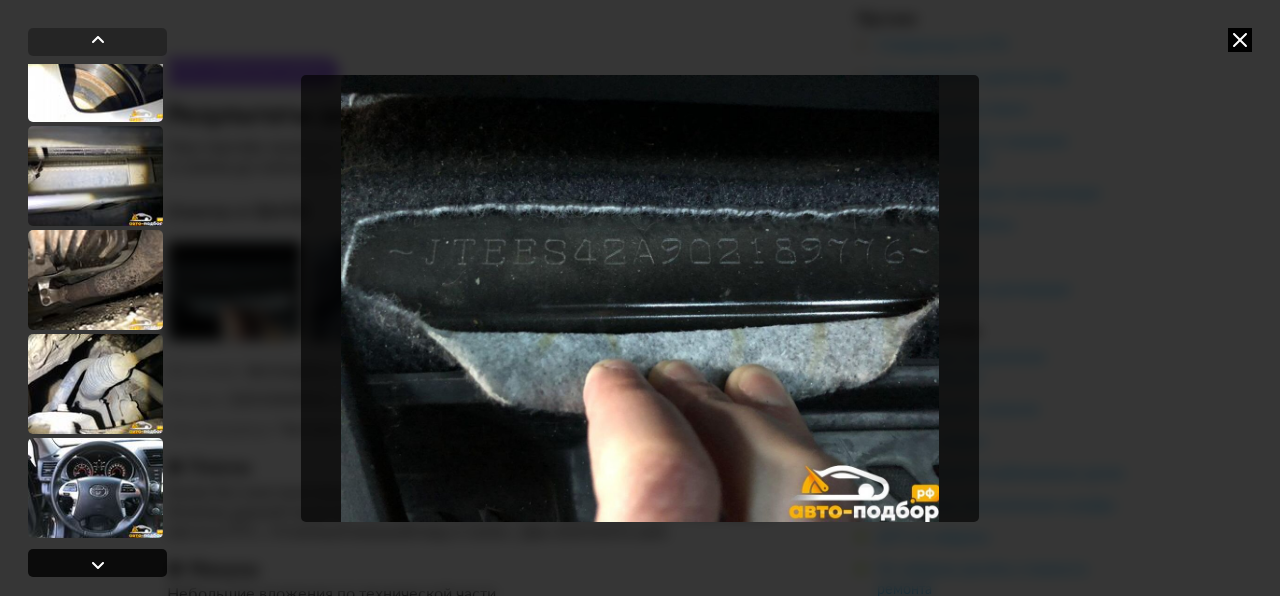click at bounding box center [98, 565] 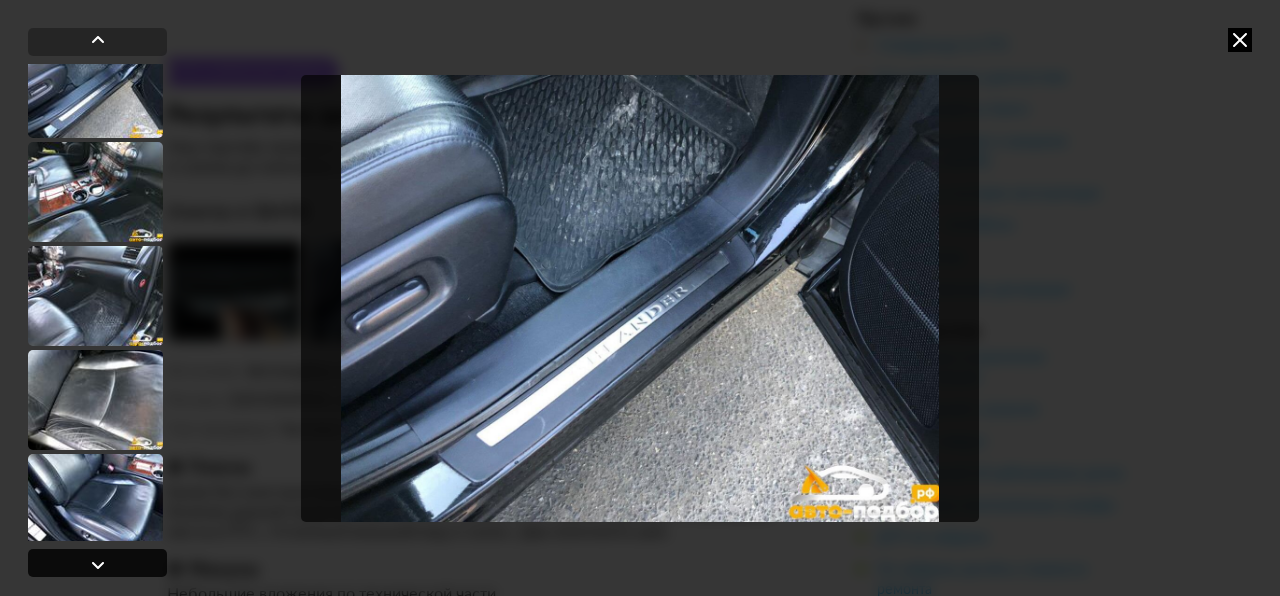 scroll, scrollTop: 131, scrollLeft: 0, axis: vertical 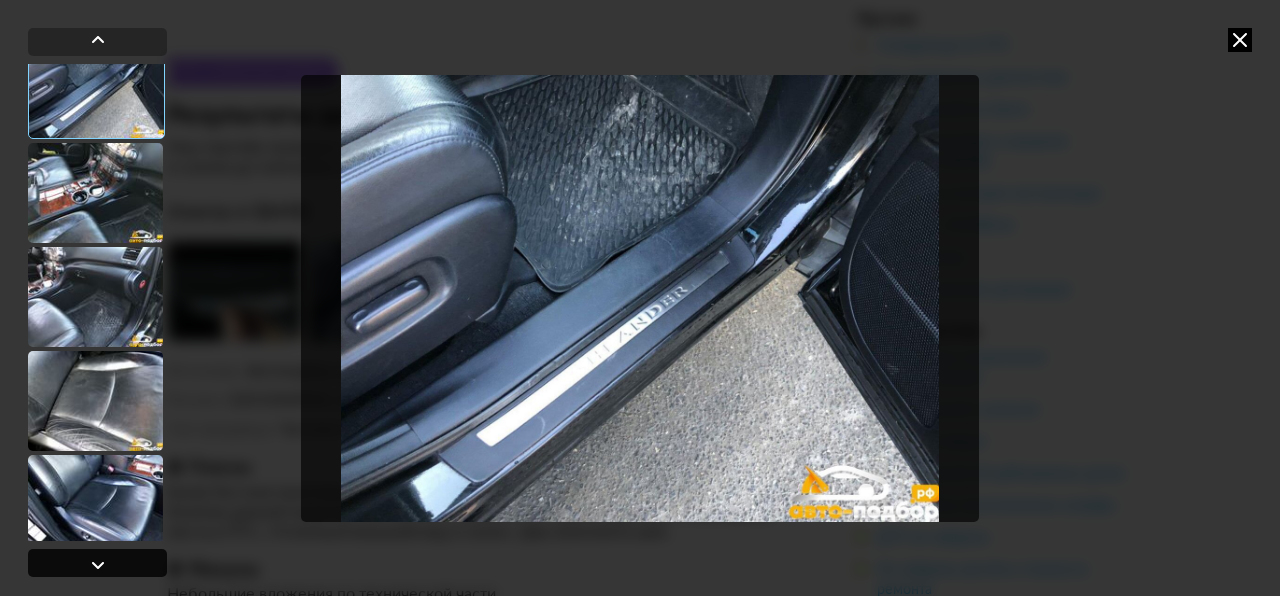 click at bounding box center [98, 565] 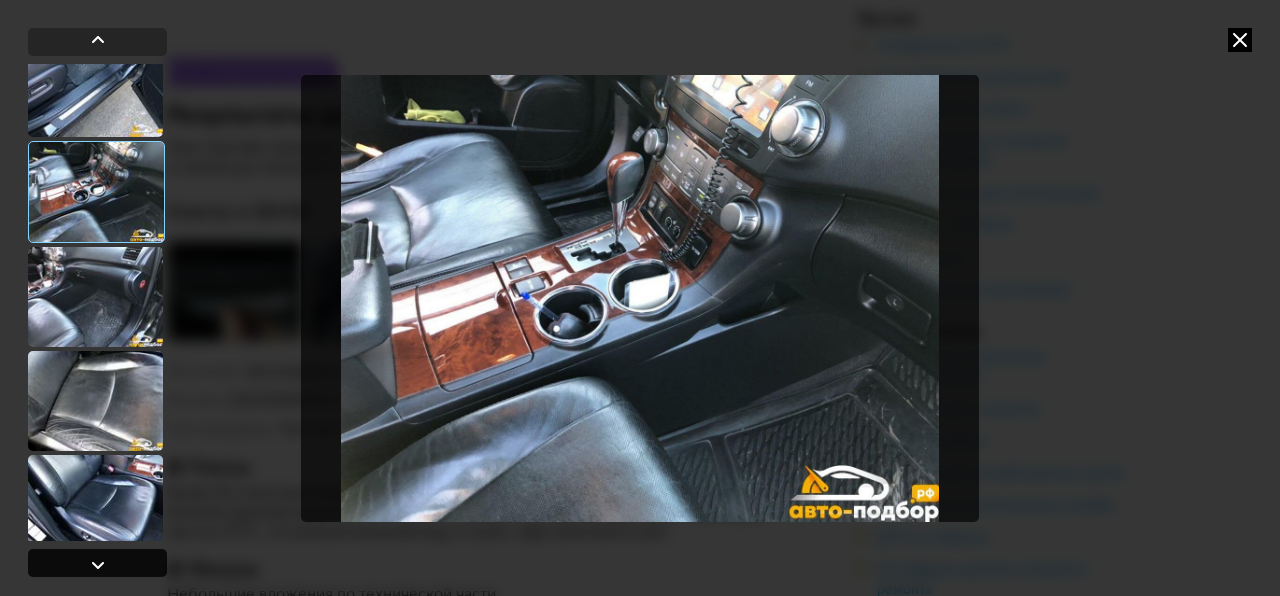click at bounding box center (98, 565) 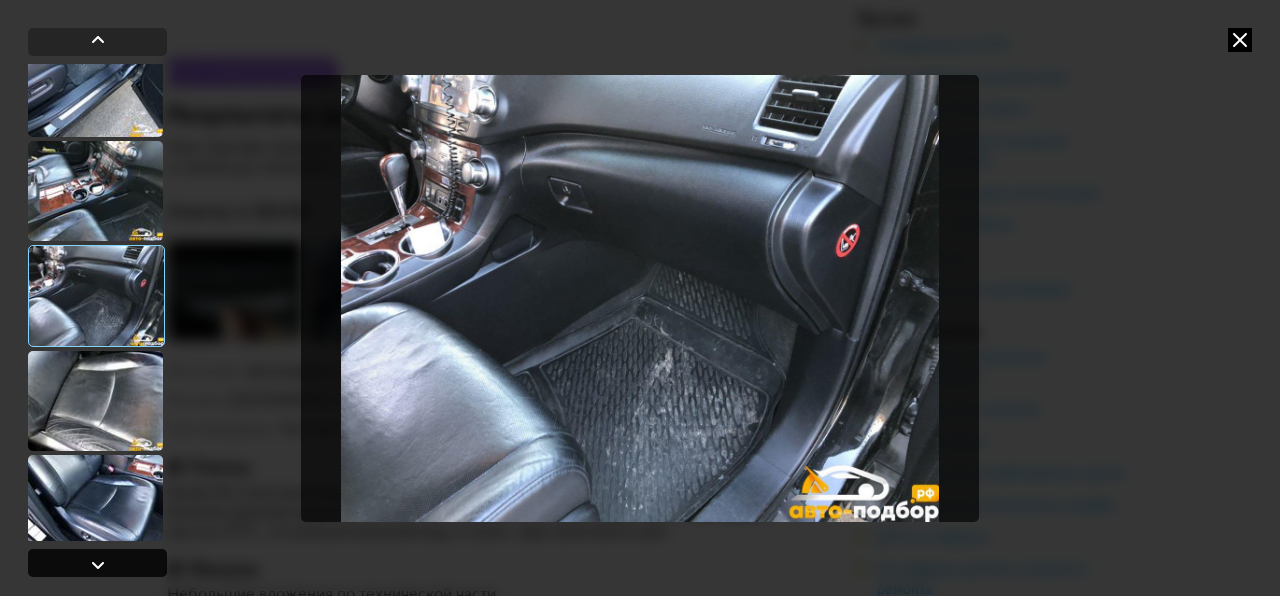 click at bounding box center [98, 565] 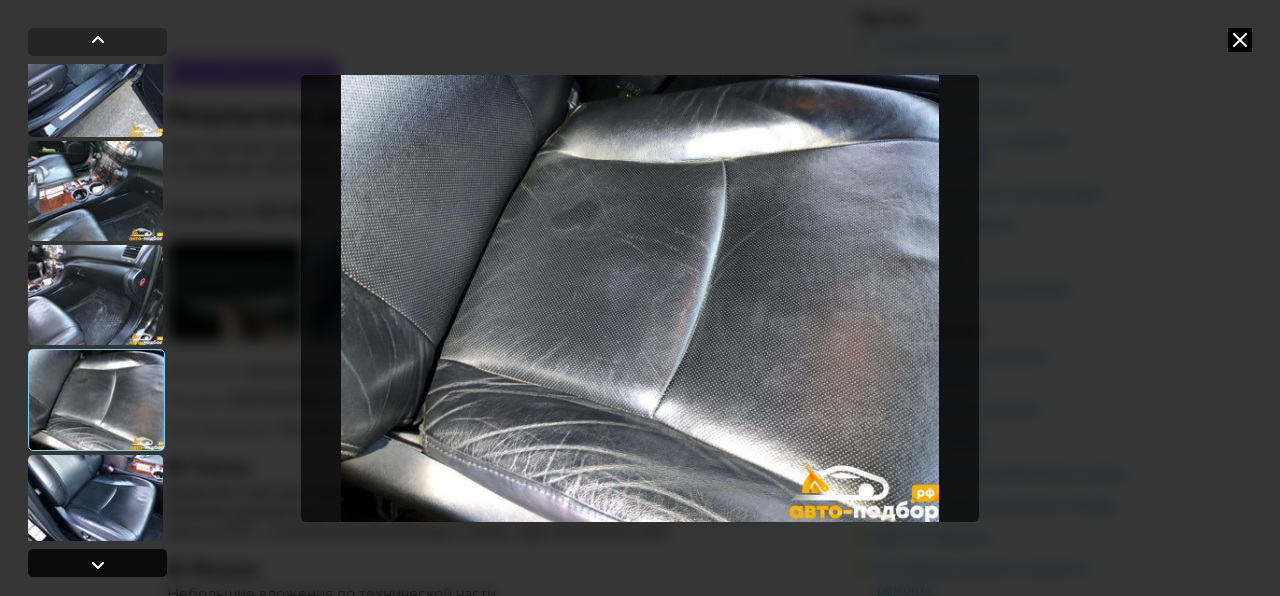 click at bounding box center [98, 565] 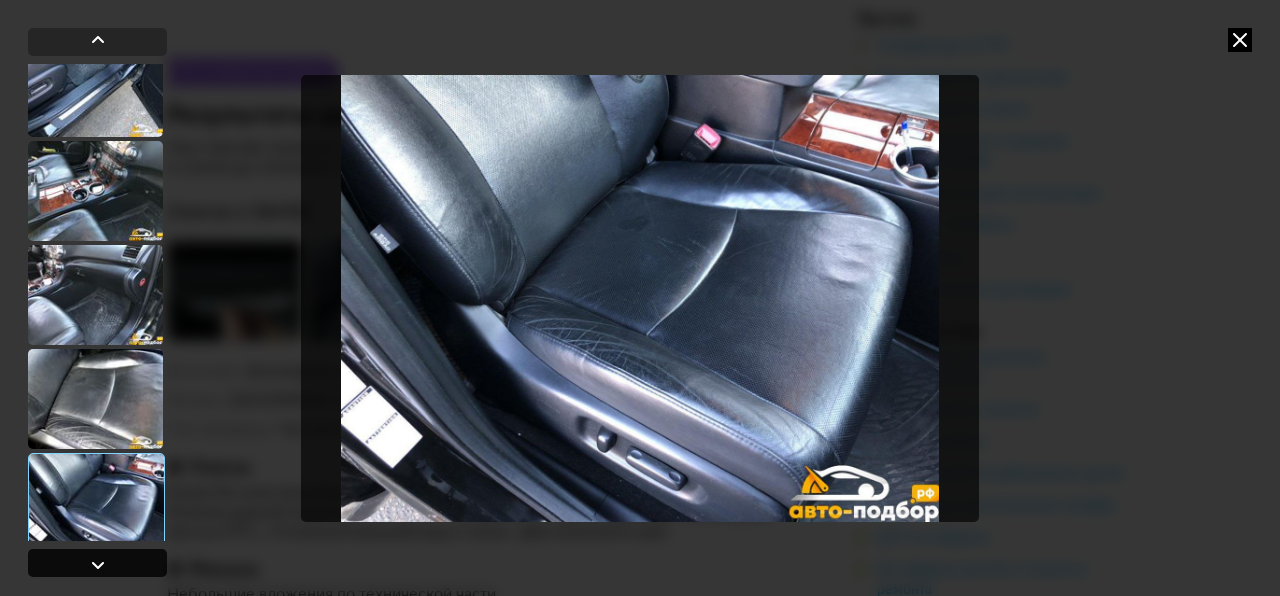 click at bounding box center (98, 565) 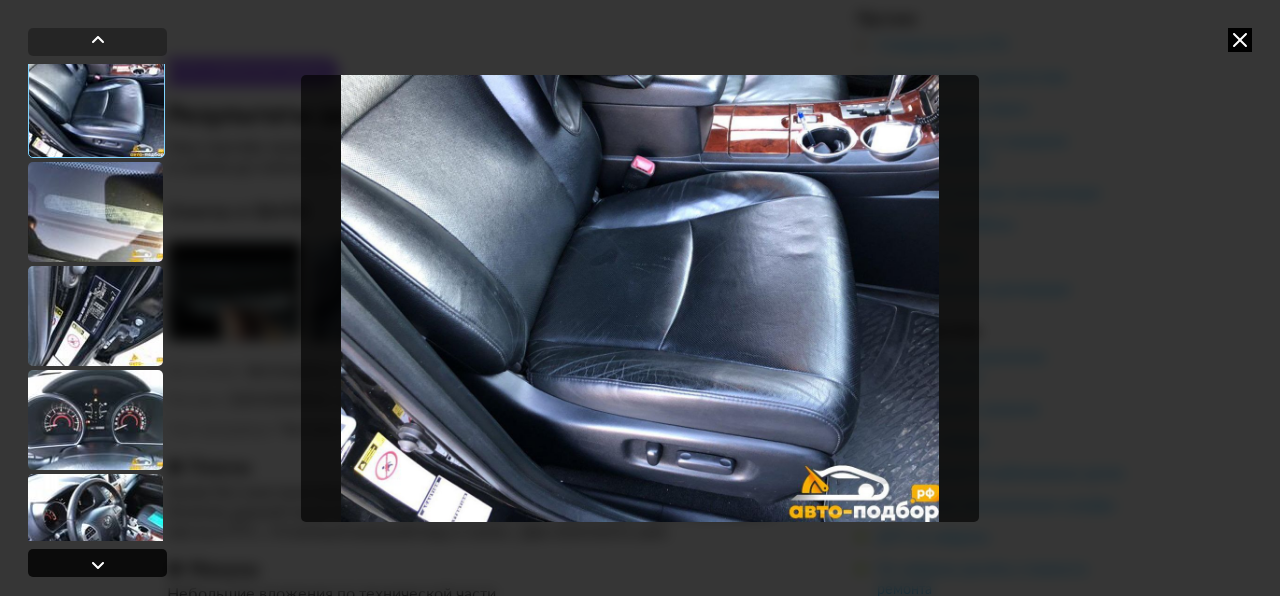 scroll, scrollTop: 631, scrollLeft: 0, axis: vertical 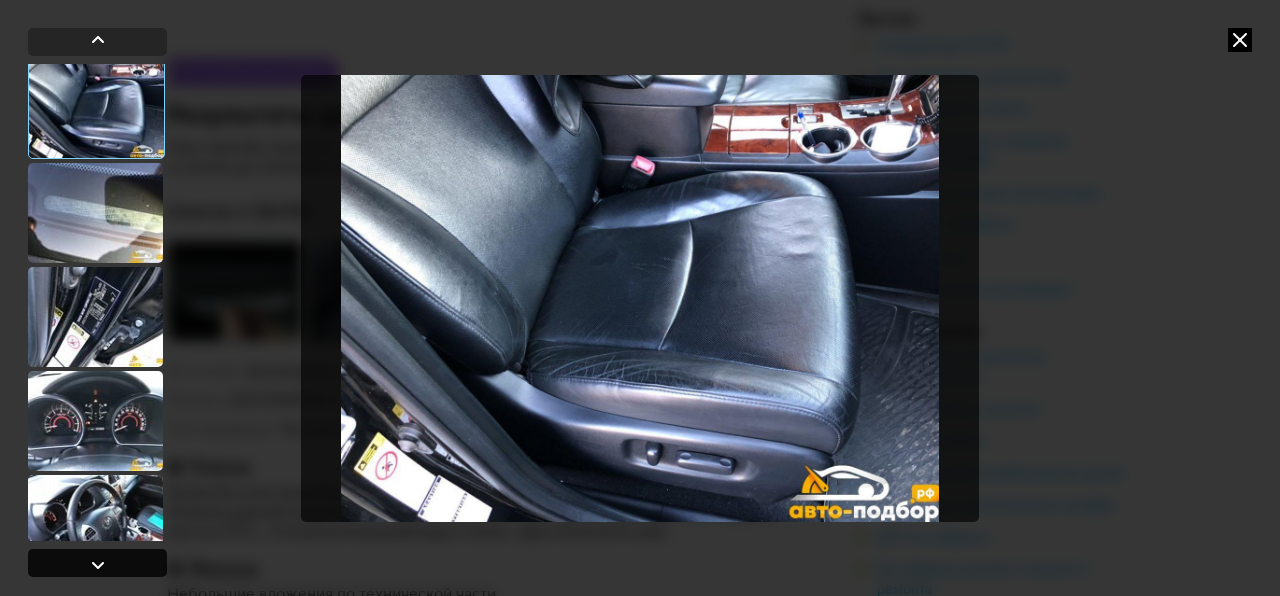 click at bounding box center (98, 565) 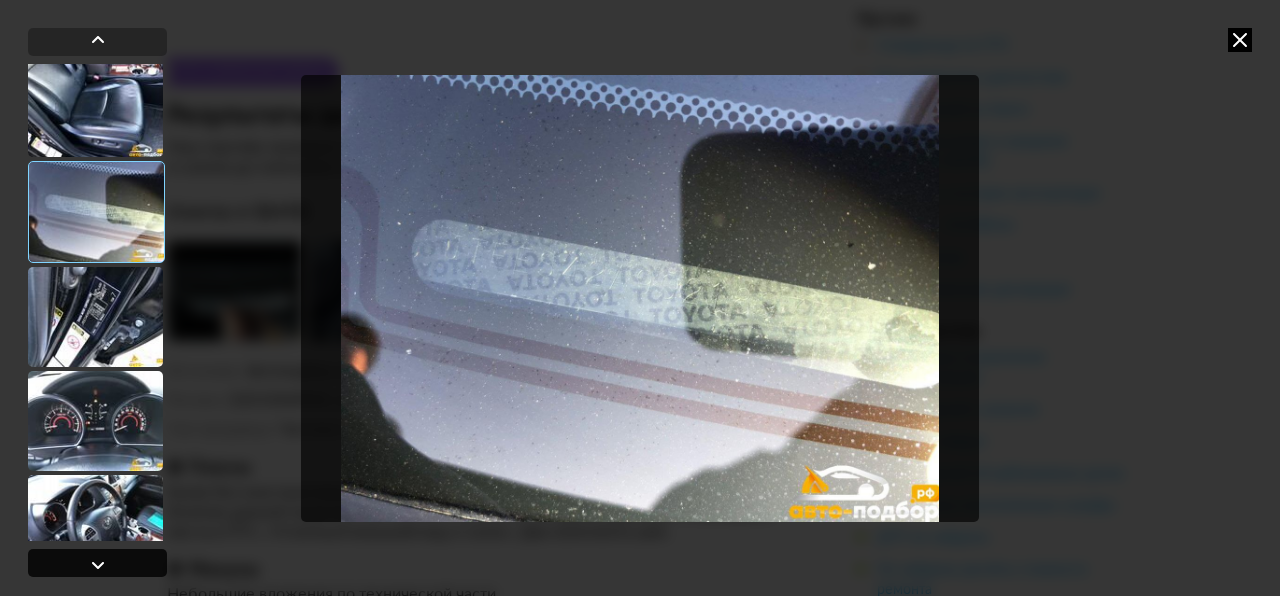 click at bounding box center (98, 565) 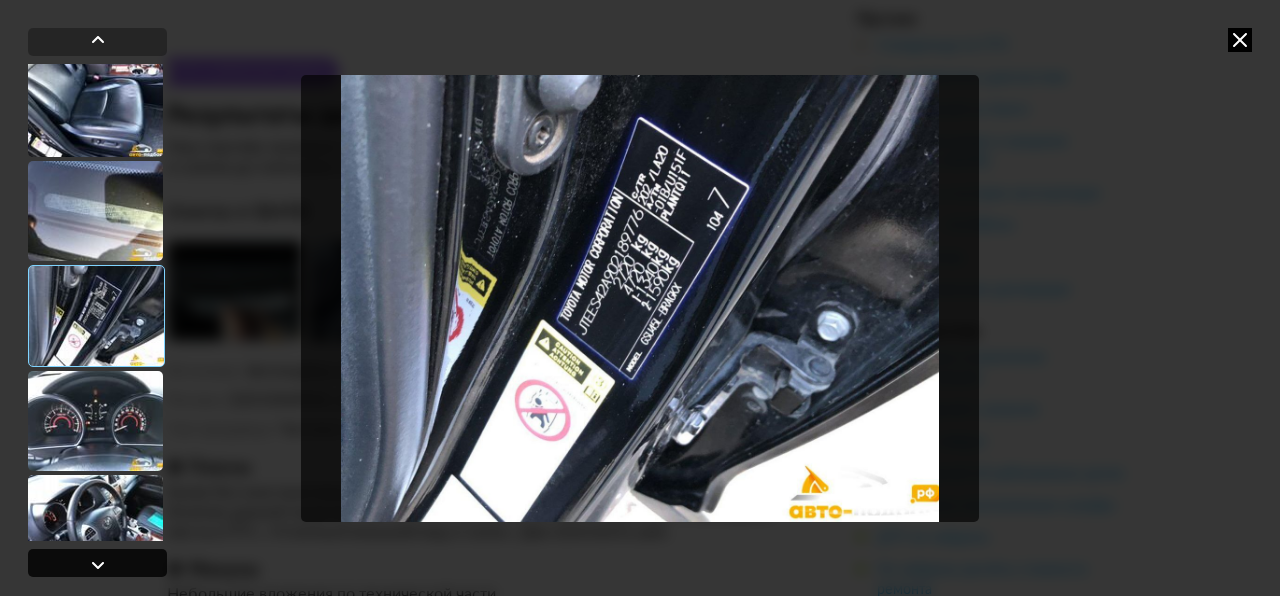 click at bounding box center (98, 565) 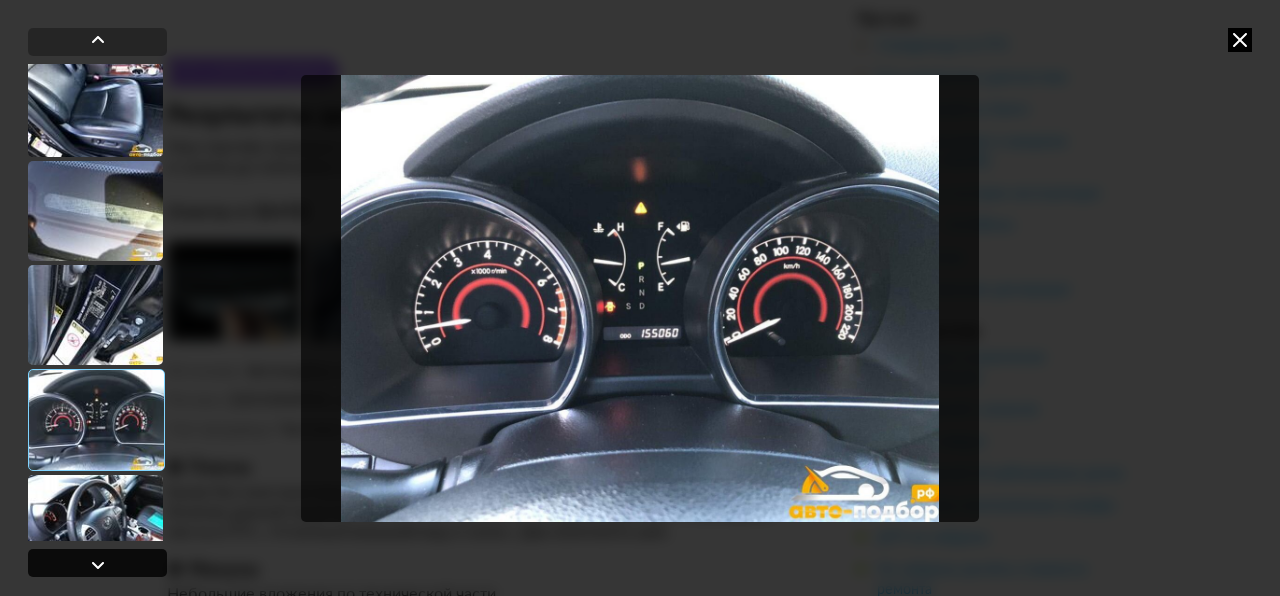 click at bounding box center [98, 565] 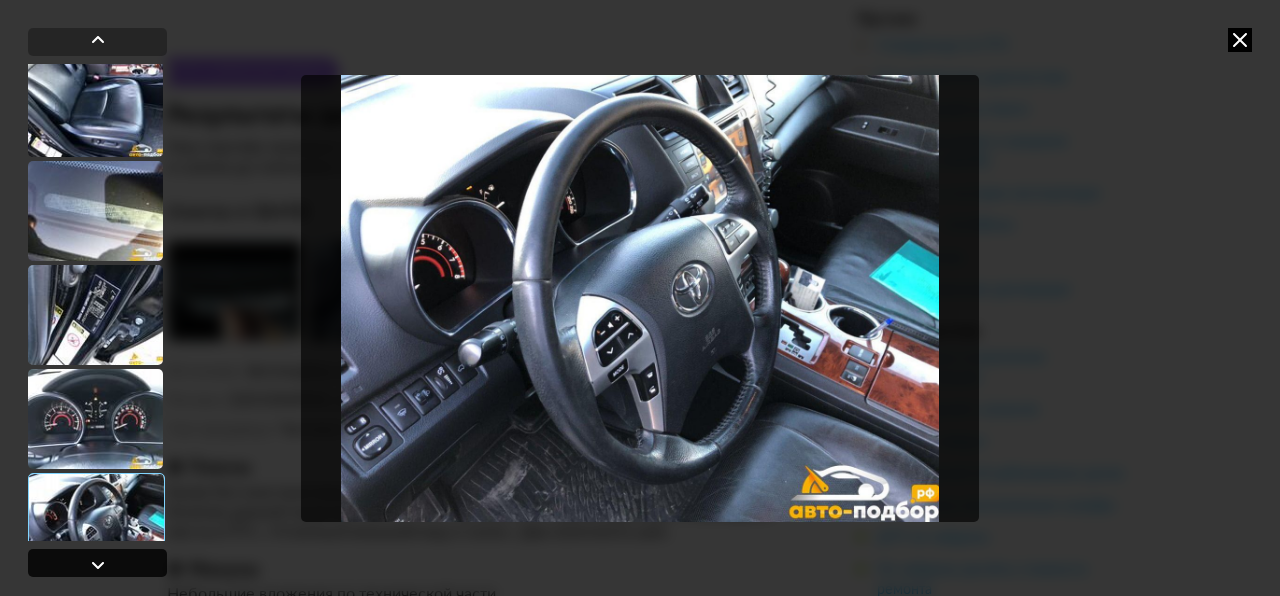 click at bounding box center [98, 565] 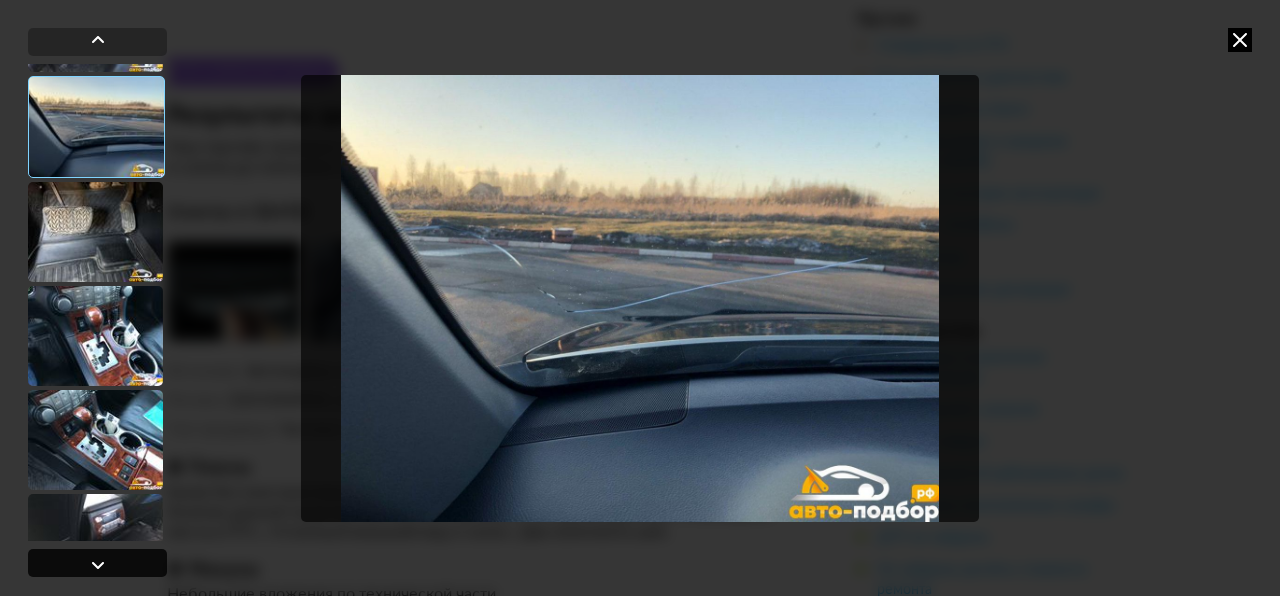 click at bounding box center [98, 565] 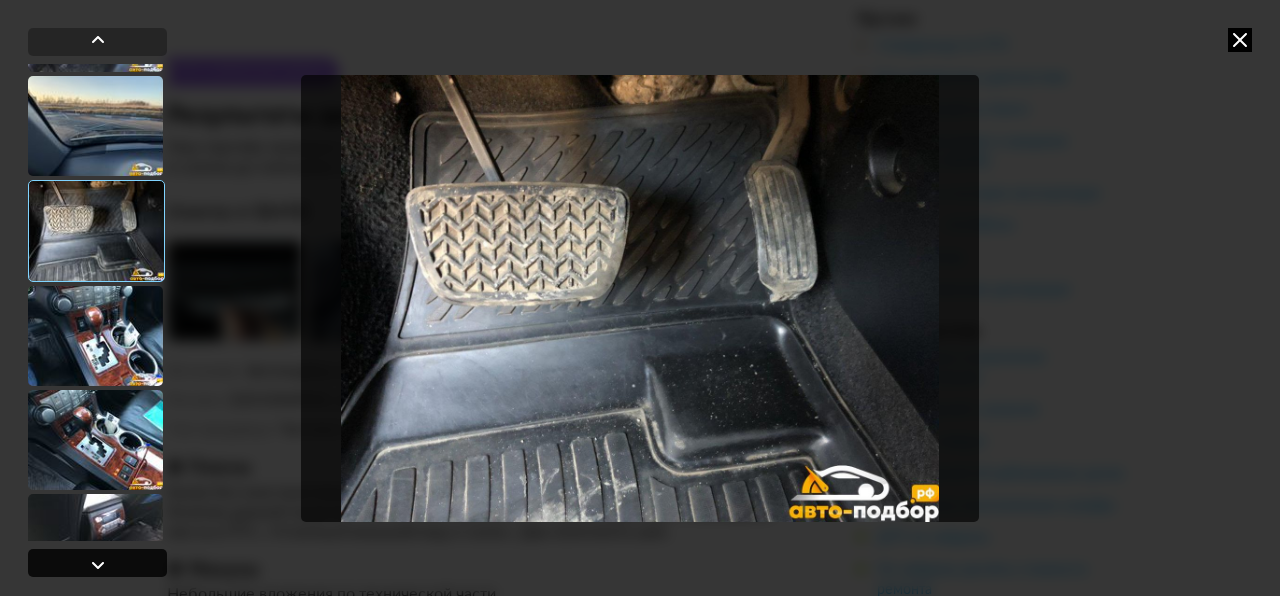 click at bounding box center (98, 565) 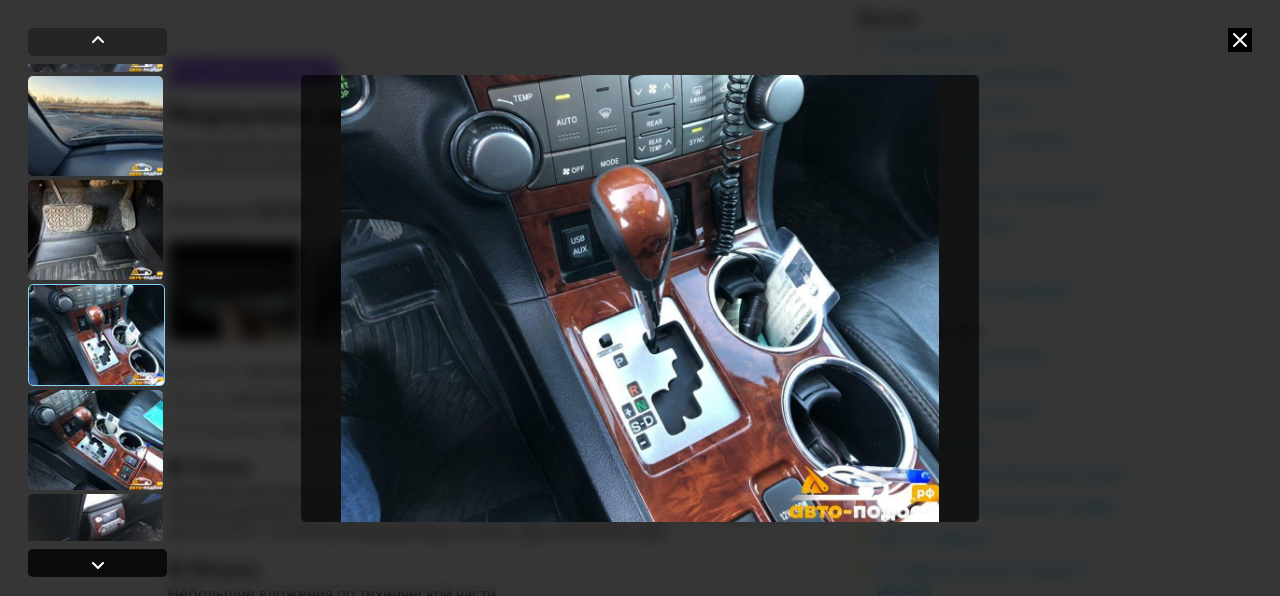 click at bounding box center (98, 565) 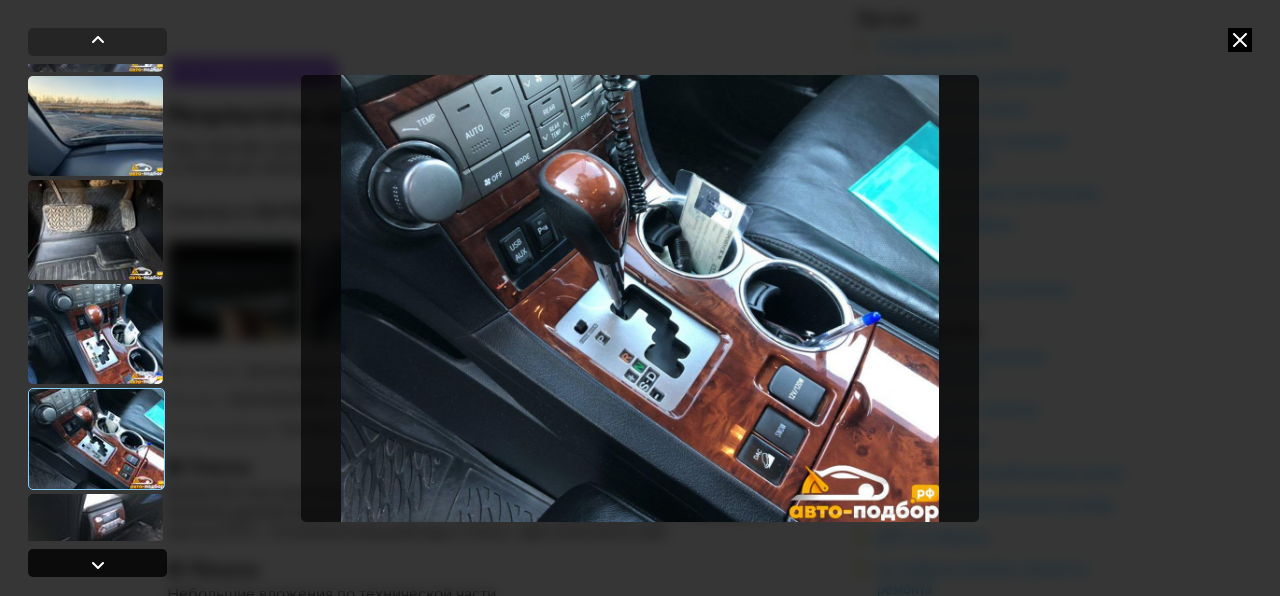 click at bounding box center [98, 565] 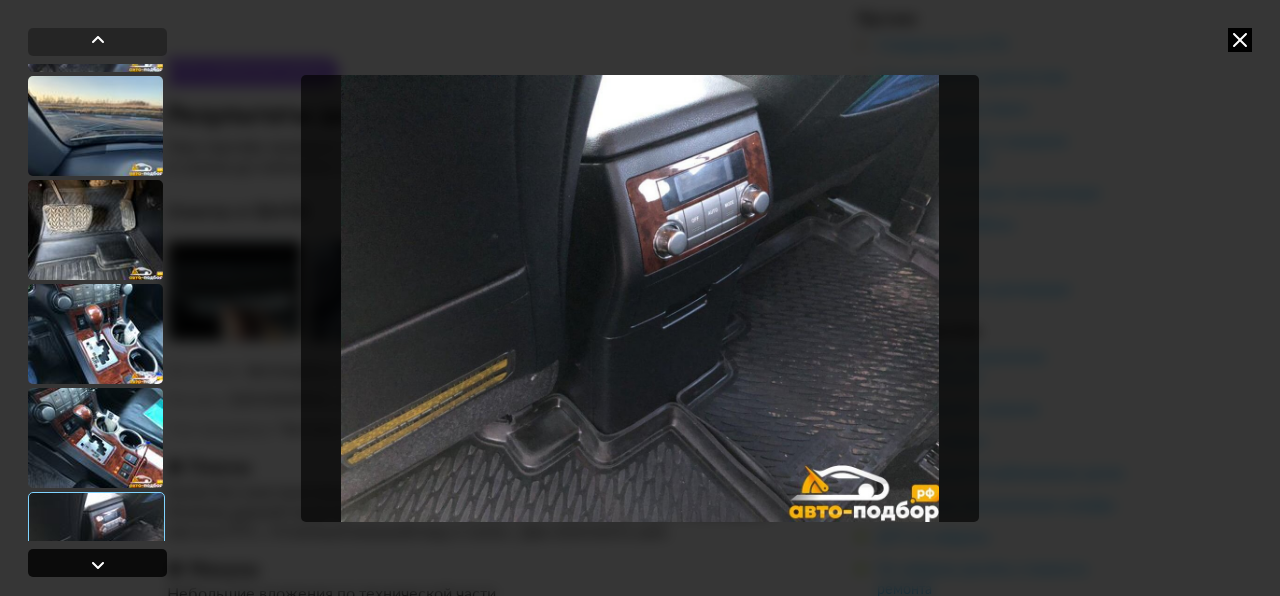 click at bounding box center [98, 565] 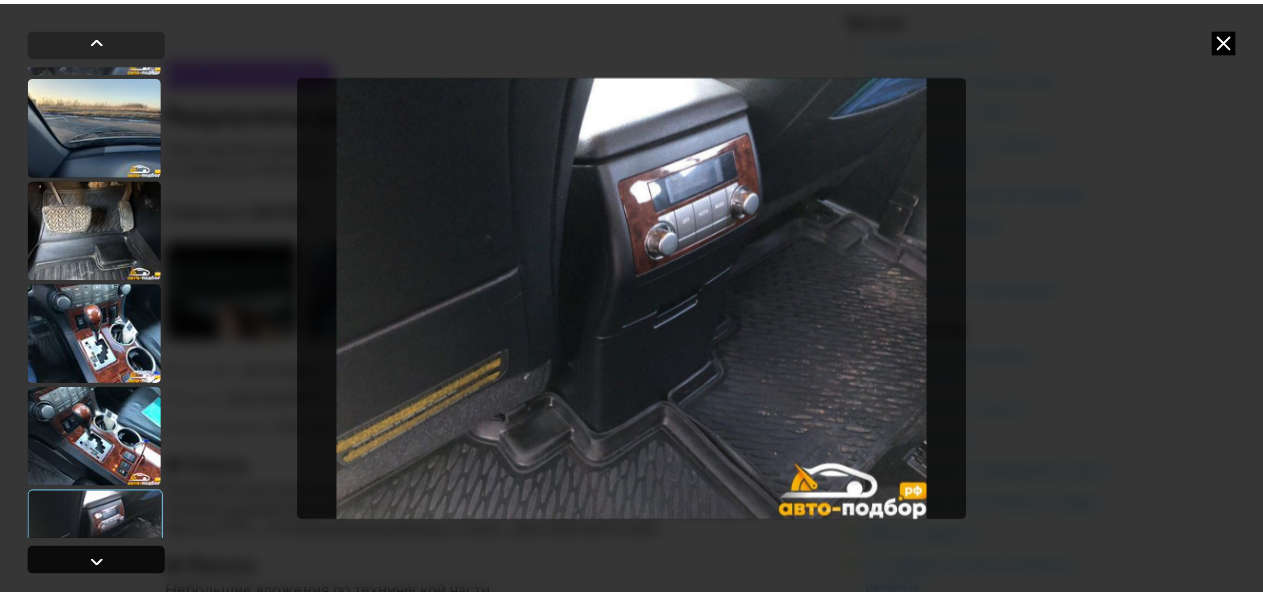 scroll, scrollTop: 1632, scrollLeft: 0, axis: vertical 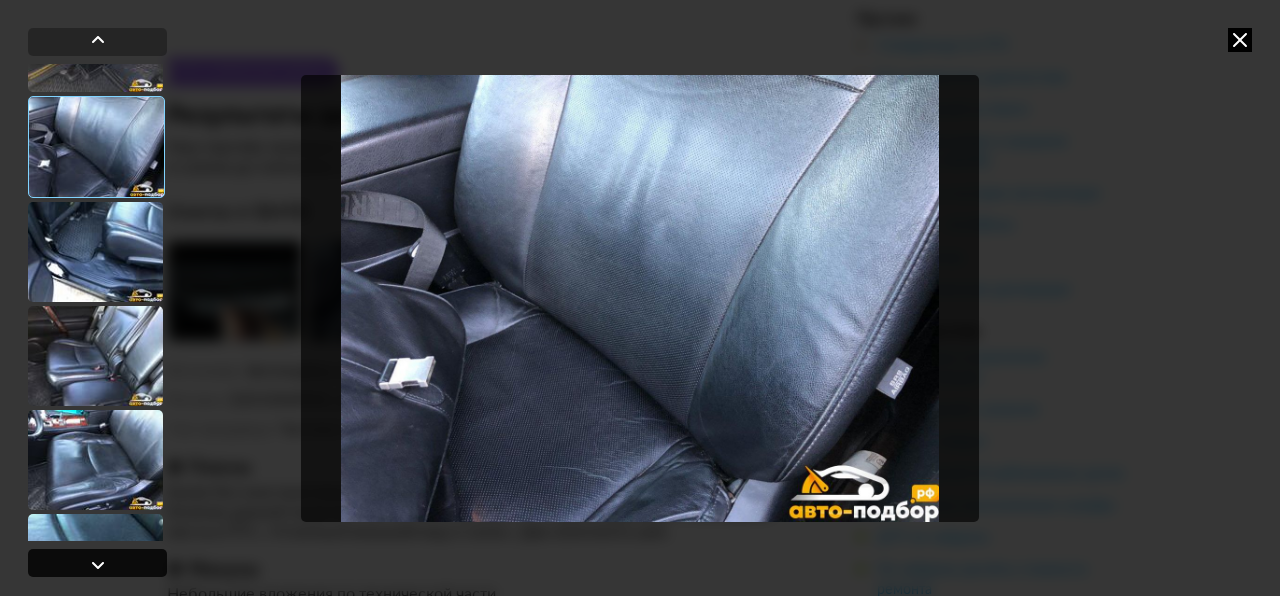 click at bounding box center (98, 565) 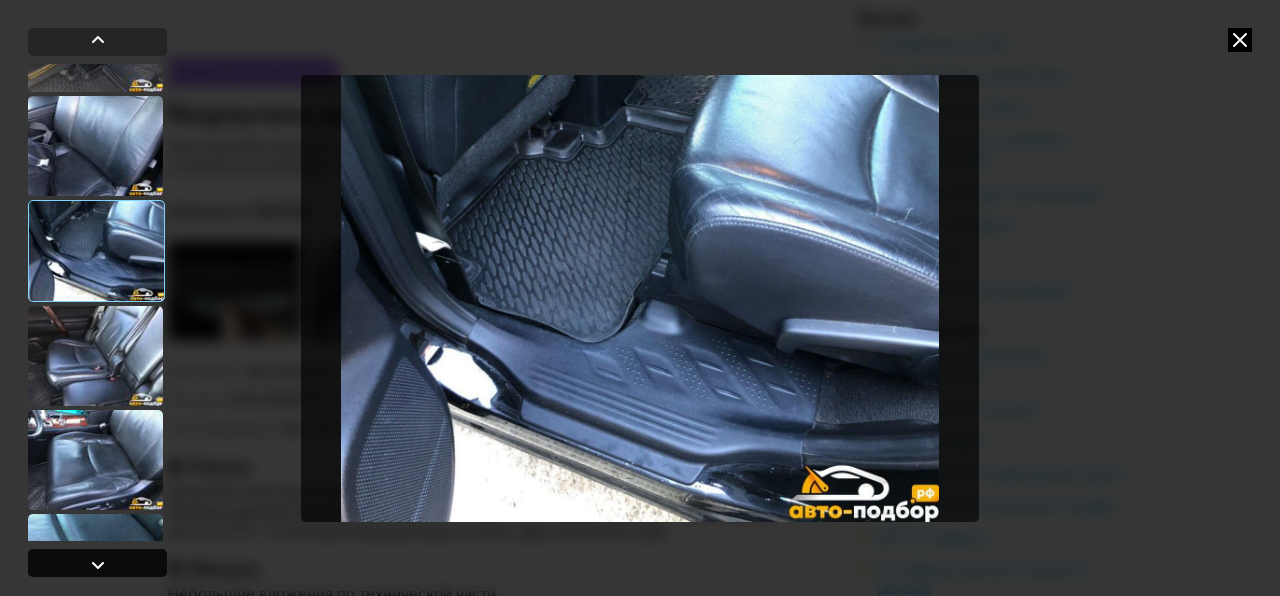 click at bounding box center [98, 565] 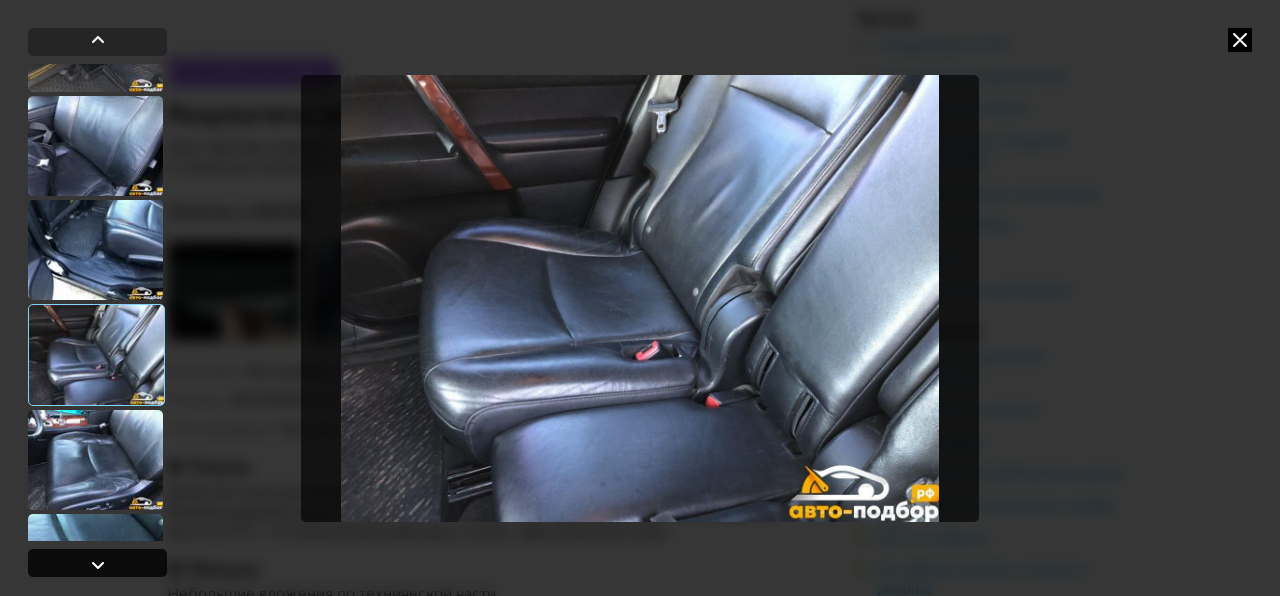click at bounding box center (98, 565) 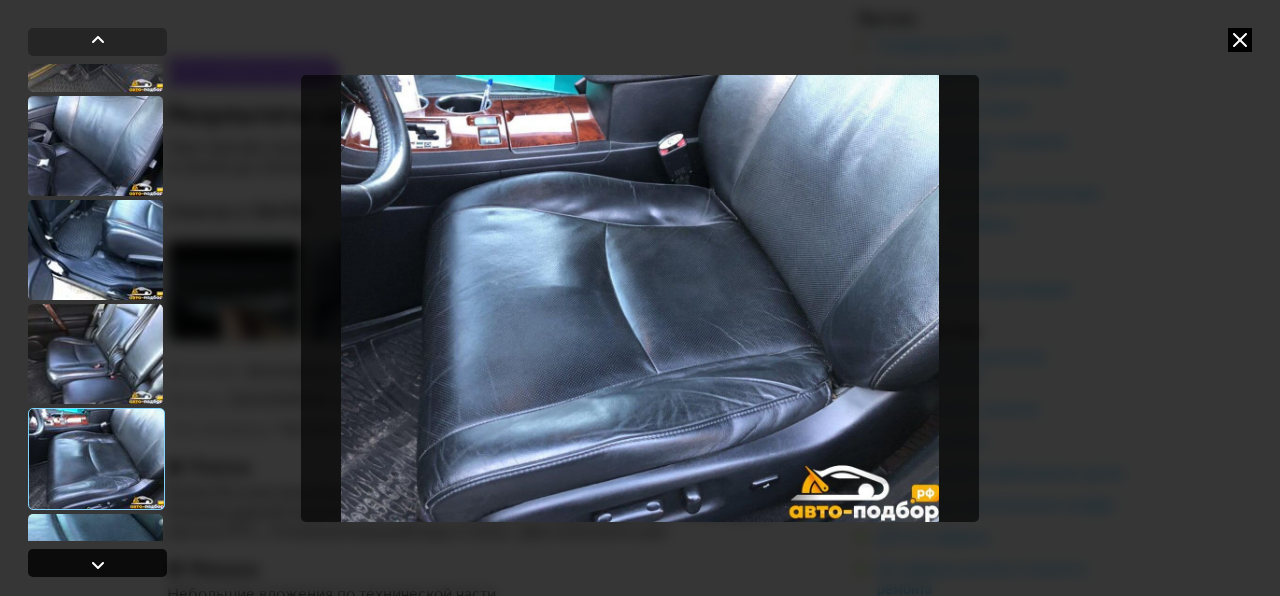 click at bounding box center [98, 565] 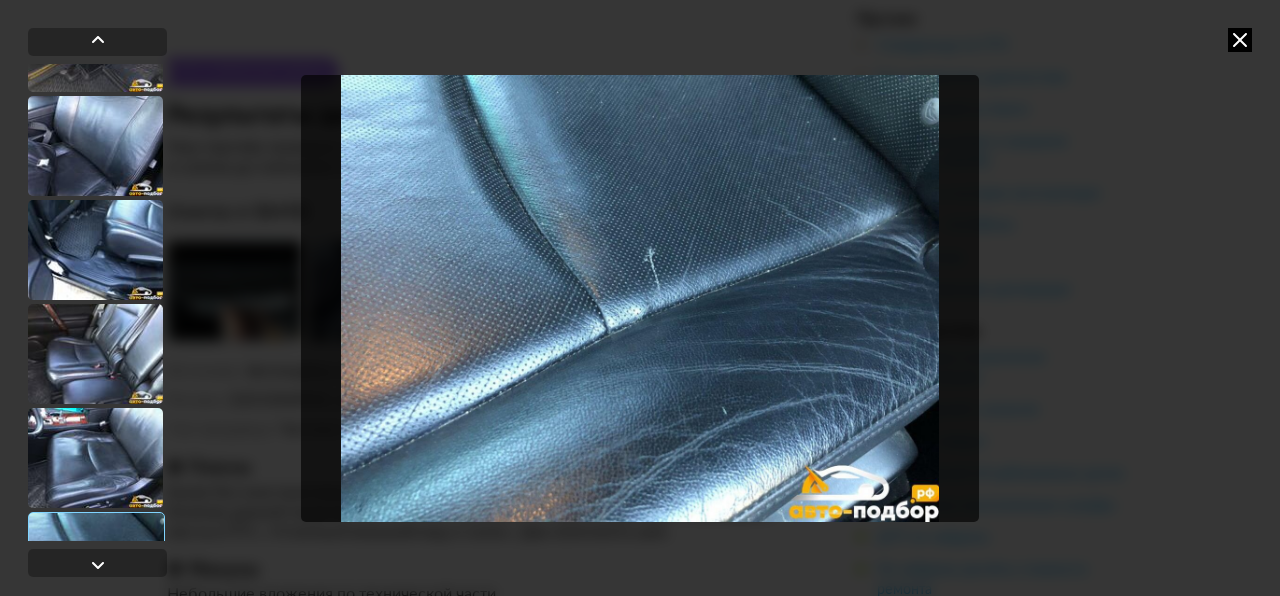 click at bounding box center [1240, 40] 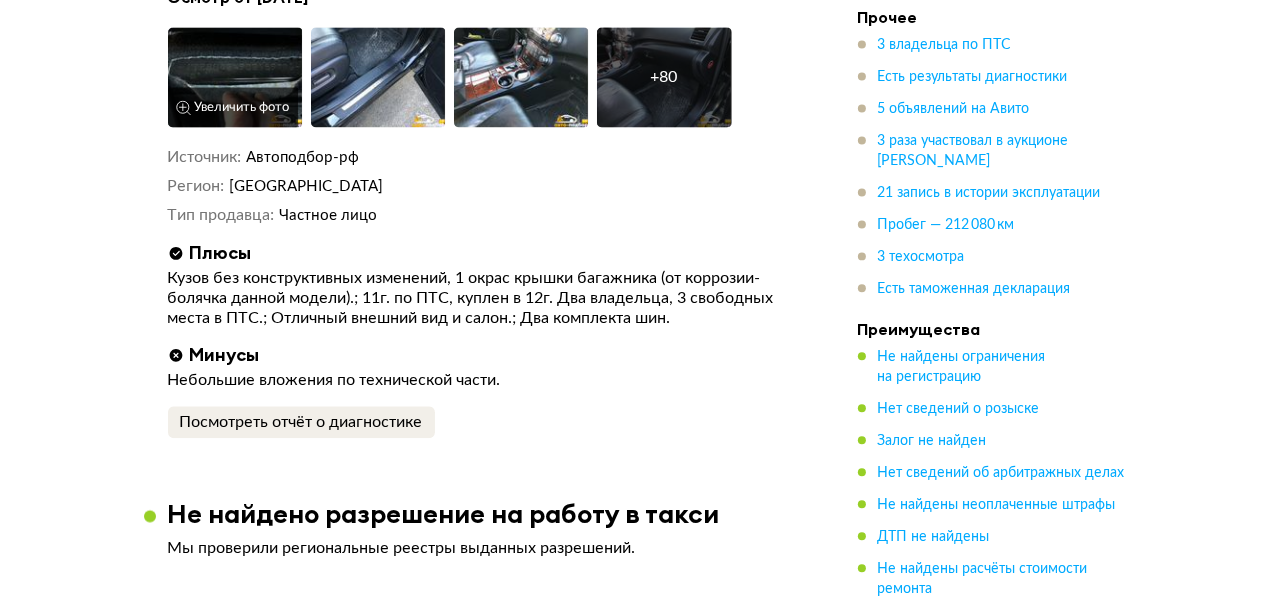 scroll, scrollTop: 3777, scrollLeft: 0, axis: vertical 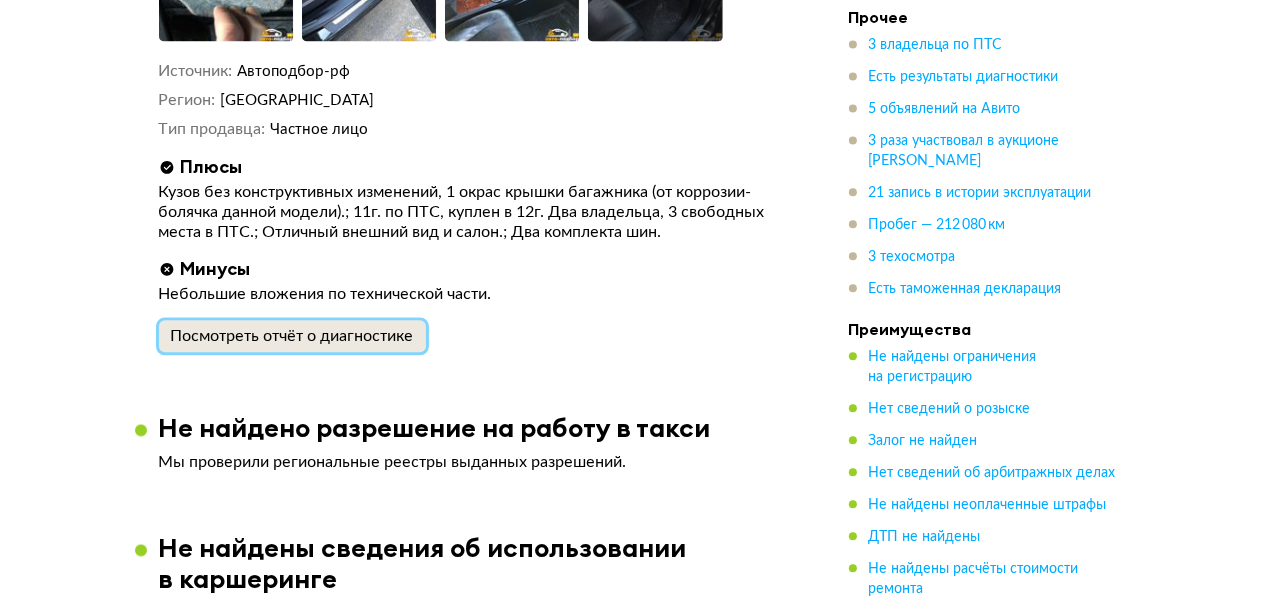 click on "Посмотреть отчёт о диагностике" at bounding box center [292, 336] 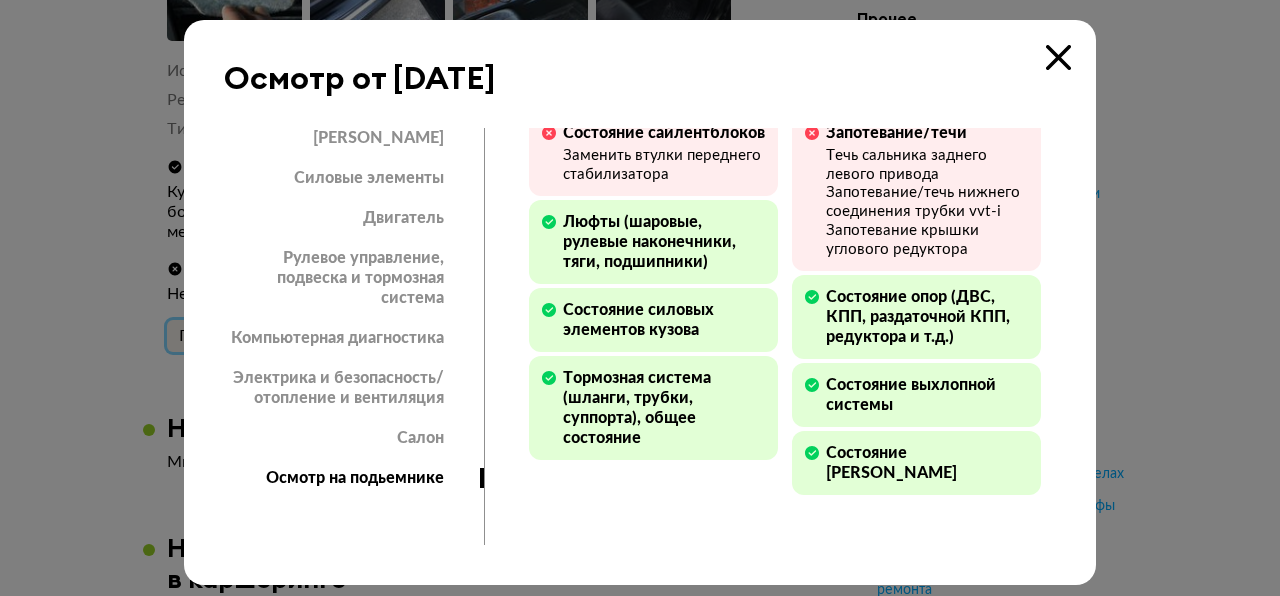 scroll, scrollTop: 3844, scrollLeft: 0, axis: vertical 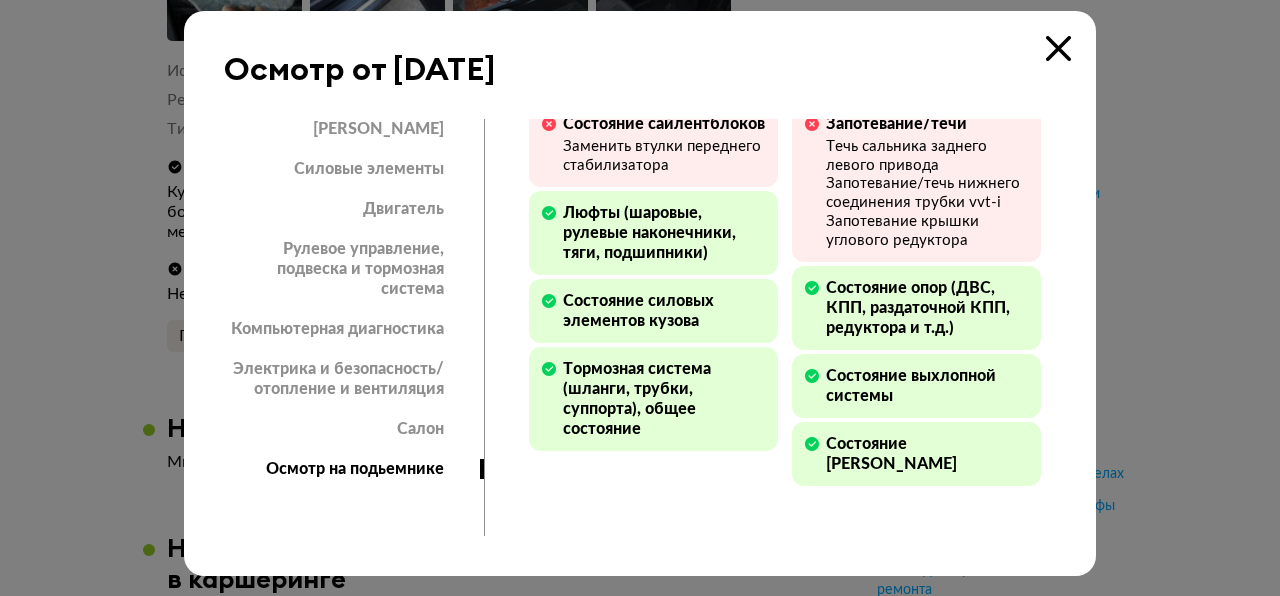 click at bounding box center (1058, 48) 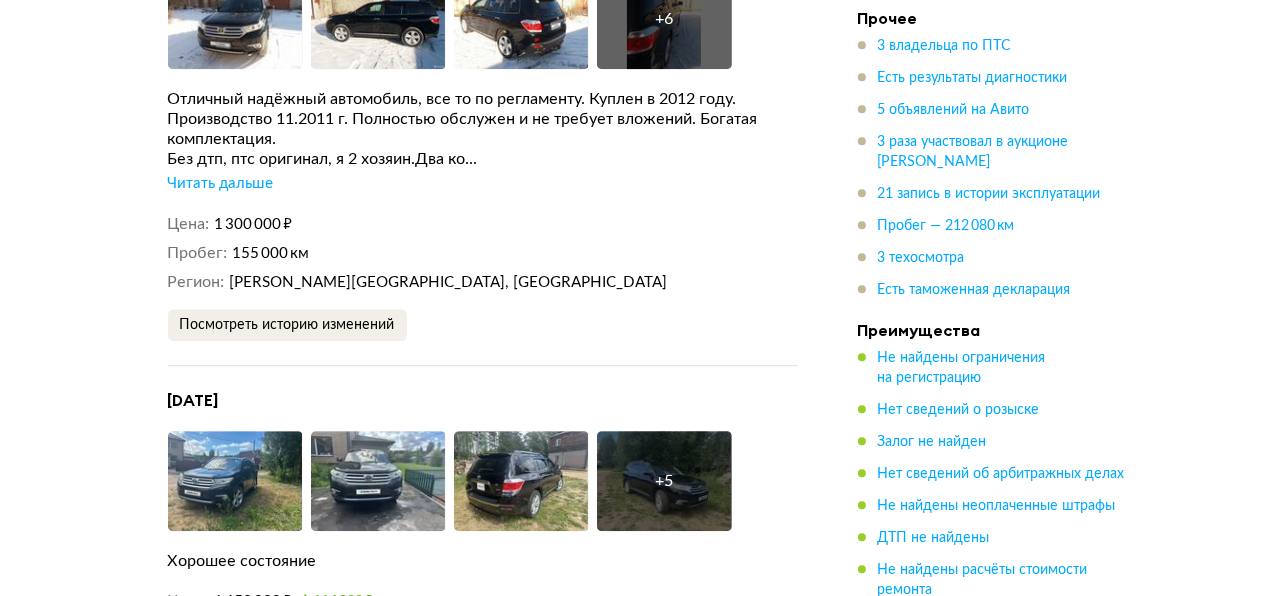 scroll, scrollTop: 4777, scrollLeft: 0, axis: vertical 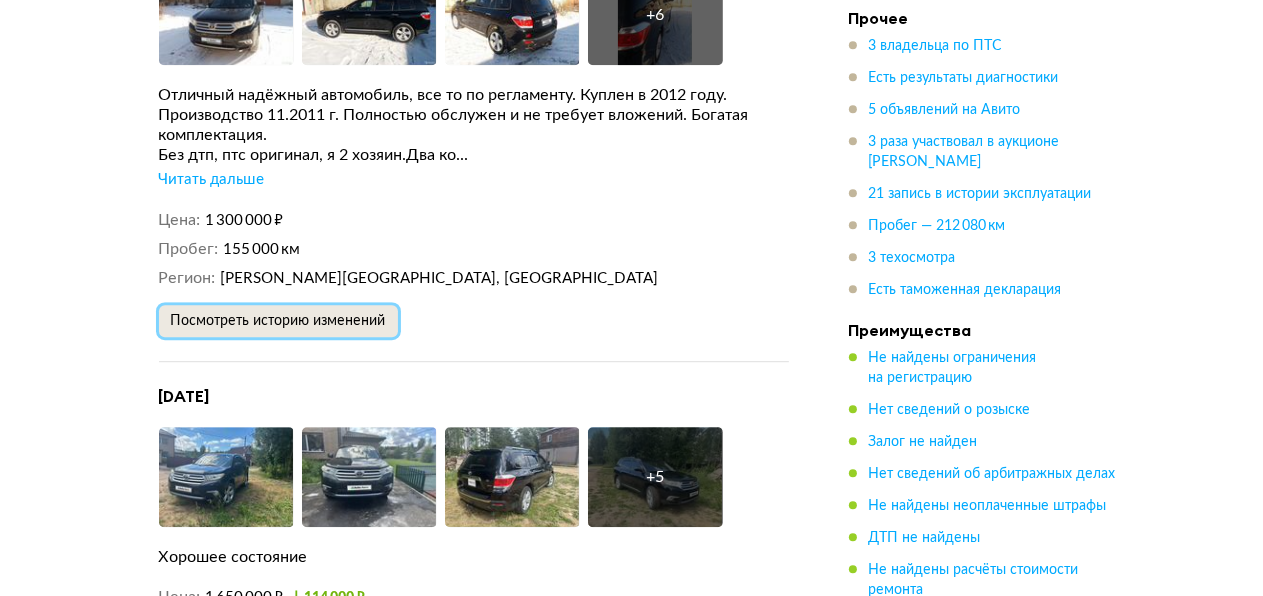 click on "Посмотреть историю изменений" at bounding box center [278, 321] 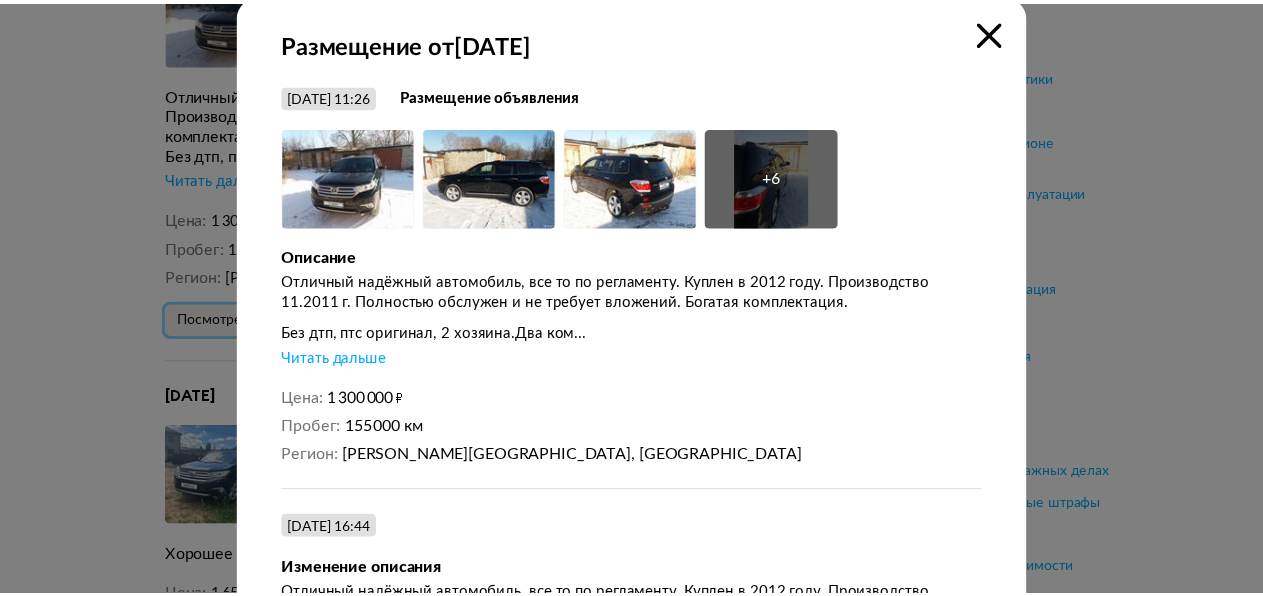 scroll, scrollTop: 0, scrollLeft: 0, axis: both 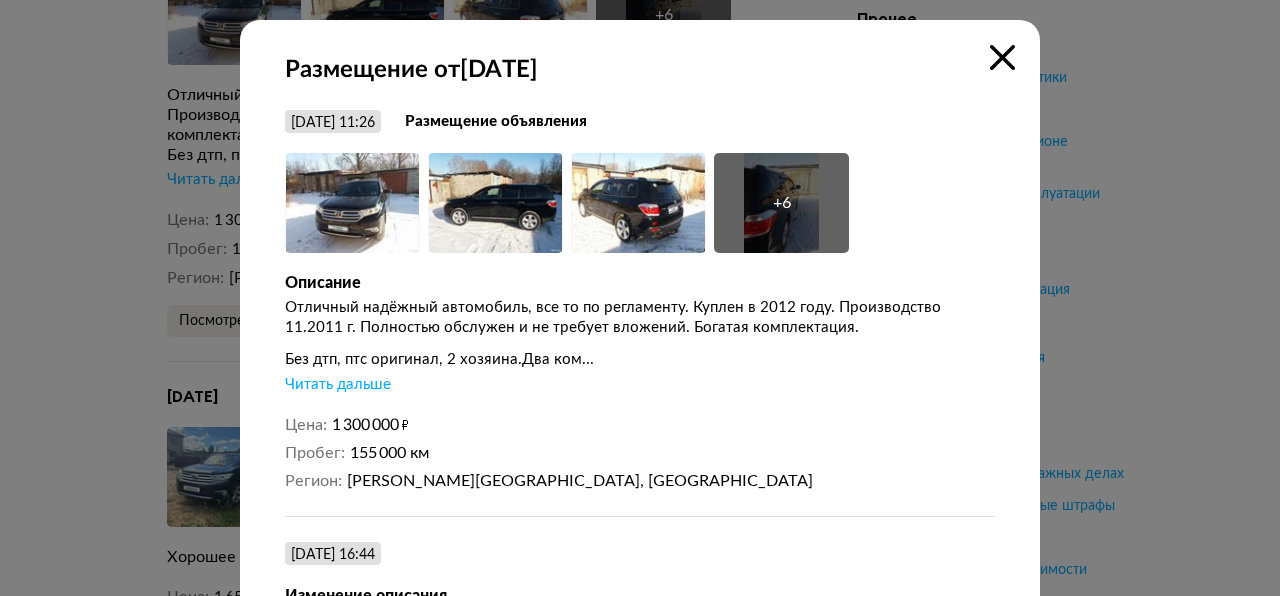 click at bounding box center (1002, 57) 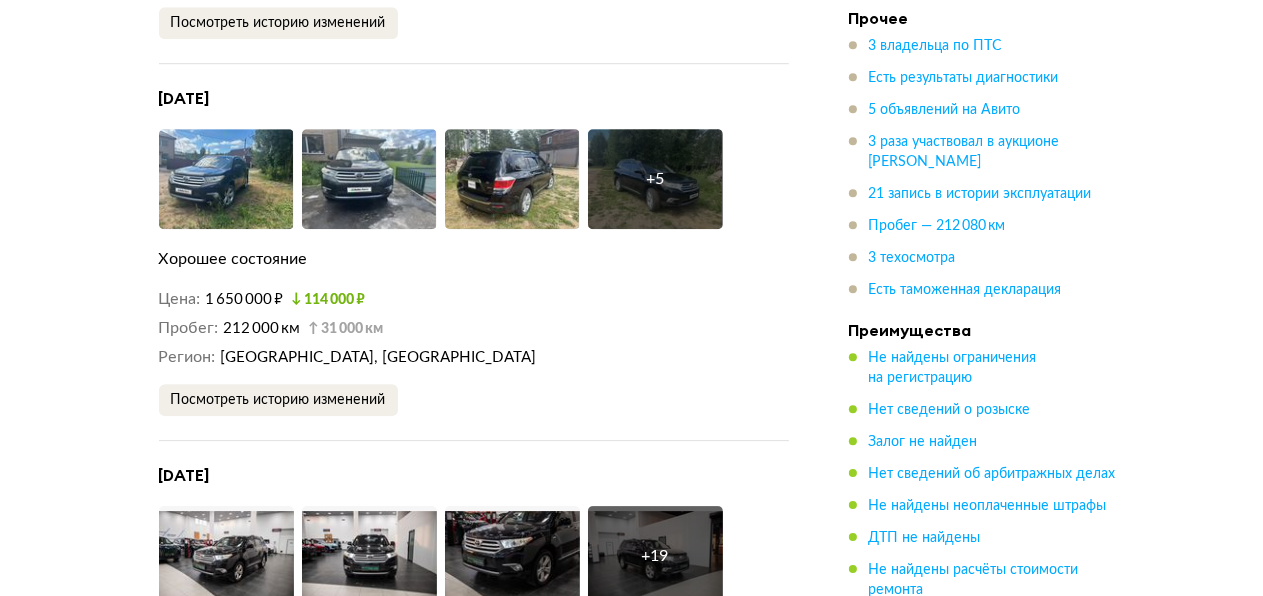 scroll, scrollTop: 5077, scrollLeft: 0, axis: vertical 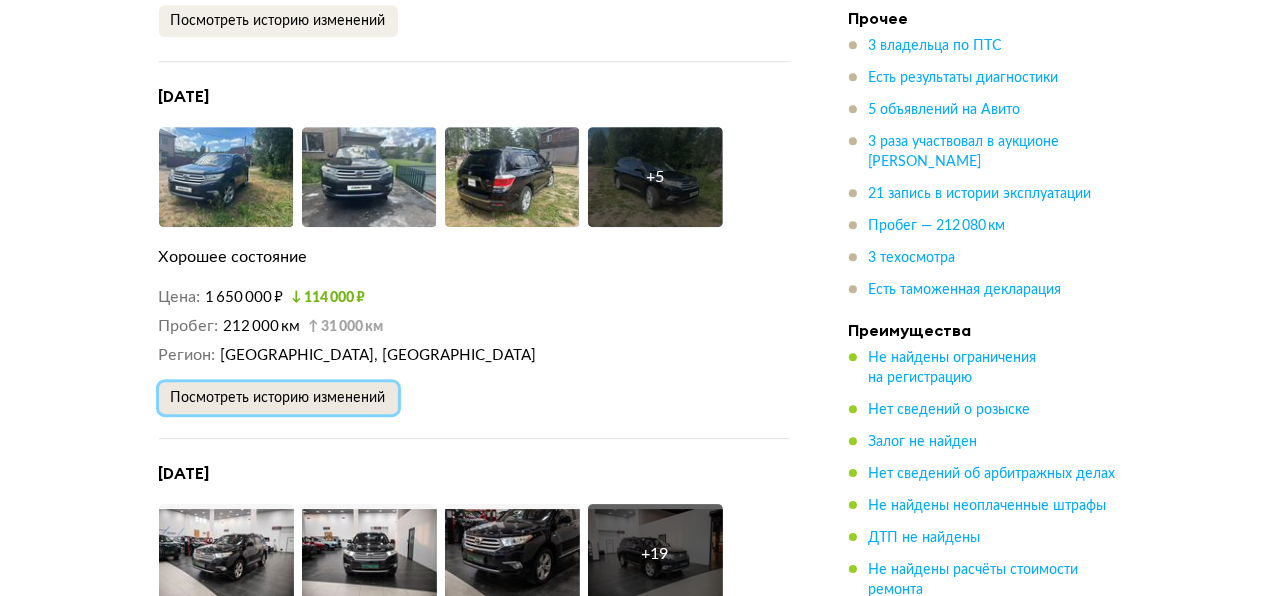 click on "Посмотреть историю изменений" at bounding box center (278, 398) 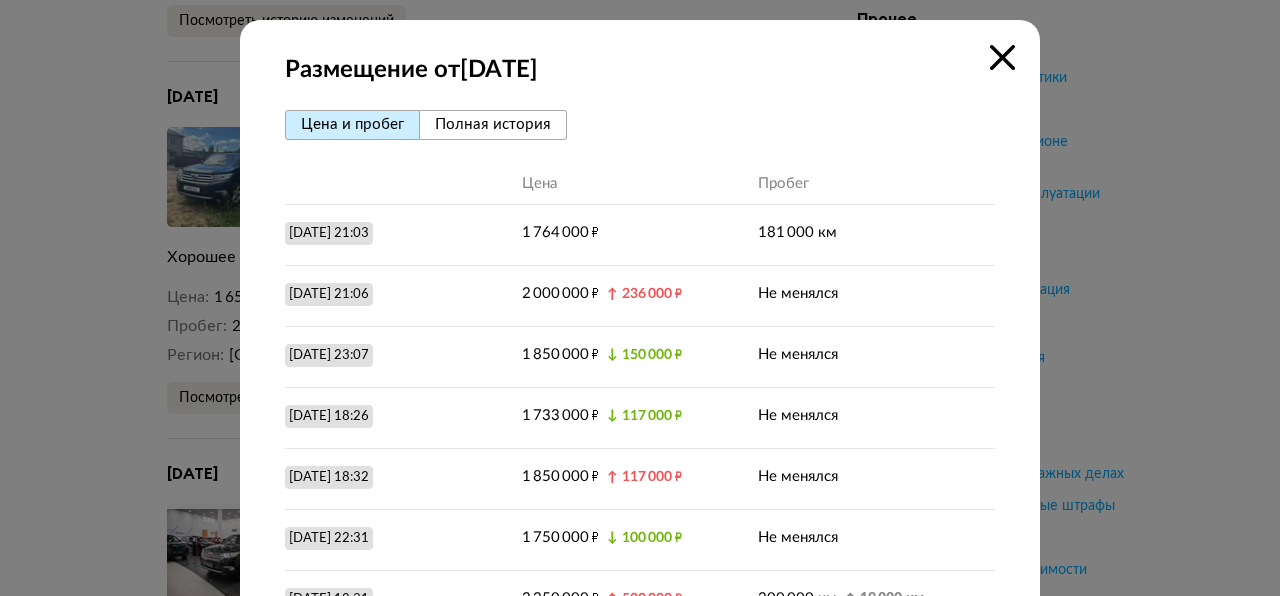 click at bounding box center [1002, 57] 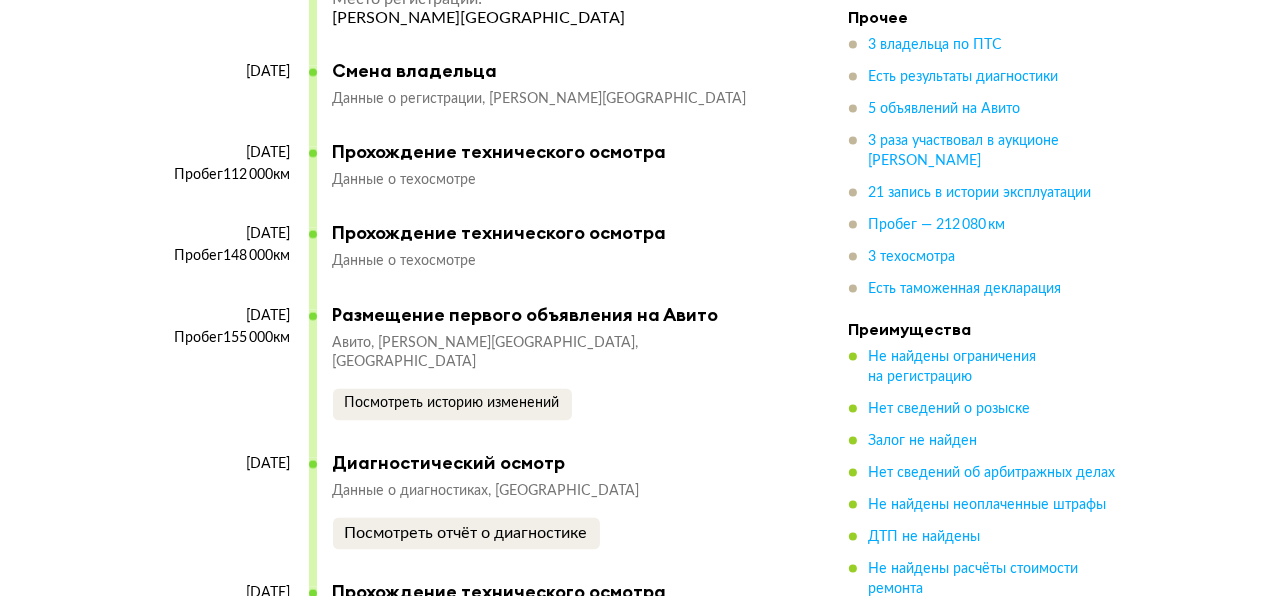 scroll, scrollTop: 9477, scrollLeft: 0, axis: vertical 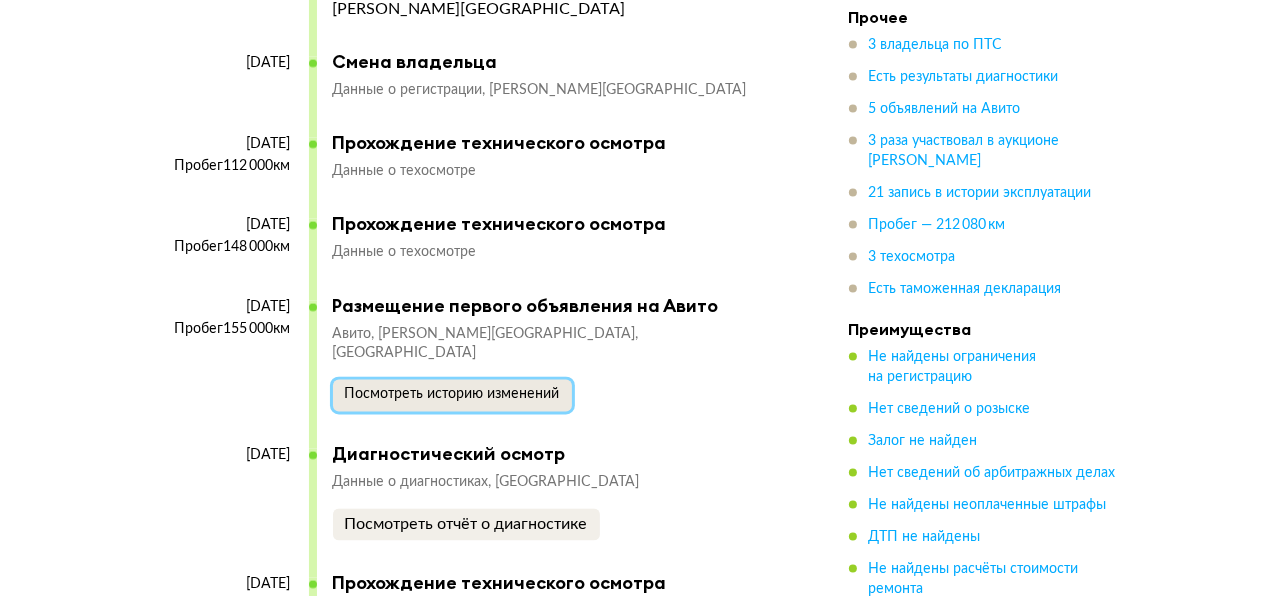 click on "Посмотреть историю изменений" at bounding box center [452, 395] 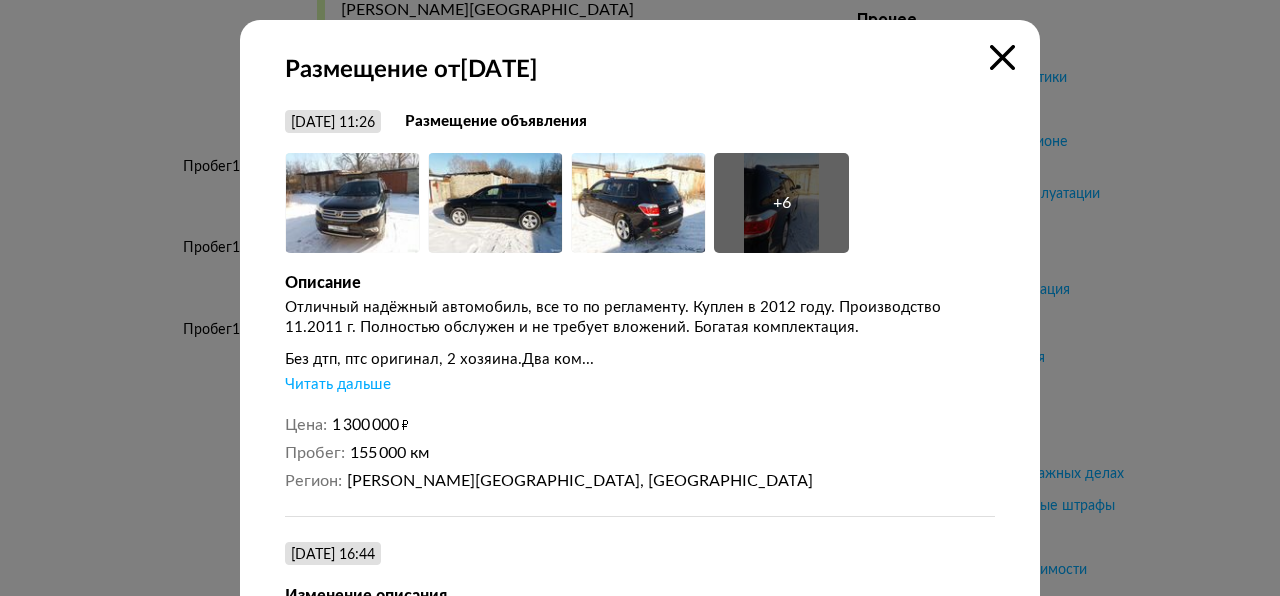 click at bounding box center (1002, 57) 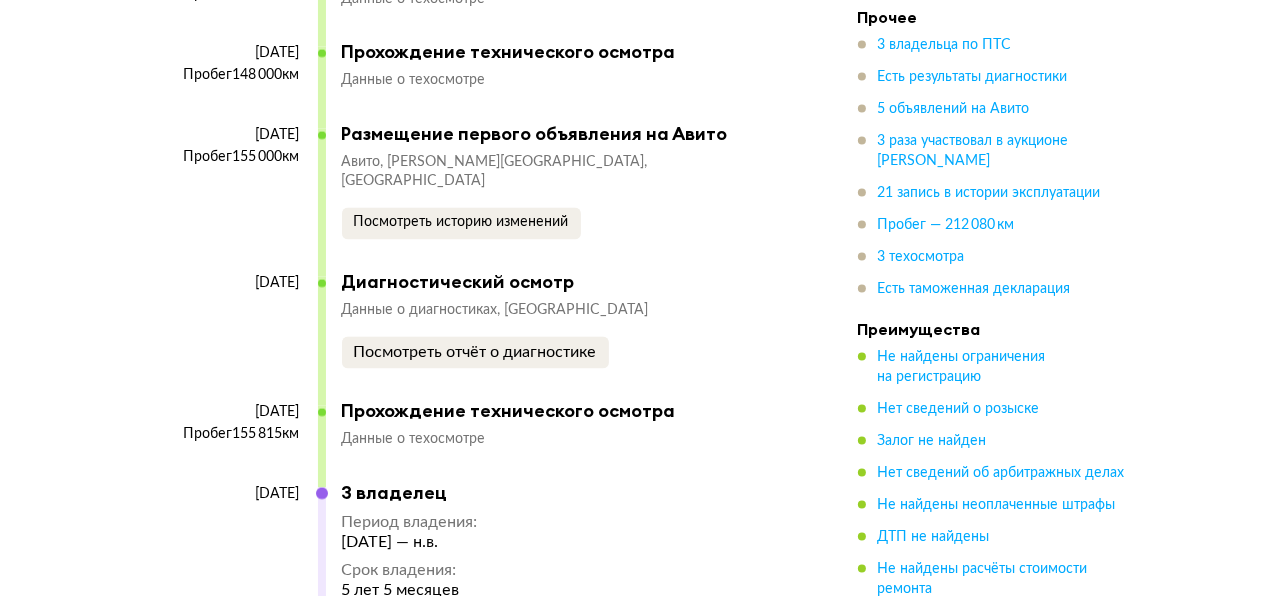 scroll, scrollTop: 9677, scrollLeft: 0, axis: vertical 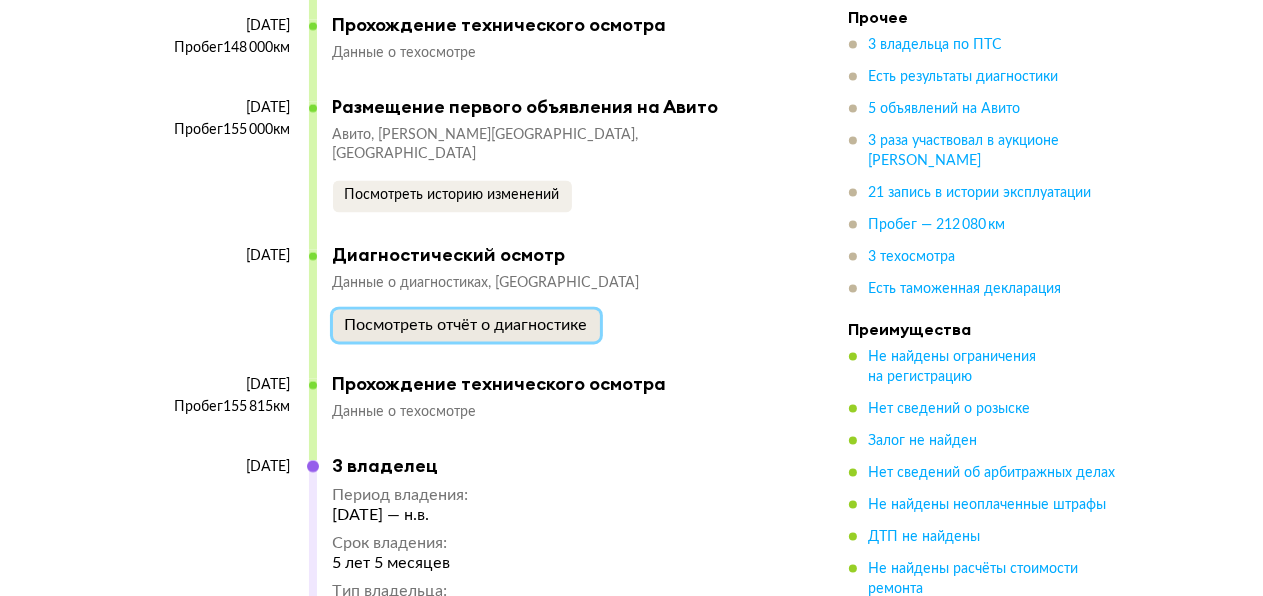 click on "Посмотреть отчёт о диагностике" at bounding box center (466, 325) 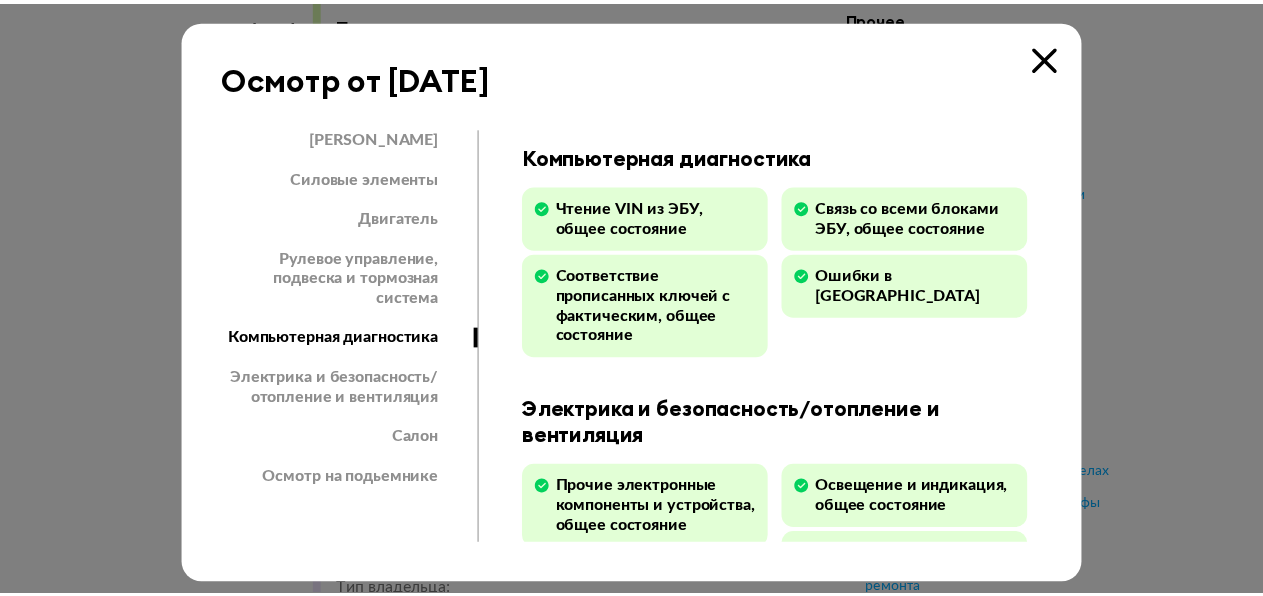 scroll, scrollTop: 2900, scrollLeft: 0, axis: vertical 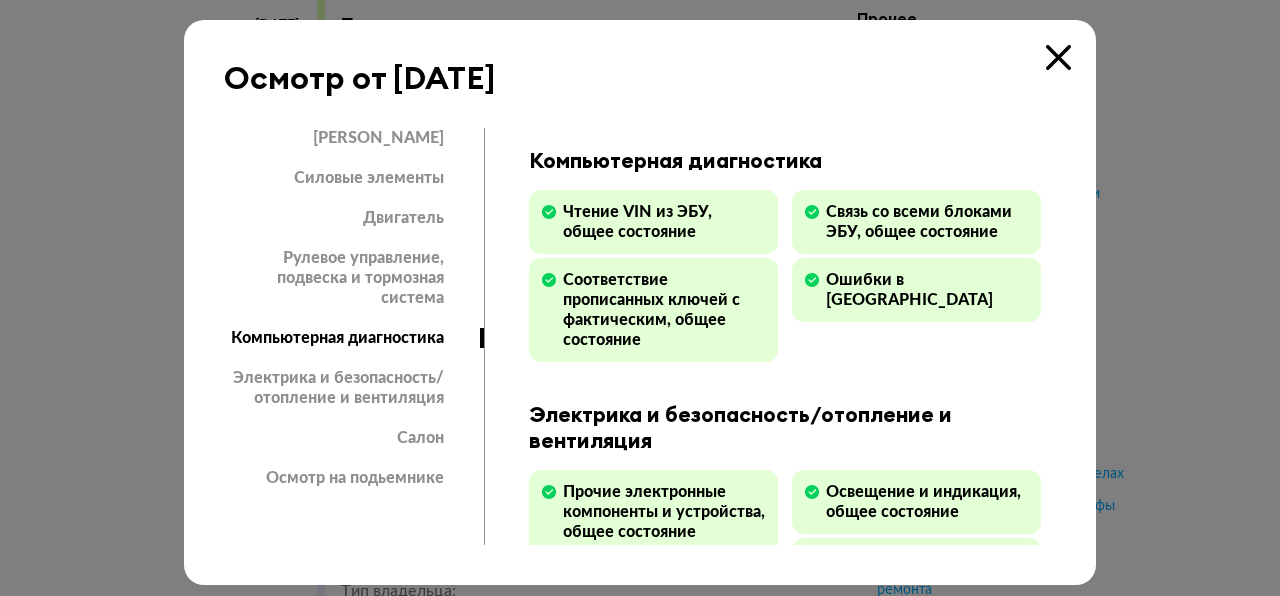 click at bounding box center [1058, 57] 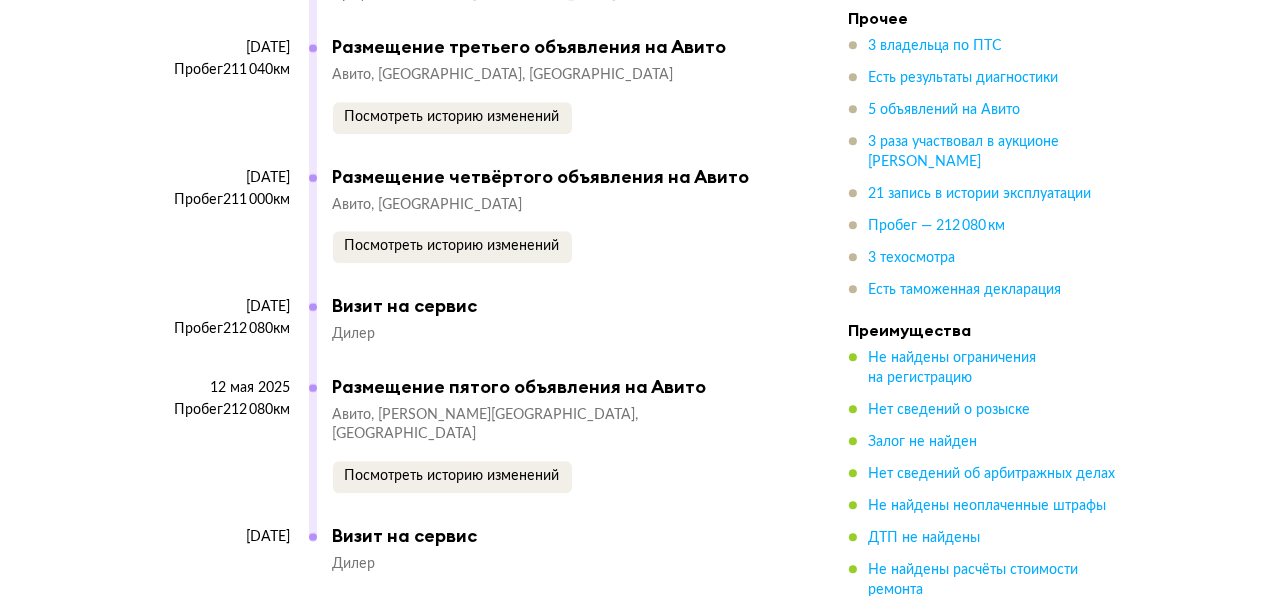scroll, scrollTop: 10977, scrollLeft: 0, axis: vertical 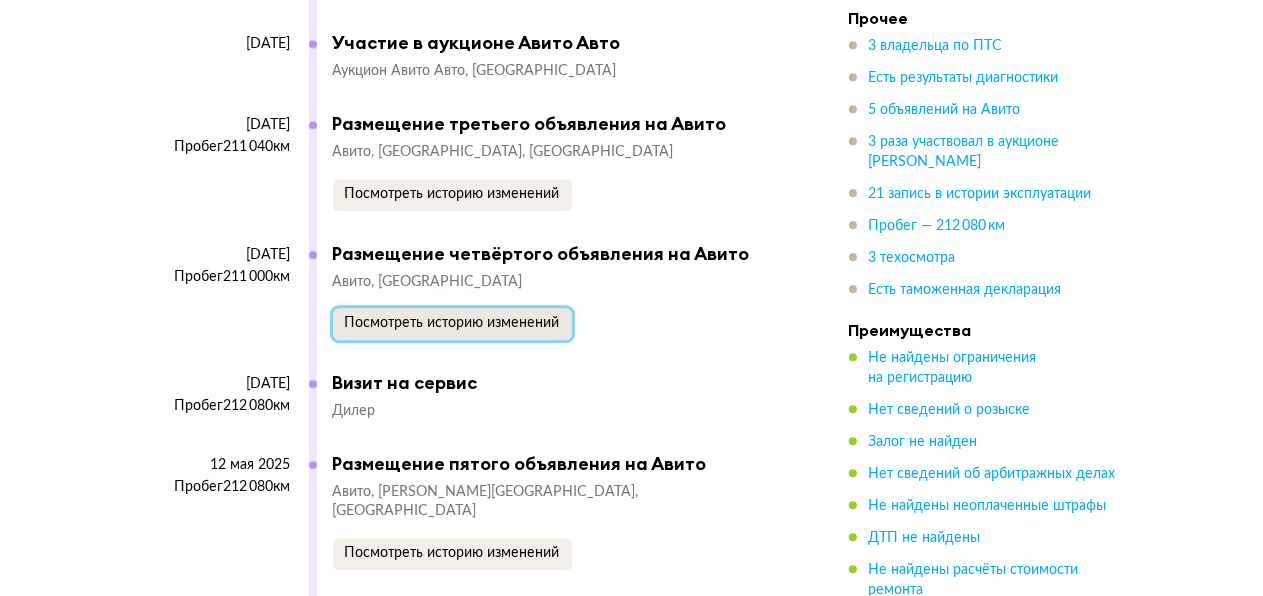 click on "Посмотреть историю изменений" at bounding box center (452, 323) 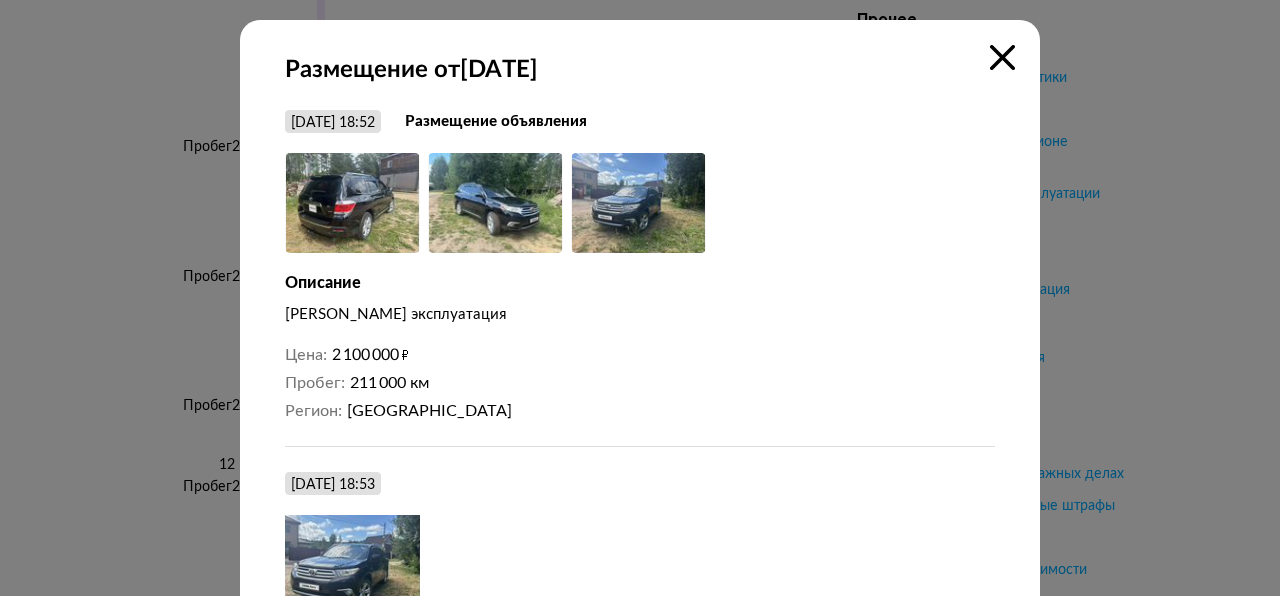 click at bounding box center (1002, 57) 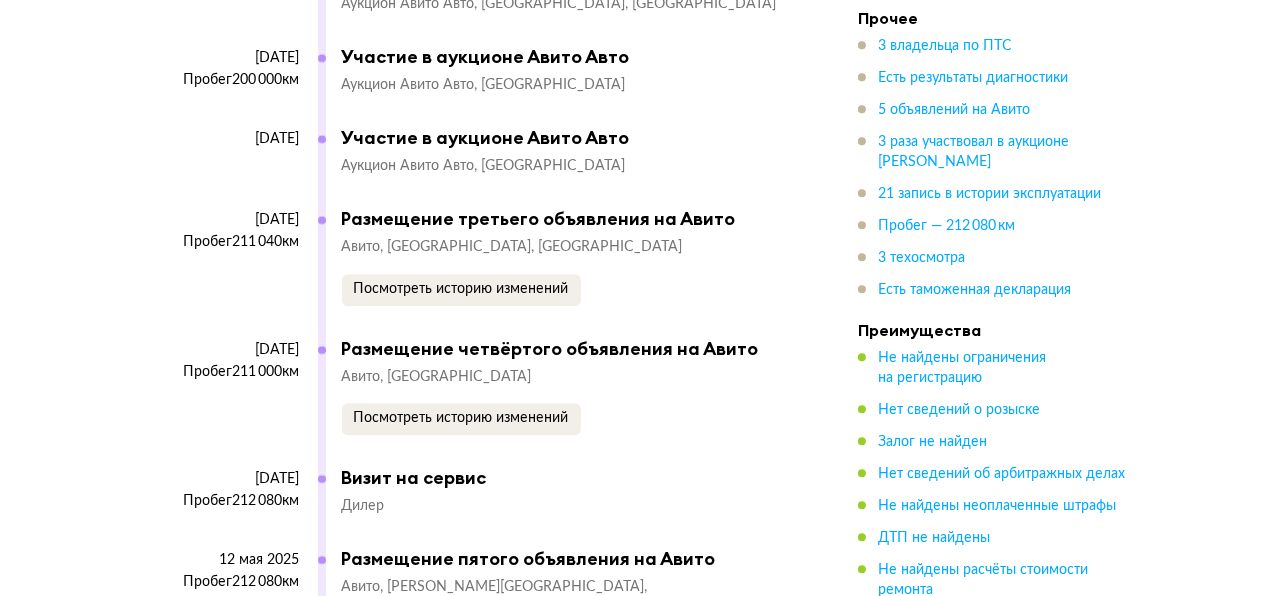 scroll, scrollTop: 10877, scrollLeft: 0, axis: vertical 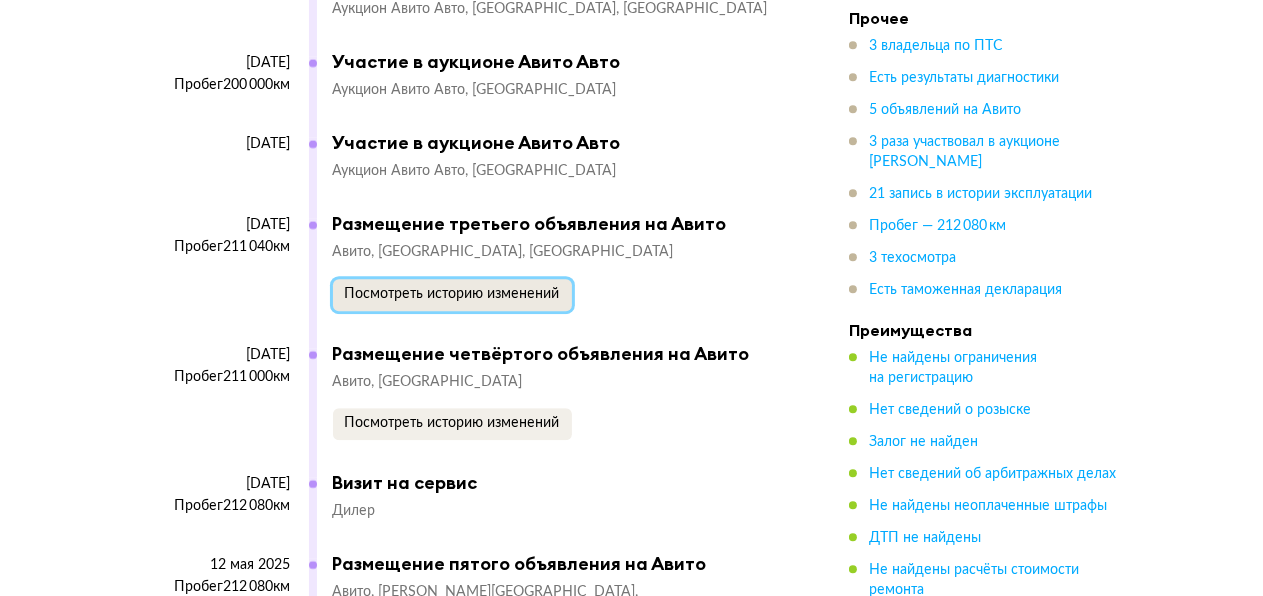 click on "Посмотреть историю изменений" at bounding box center (452, 294) 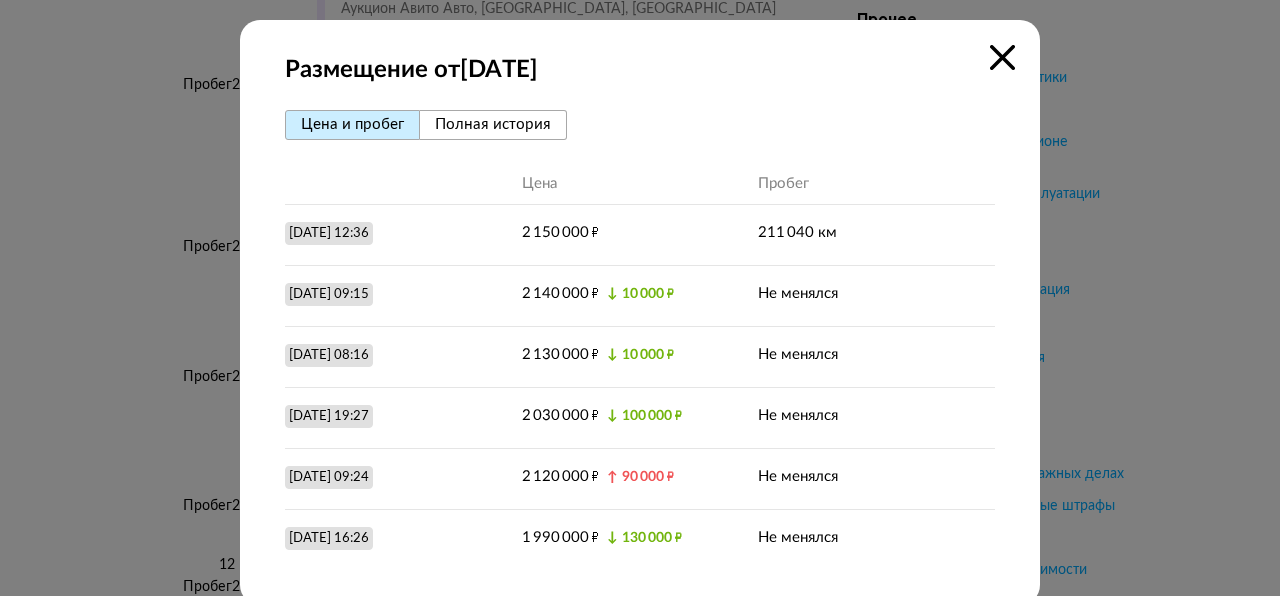click on "Полная история" at bounding box center [493, 124] 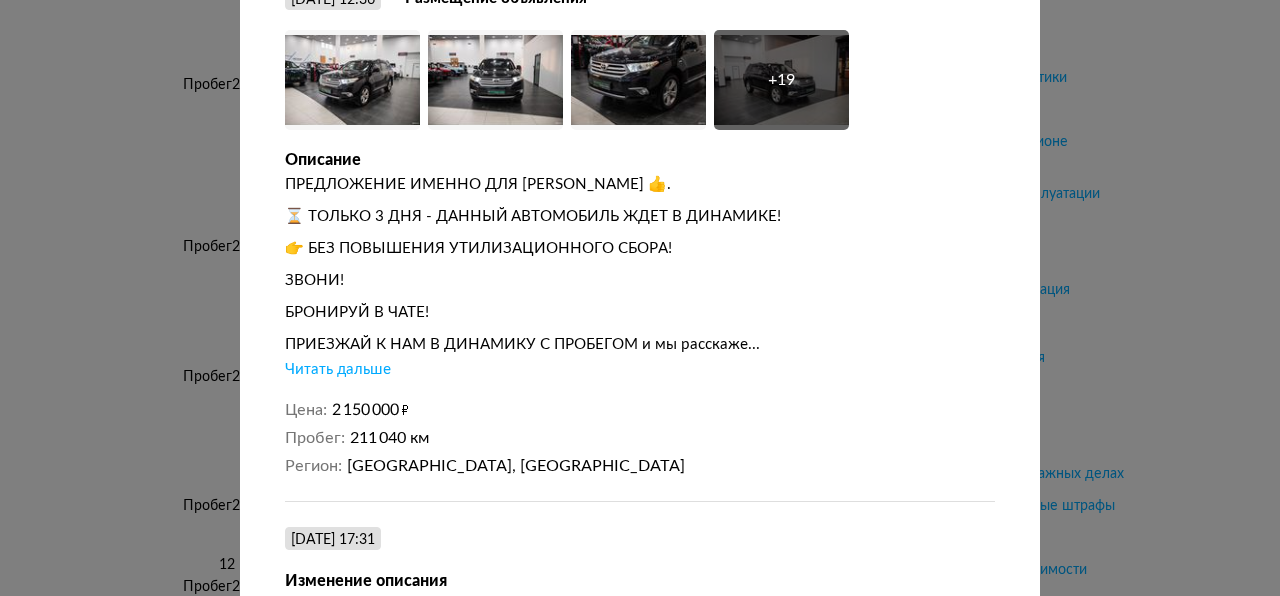 scroll, scrollTop: 200, scrollLeft: 0, axis: vertical 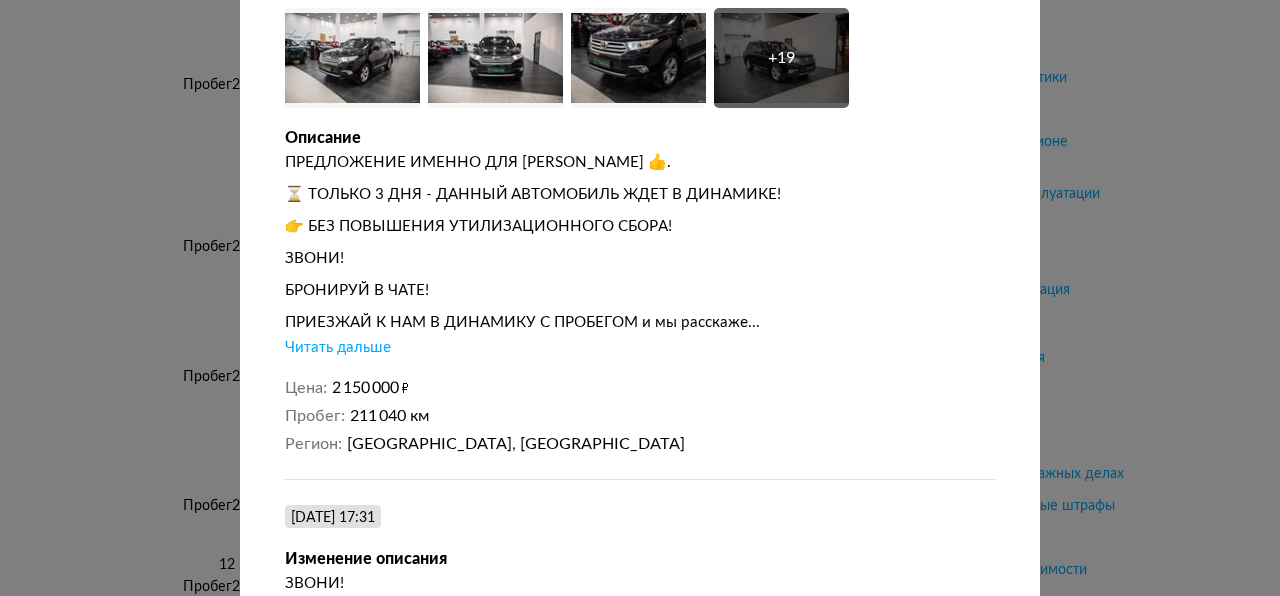 click on "Читать дальше" at bounding box center (338, 348) 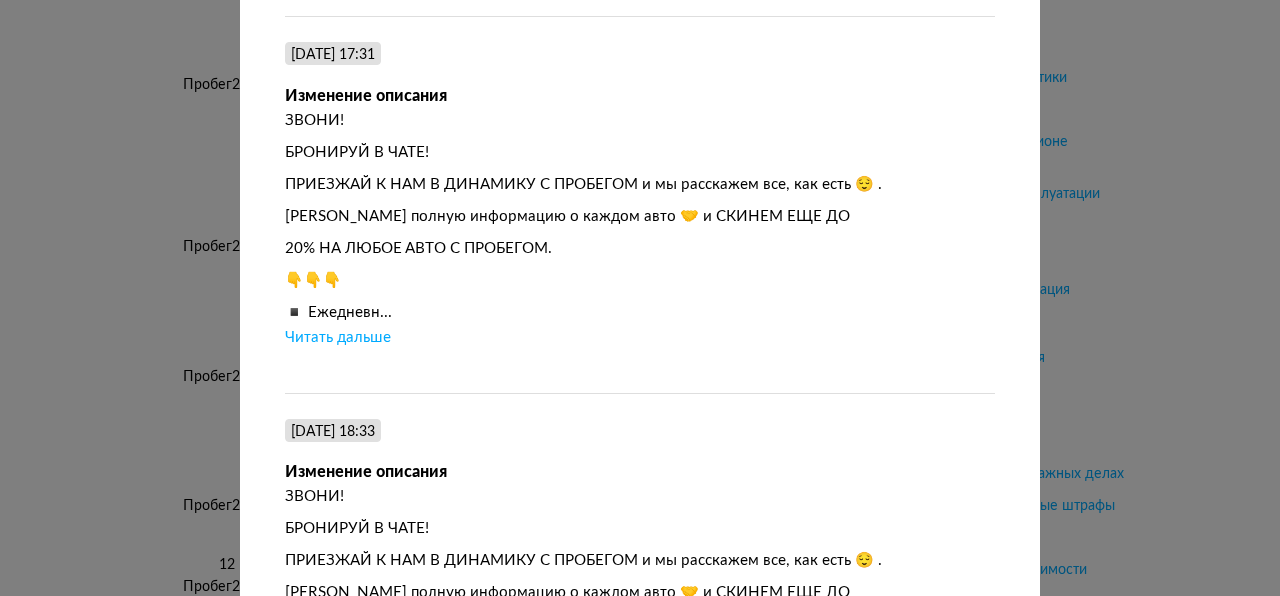 scroll, scrollTop: 1200, scrollLeft: 0, axis: vertical 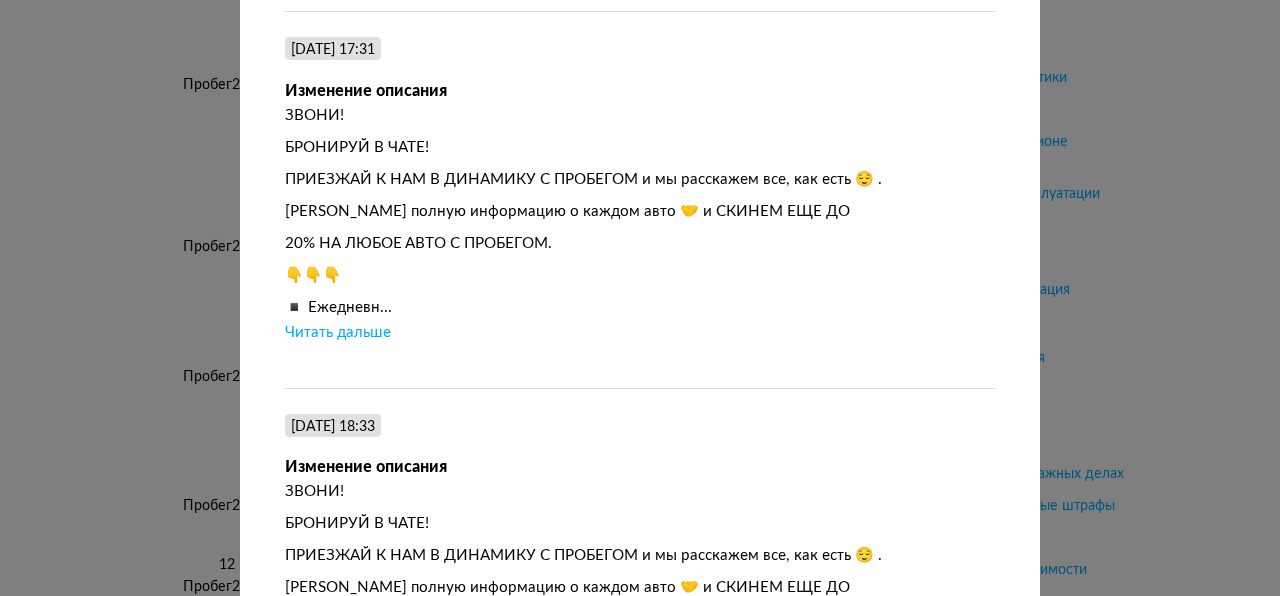 click on "Читать дальше" at bounding box center [338, 333] 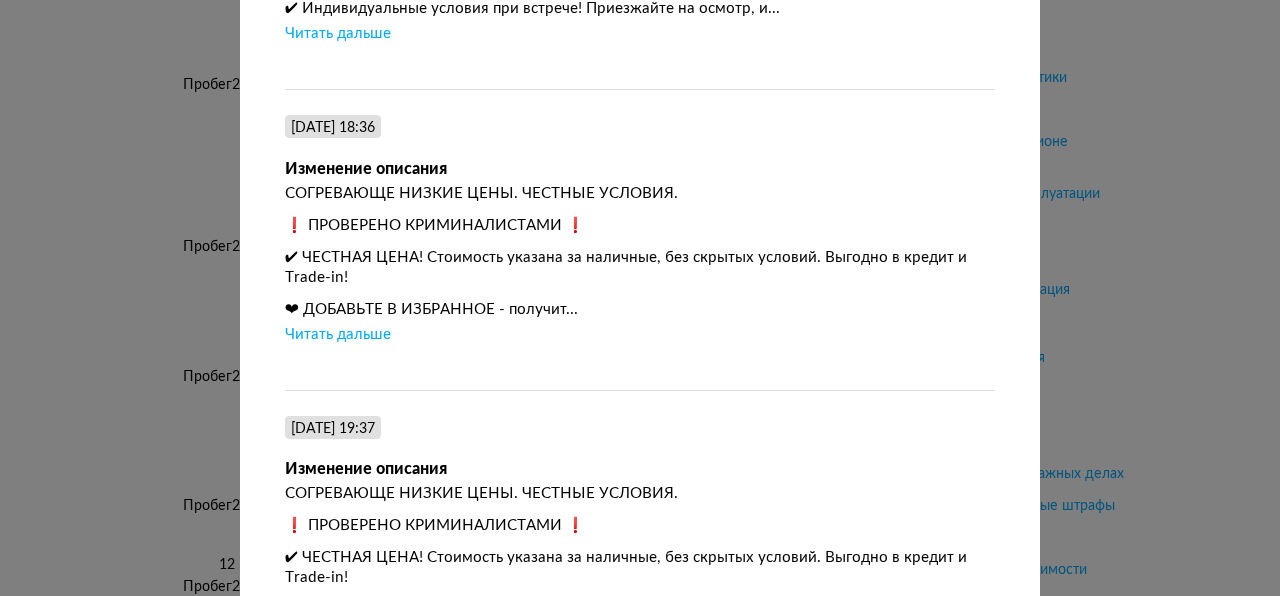 scroll, scrollTop: 5418, scrollLeft: 0, axis: vertical 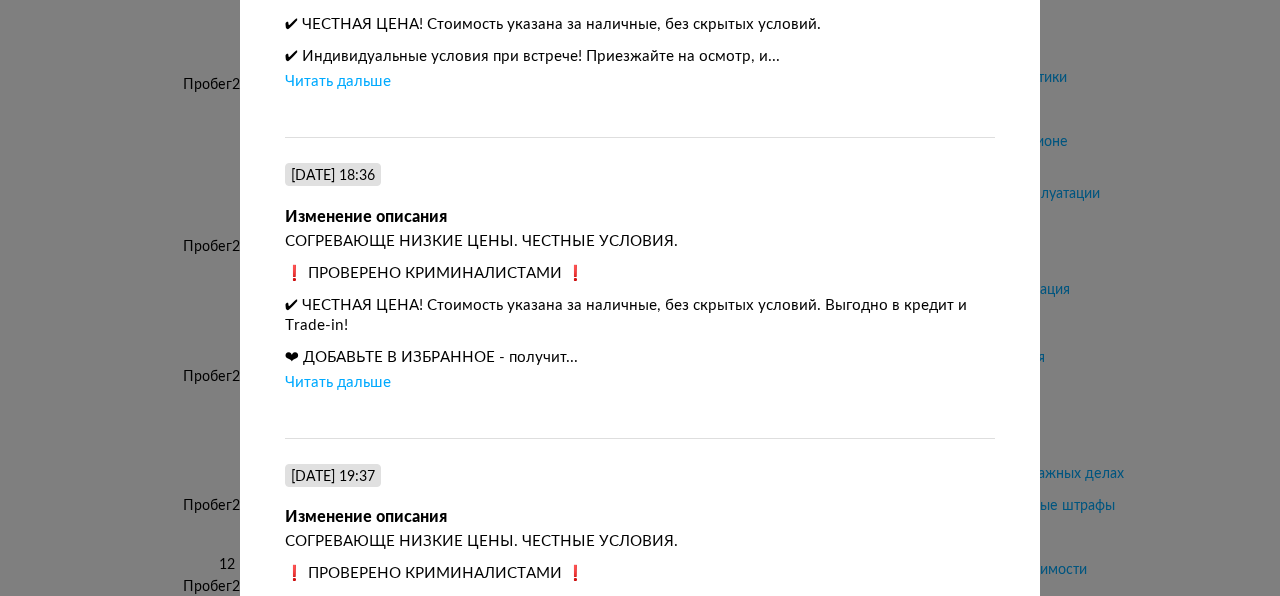 click on "Читать дальше" at bounding box center [338, 383] 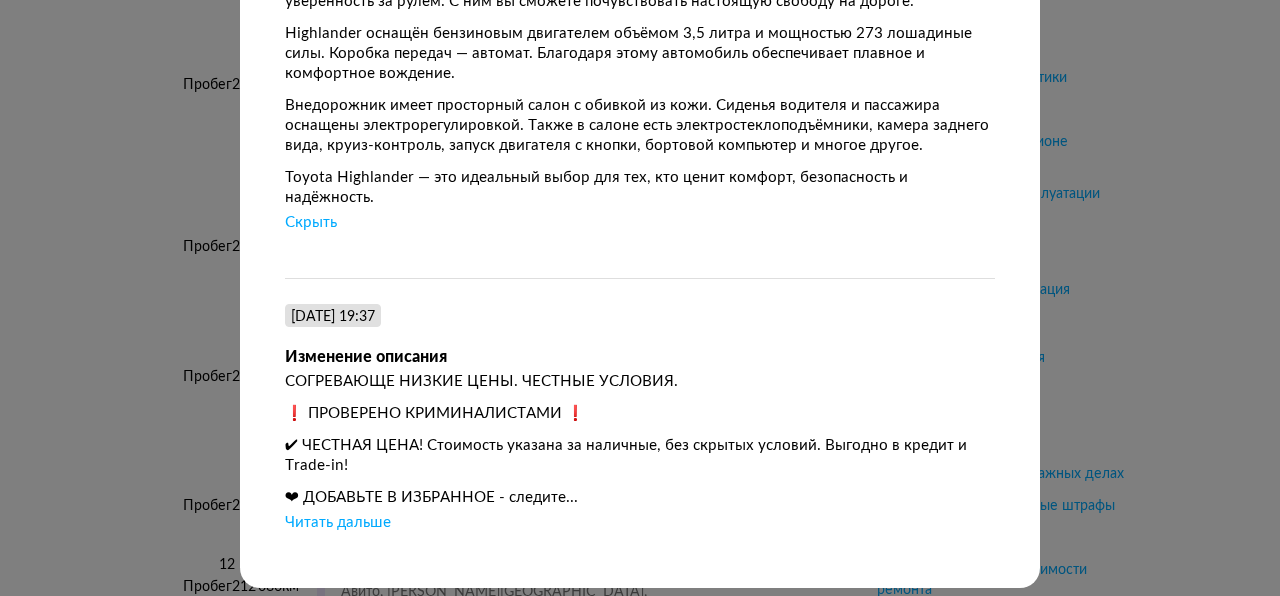 scroll, scrollTop: 6598, scrollLeft: 0, axis: vertical 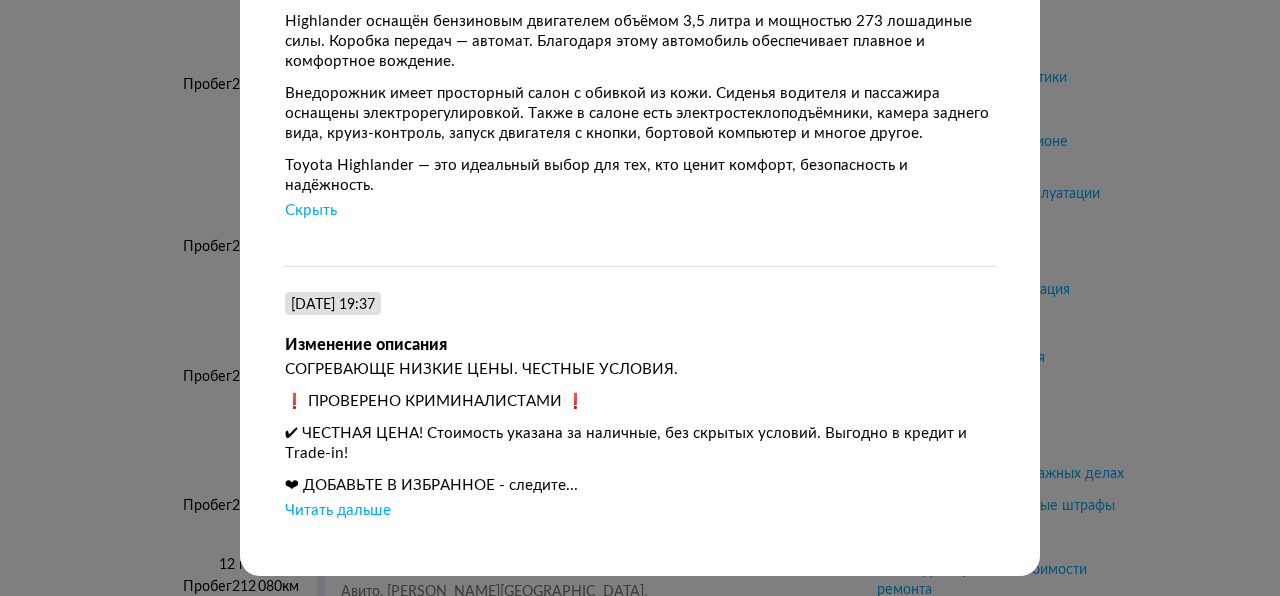 click on "Читать дальше" at bounding box center (338, 511) 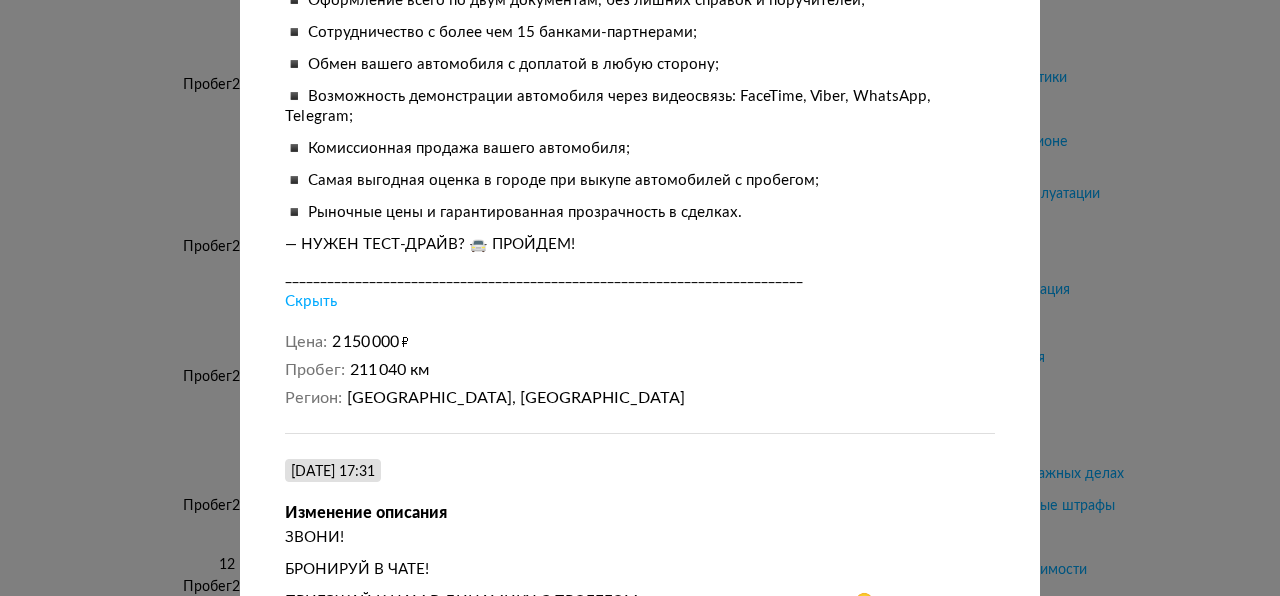 scroll, scrollTop: 800, scrollLeft: 0, axis: vertical 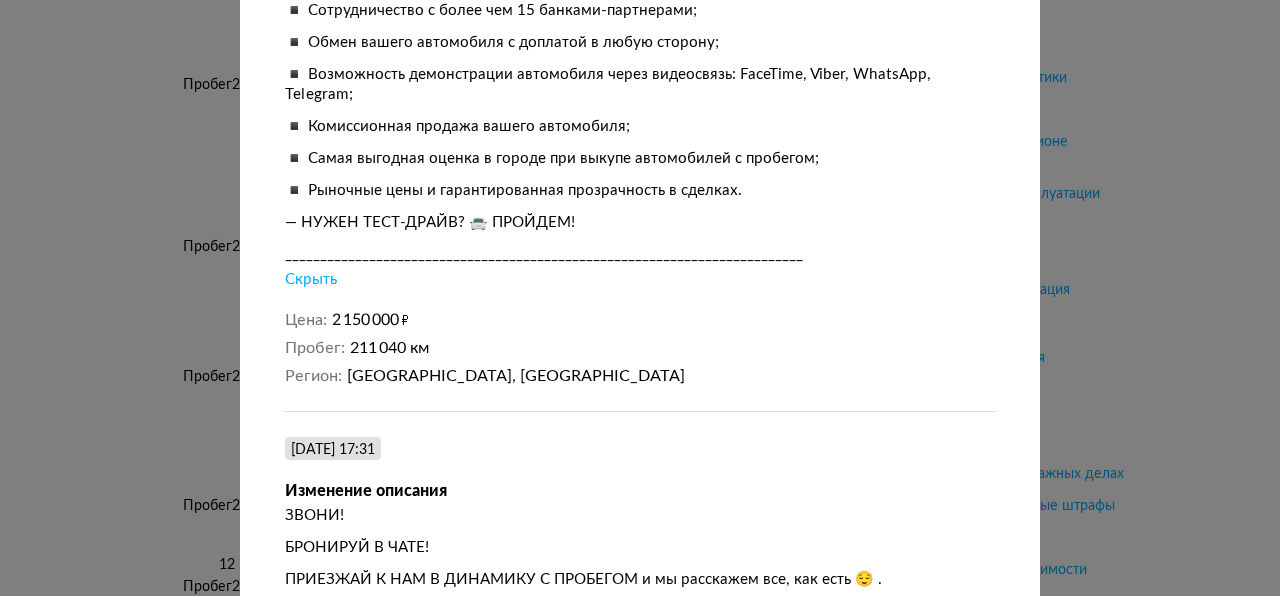 click on "Скрыть" at bounding box center [311, 280] 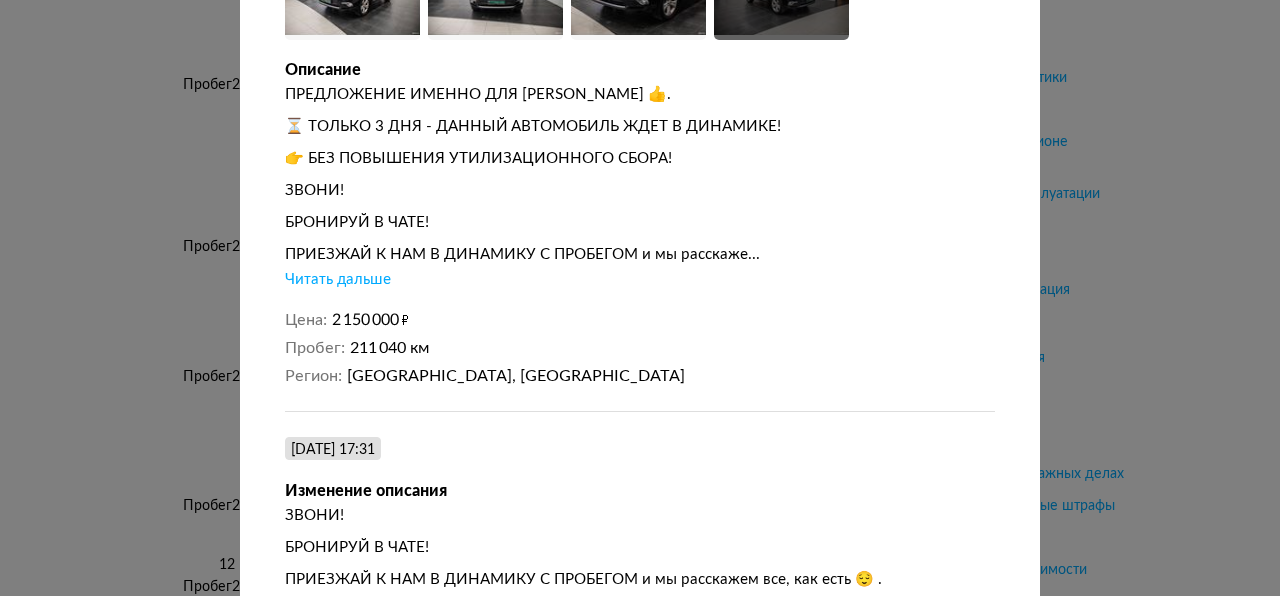 click on "Читать дальше" at bounding box center [338, 280] 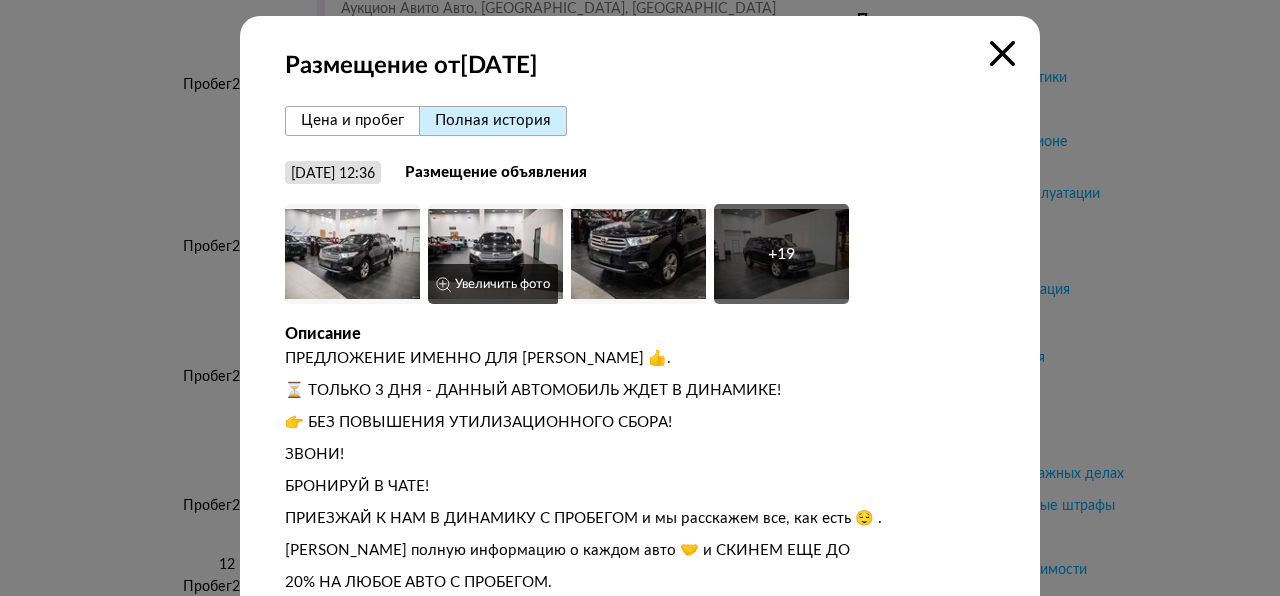 scroll, scrollTop: 0, scrollLeft: 0, axis: both 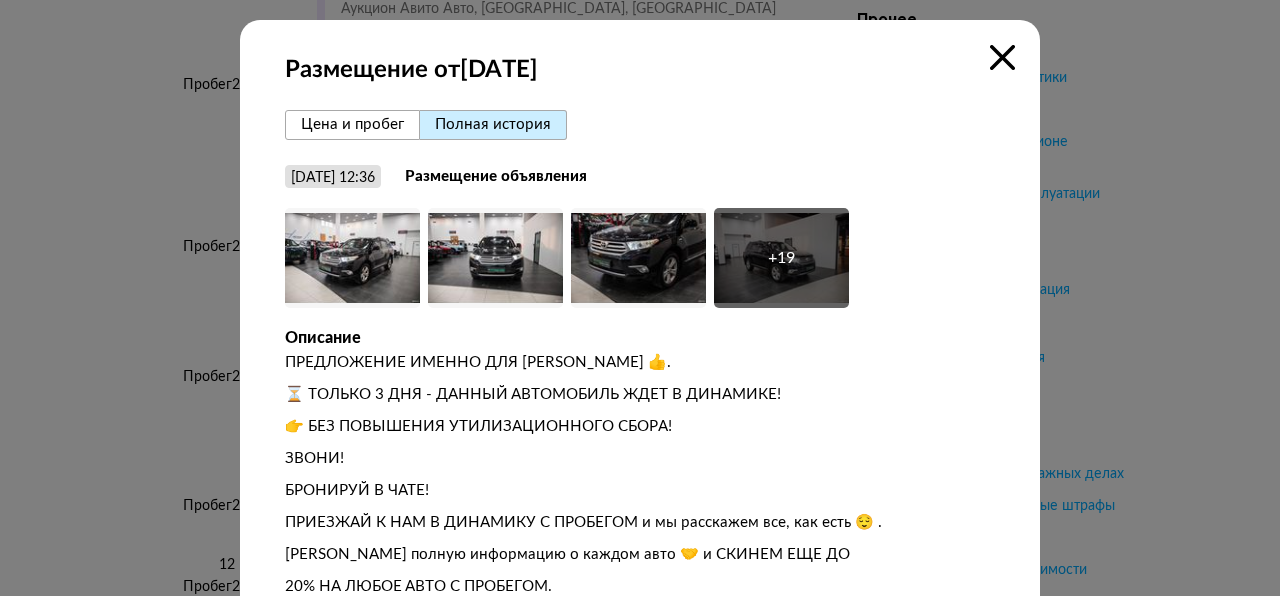 click at bounding box center (1002, 57) 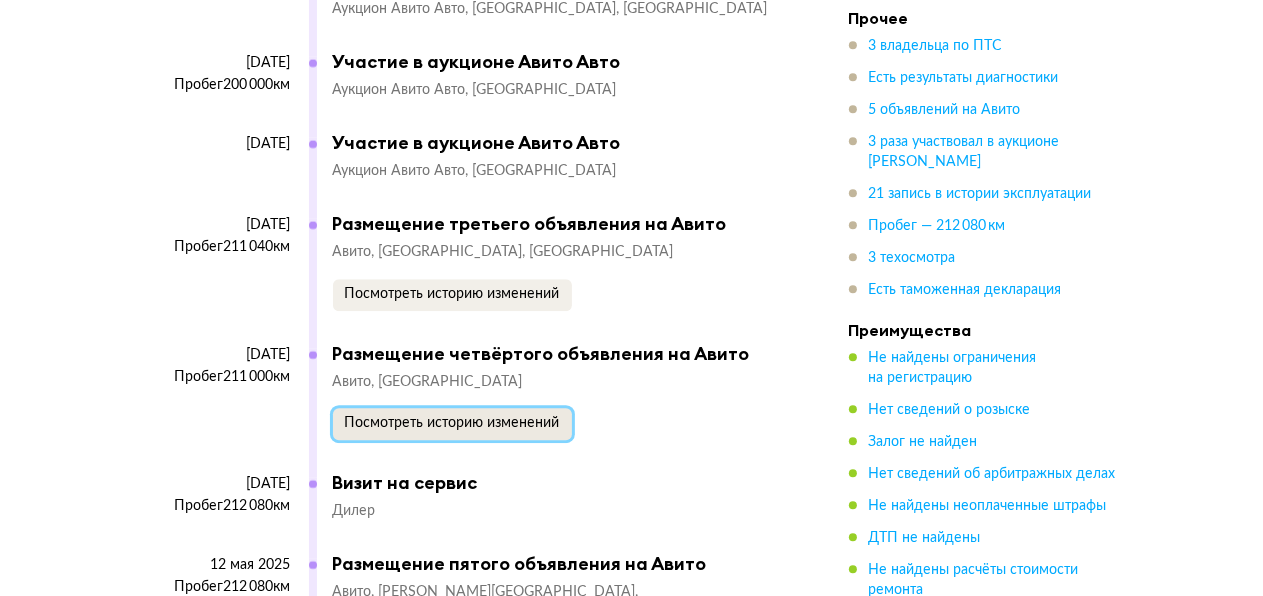 click on "Посмотреть историю изменений" at bounding box center [452, 423] 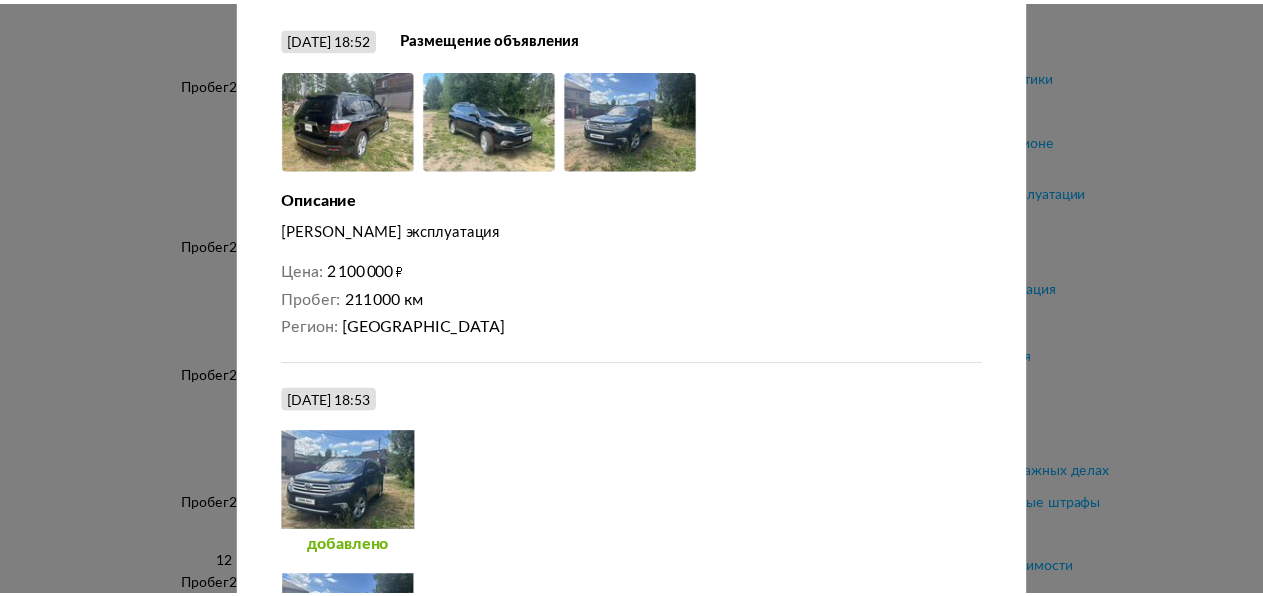 scroll, scrollTop: 0, scrollLeft: 0, axis: both 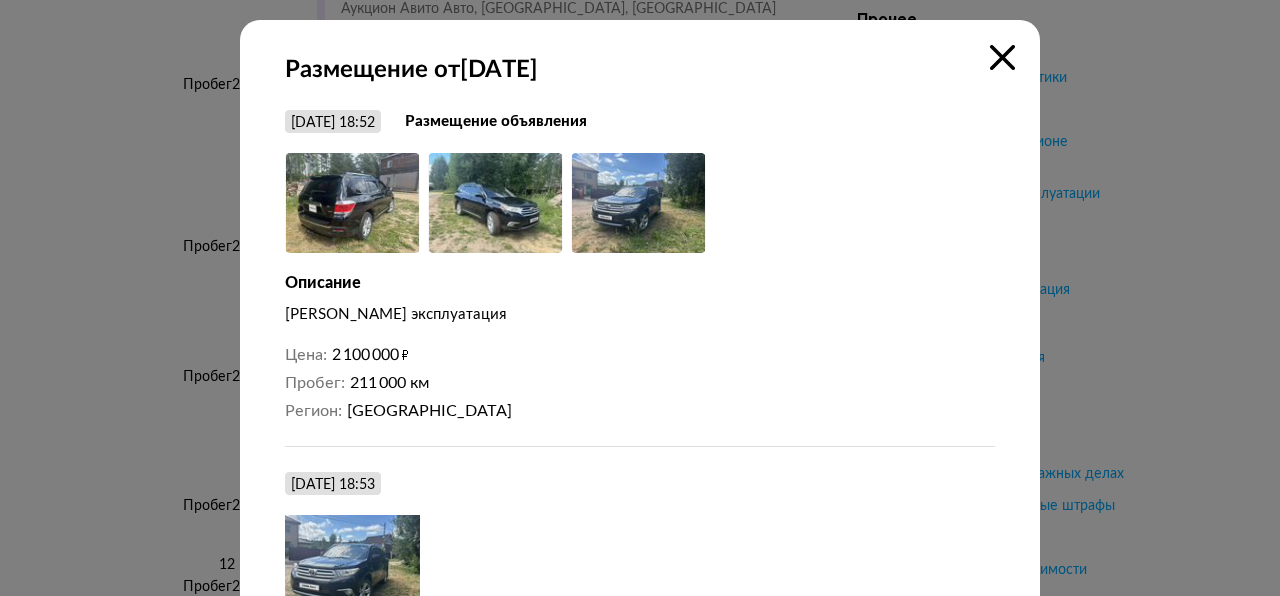 click at bounding box center (1002, 57) 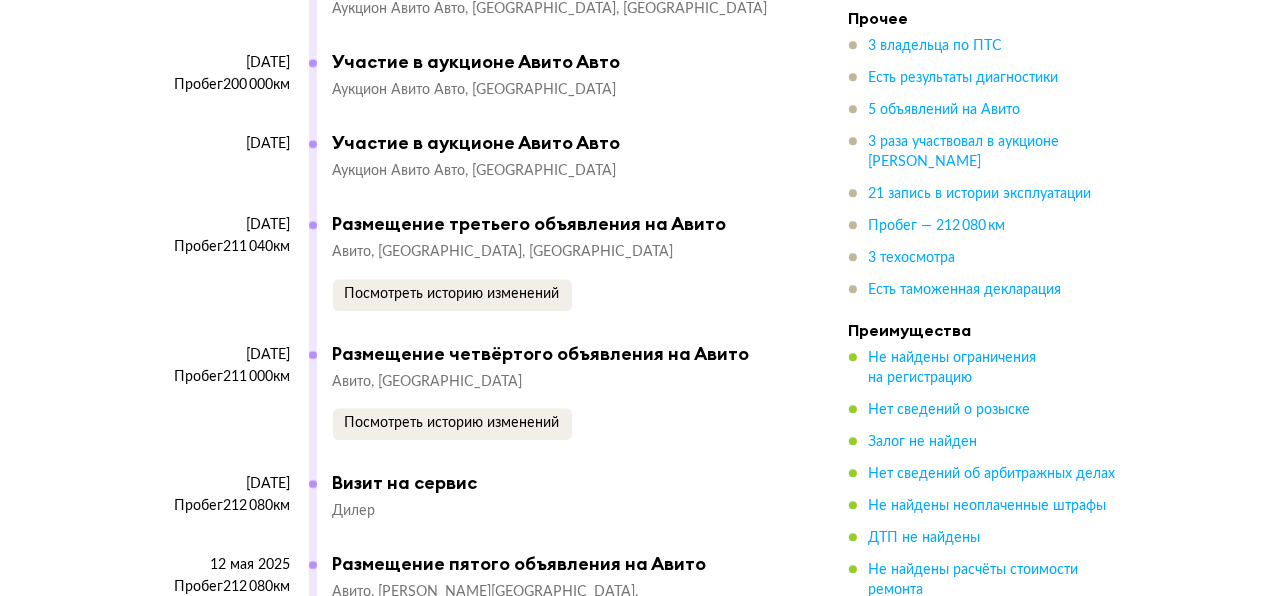 click on "Посмотреть историю изменений" at bounding box center (452, 653) 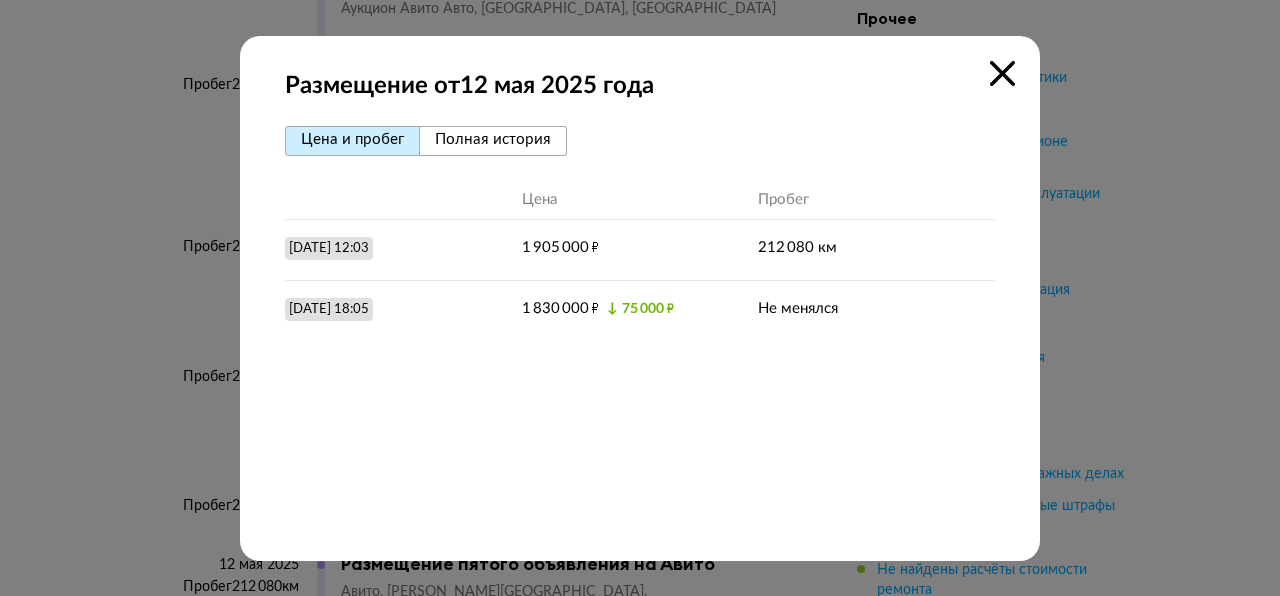click at bounding box center (1002, 73) 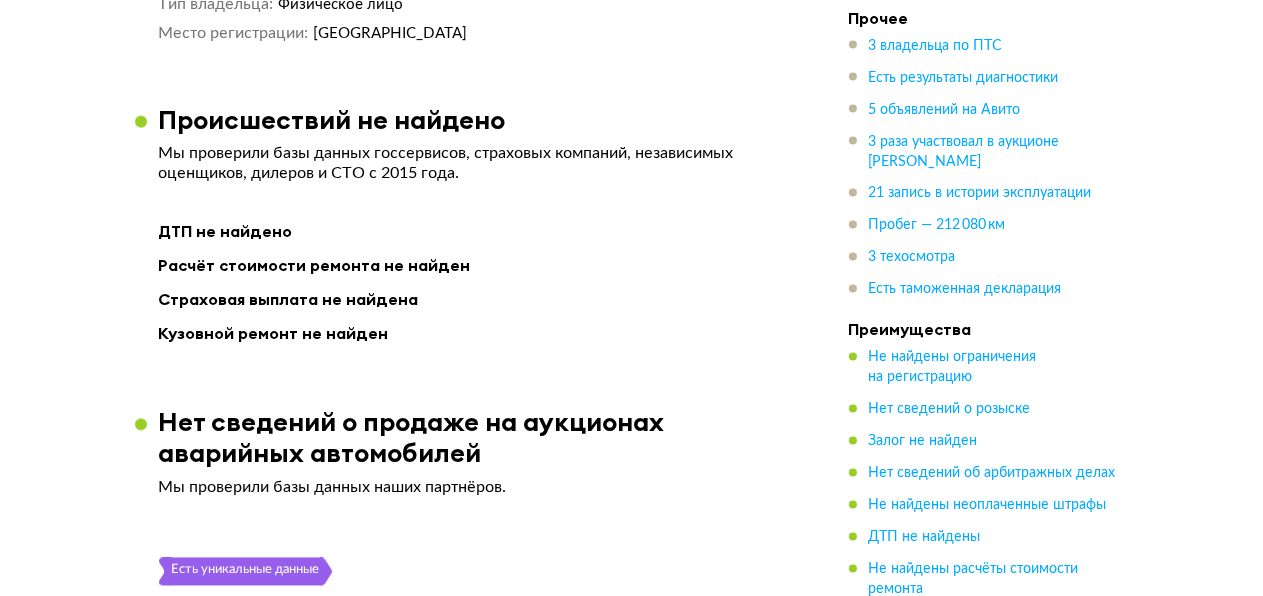 scroll, scrollTop: 2677, scrollLeft: 0, axis: vertical 